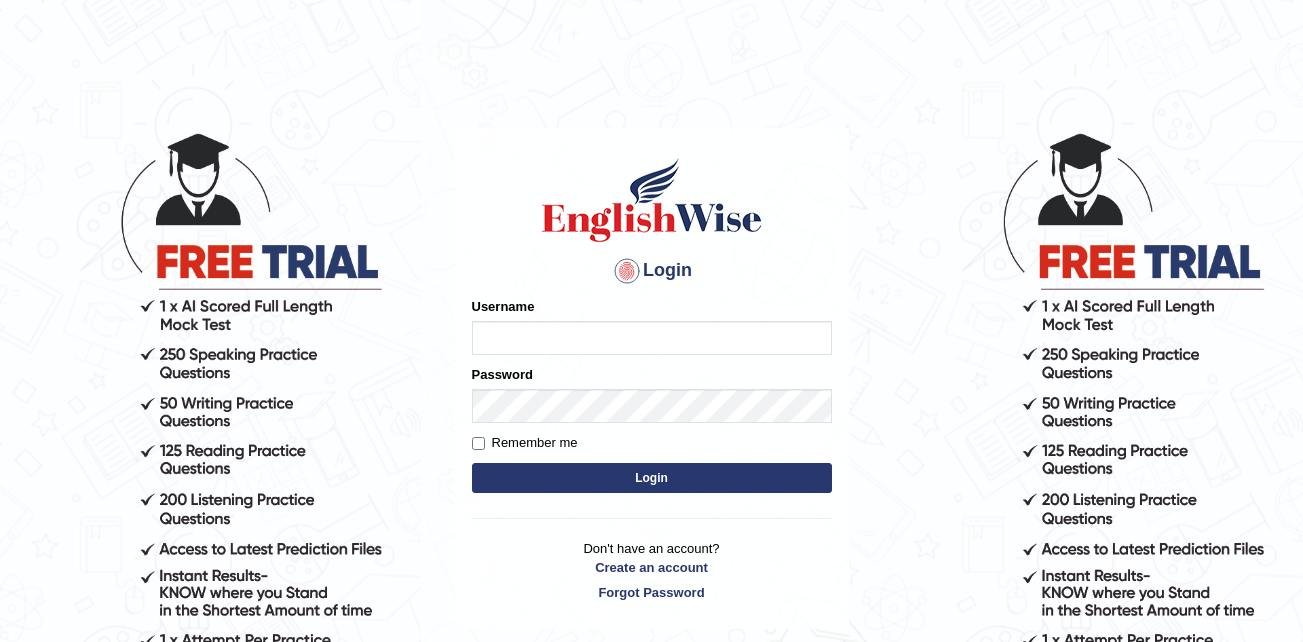 scroll, scrollTop: 0, scrollLeft: 0, axis: both 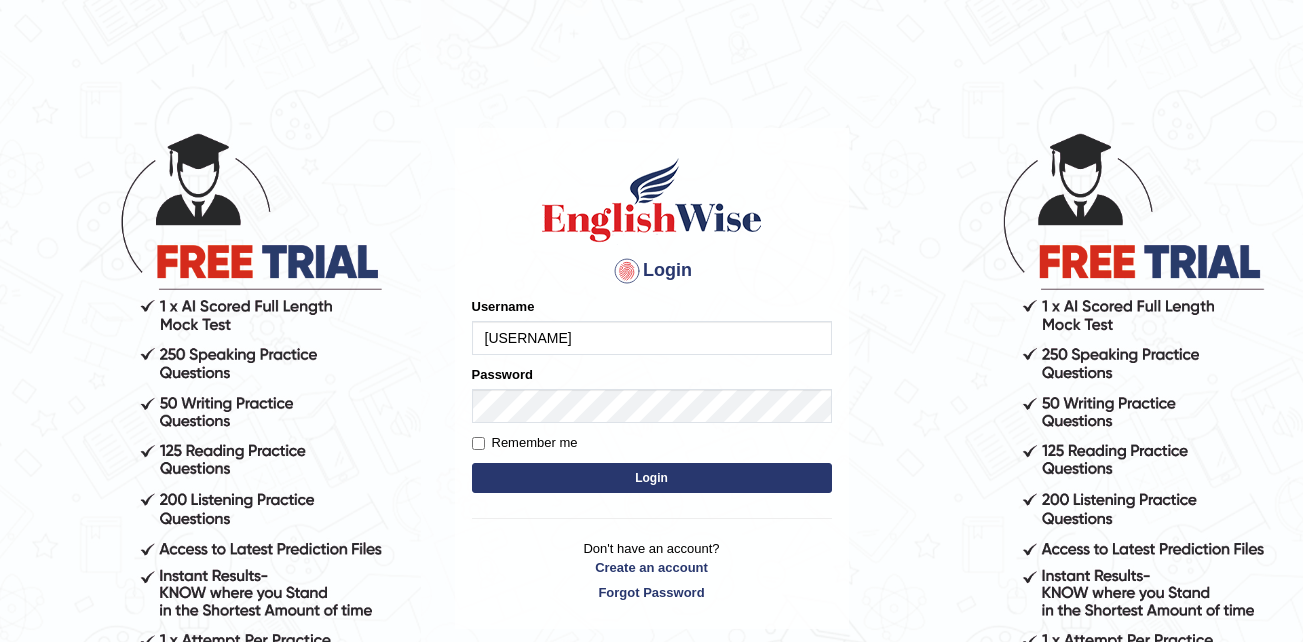 type on "Shifin3901" 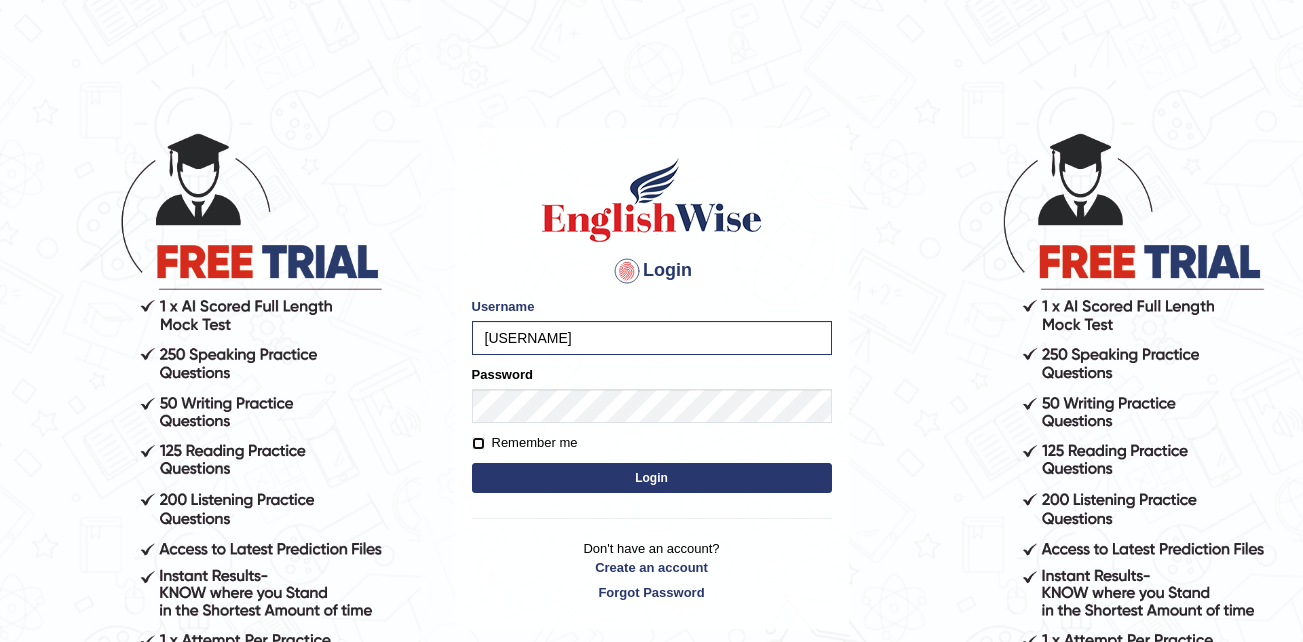 click on "Remember me" at bounding box center [478, 443] 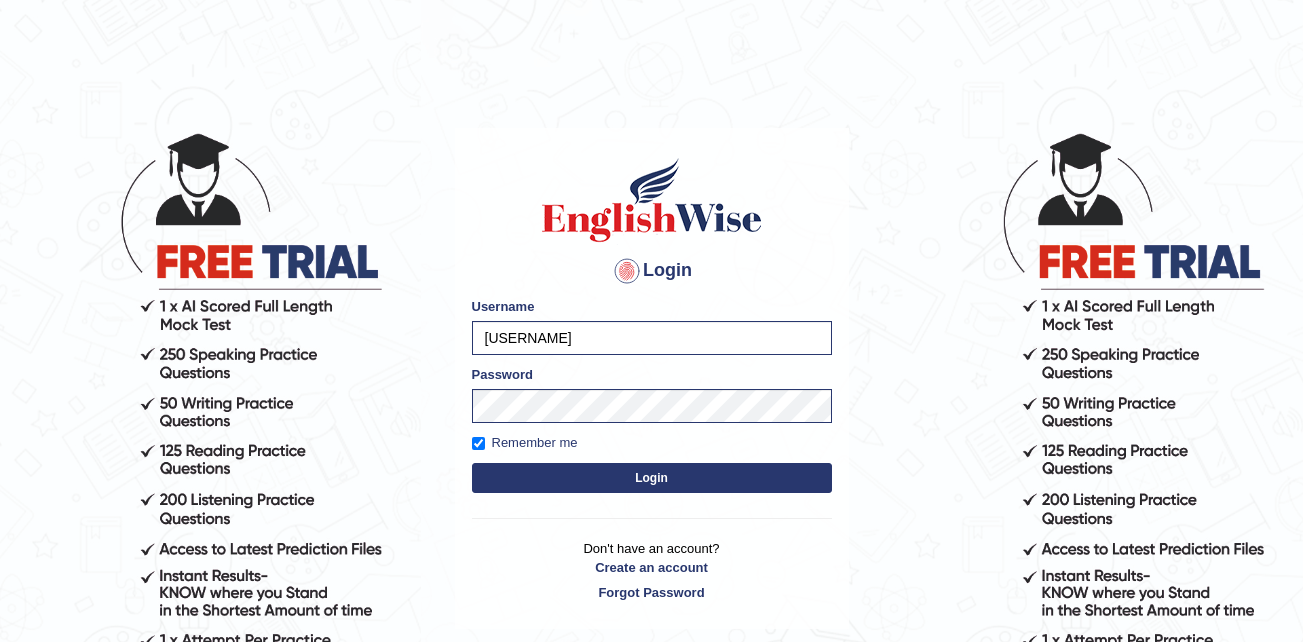 click on "Login" at bounding box center (652, 478) 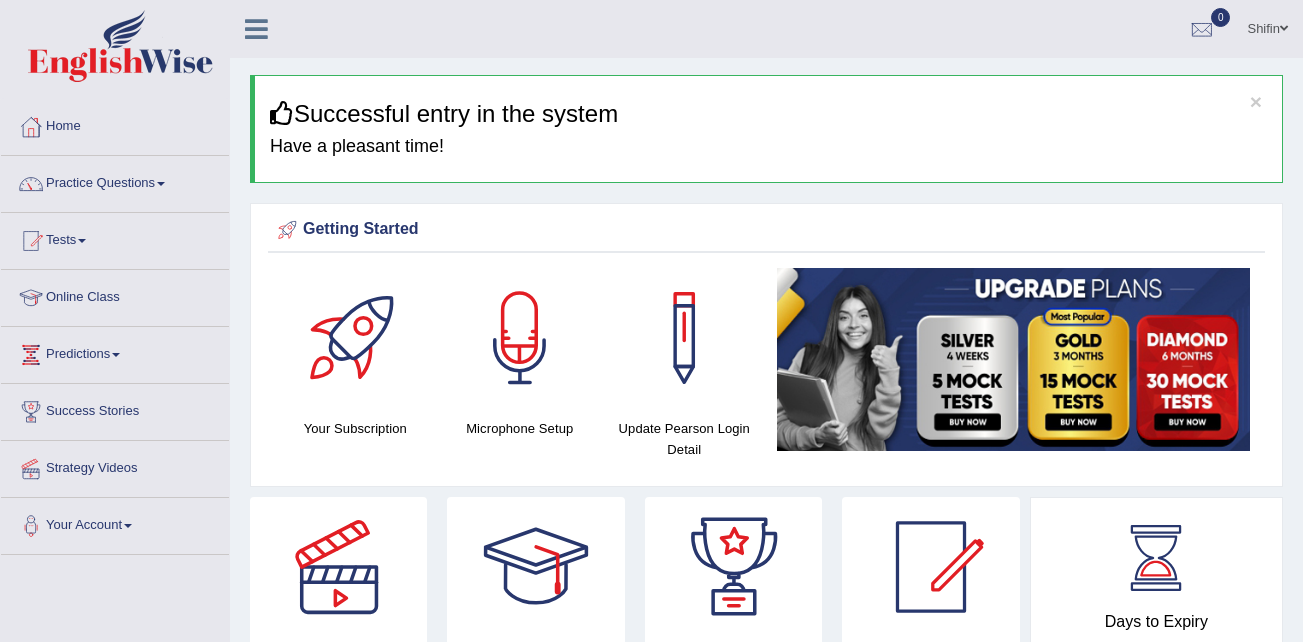 scroll, scrollTop: 0, scrollLeft: 0, axis: both 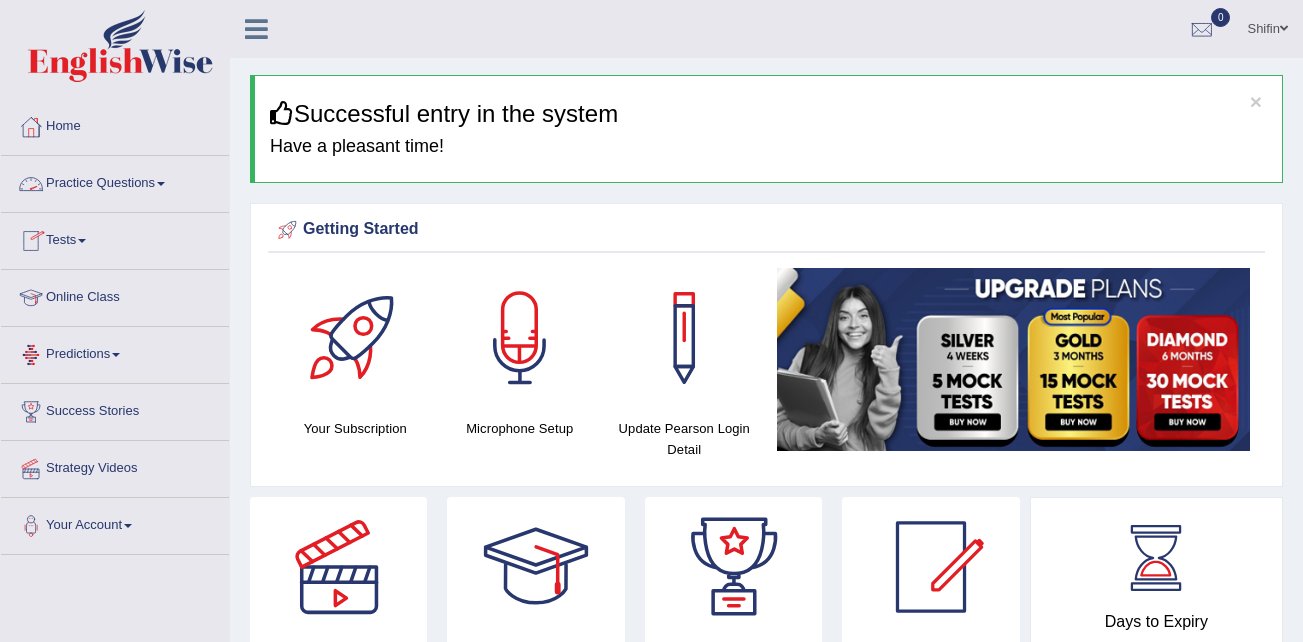 click on "Practice Questions" at bounding box center [115, 181] 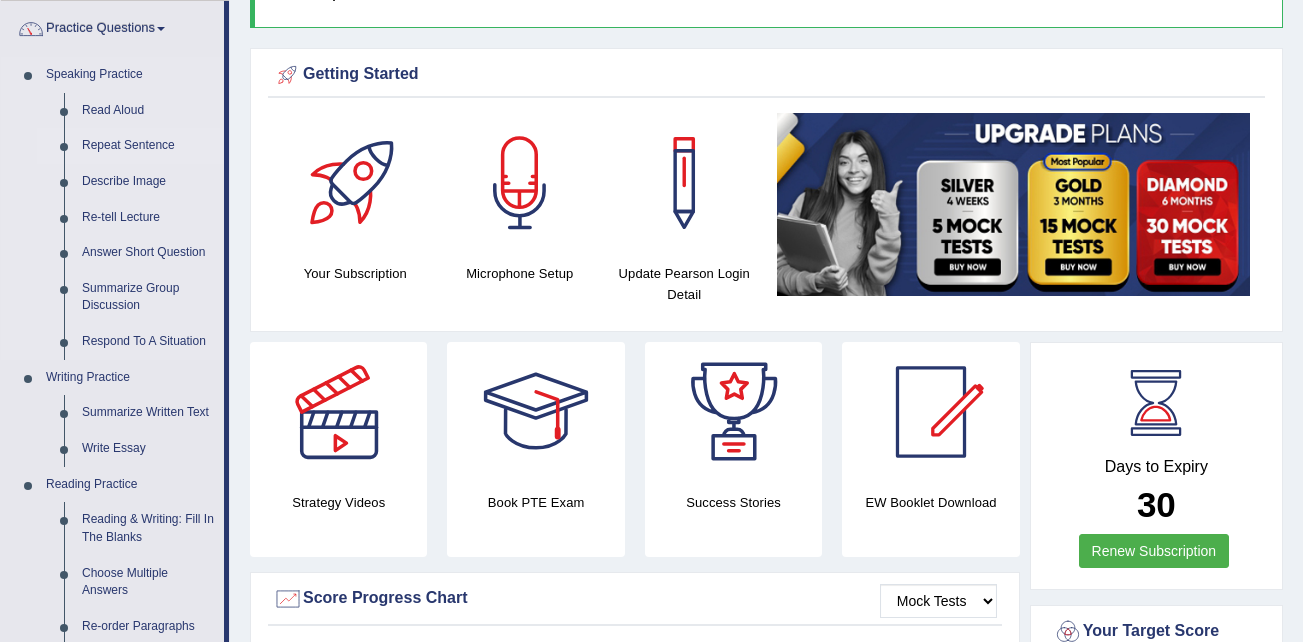 scroll, scrollTop: 300, scrollLeft: 0, axis: vertical 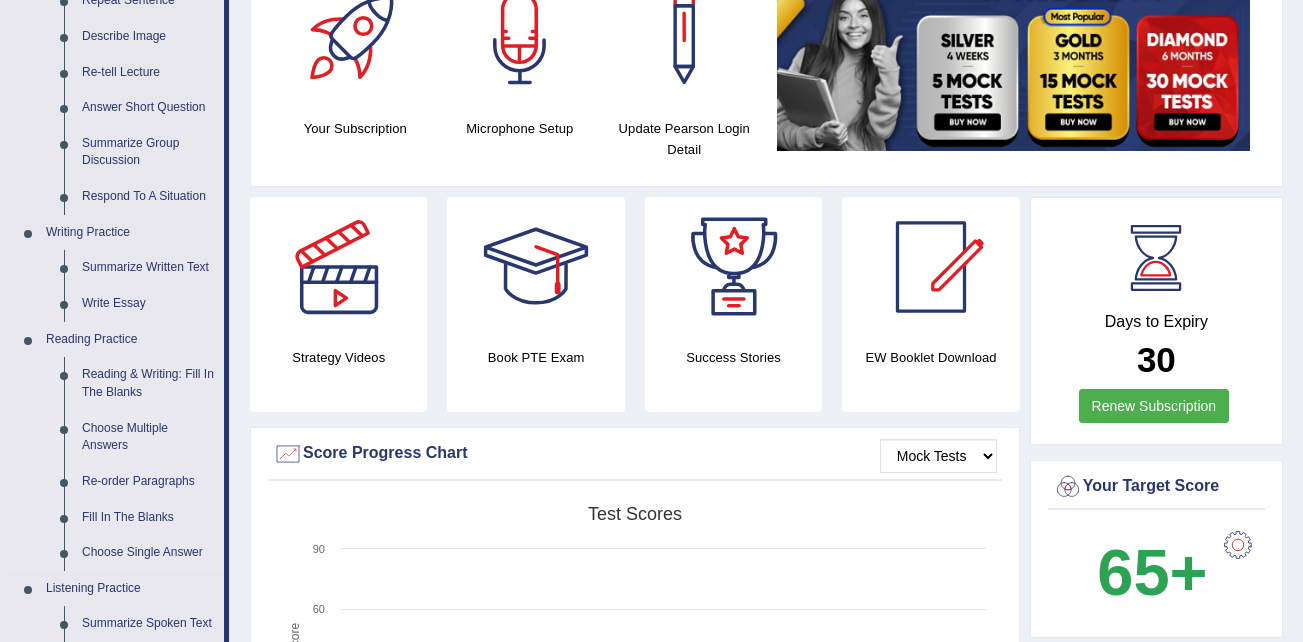 click on "Choose Multiple Answers" at bounding box center (148, 437) 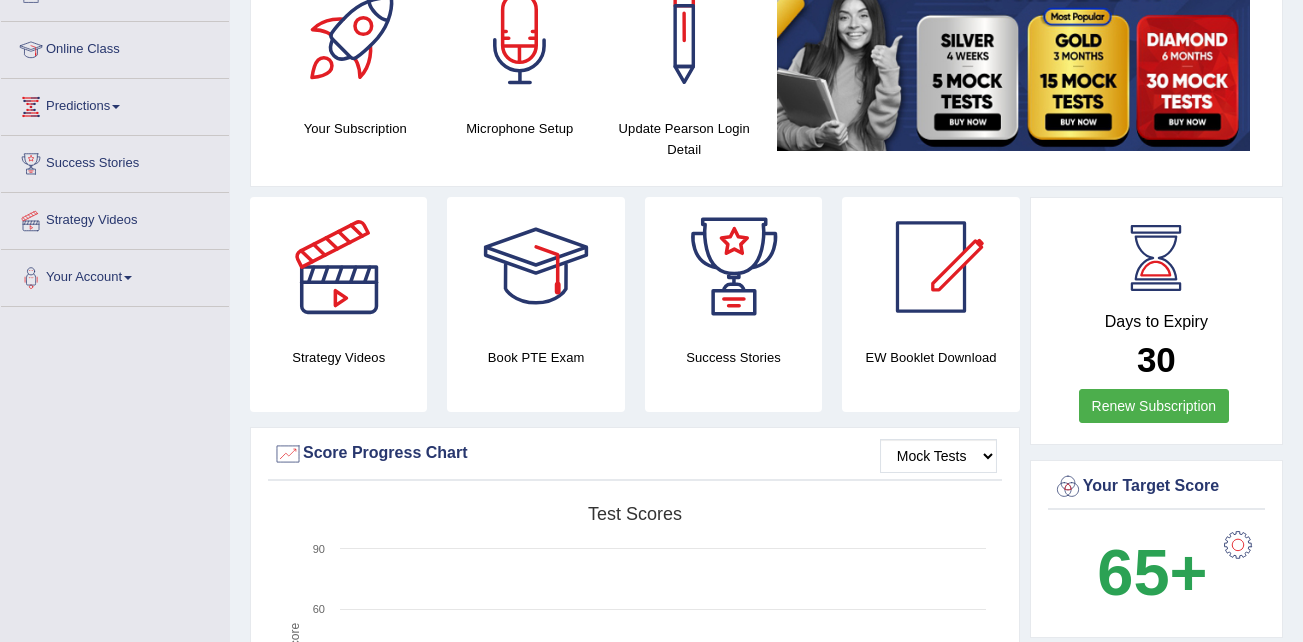 scroll, scrollTop: 501, scrollLeft: 0, axis: vertical 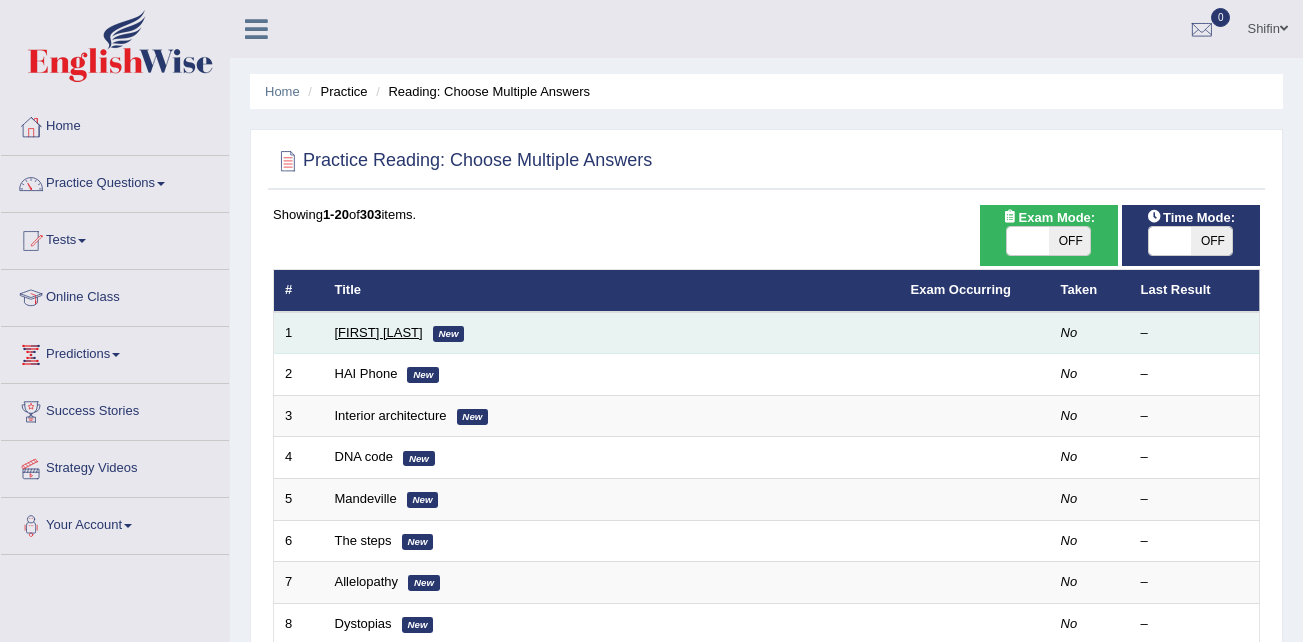 click on "Damian Scarf" at bounding box center [379, 332] 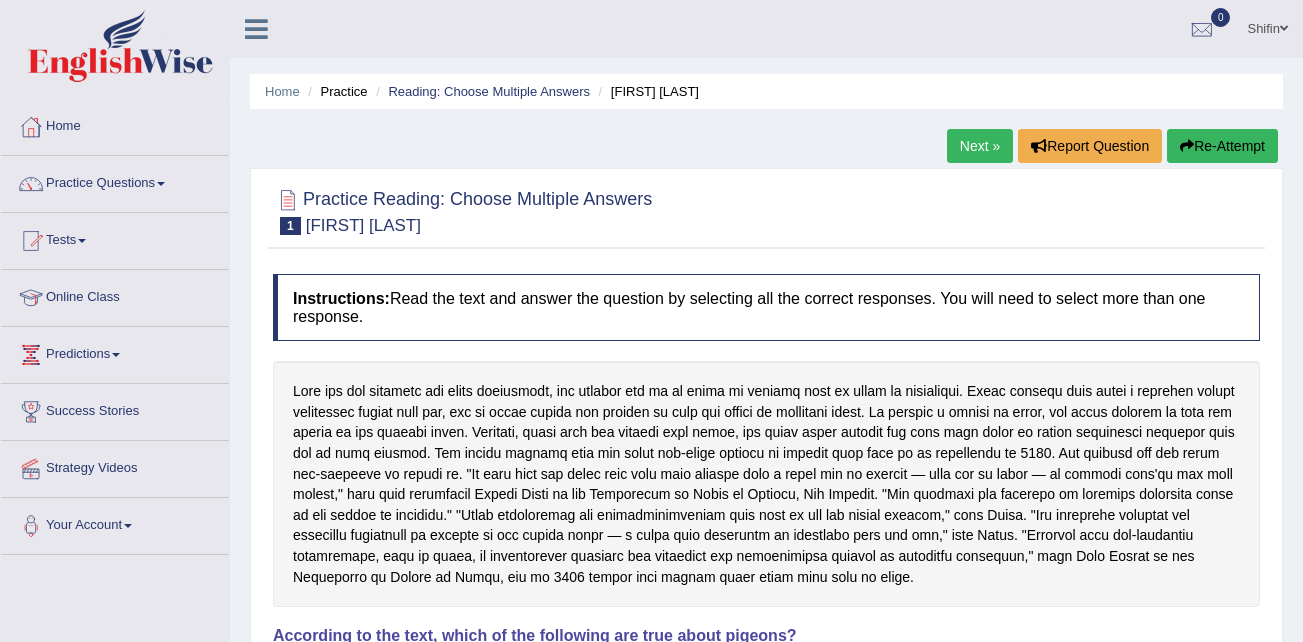 scroll, scrollTop: 0, scrollLeft: 0, axis: both 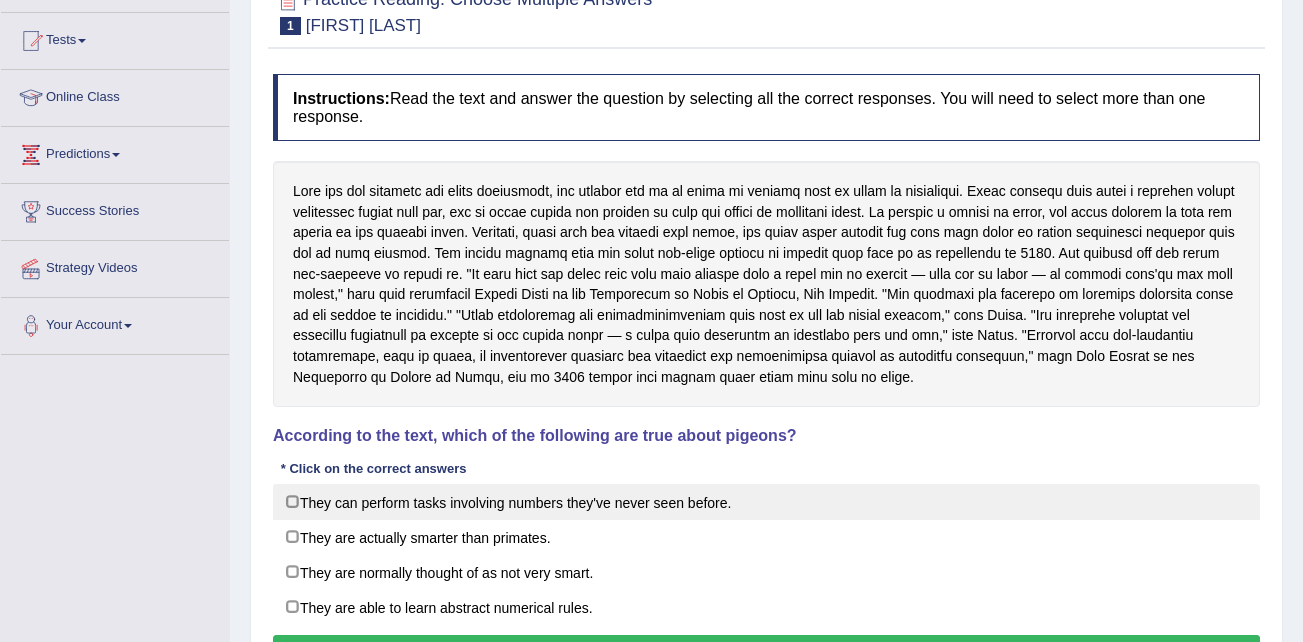 click on "They can perform tasks involving numbers they've never seen before." at bounding box center (766, 502) 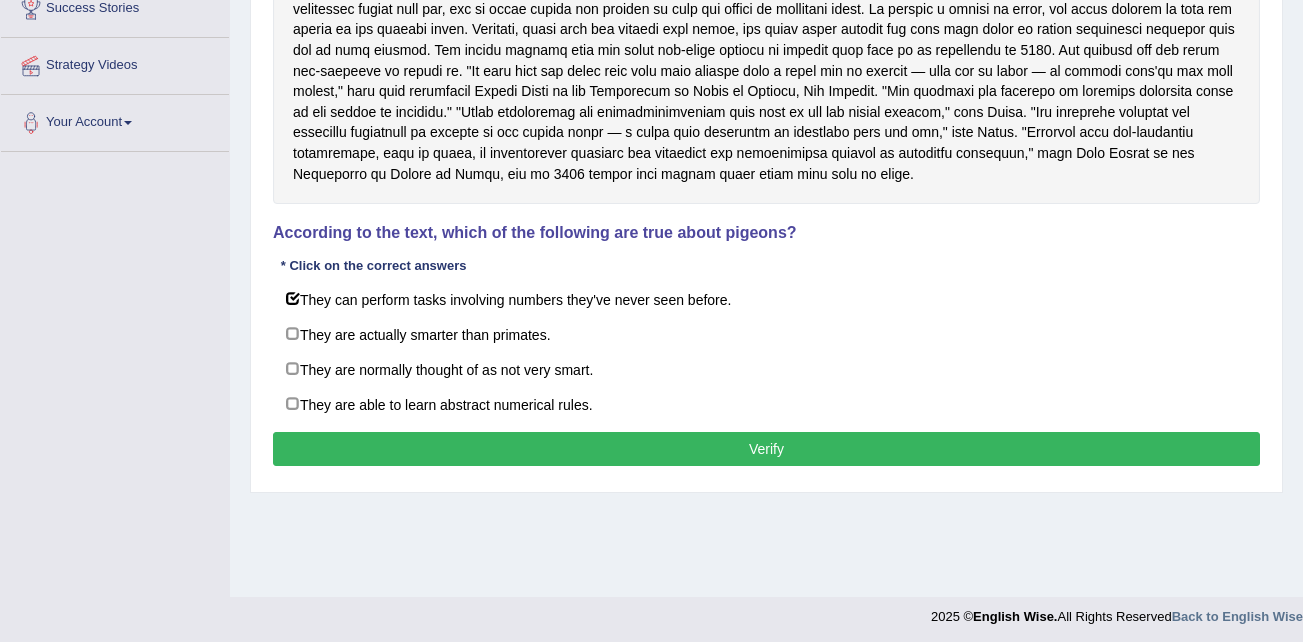 scroll, scrollTop: 408, scrollLeft: 0, axis: vertical 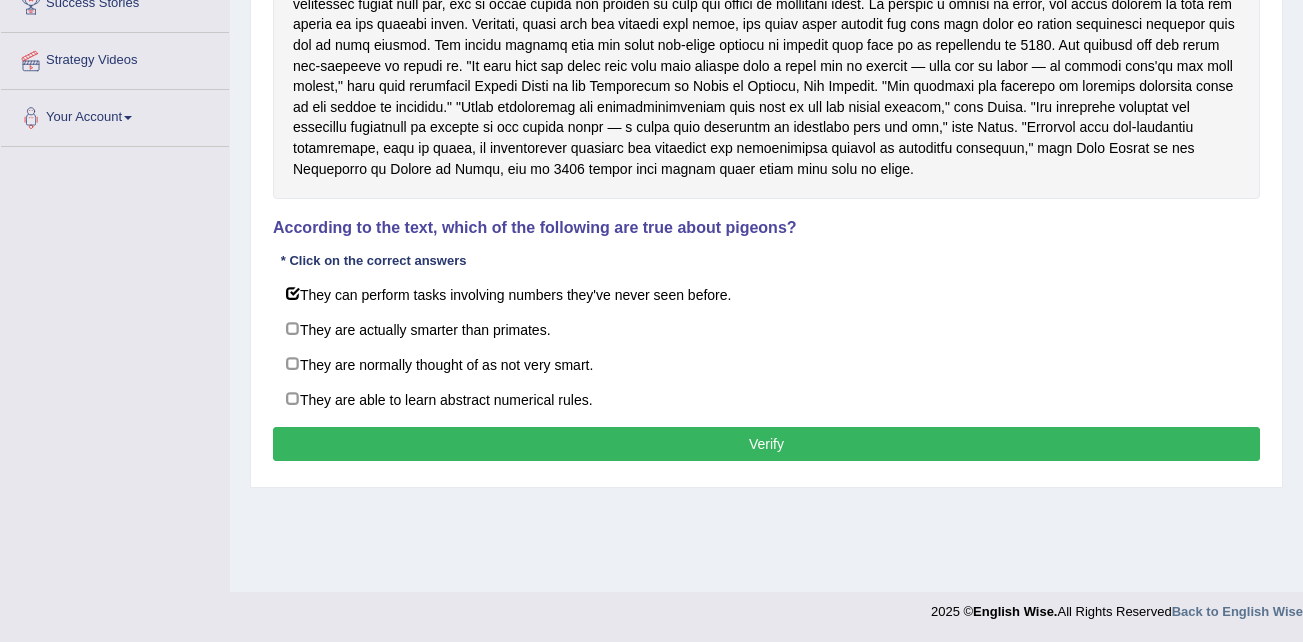 click on "Verify" at bounding box center [766, 444] 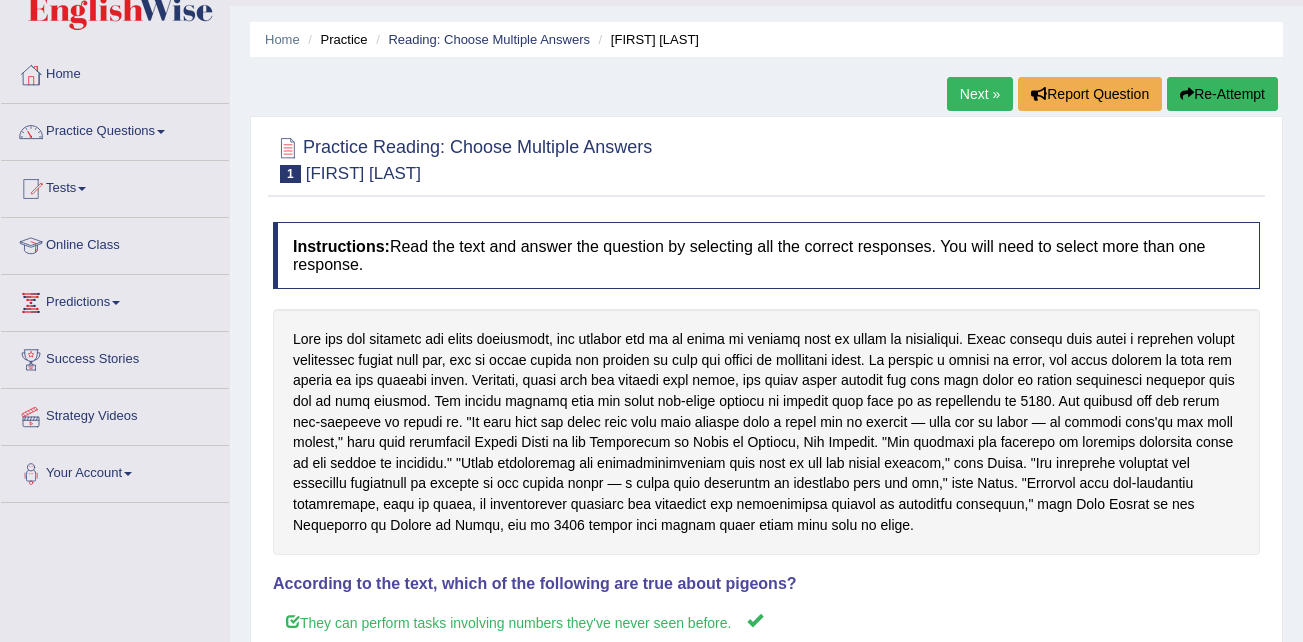 scroll, scrollTop: 0, scrollLeft: 0, axis: both 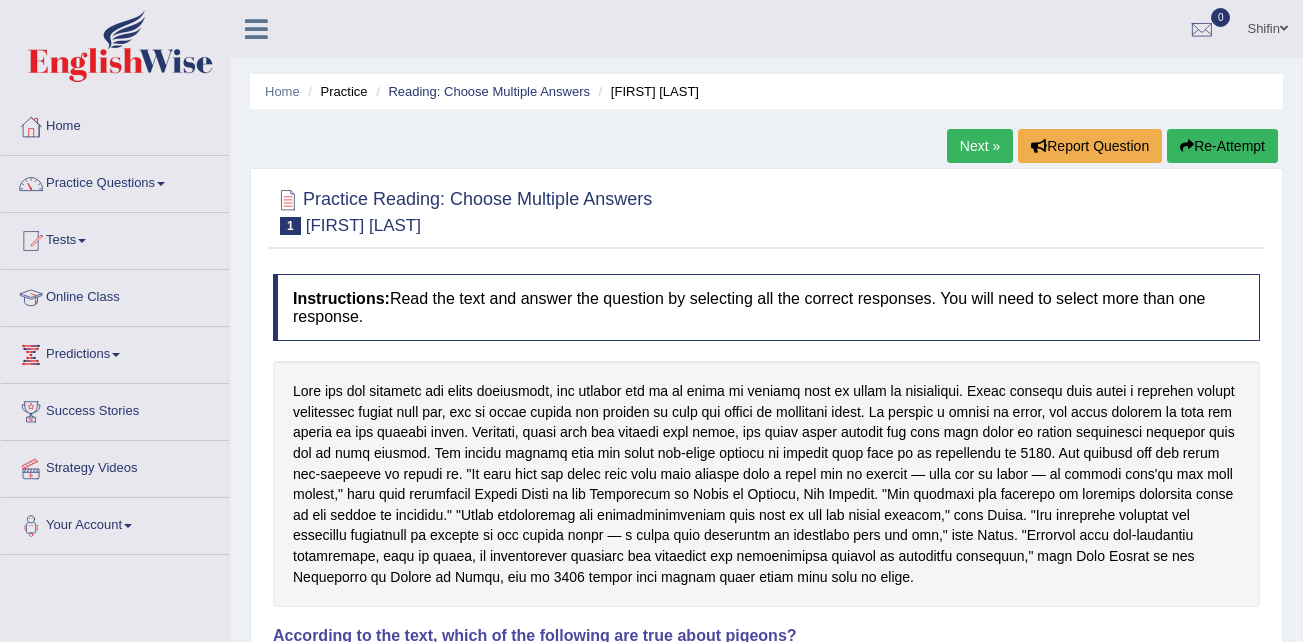 click on "Next »" at bounding box center (980, 146) 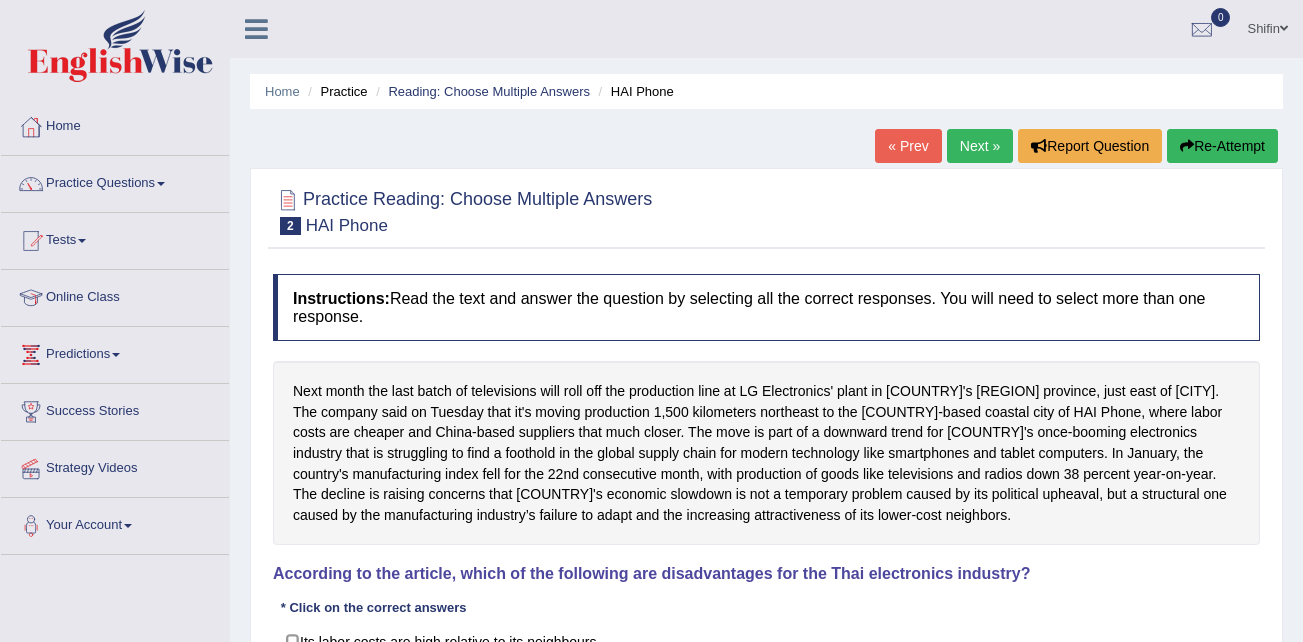 scroll, scrollTop: 0, scrollLeft: 0, axis: both 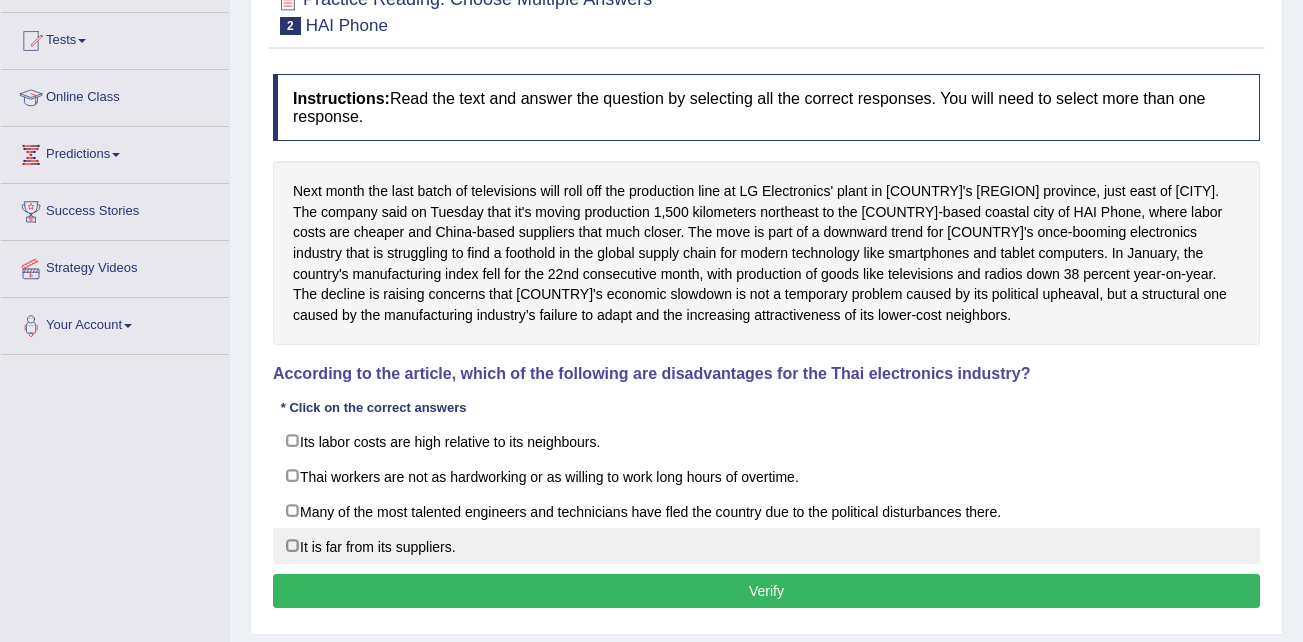 click on "It is far from its suppliers." at bounding box center (766, 546) 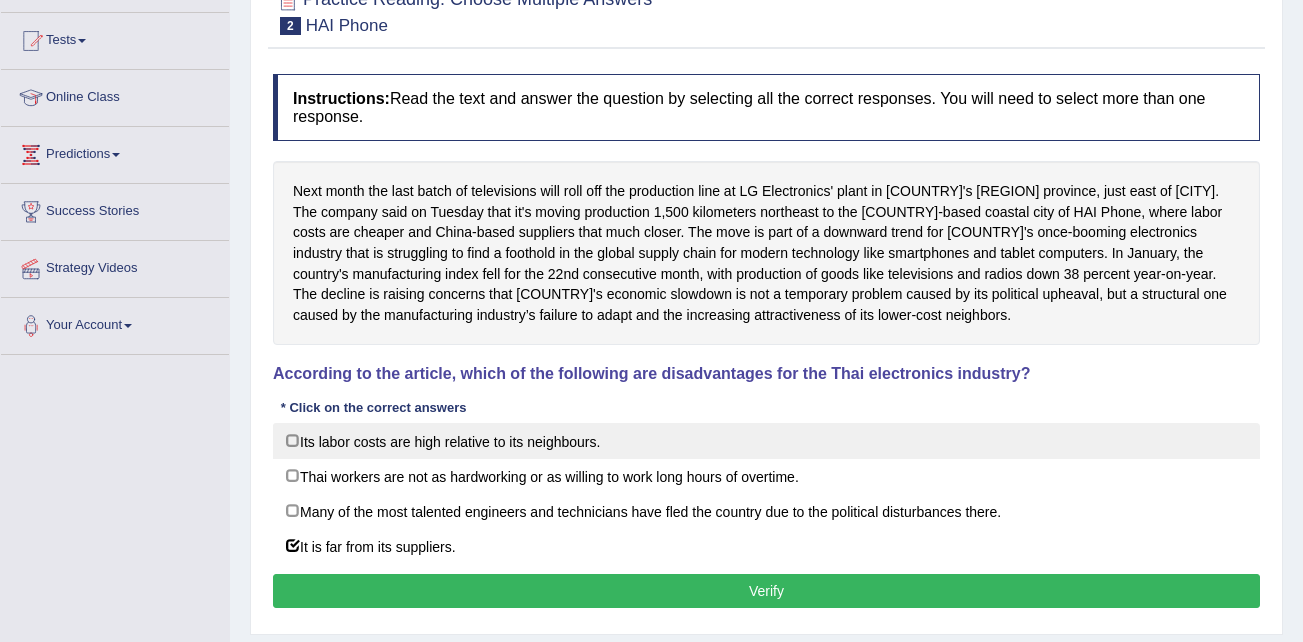 click on "Its labor costs are high relative to its neighbours." at bounding box center (766, 441) 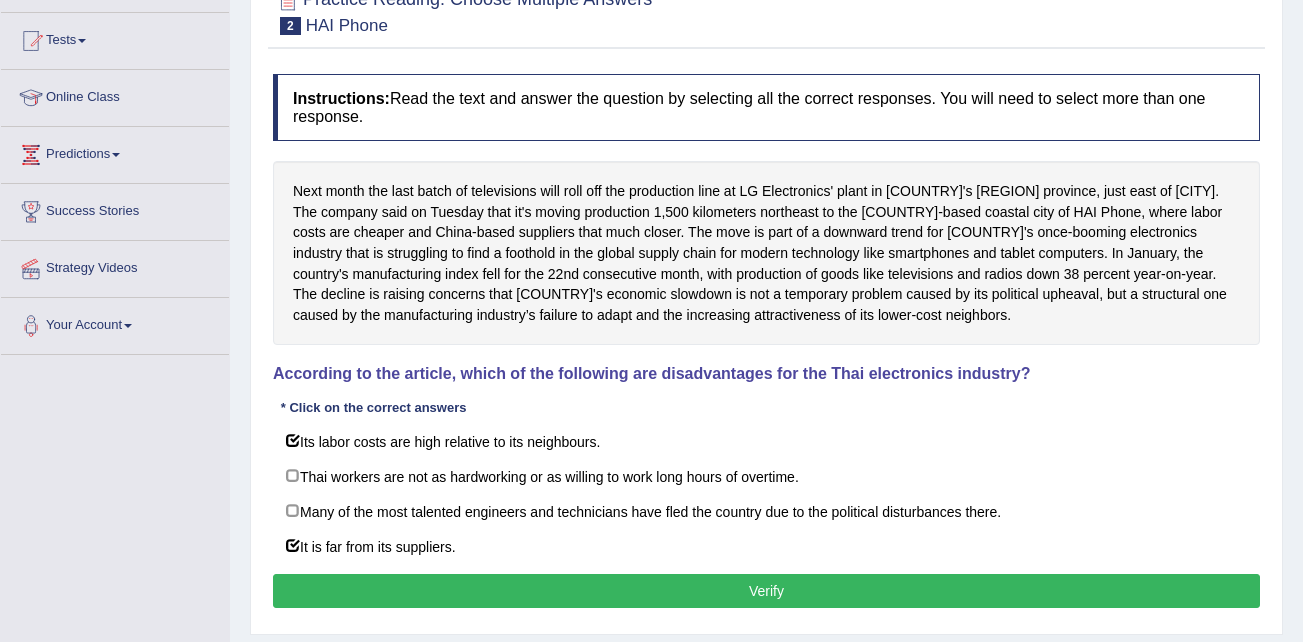 click on "Verify" at bounding box center (766, 591) 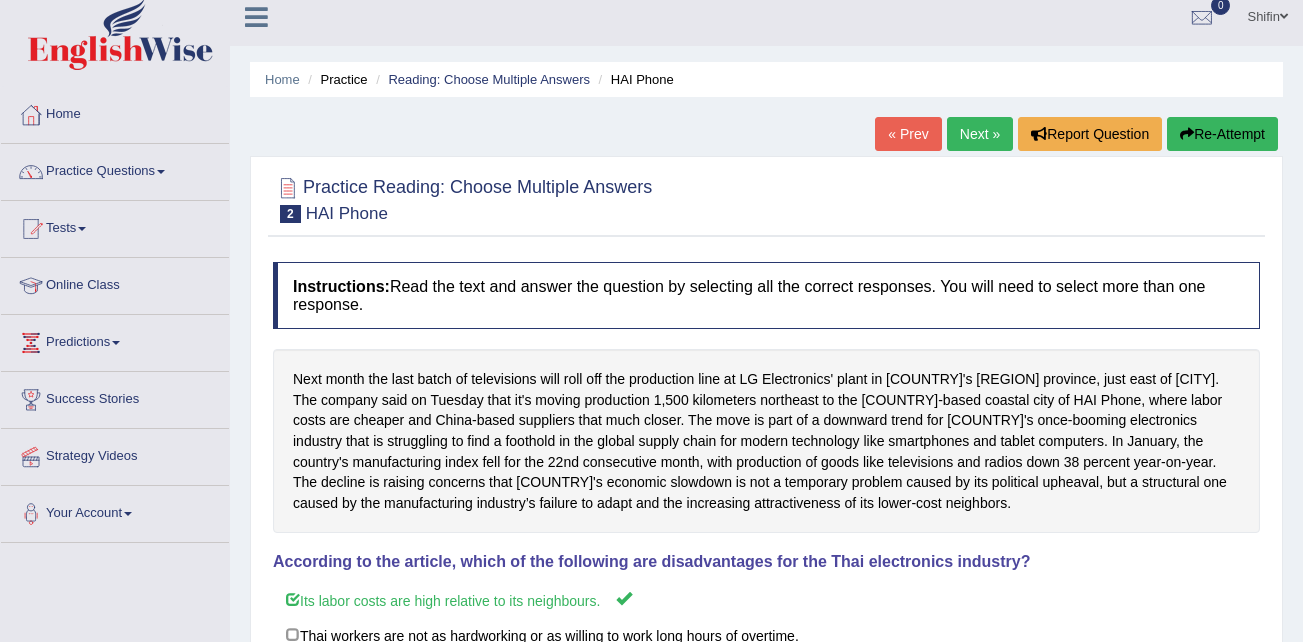 scroll, scrollTop: 0, scrollLeft: 0, axis: both 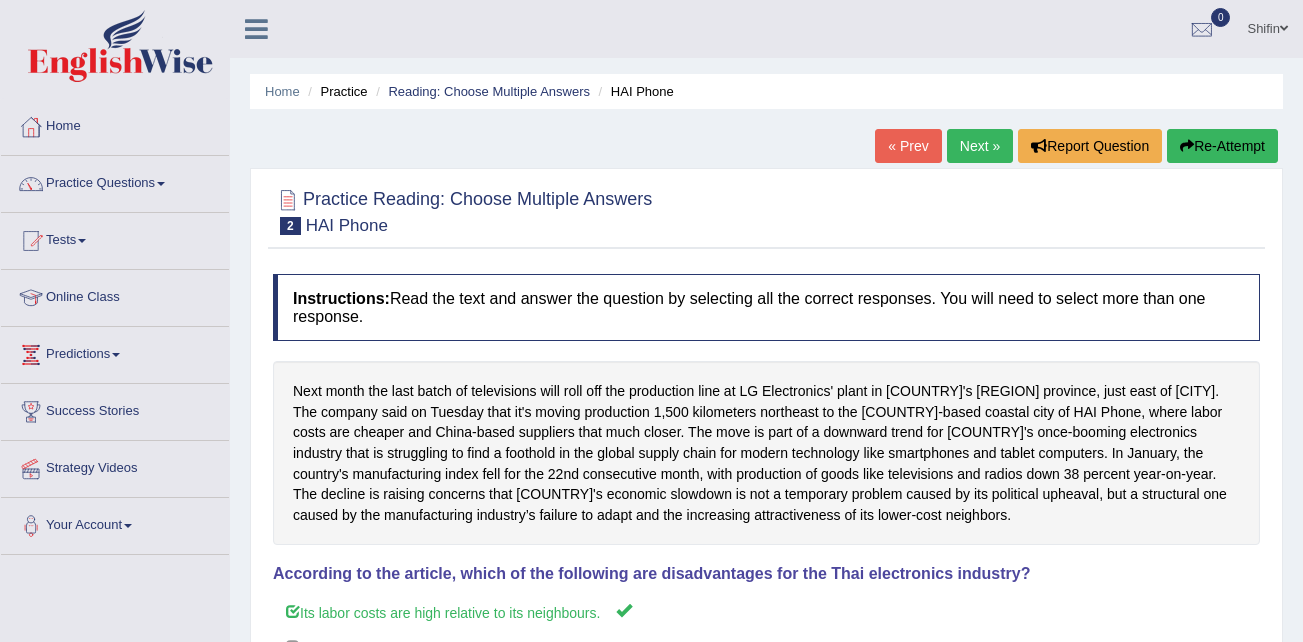 click on "Next »" at bounding box center (980, 146) 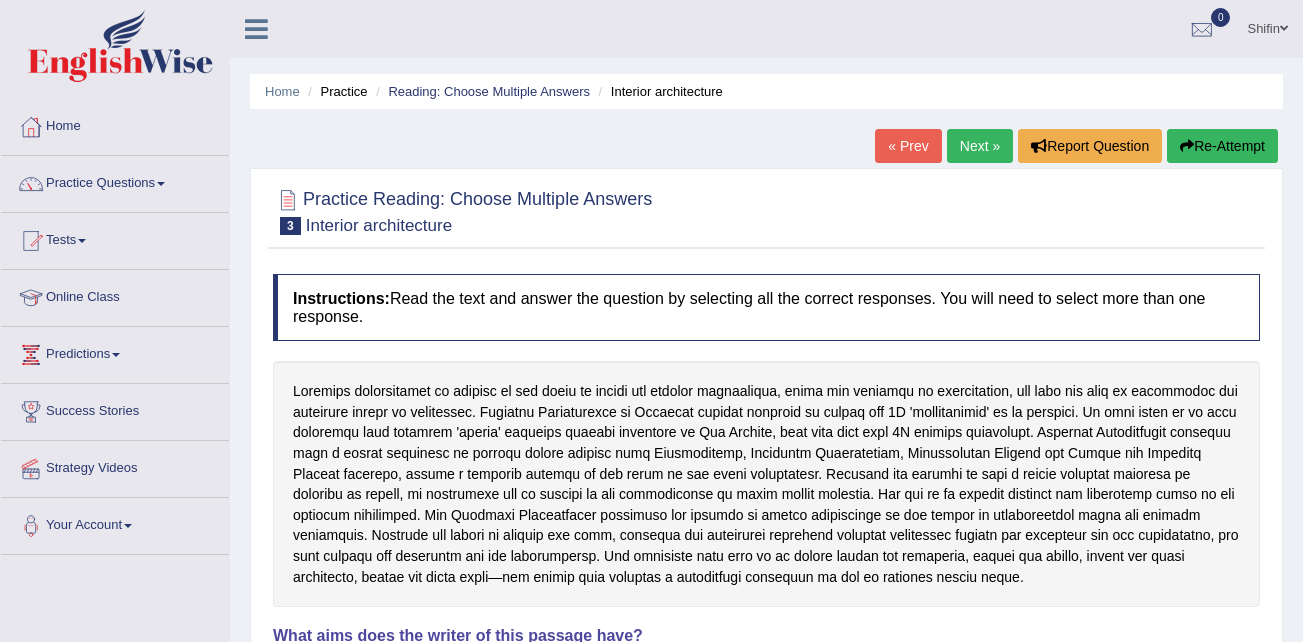 scroll, scrollTop: 0, scrollLeft: 0, axis: both 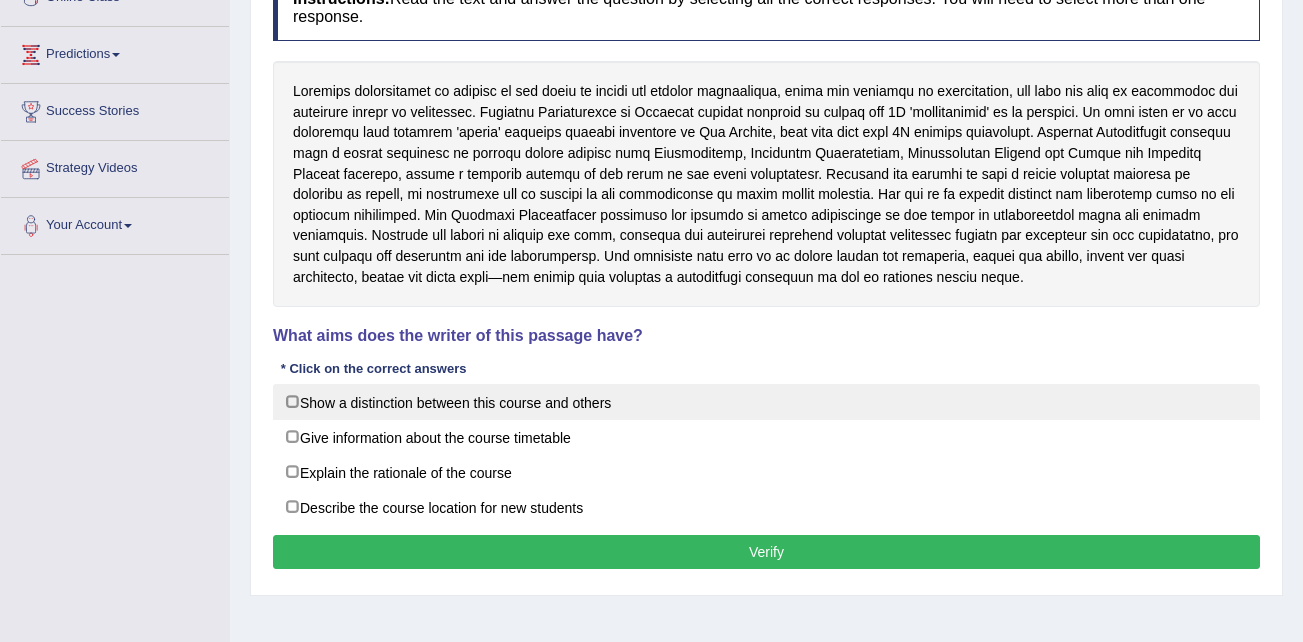 click on "Show a distinction between this course and others" at bounding box center [766, 402] 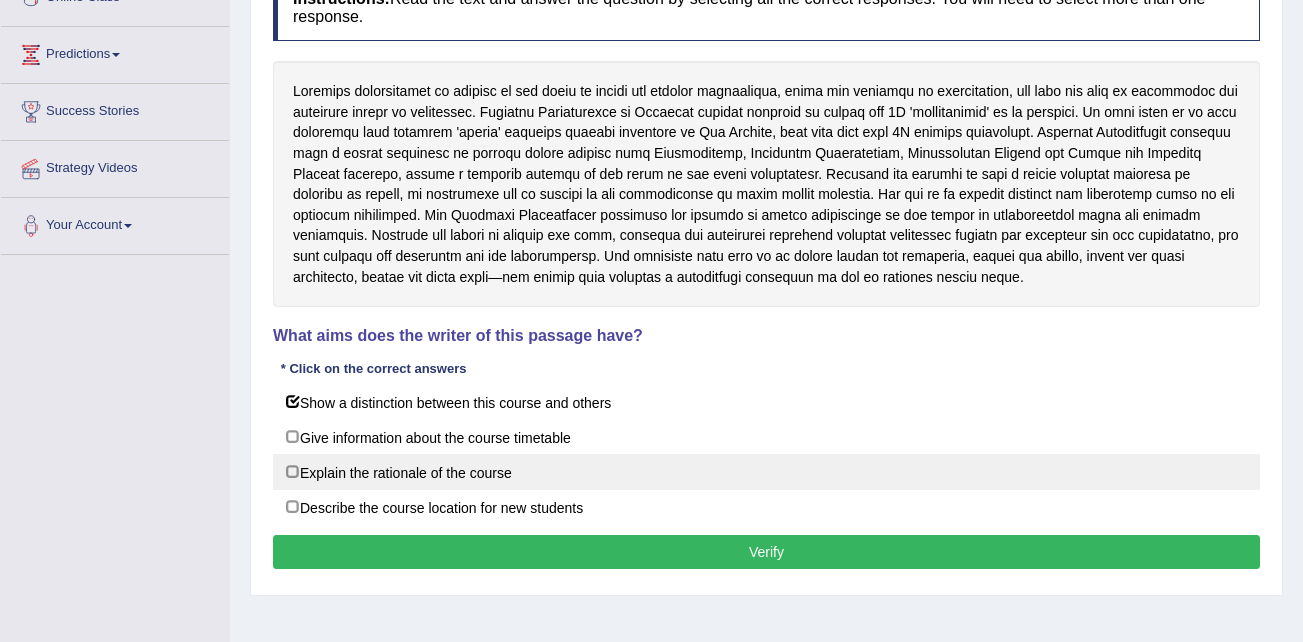 click on "Explain the rationale of the course" at bounding box center (766, 472) 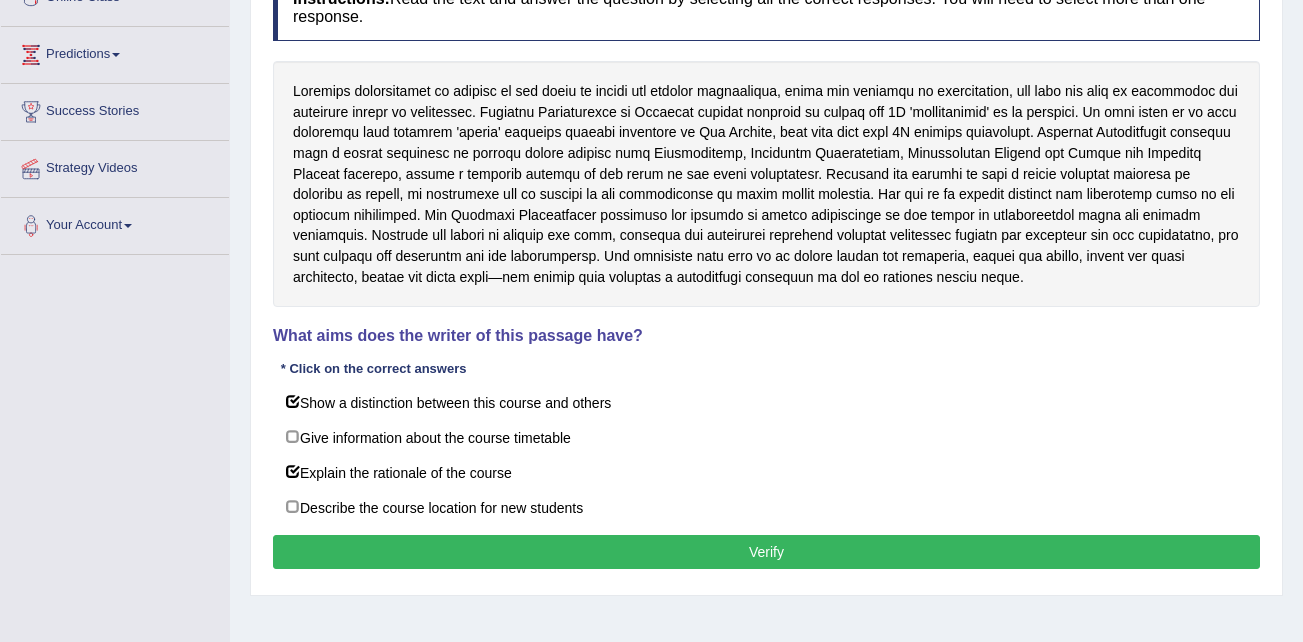 click on "Verify" at bounding box center (766, 552) 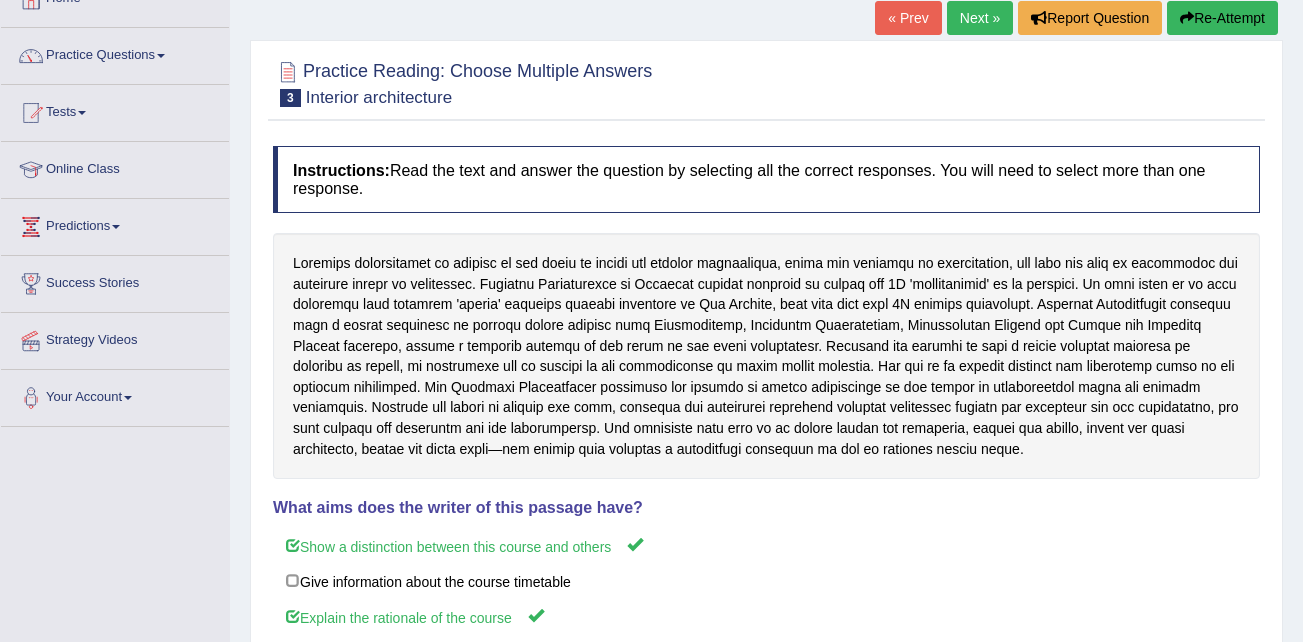 scroll, scrollTop: 8, scrollLeft: 0, axis: vertical 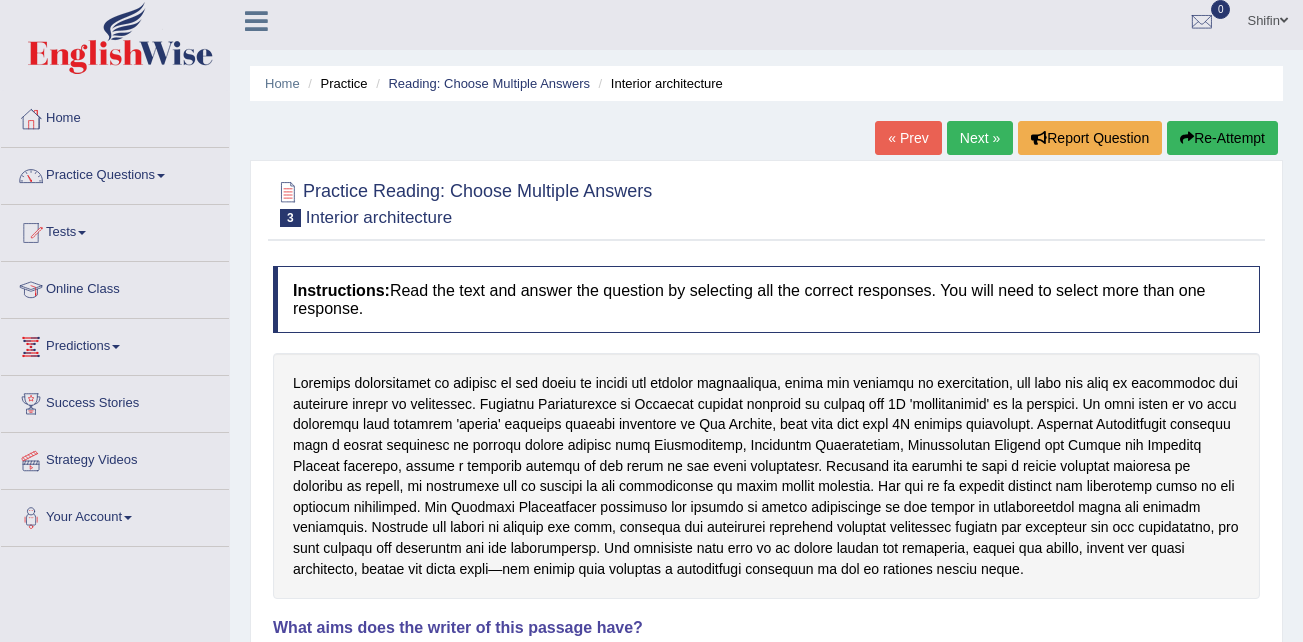 click on "Next »" at bounding box center (980, 138) 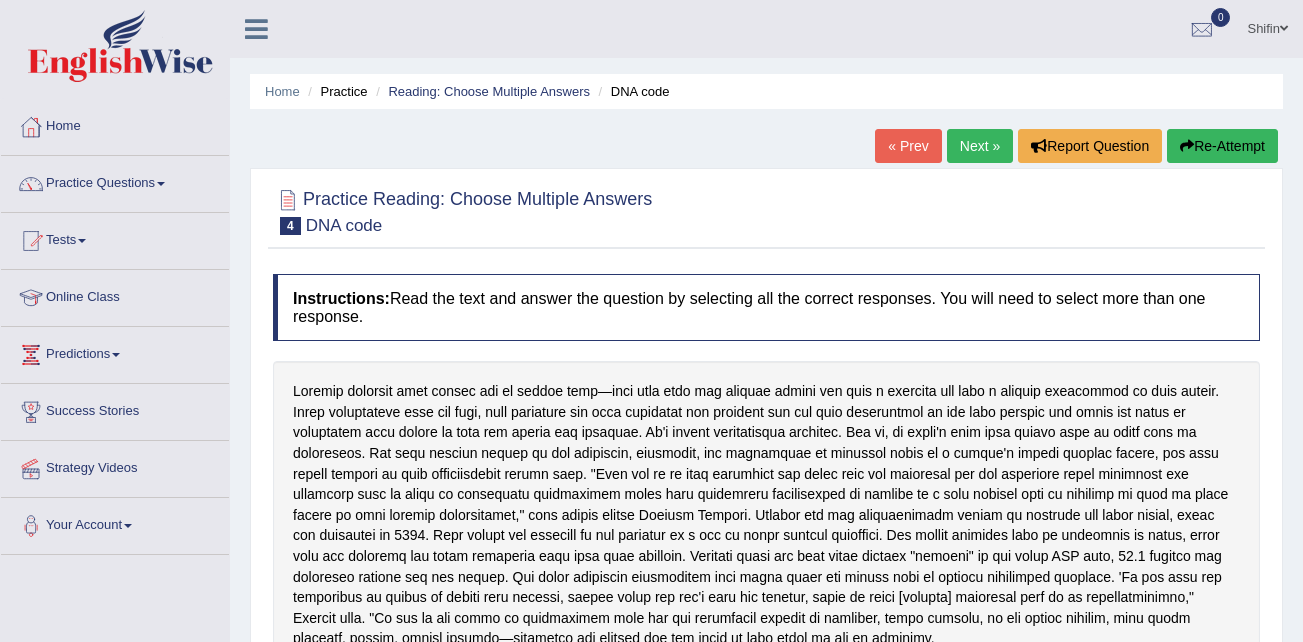 scroll, scrollTop: 200, scrollLeft: 0, axis: vertical 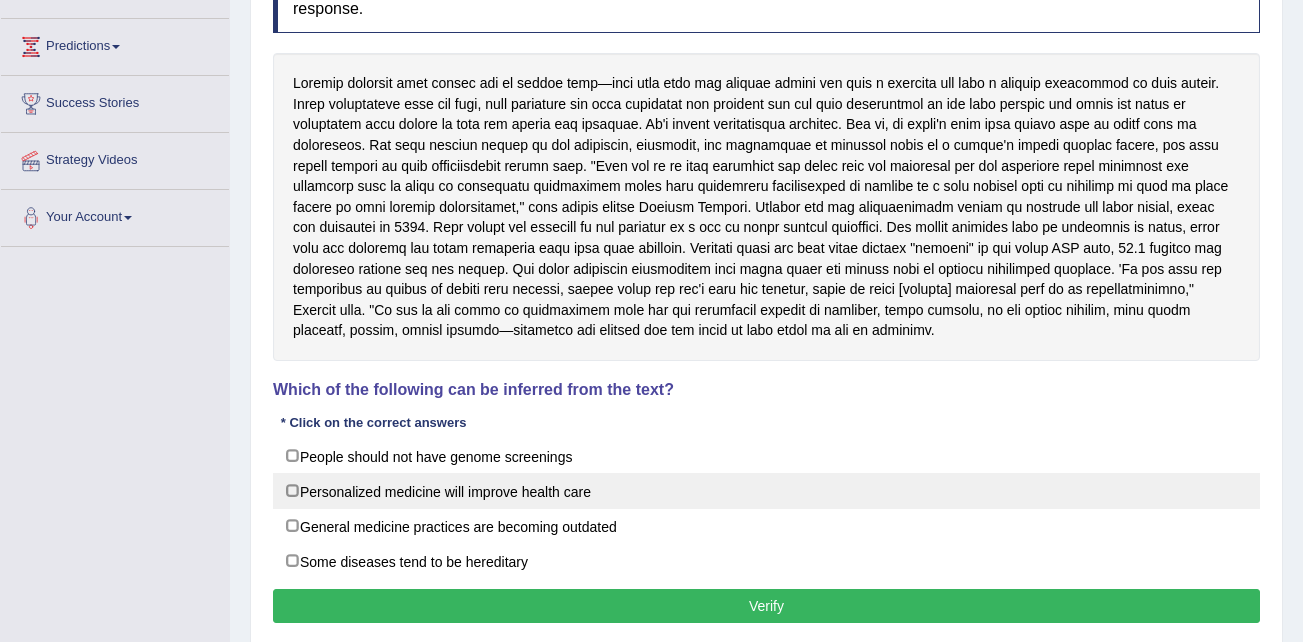 click on "Personalized medicine will improve health care" at bounding box center (766, 491) 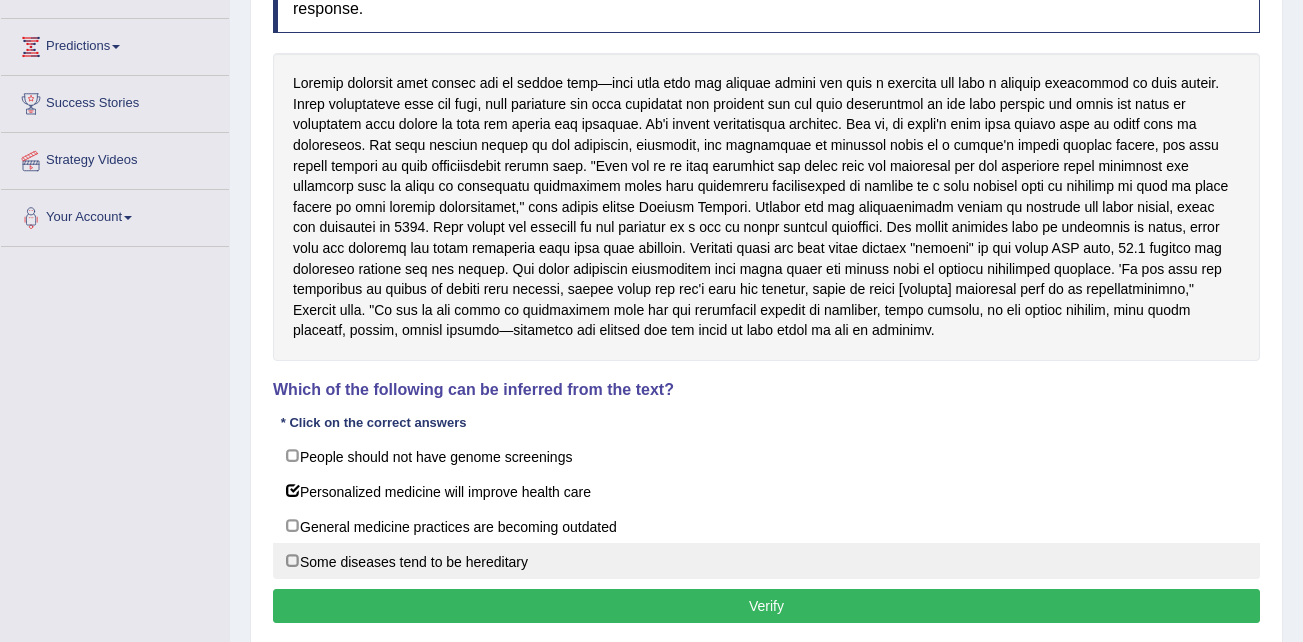 click on "Some diseases tend to be hereditary" at bounding box center (766, 561) 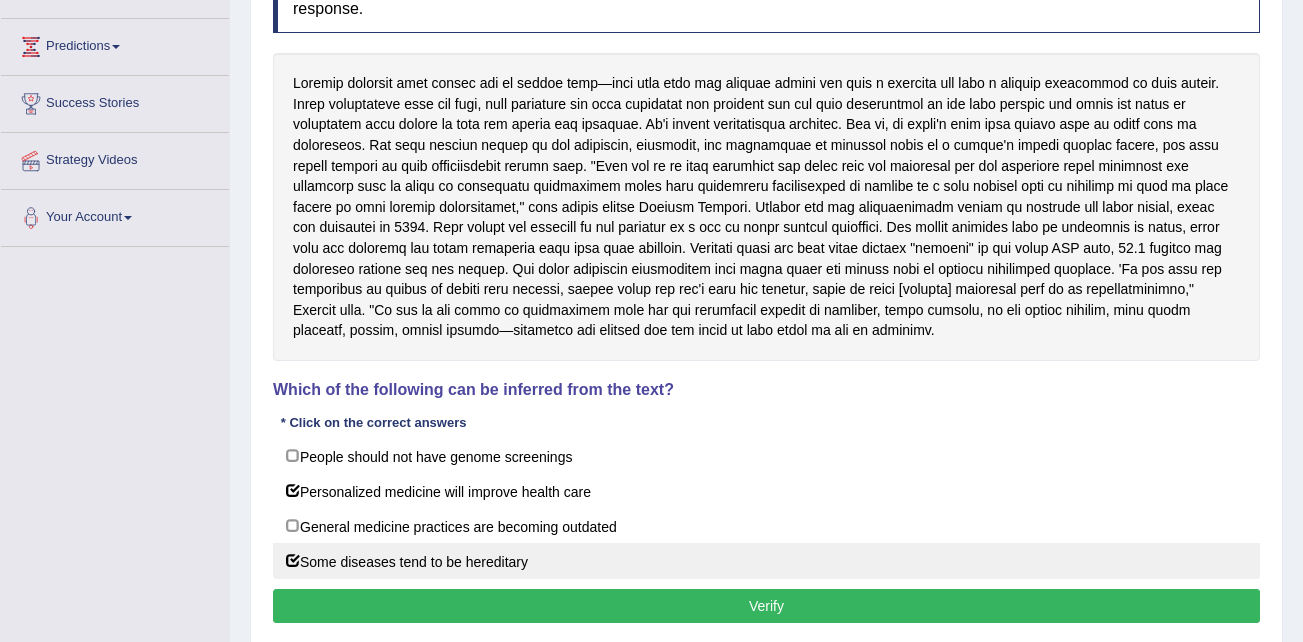 checkbox on "true" 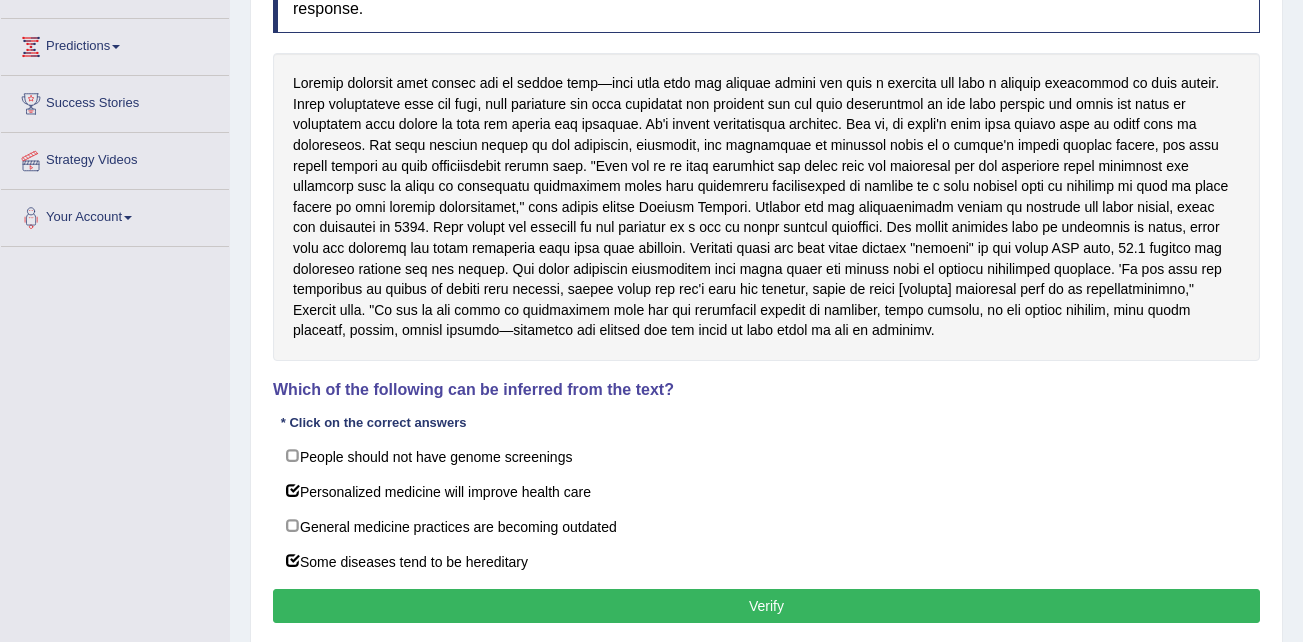 click on "Verify" at bounding box center (766, 606) 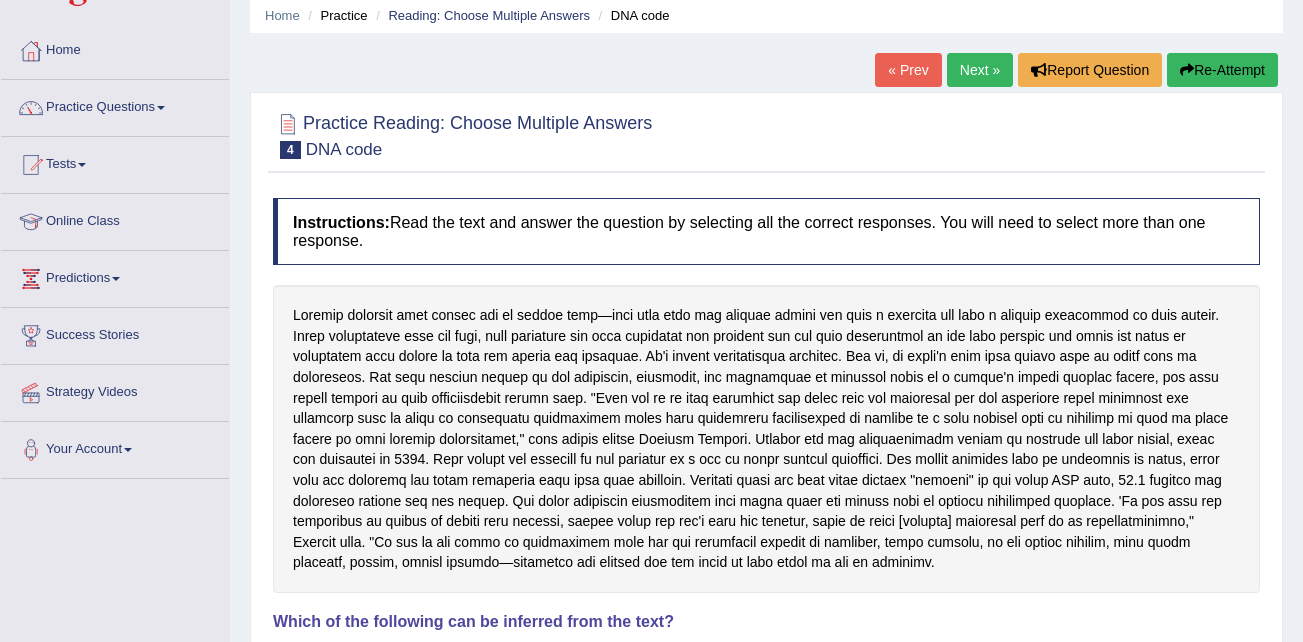 scroll, scrollTop: 0, scrollLeft: 0, axis: both 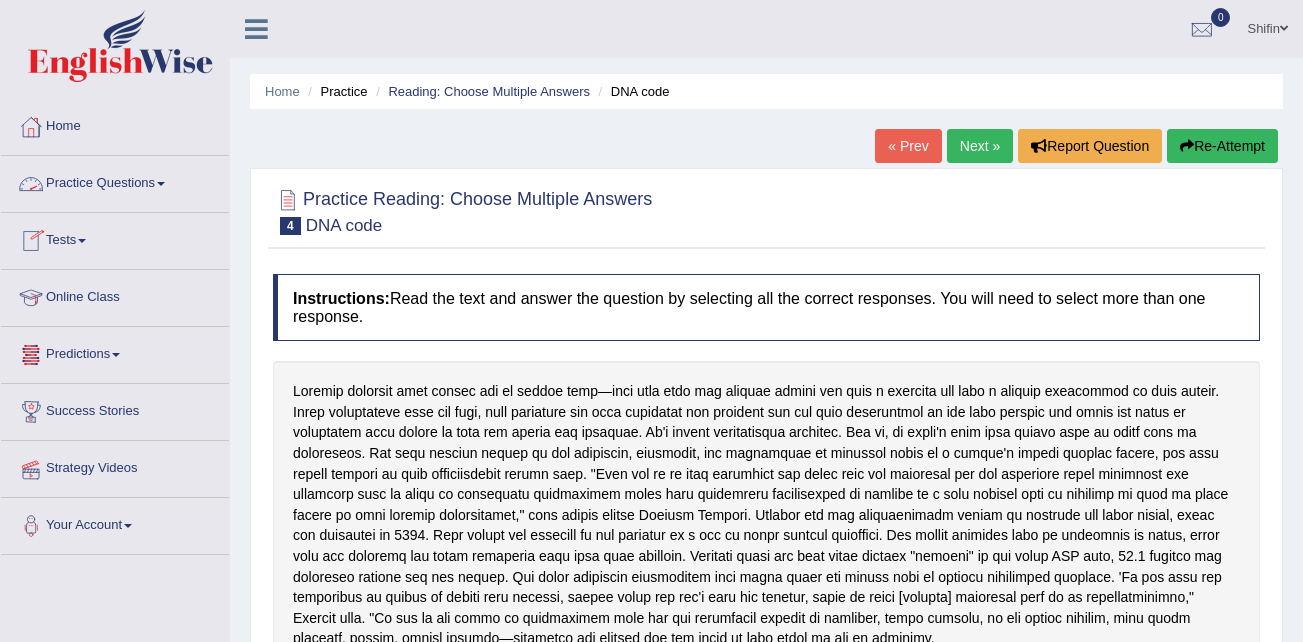 click on "Practice Questions" at bounding box center (115, 181) 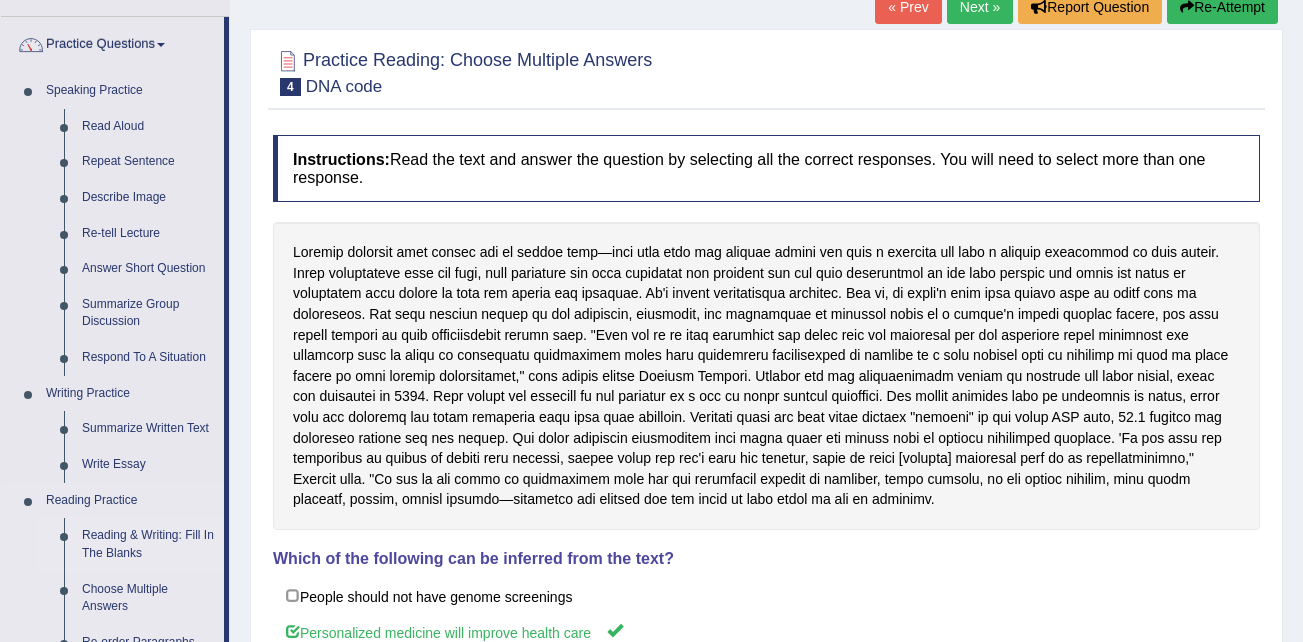 scroll, scrollTop: 300, scrollLeft: 0, axis: vertical 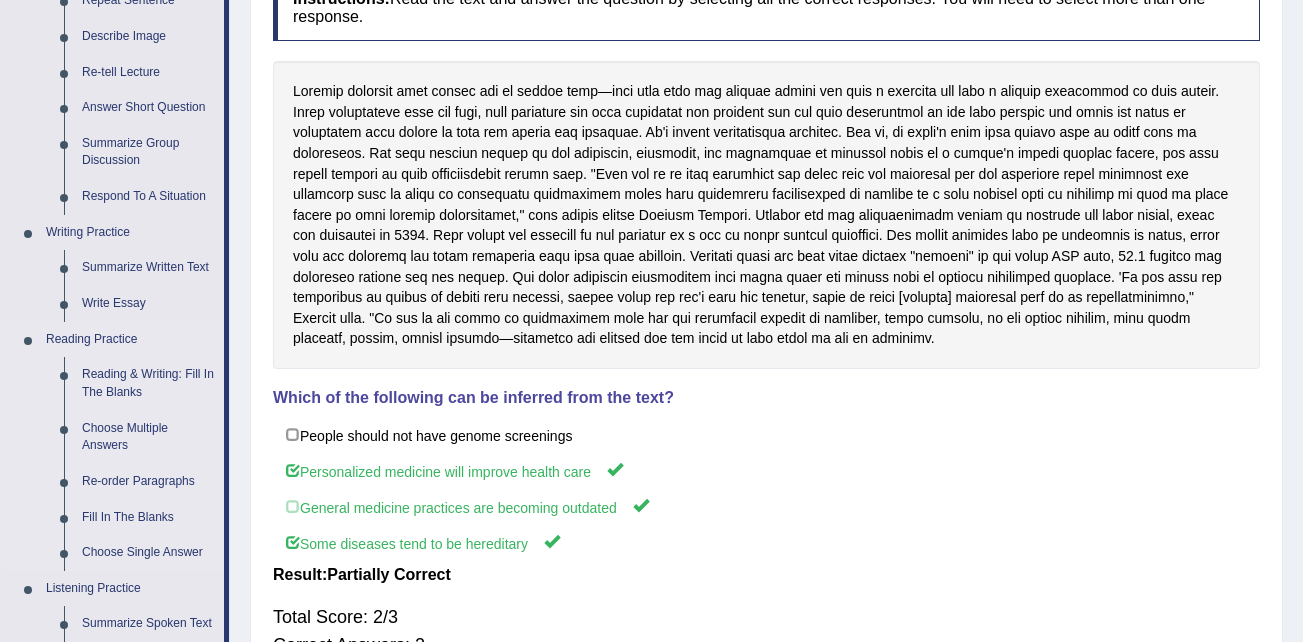 click on "Reading Practice" at bounding box center [130, 340] 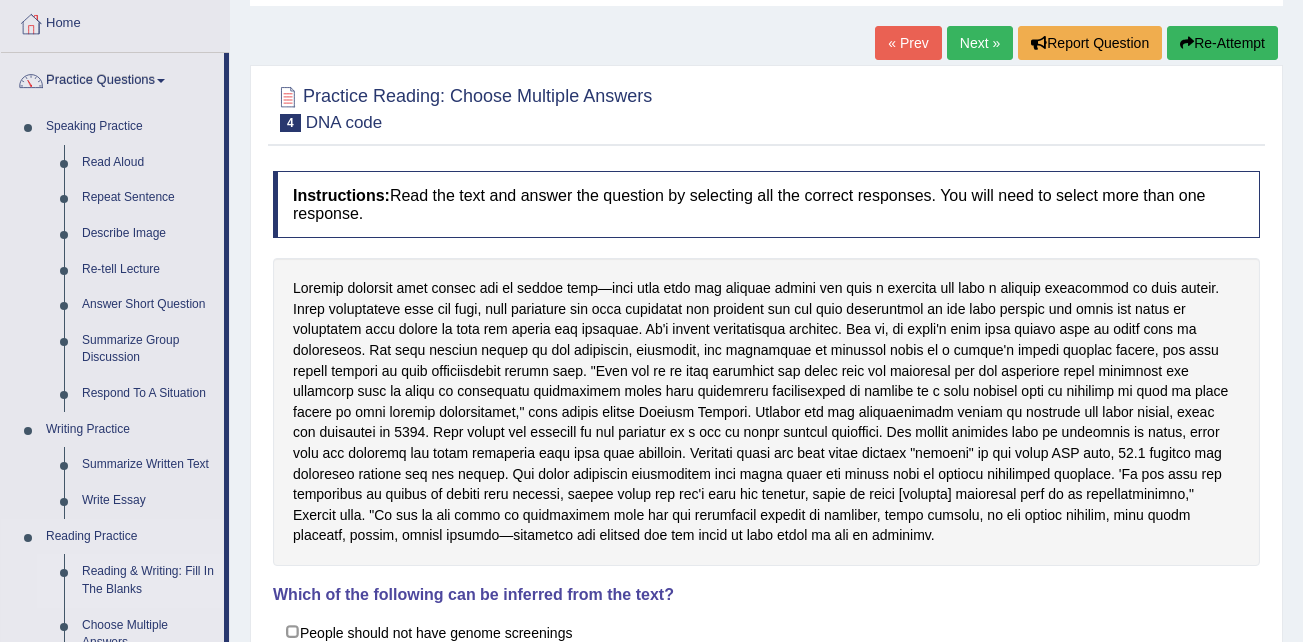 scroll, scrollTop: 300, scrollLeft: 0, axis: vertical 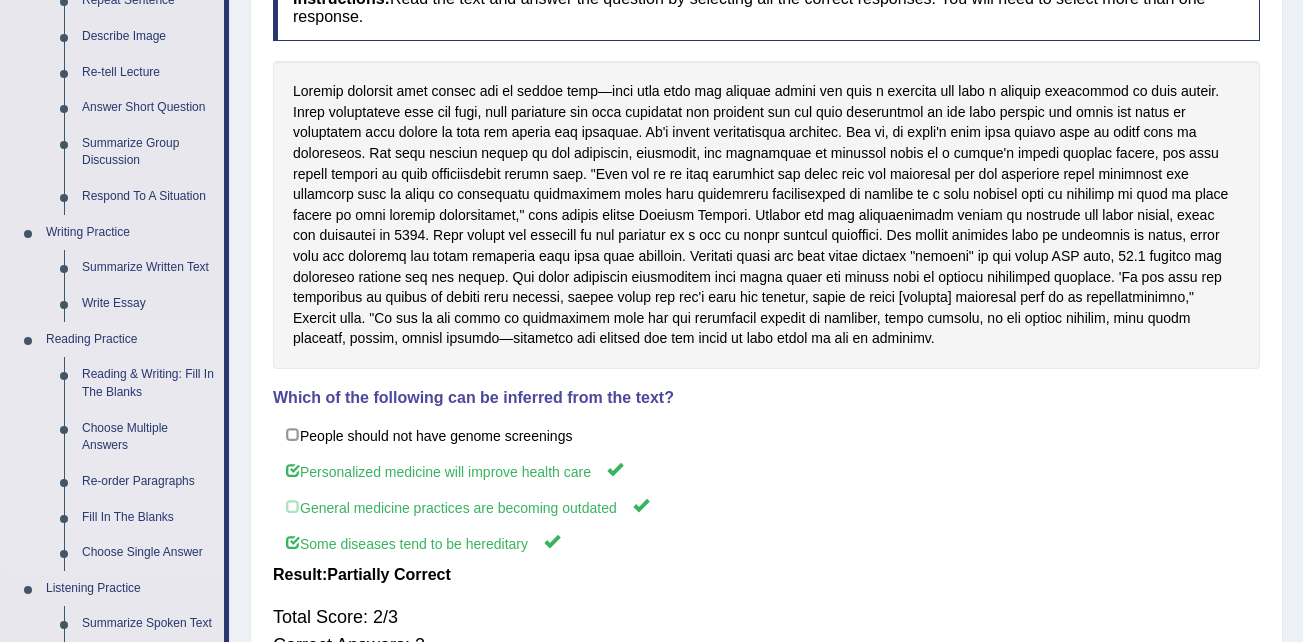 click on "Reading Practice" at bounding box center [130, 340] 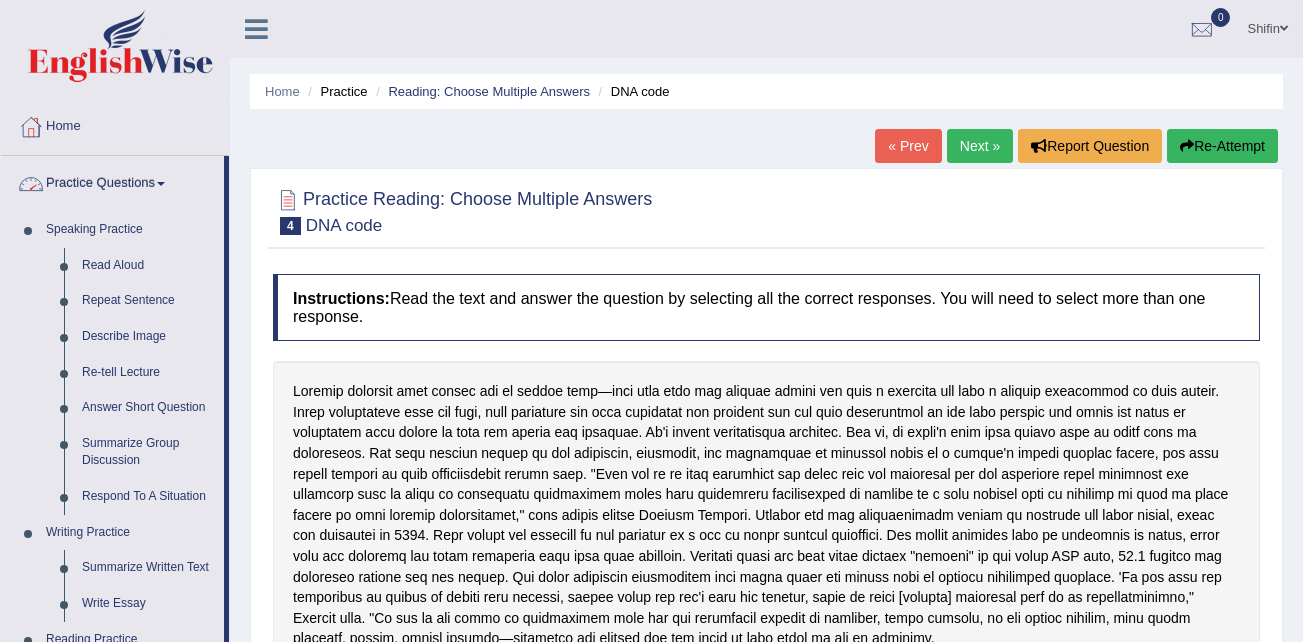 click on "Practice Questions" at bounding box center (112, 181) 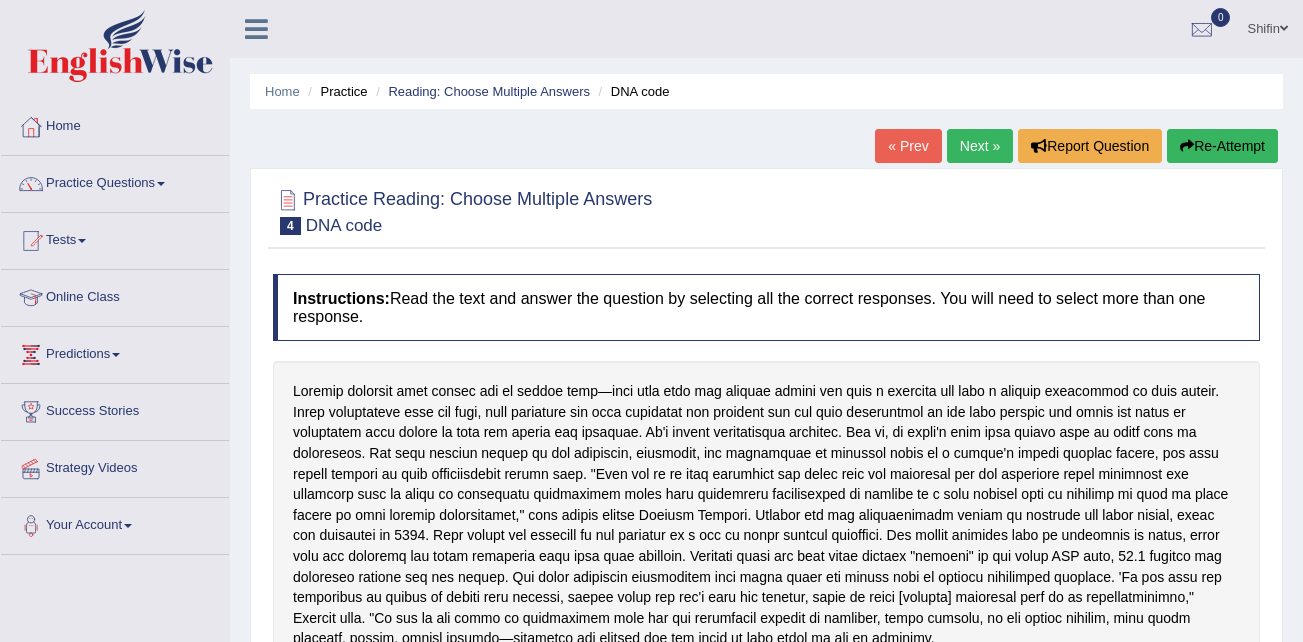 click on "Practice Questions" at bounding box center [115, 181] 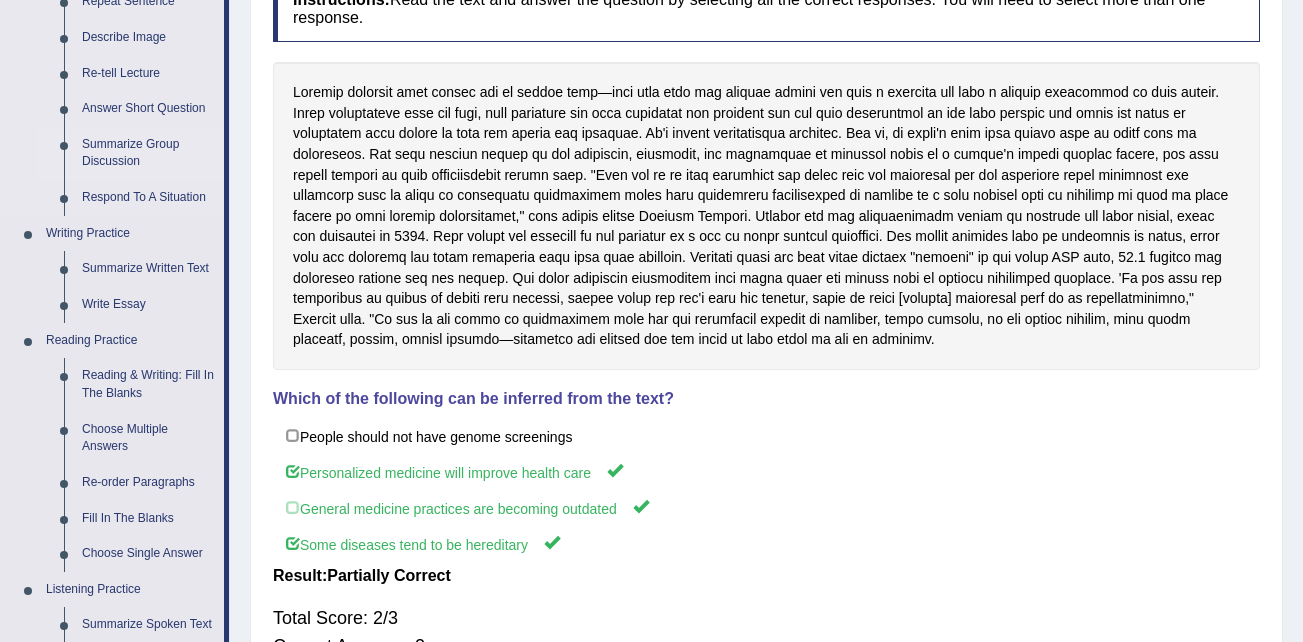 scroll, scrollTop: 300, scrollLeft: 0, axis: vertical 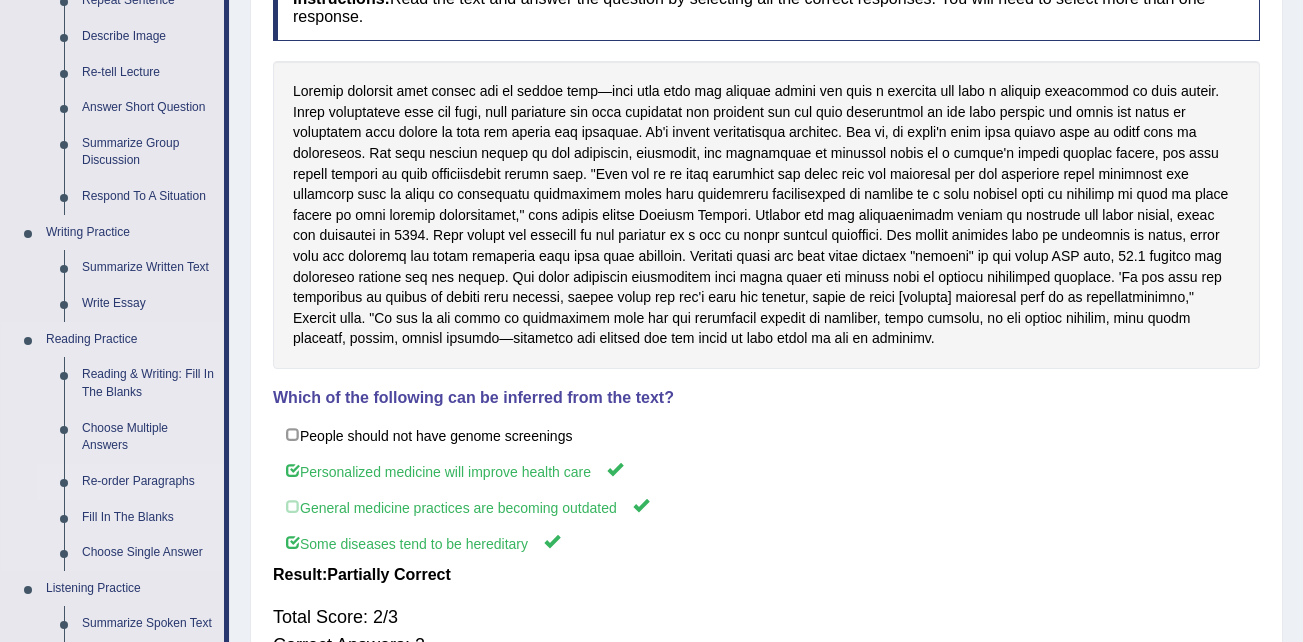 click on "Re-order Paragraphs" at bounding box center [148, 482] 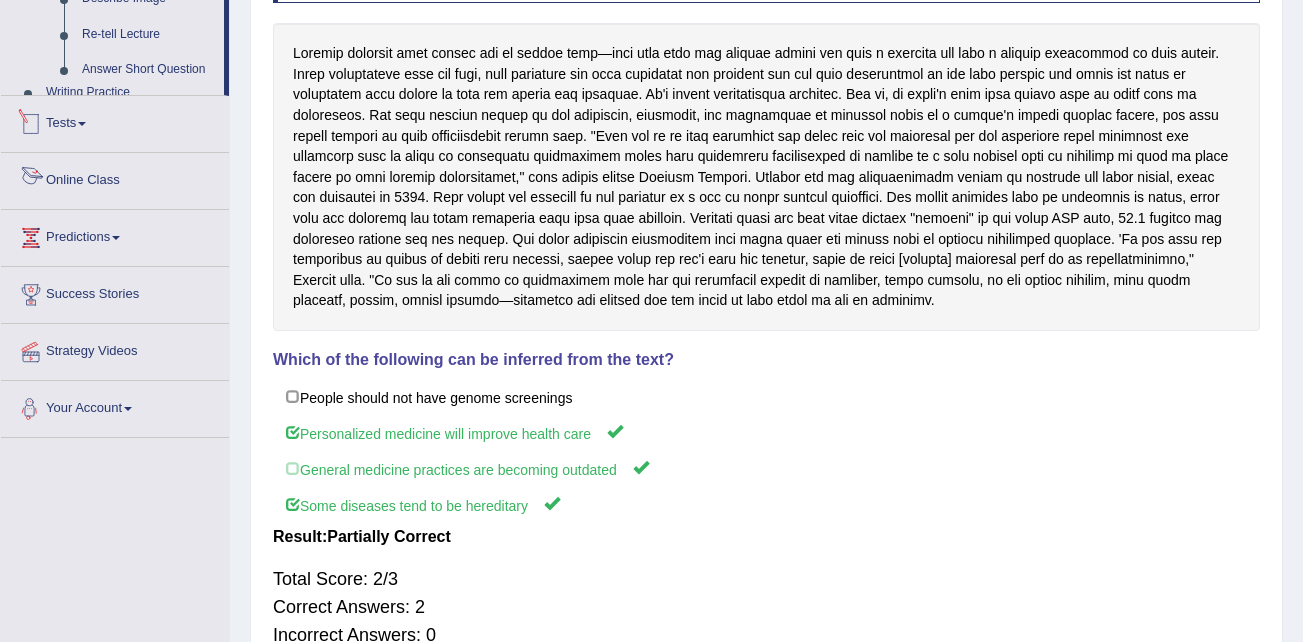 scroll, scrollTop: 451, scrollLeft: 0, axis: vertical 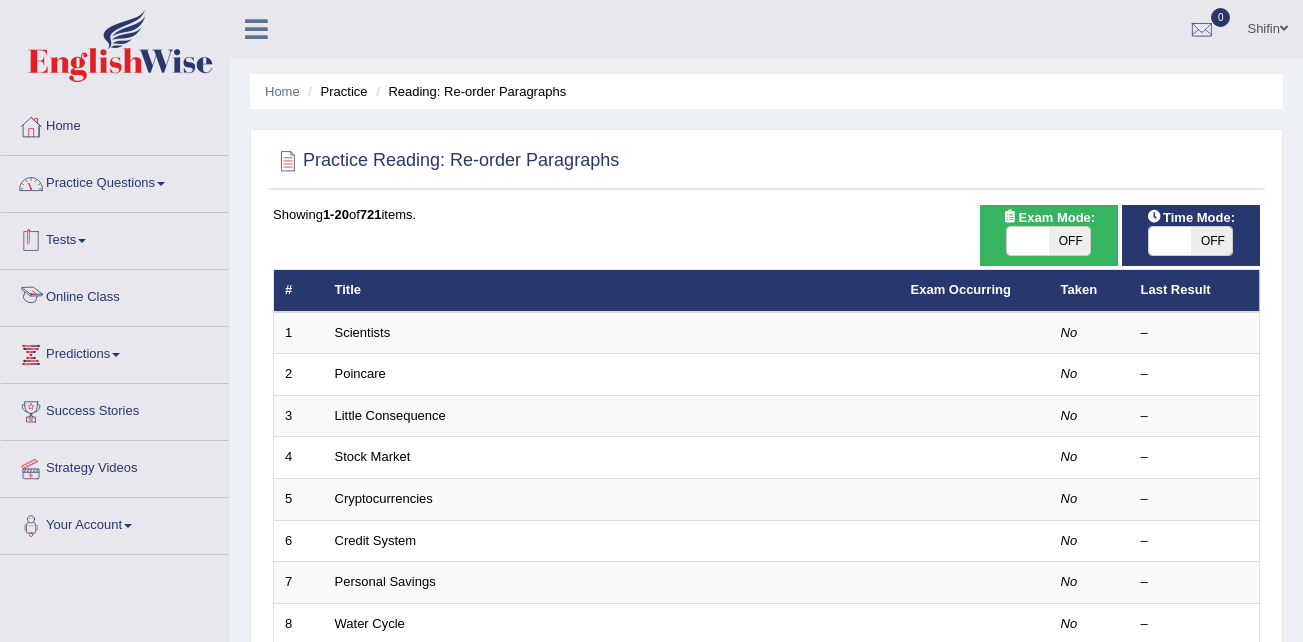 click on "Practice Questions" at bounding box center (115, 181) 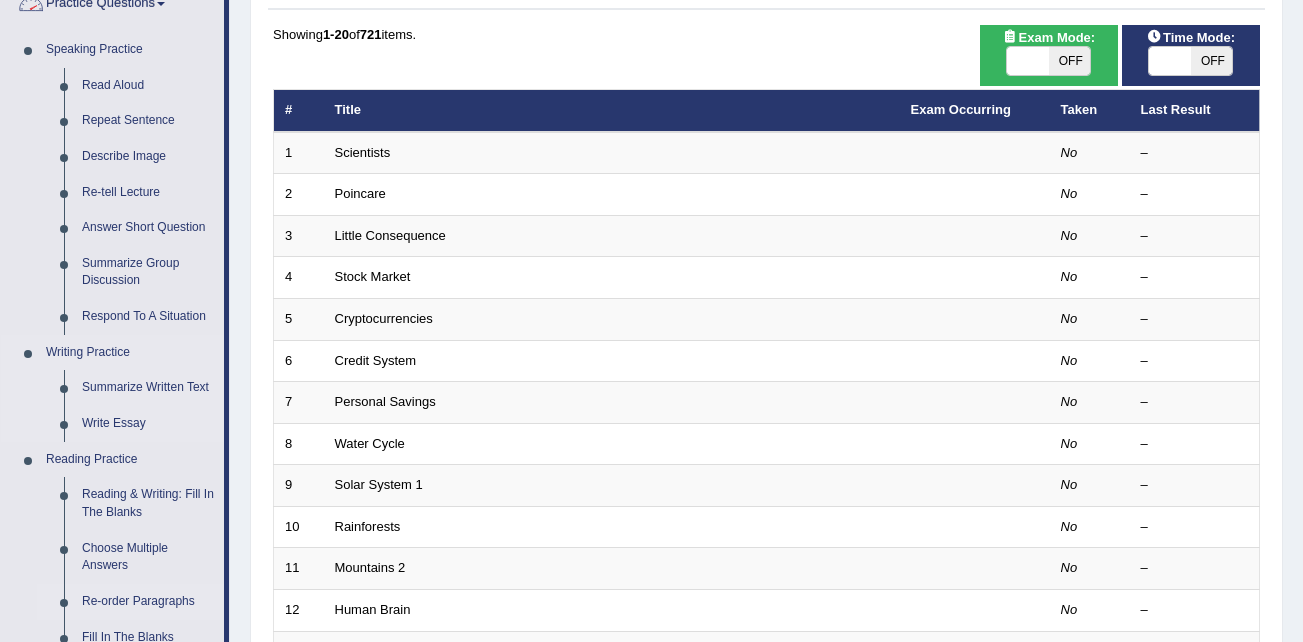 scroll, scrollTop: 300, scrollLeft: 0, axis: vertical 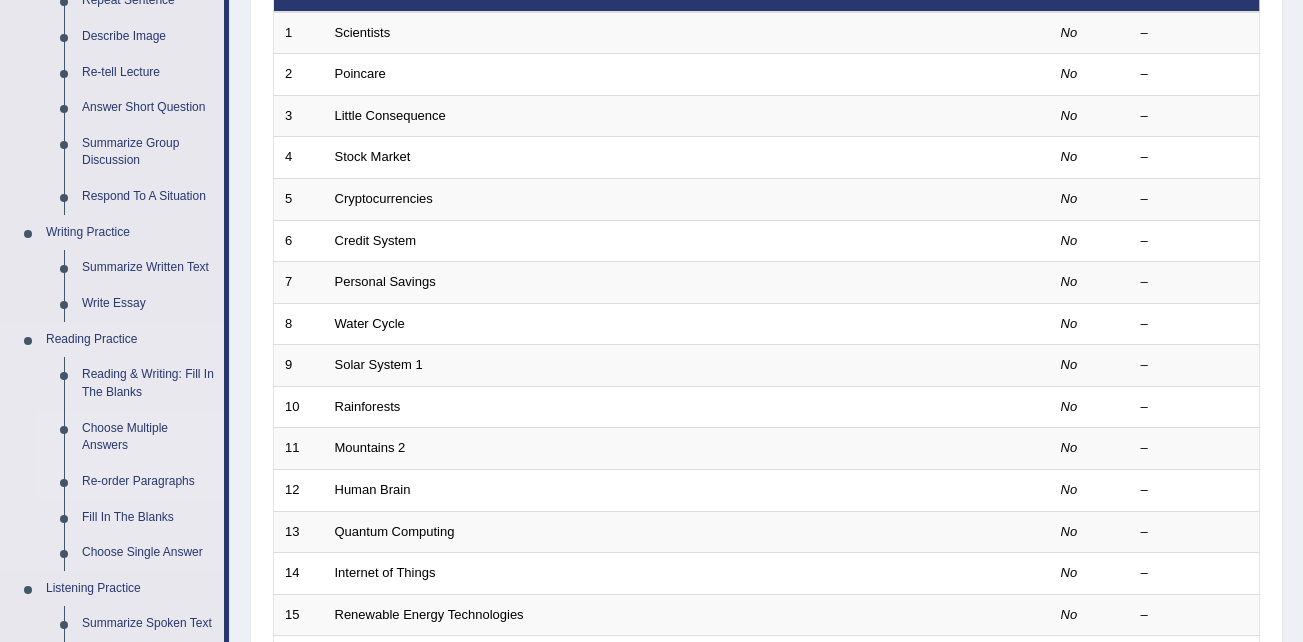 click on "Choose Multiple Answers" at bounding box center [148, 437] 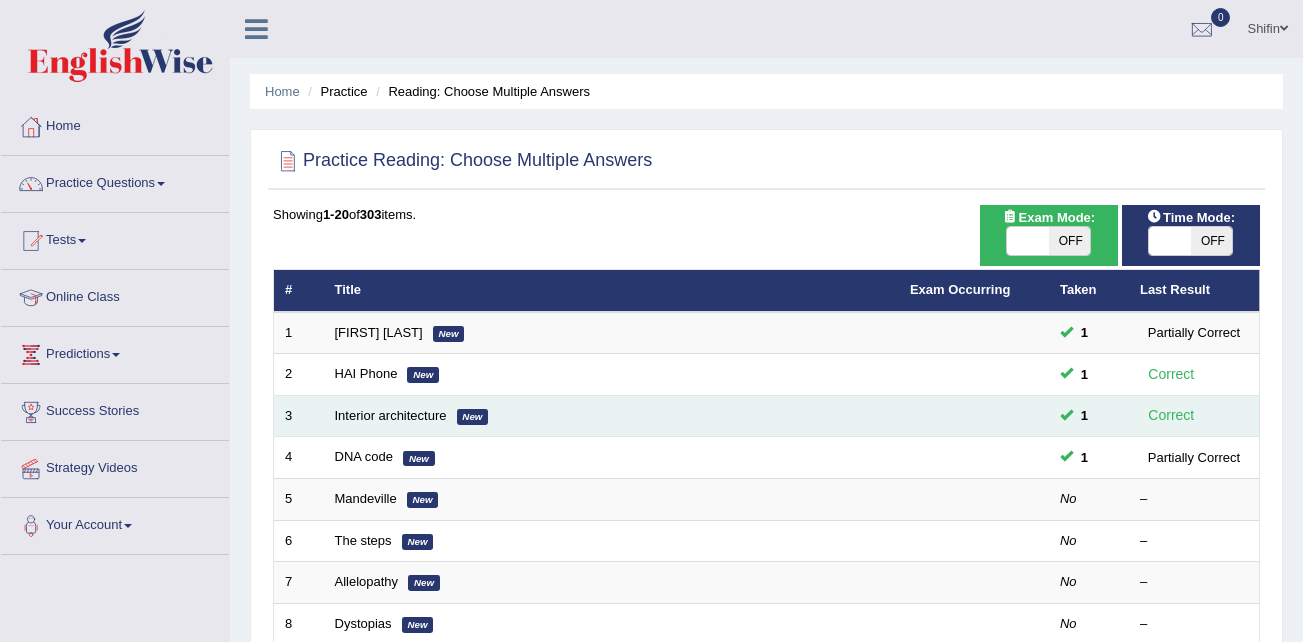 scroll, scrollTop: 0, scrollLeft: 0, axis: both 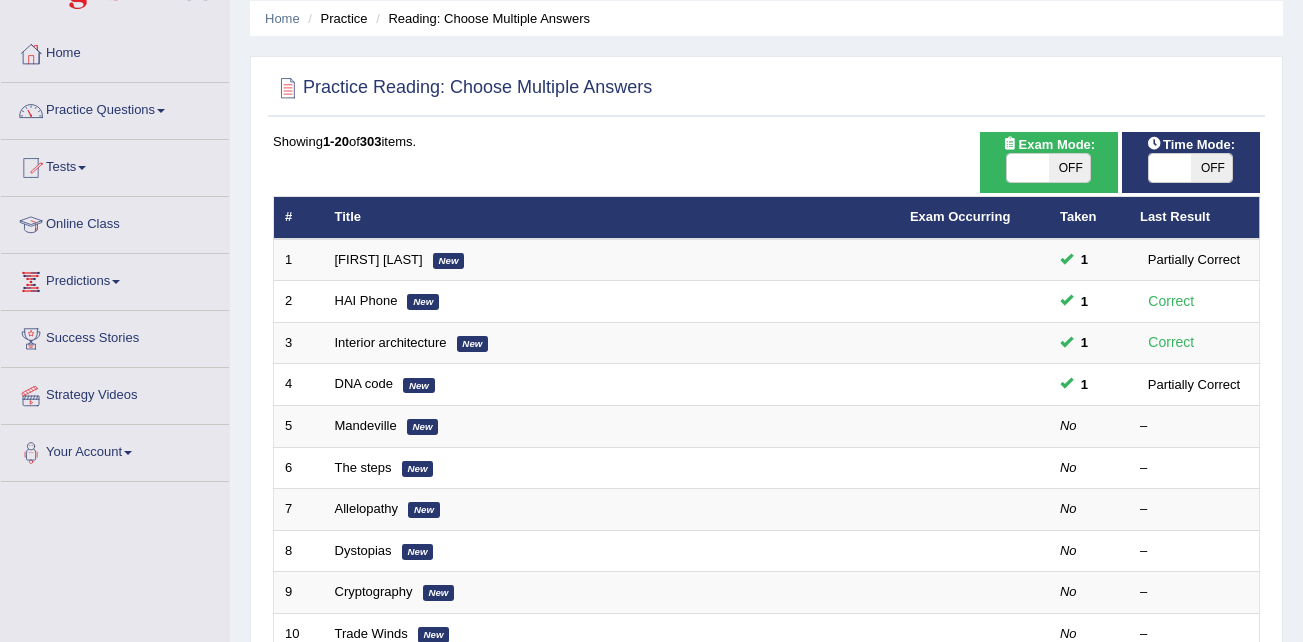 click on "Practice Questions" at bounding box center [115, 108] 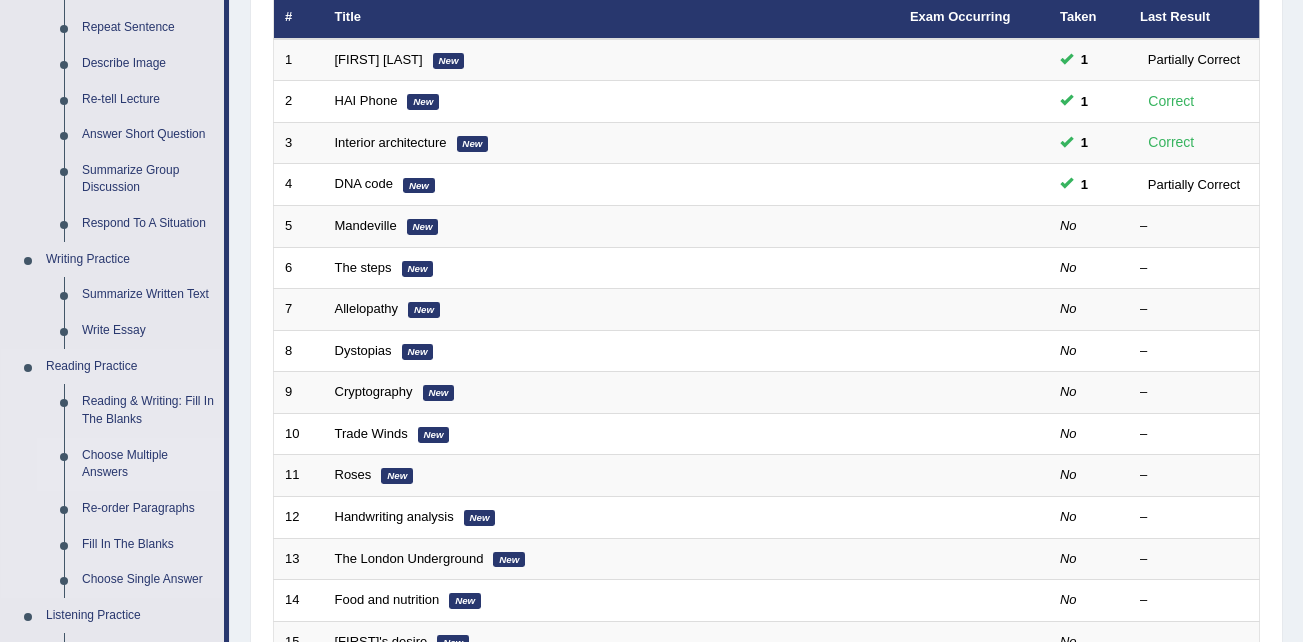scroll, scrollTop: 373, scrollLeft: 0, axis: vertical 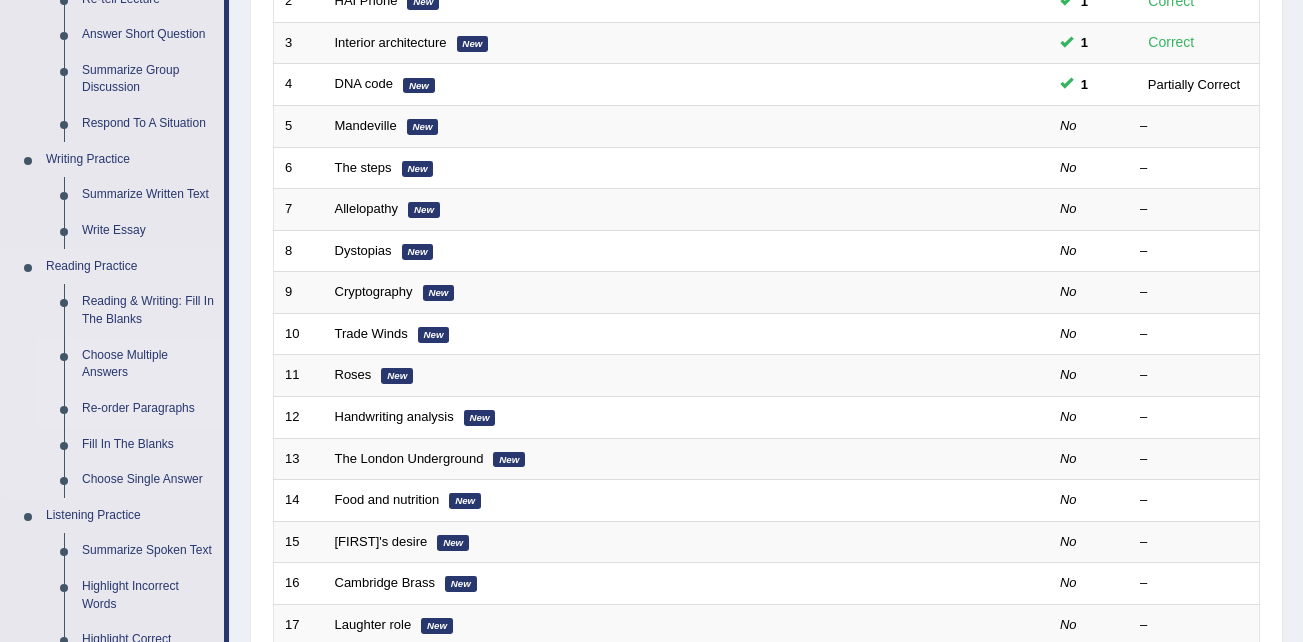 click on "Re-order Paragraphs" at bounding box center (148, 409) 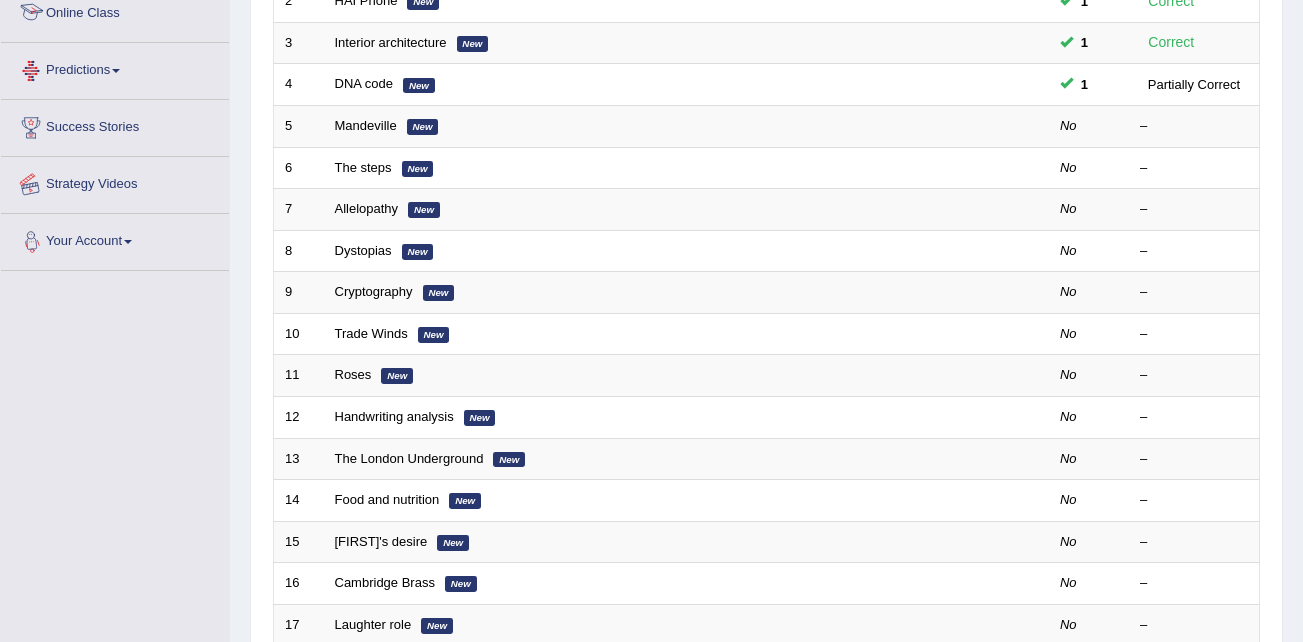 scroll, scrollTop: 620, scrollLeft: 0, axis: vertical 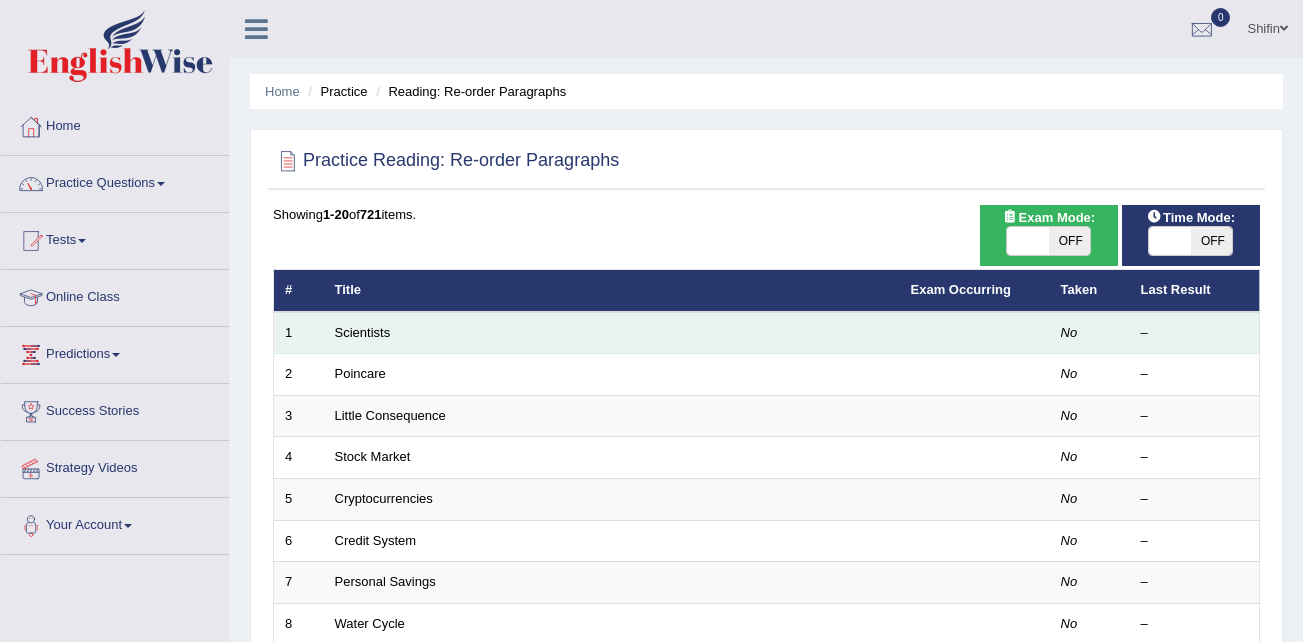 click on "Scientists" at bounding box center (612, 333) 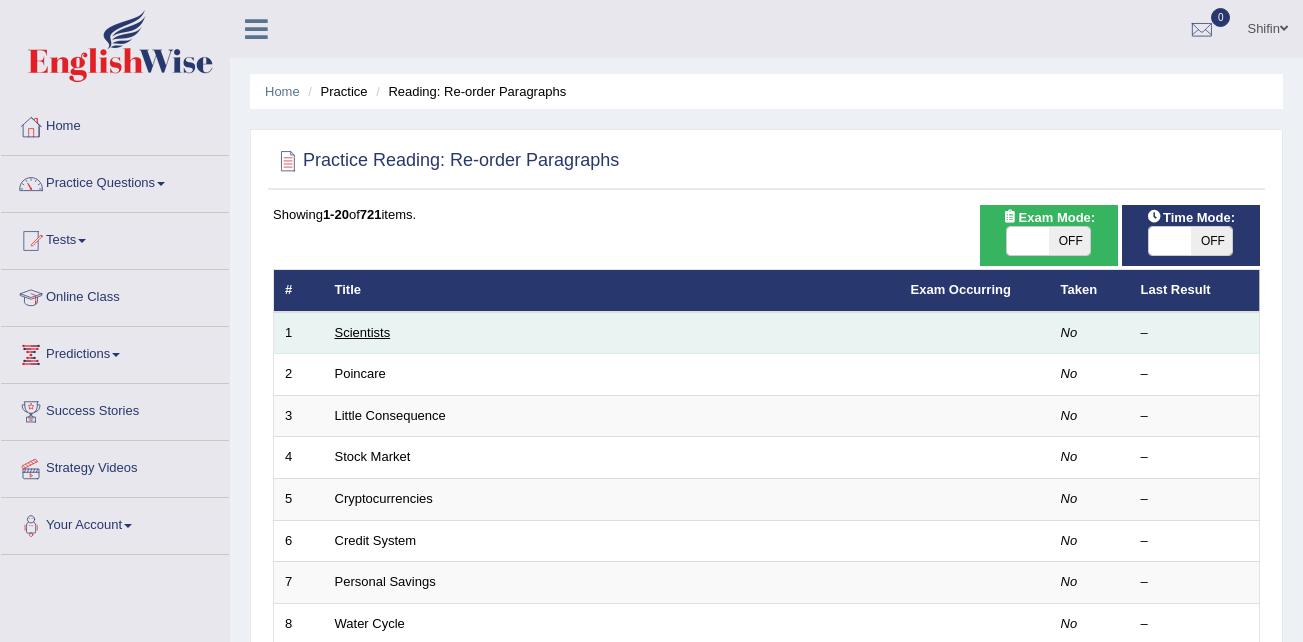 click on "Scientists" at bounding box center [363, 332] 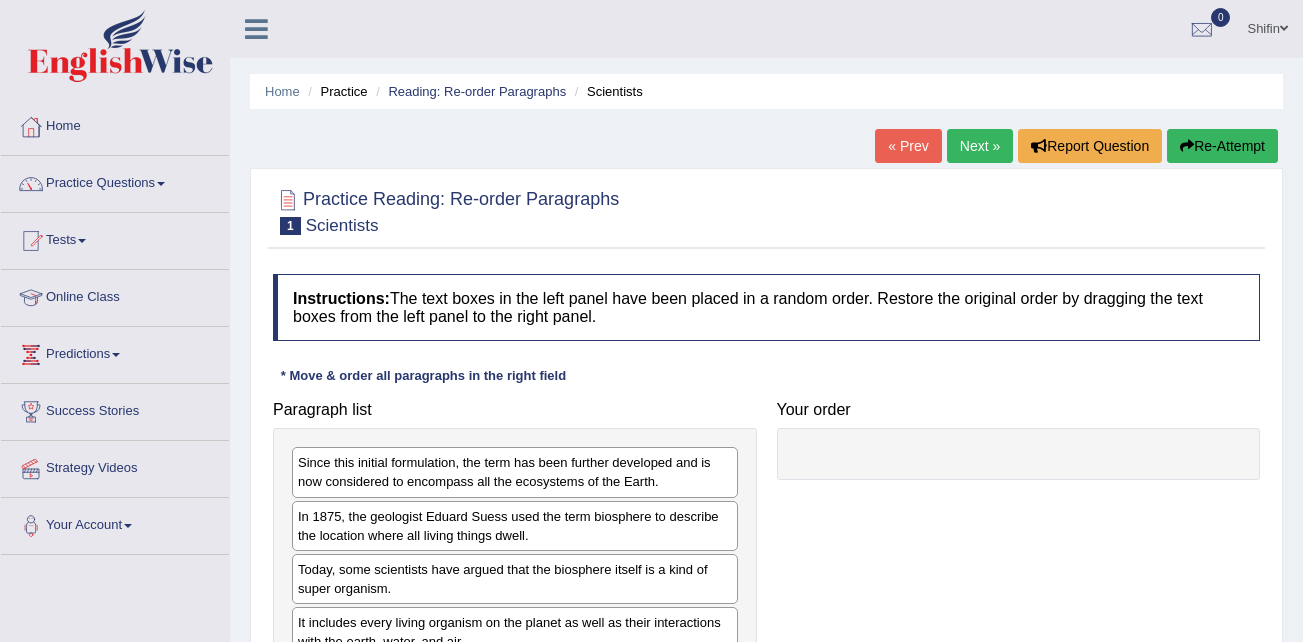 scroll, scrollTop: 0, scrollLeft: 0, axis: both 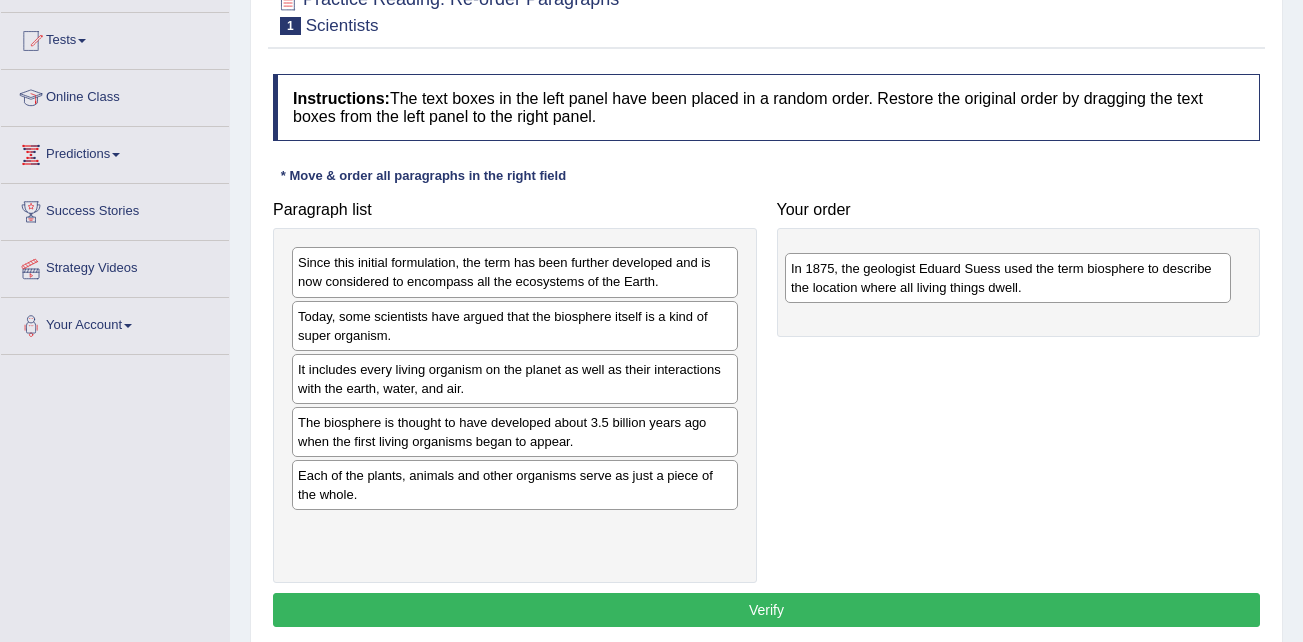 drag, startPoint x: 362, startPoint y: 332, endPoint x: 855, endPoint y: 277, distance: 496.05847 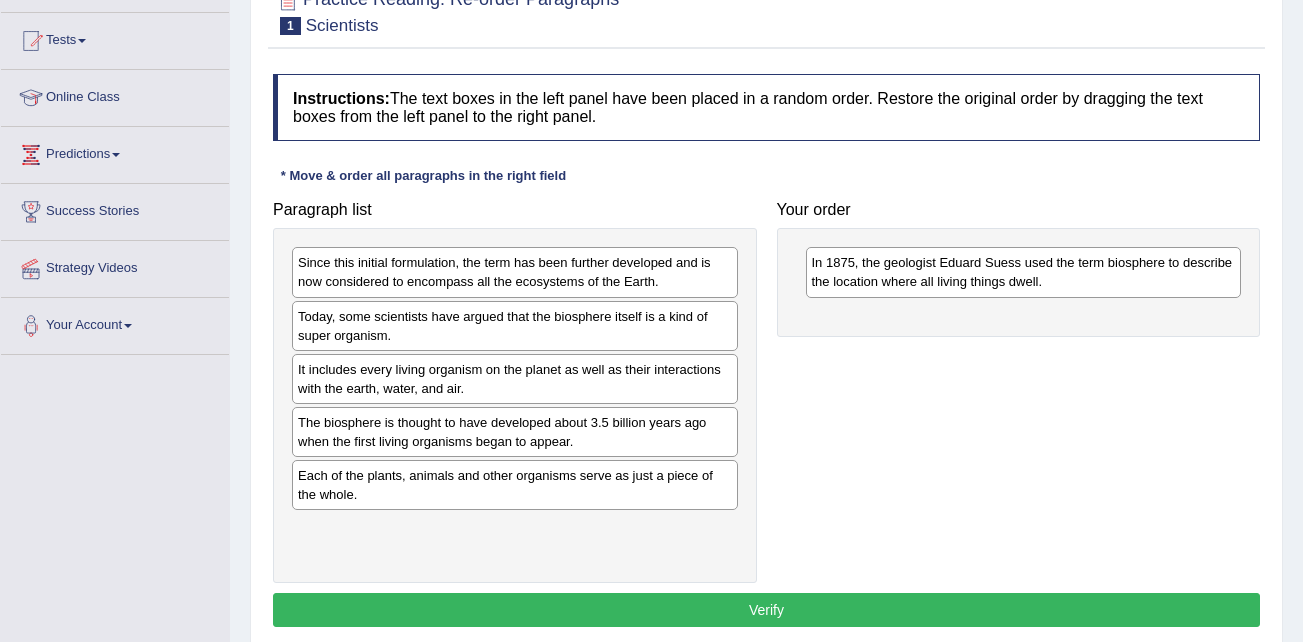 drag, startPoint x: 832, startPoint y: 354, endPoint x: 823, endPoint y: 347, distance: 11.401754 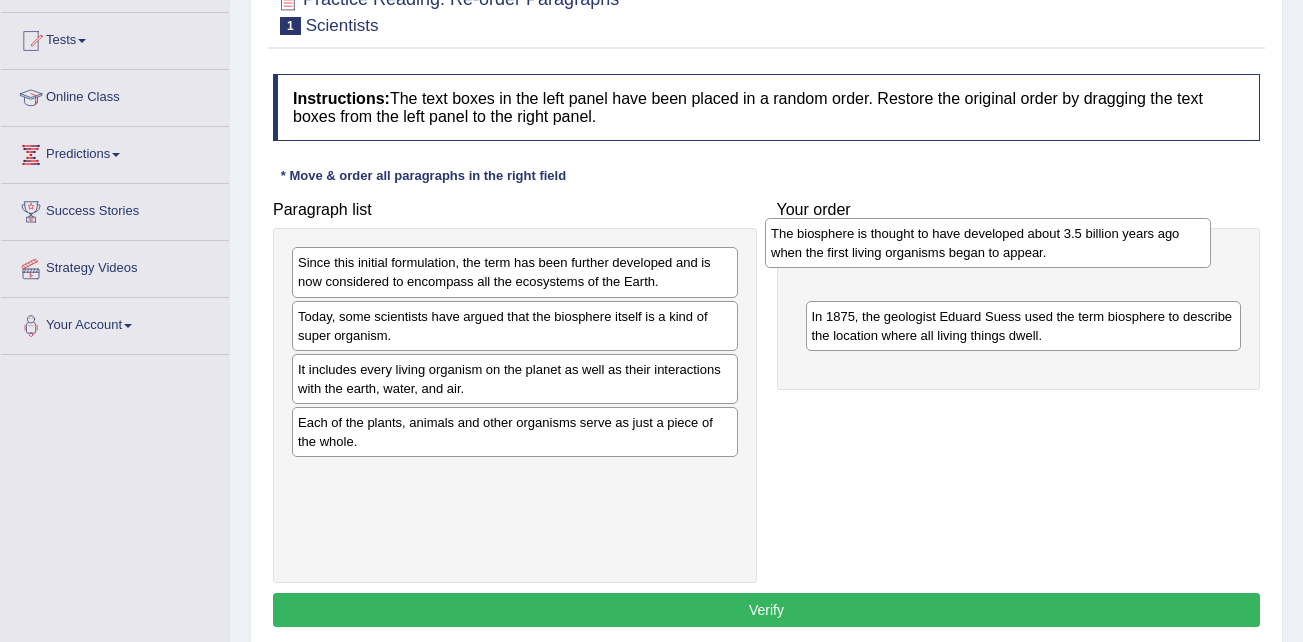drag, startPoint x: 368, startPoint y: 432, endPoint x: 845, endPoint y: 243, distance: 513.0789 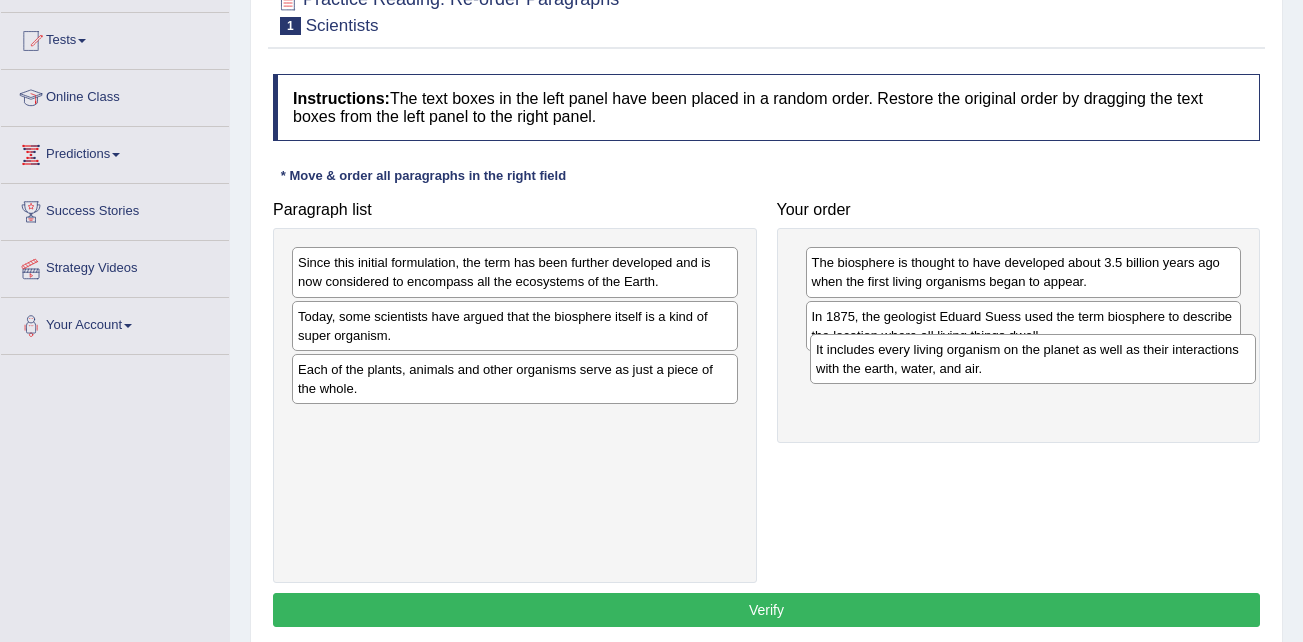 drag, startPoint x: 359, startPoint y: 383, endPoint x: 878, endPoint y: 363, distance: 519.3852 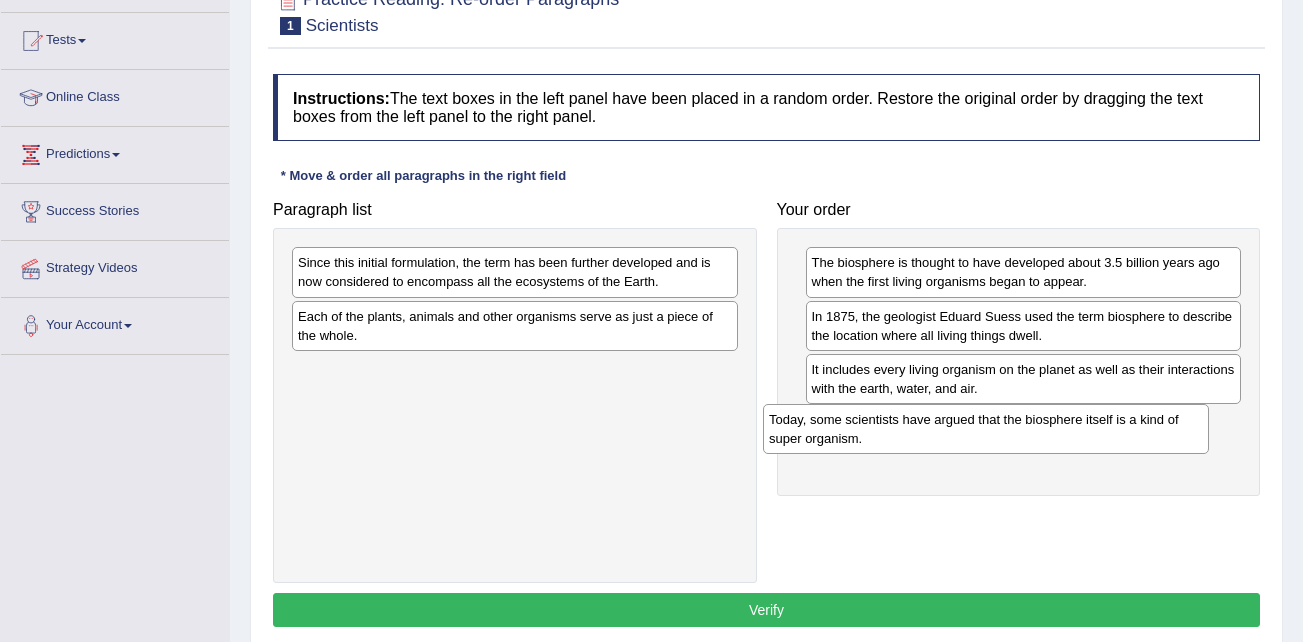 drag, startPoint x: 380, startPoint y: 331, endPoint x: 851, endPoint y: 434, distance: 482.13068 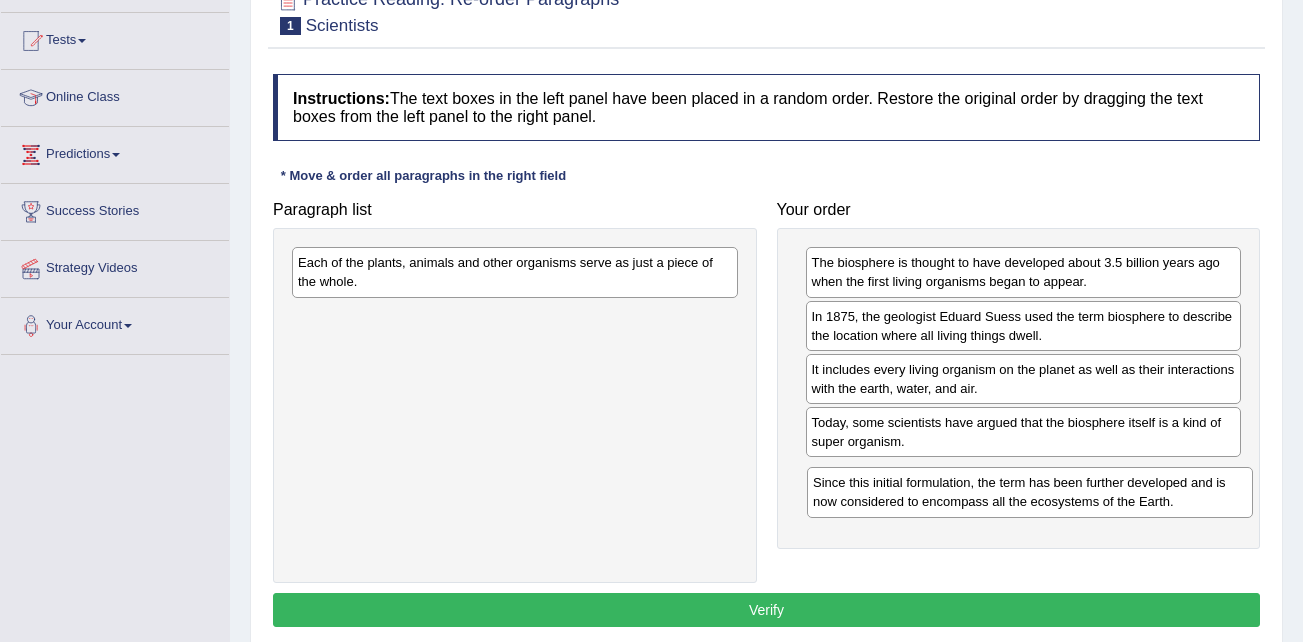 drag, startPoint x: 464, startPoint y: 271, endPoint x: 975, endPoint y: 483, distance: 553.23145 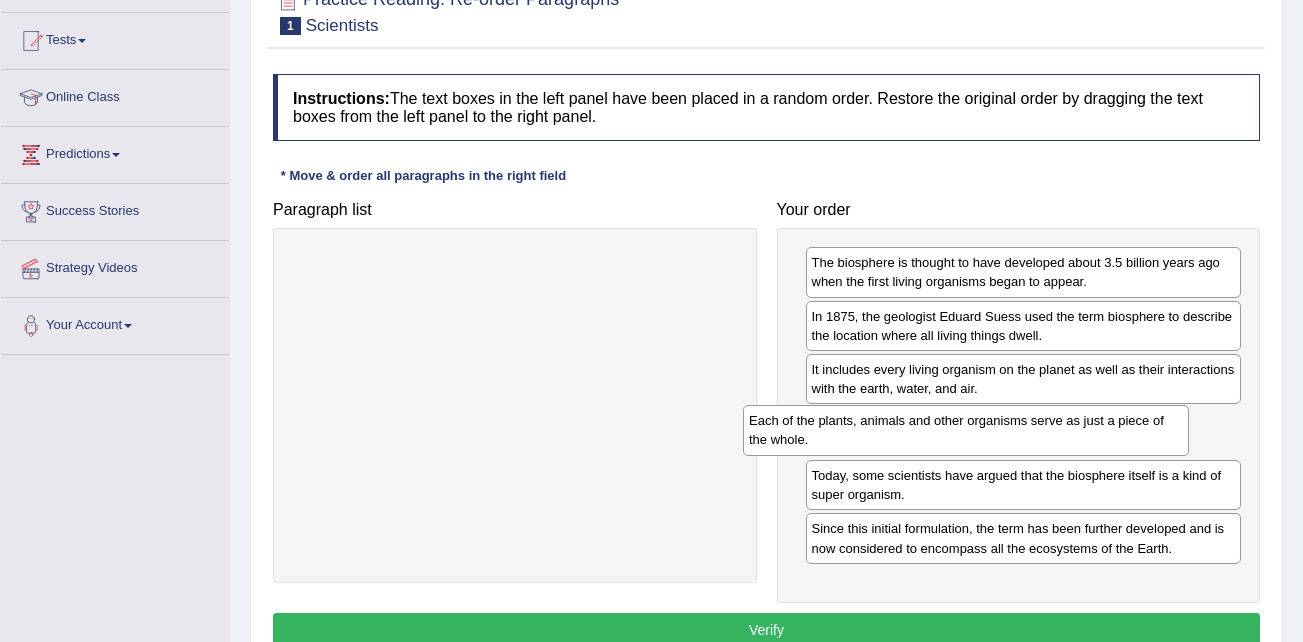 drag, startPoint x: 445, startPoint y: 277, endPoint x: 912, endPoint y: 438, distance: 493.9737 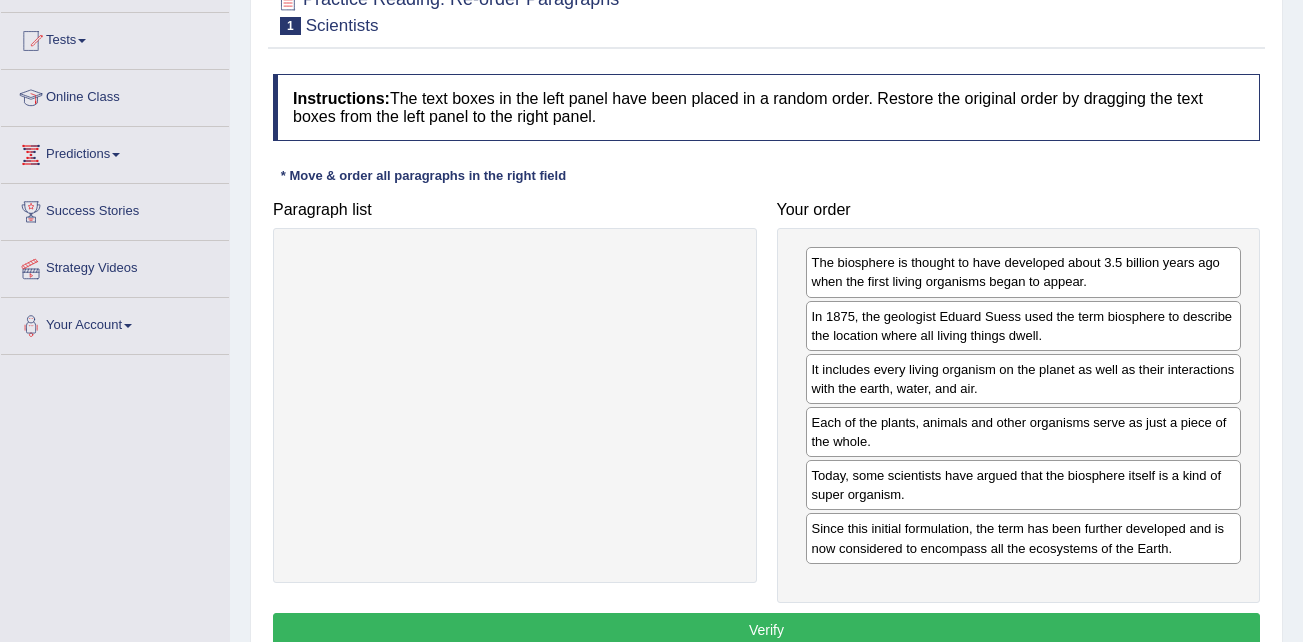 click on "Verify" at bounding box center [766, 630] 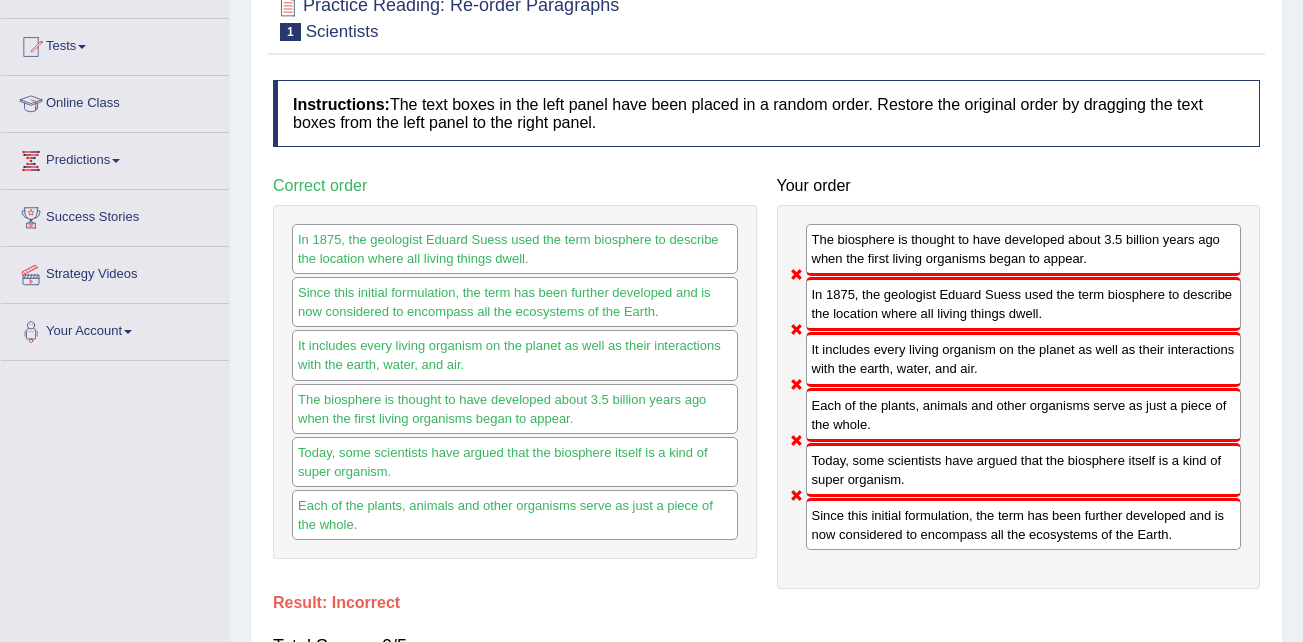 scroll, scrollTop: 100, scrollLeft: 0, axis: vertical 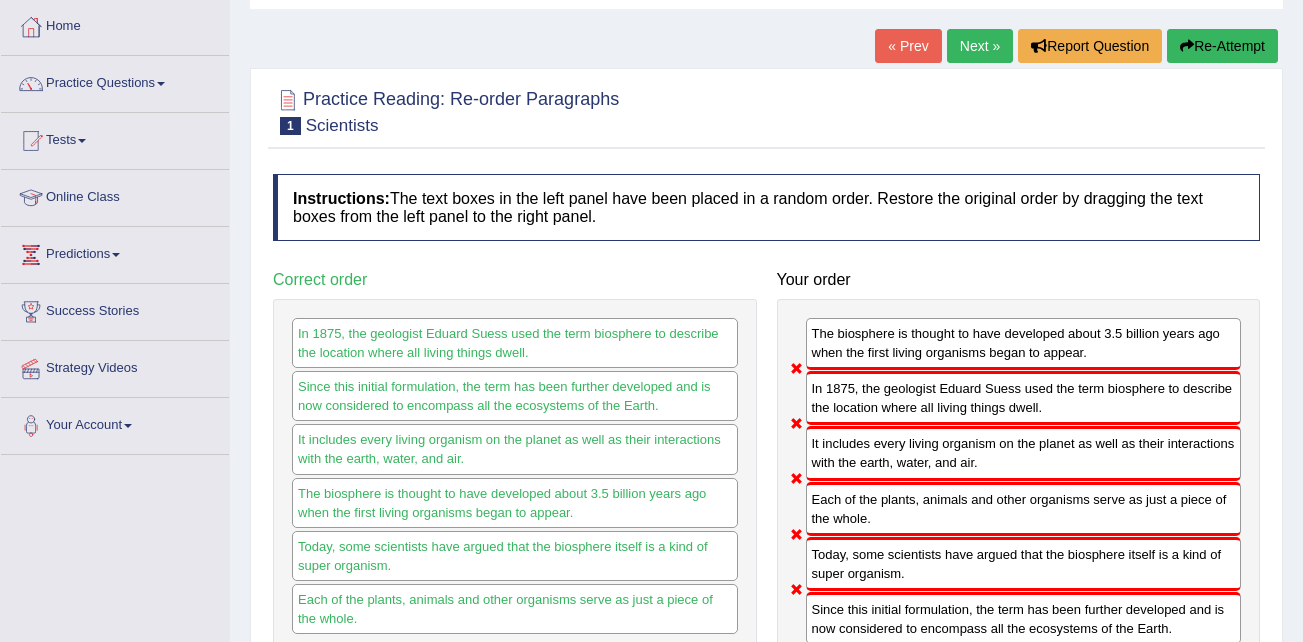 click on "Next »" at bounding box center (980, 46) 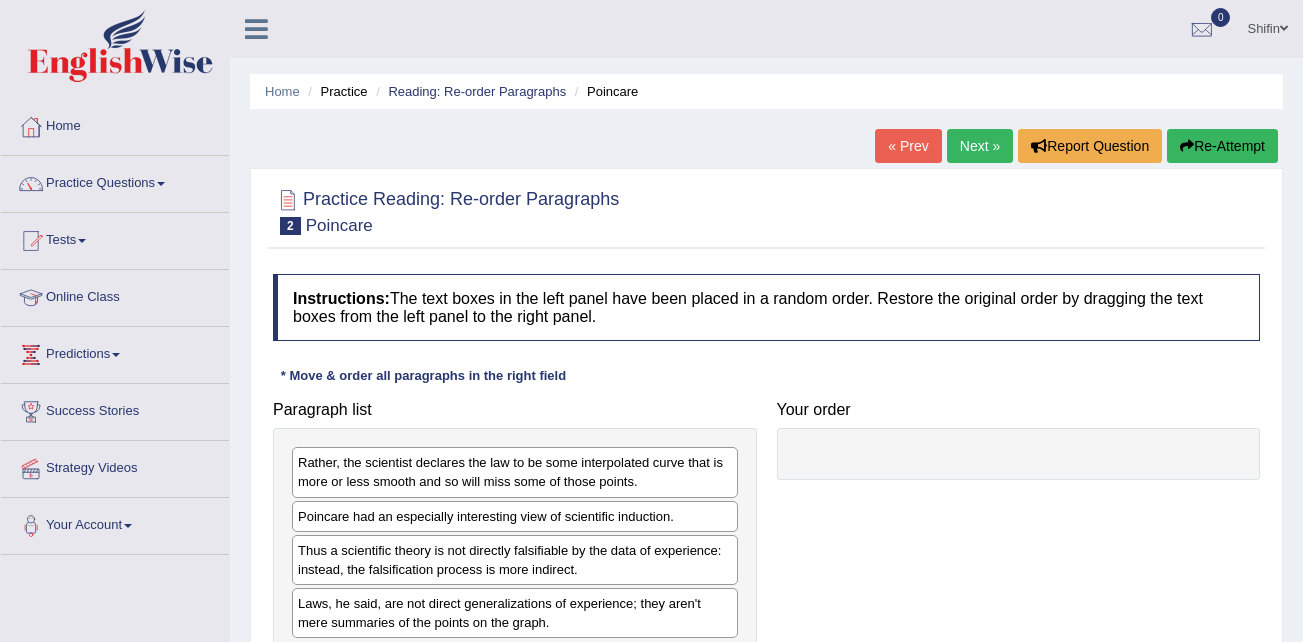 scroll, scrollTop: 0, scrollLeft: 0, axis: both 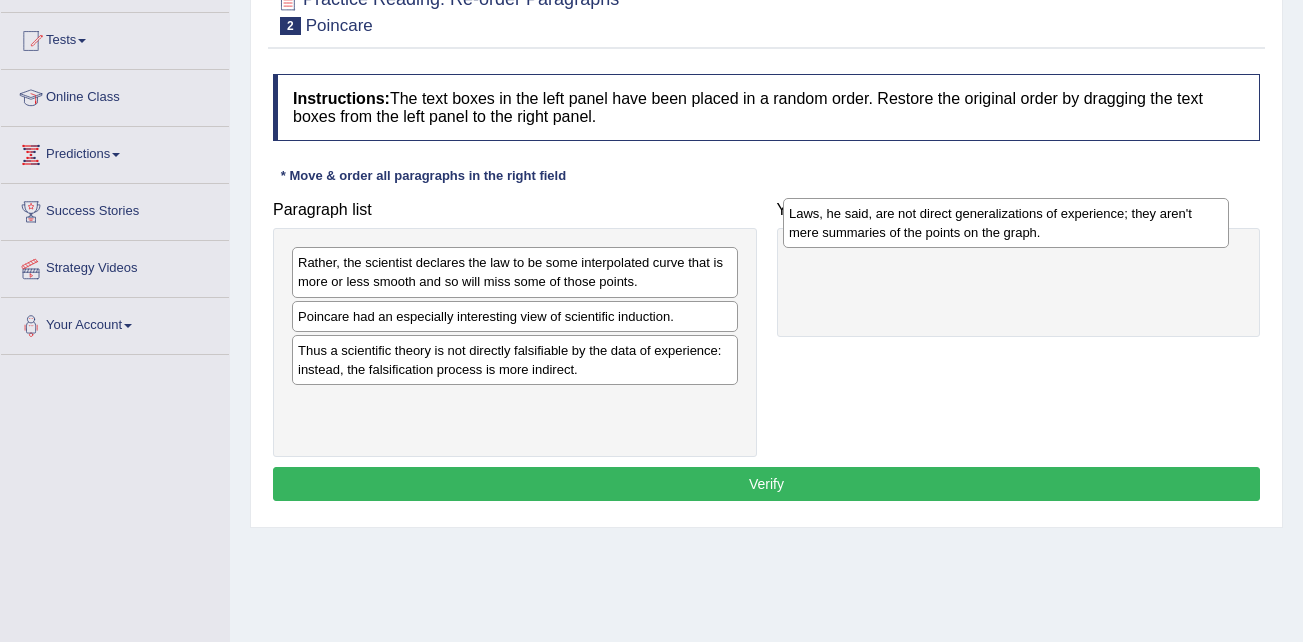 drag, startPoint x: 361, startPoint y: 418, endPoint x: 852, endPoint y: 228, distance: 526.4798 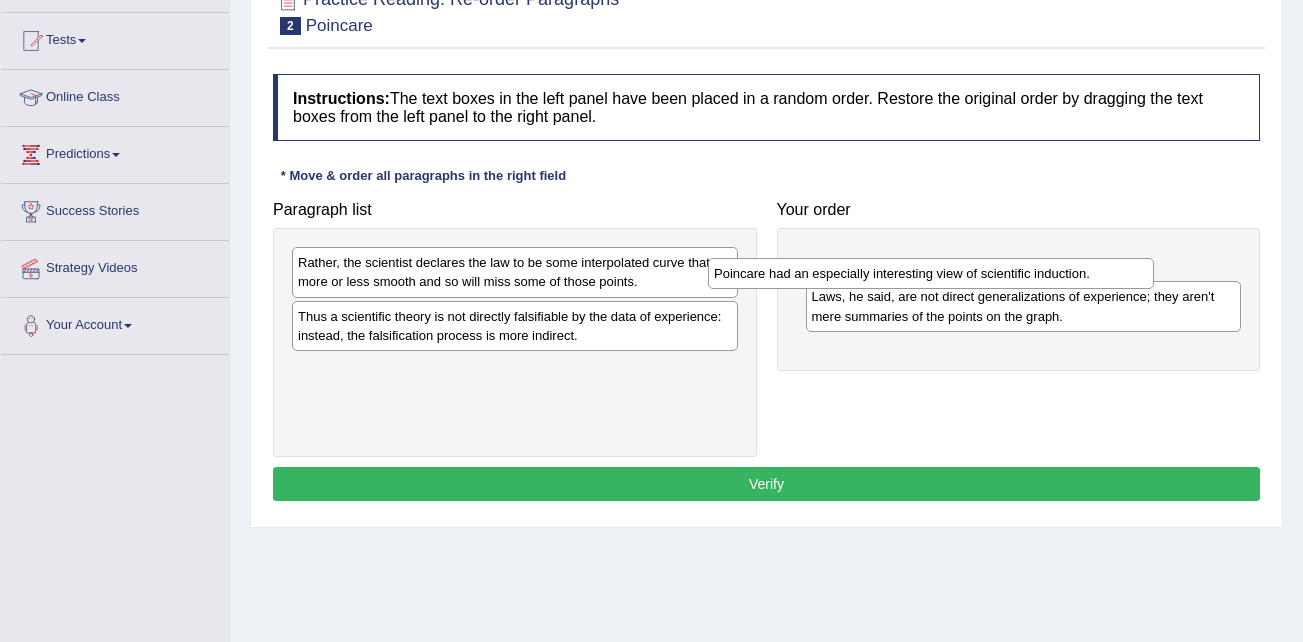 drag, startPoint x: 593, startPoint y: 323, endPoint x: 1013, endPoint y: 280, distance: 422.19547 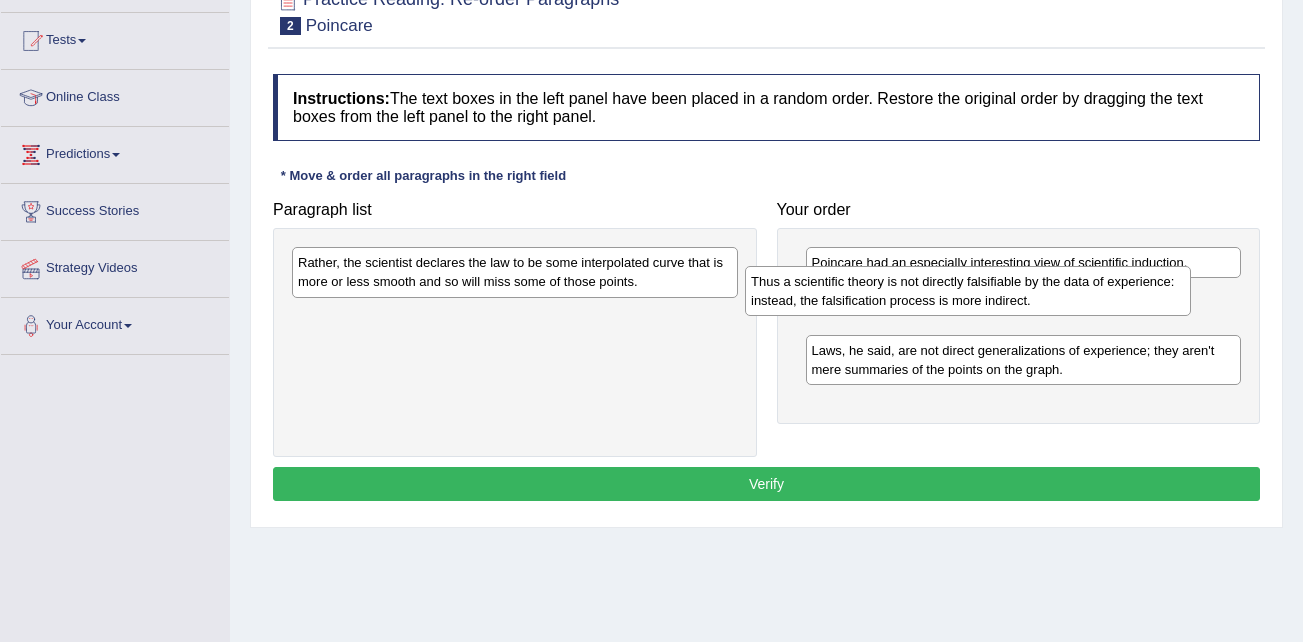 drag, startPoint x: 470, startPoint y: 333, endPoint x: 923, endPoint y: 297, distance: 454.42822 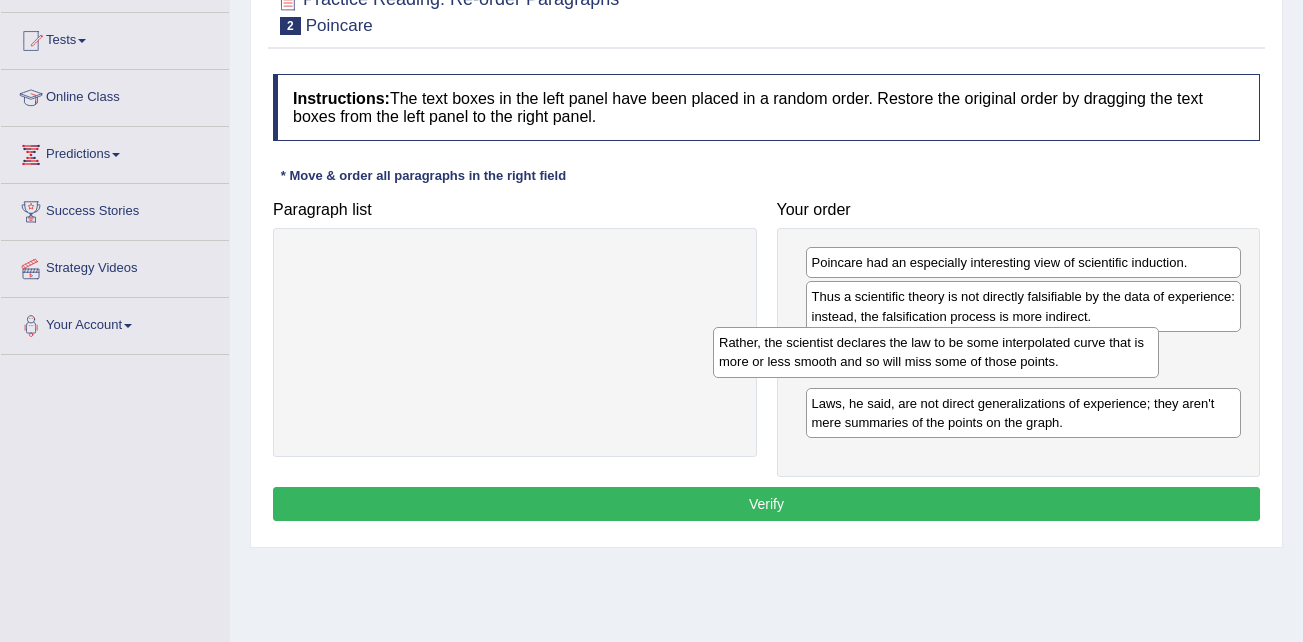 drag, startPoint x: 516, startPoint y: 280, endPoint x: 937, endPoint y: 360, distance: 428.53354 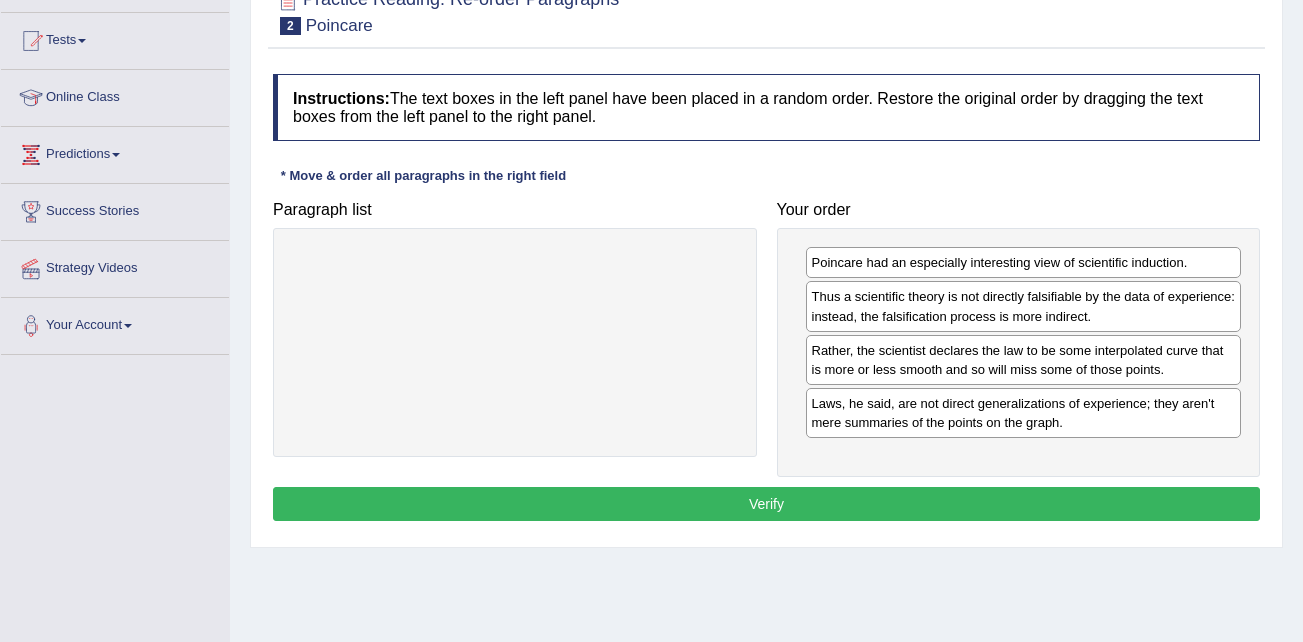 click on "Verify" at bounding box center [766, 504] 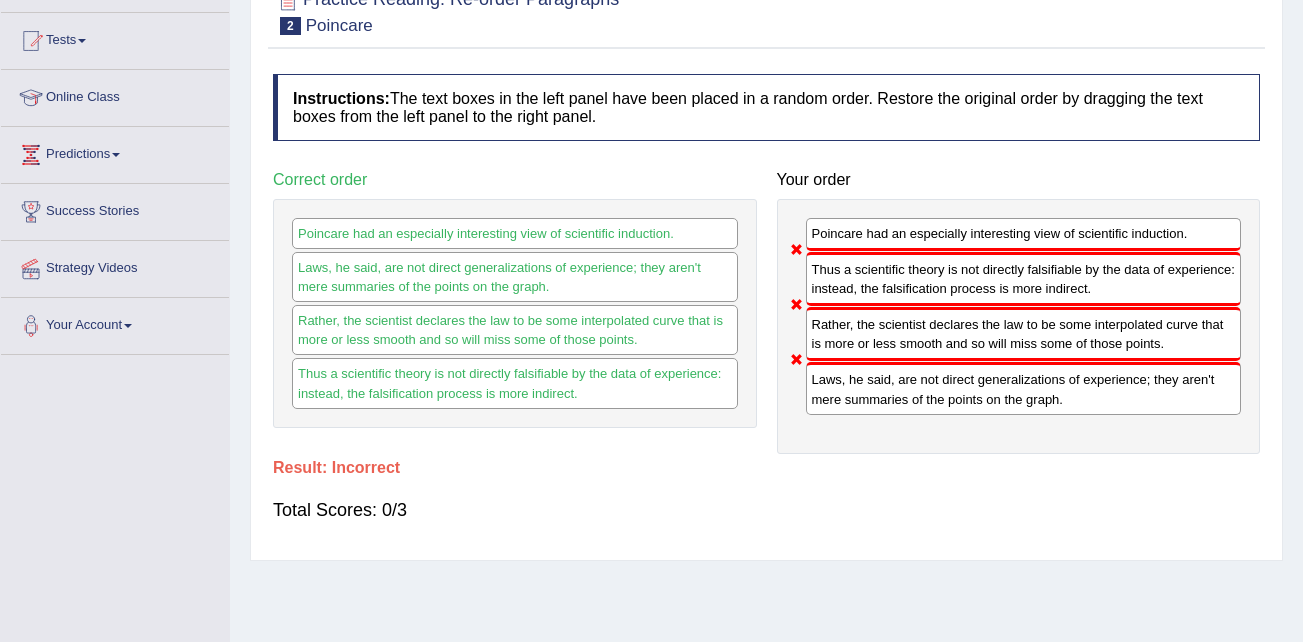 scroll, scrollTop: 0, scrollLeft: 0, axis: both 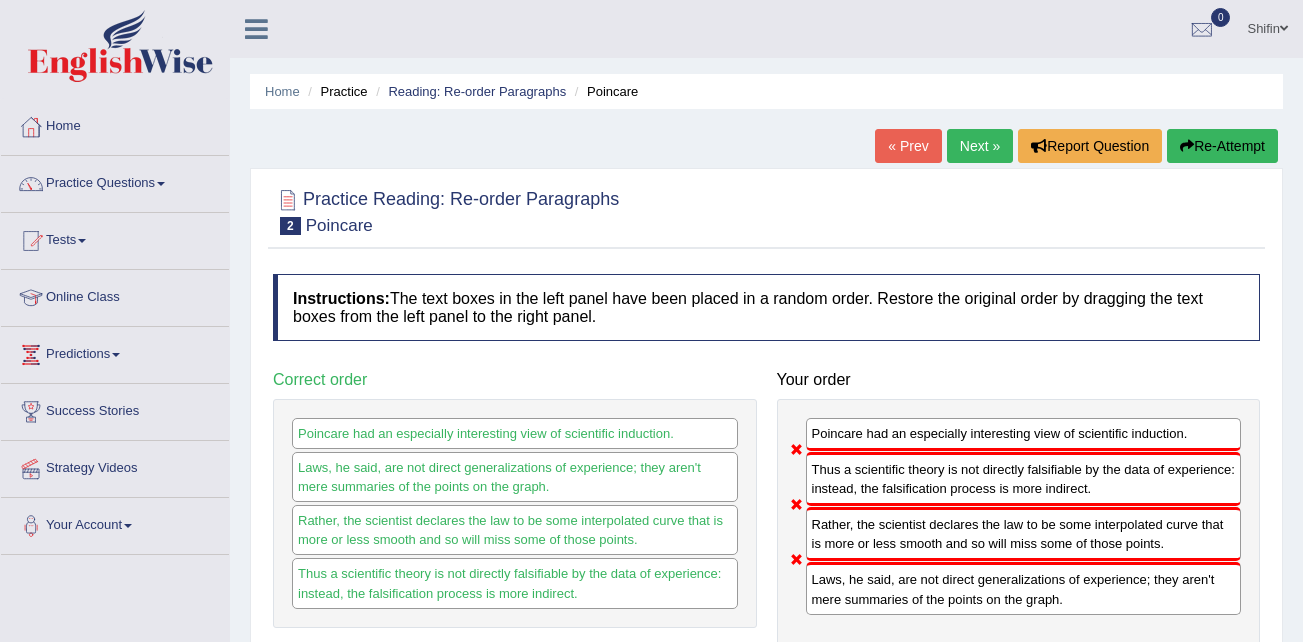 click on "Next »" at bounding box center [980, 146] 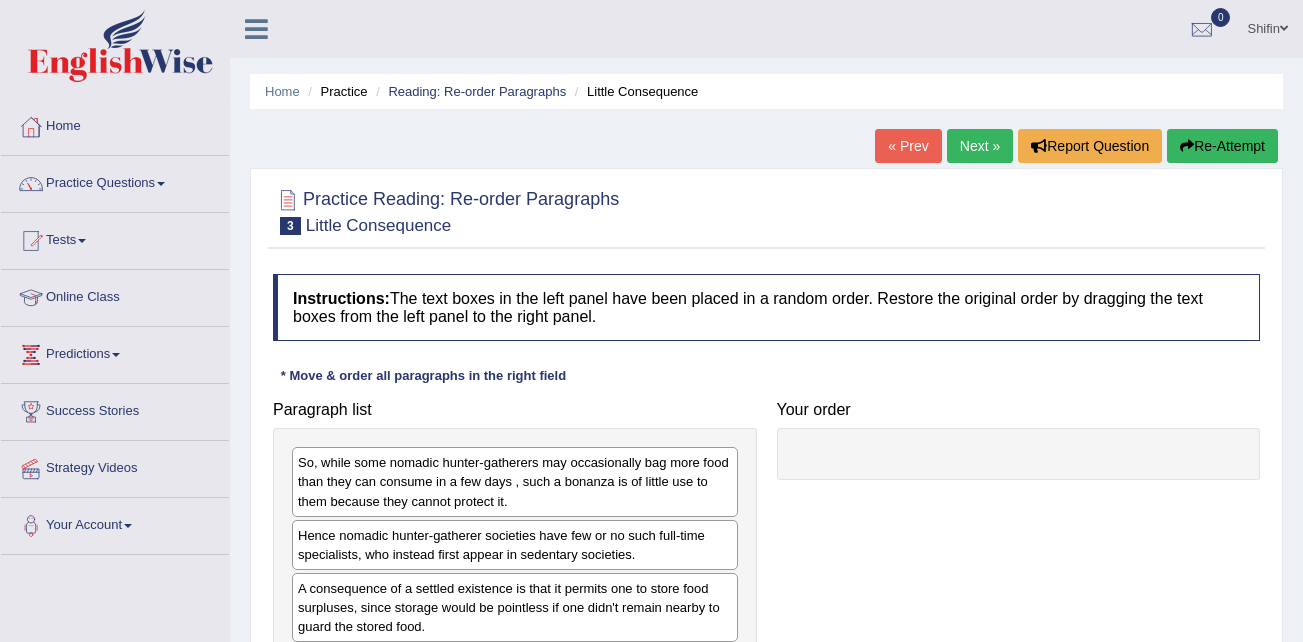 scroll, scrollTop: 0, scrollLeft: 0, axis: both 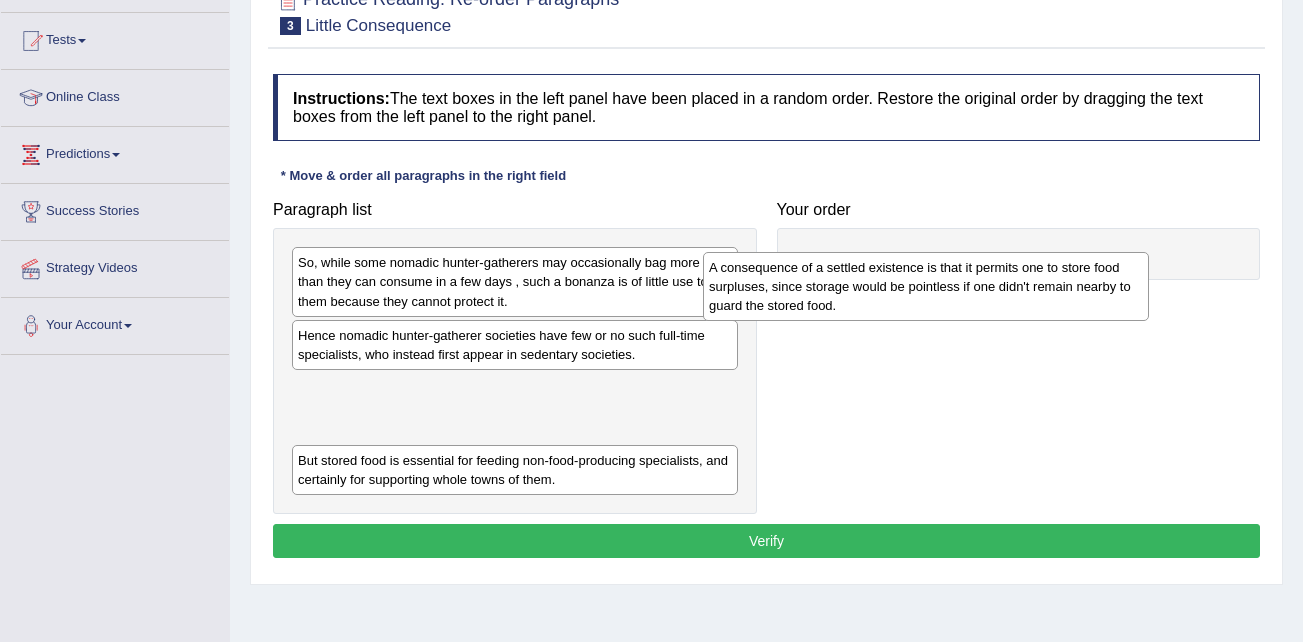 drag, startPoint x: 504, startPoint y: 410, endPoint x: 915, endPoint y: 289, distance: 428.44138 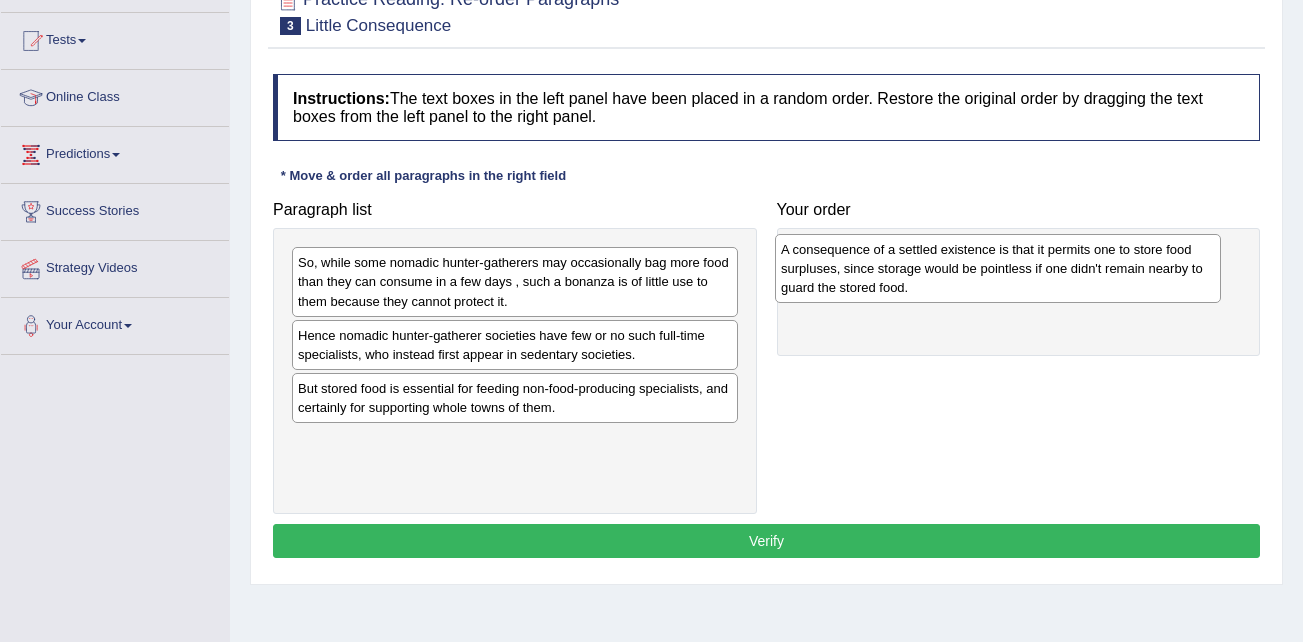 drag, startPoint x: 499, startPoint y: 409, endPoint x: 982, endPoint y: 270, distance: 502.6032 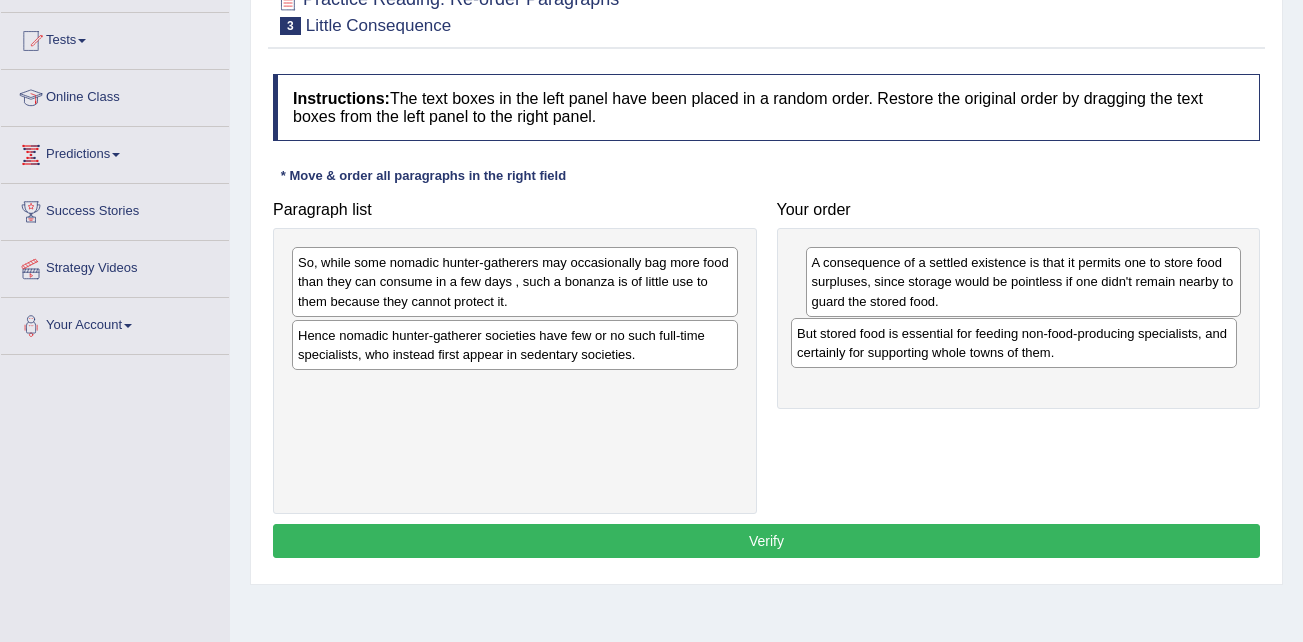 drag, startPoint x: 389, startPoint y: 397, endPoint x: 888, endPoint y: 342, distance: 502.0219 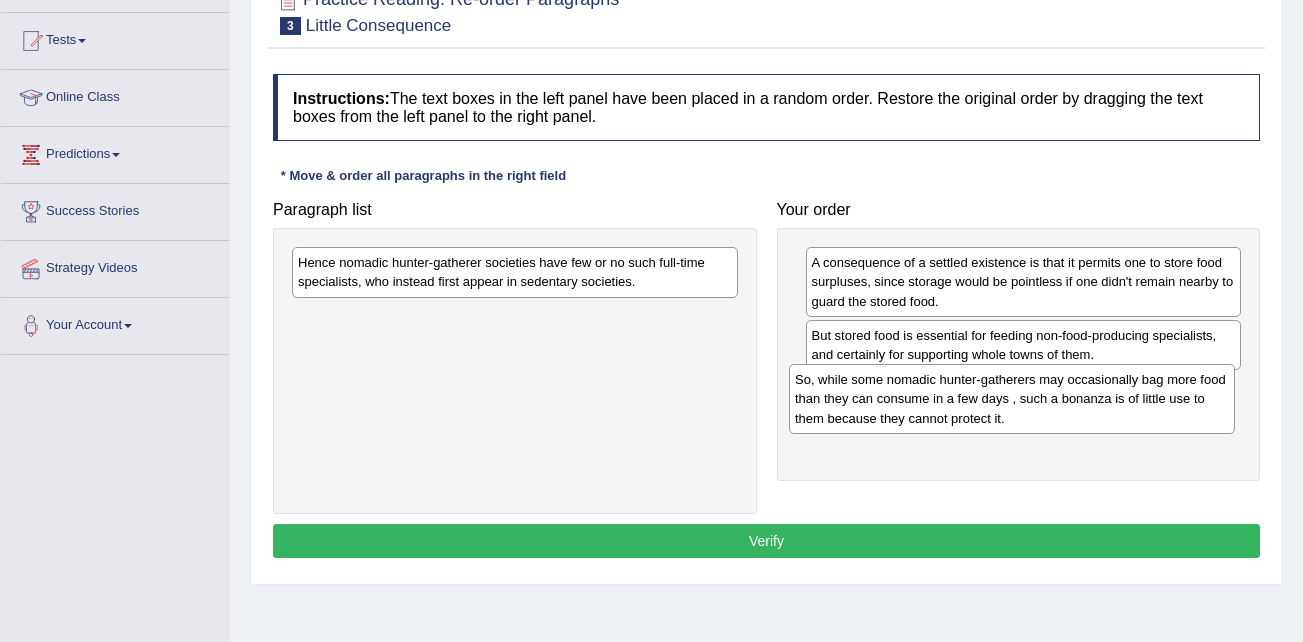 drag, startPoint x: 507, startPoint y: 293, endPoint x: 1008, endPoint y: 408, distance: 514.0292 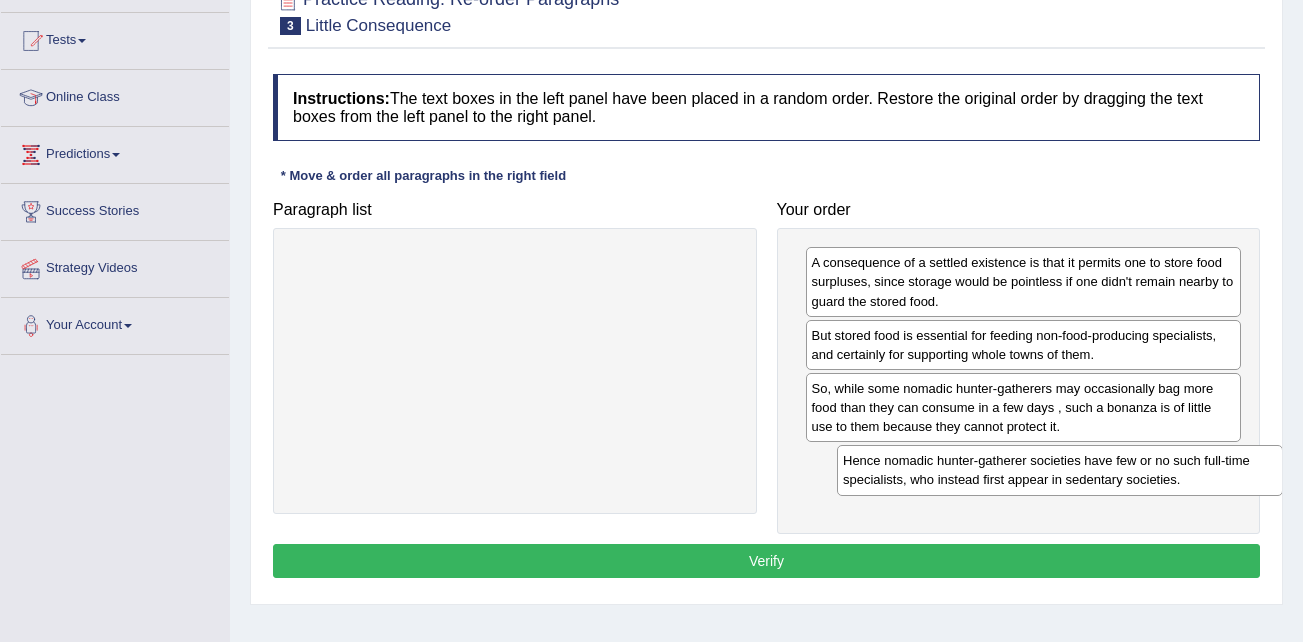 drag, startPoint x: 437, startPoint y: 276, endPoint x: 978, endPoint y: 471, distance: 575.07043 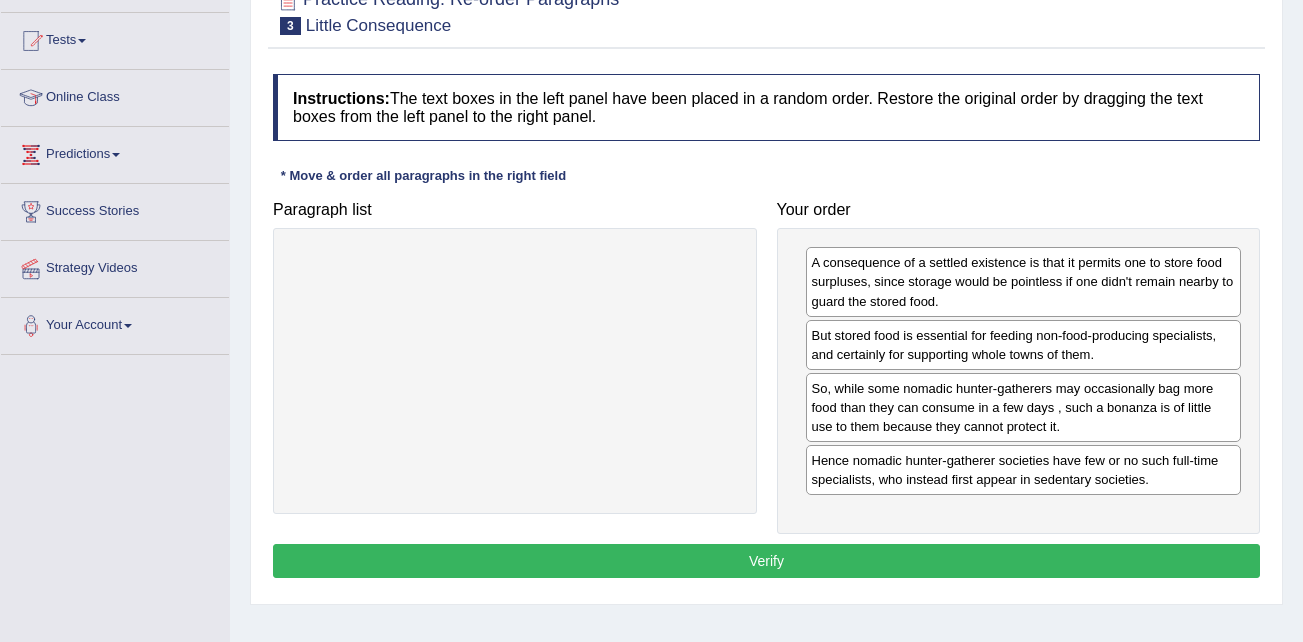 click on "Verify" at bounding box center [766, 561] 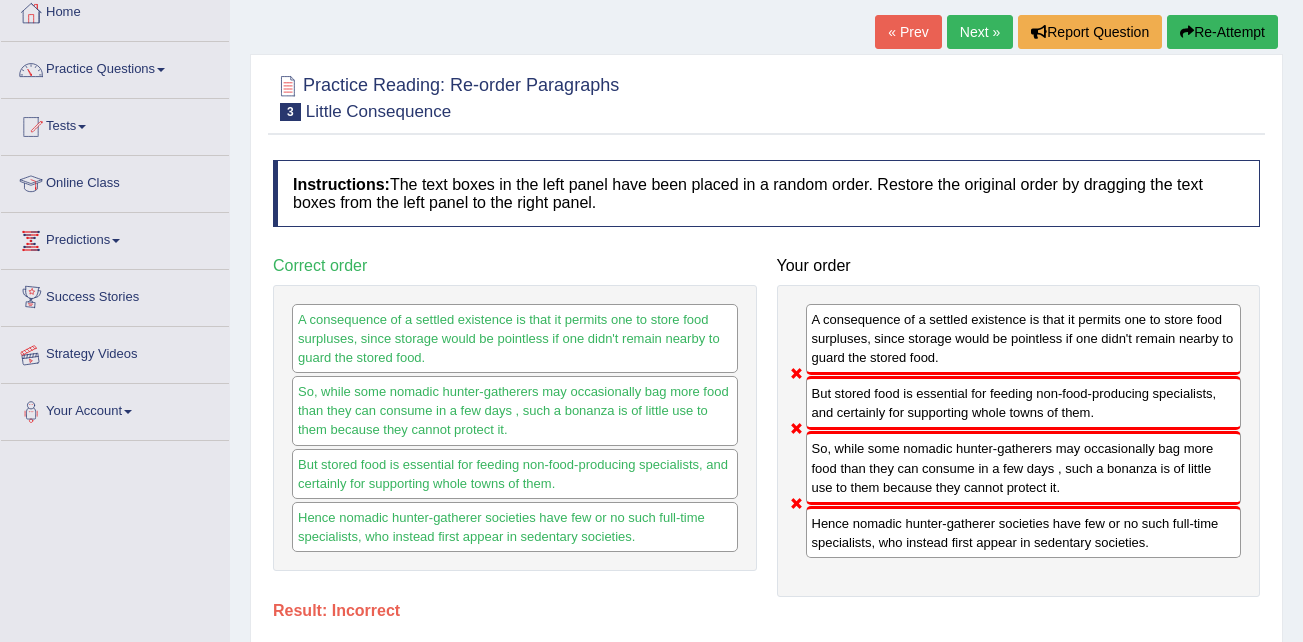 scroll, scrollTop: 0, scrollLeft: 0, axis: both 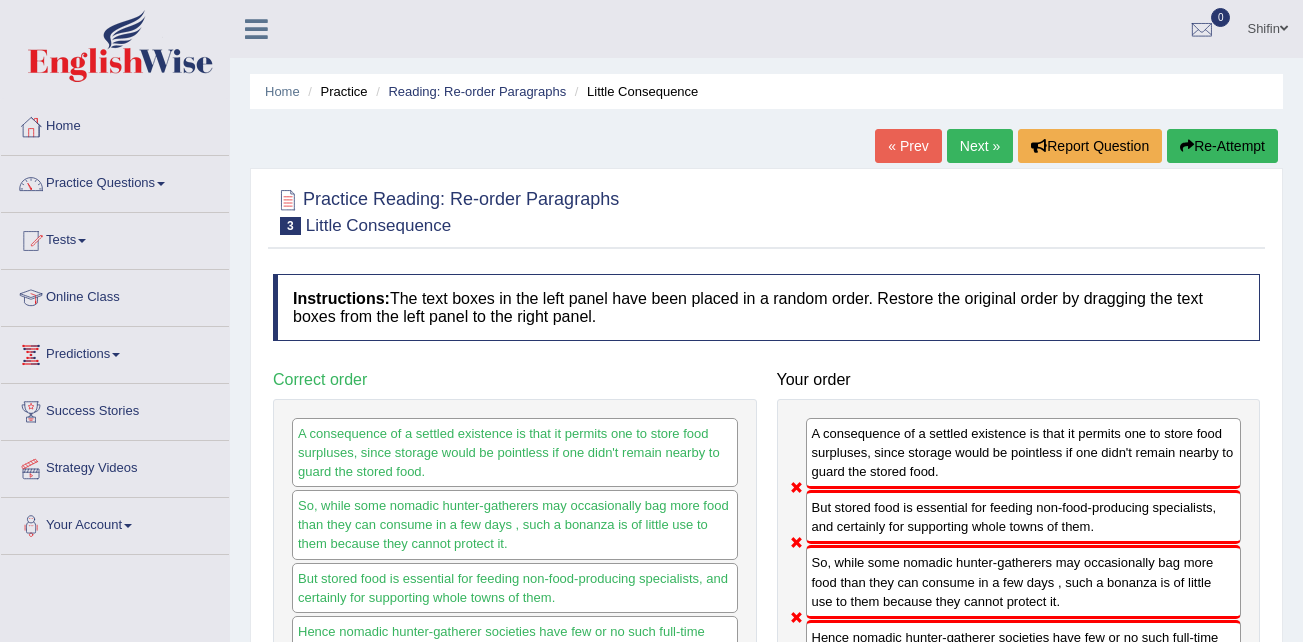 click on "Next »" at bounding box center (980, 146) 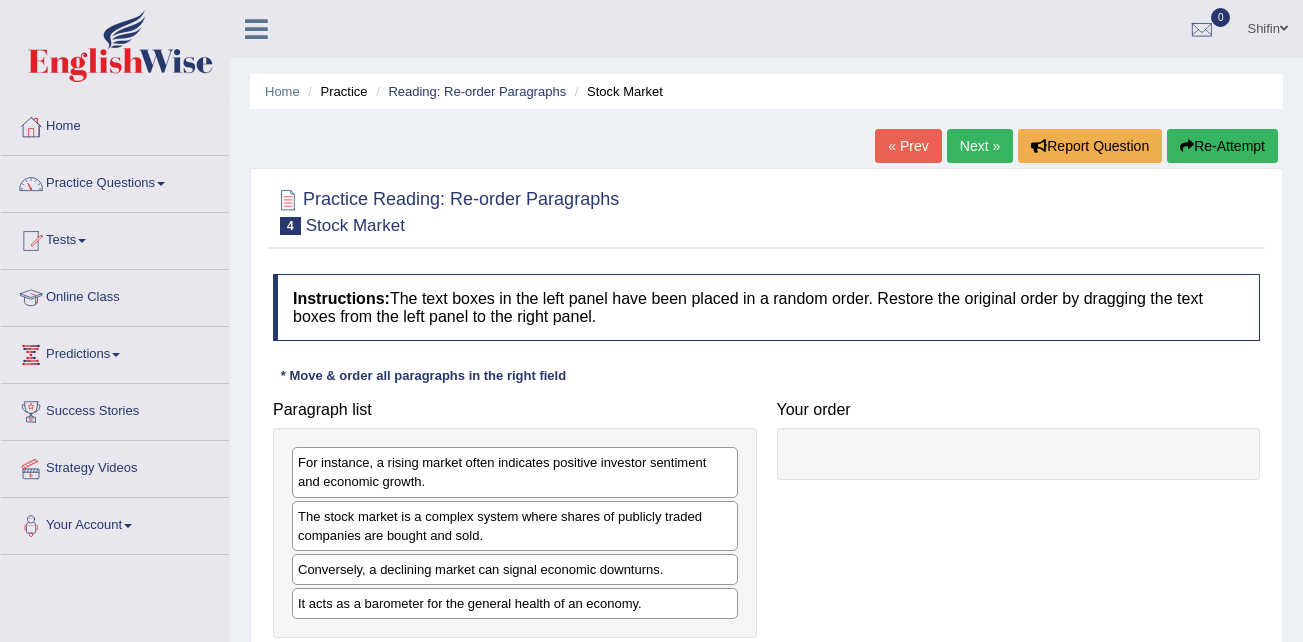 scroll, scrollTop: 0, scrollLeft: 0, axis: both 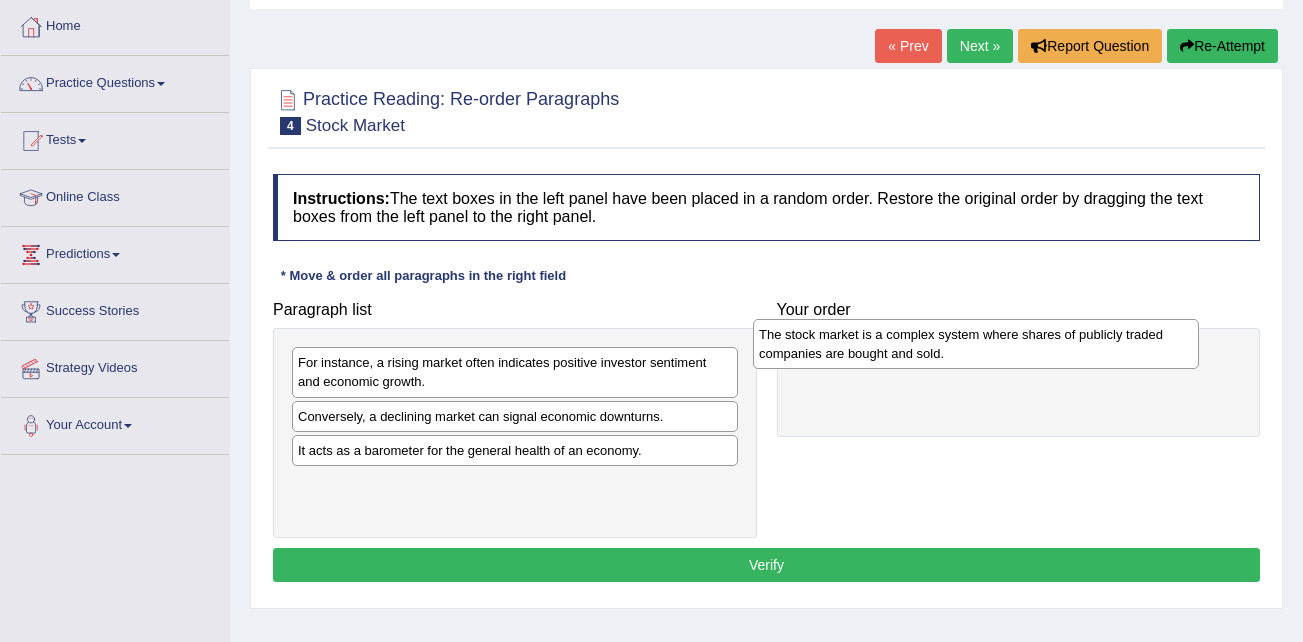 drag, startPoint x: 404, startPoint y: 423, endPoint x: 865, endPoint y: 339, distance: 468.59045 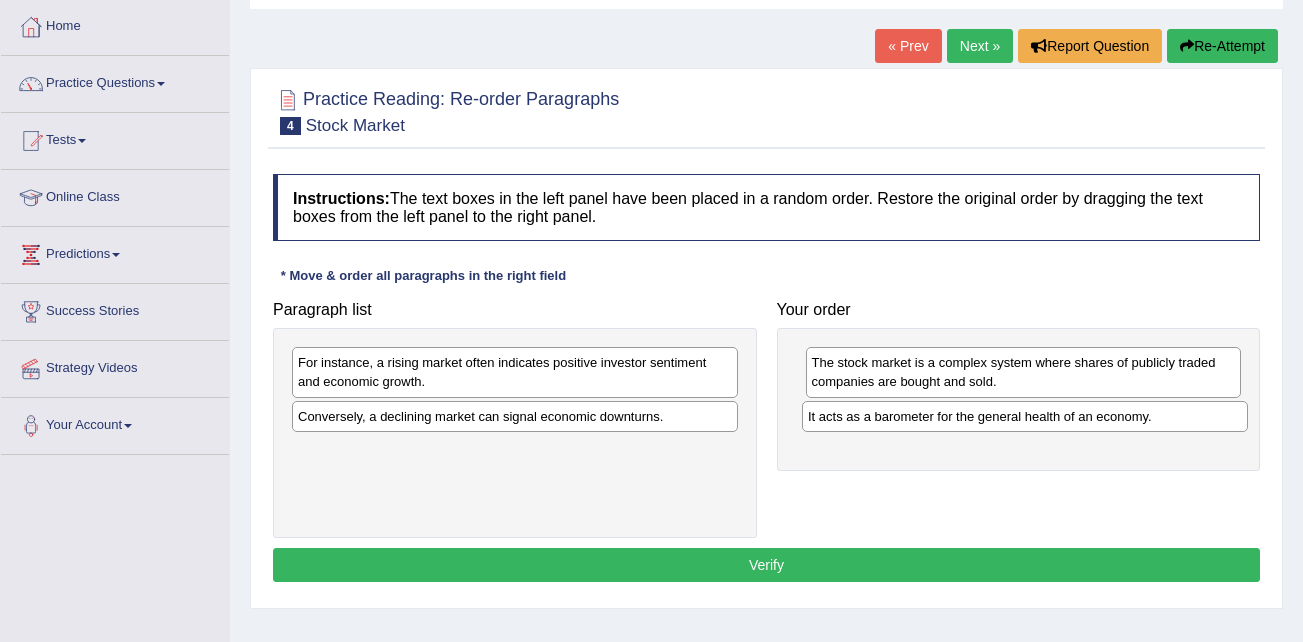 drag, startPoint x: 484, startPoint y: 452, endPoint x: 994, endPoint y: 418, distance: 511.13208 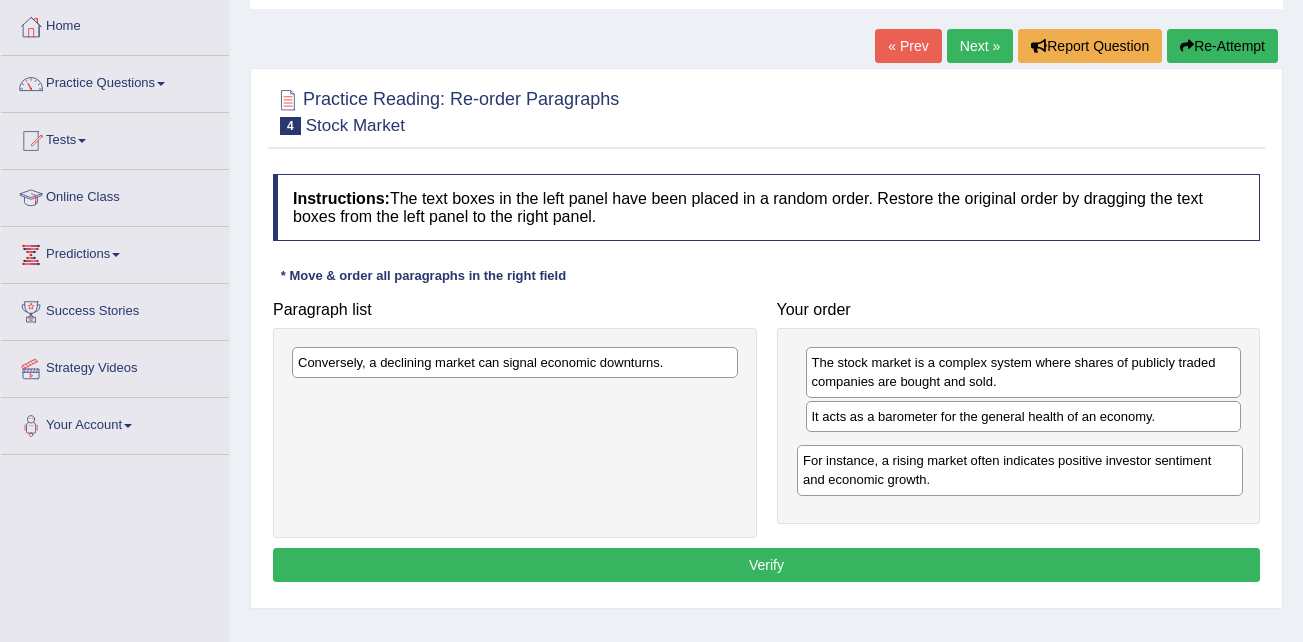 drag, startPoint x: 452, startPoint y: 377, endPoint x: 956, endPoint y: 472, distance: 512.87524 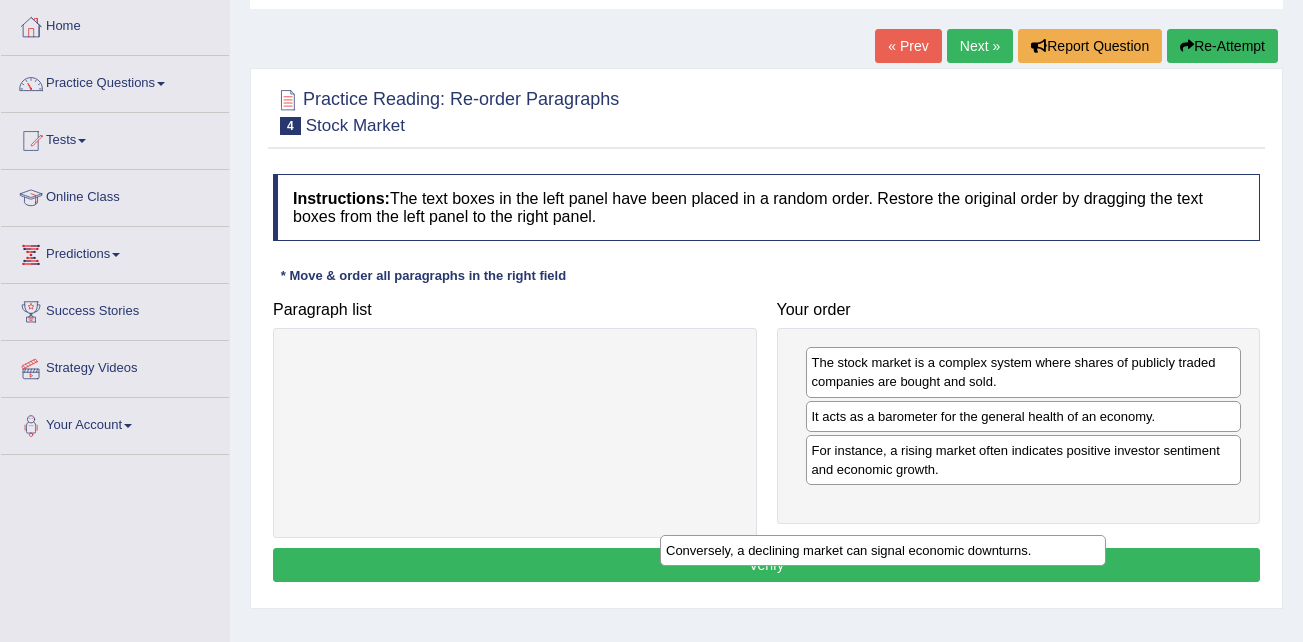 drag, startPoint x: 514, startPoint y: 360, endPoint x: 929, endPoint y: 536, distance: 450.77823 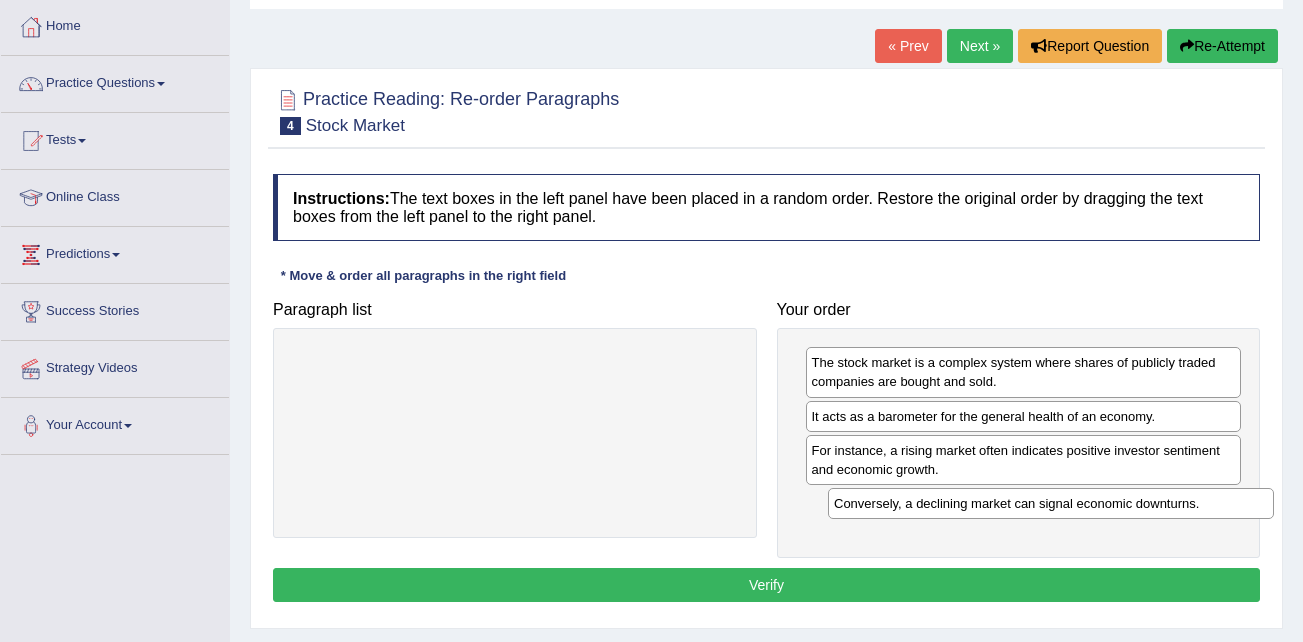 drag, startPoint x: 536, startPoint y: 371, endPoint x: 1071, endPoint y: 512, distance: 553.2685 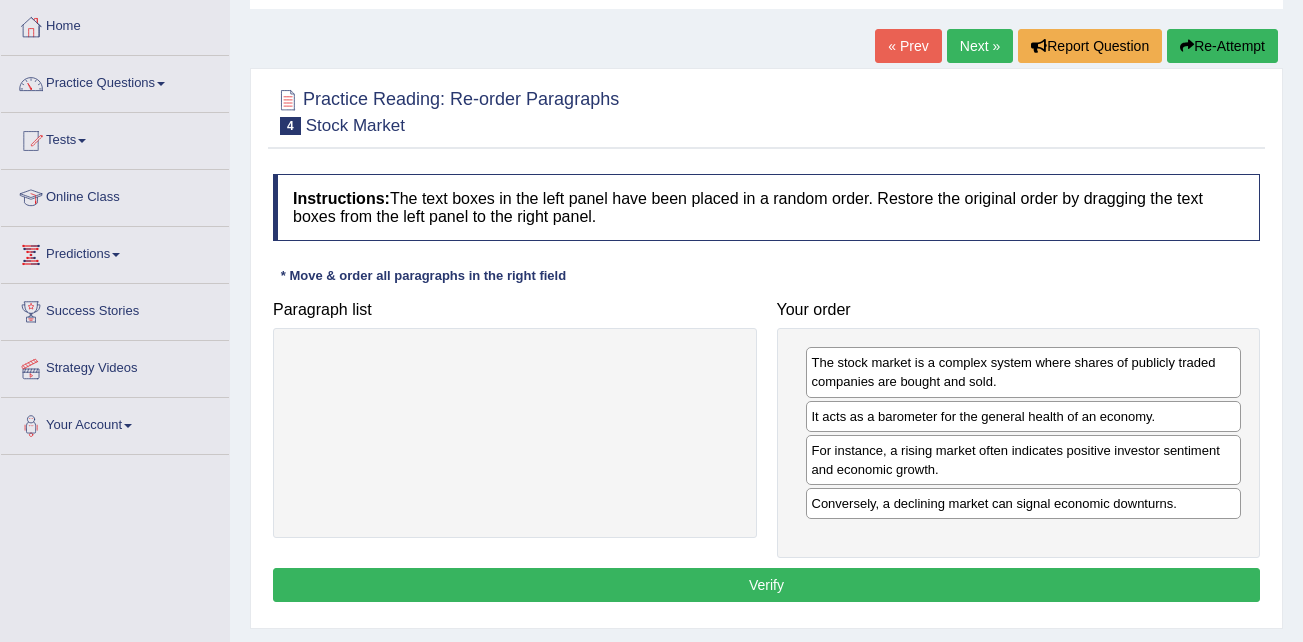 click on "Verify" at bounding box center [766, 585] 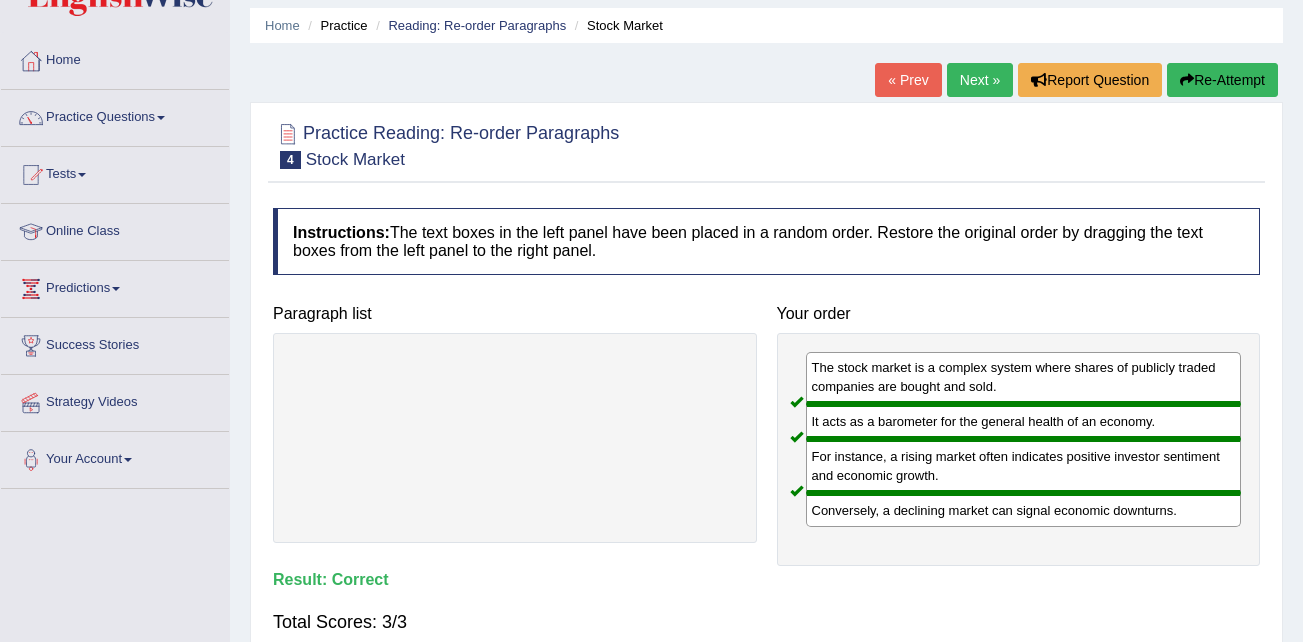 scroll, scrollTop: 100, scrollLeft: 0, axis: vertical 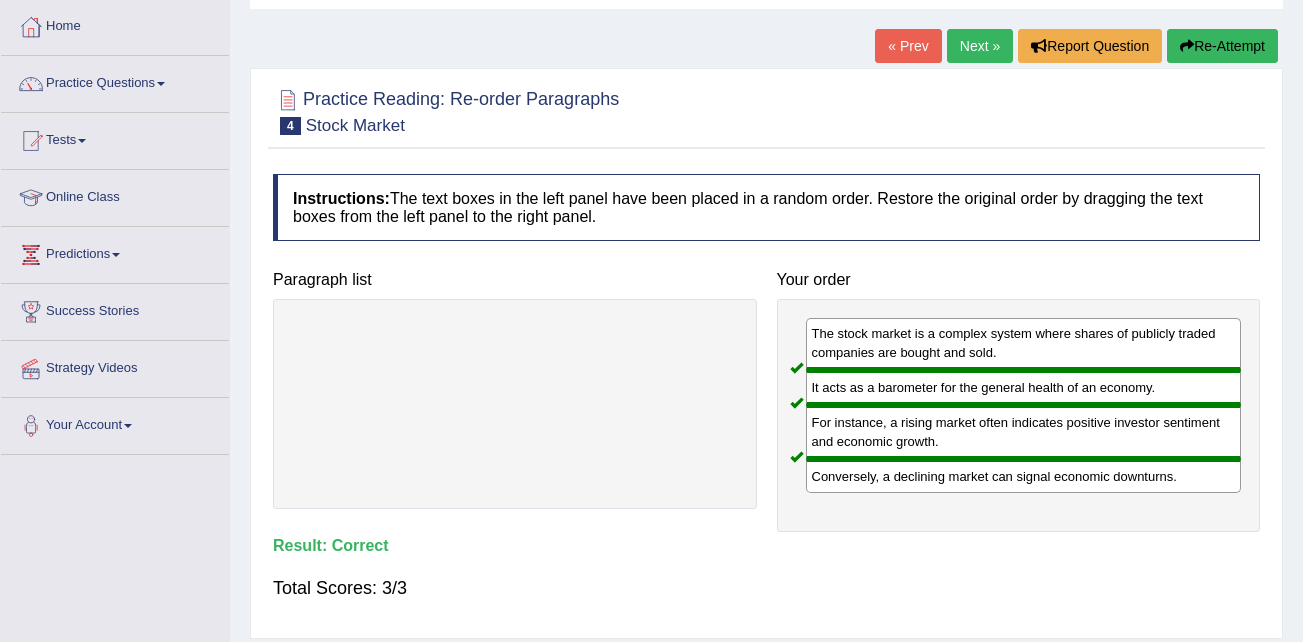click on "Next »" at bounding box center [980, 46] 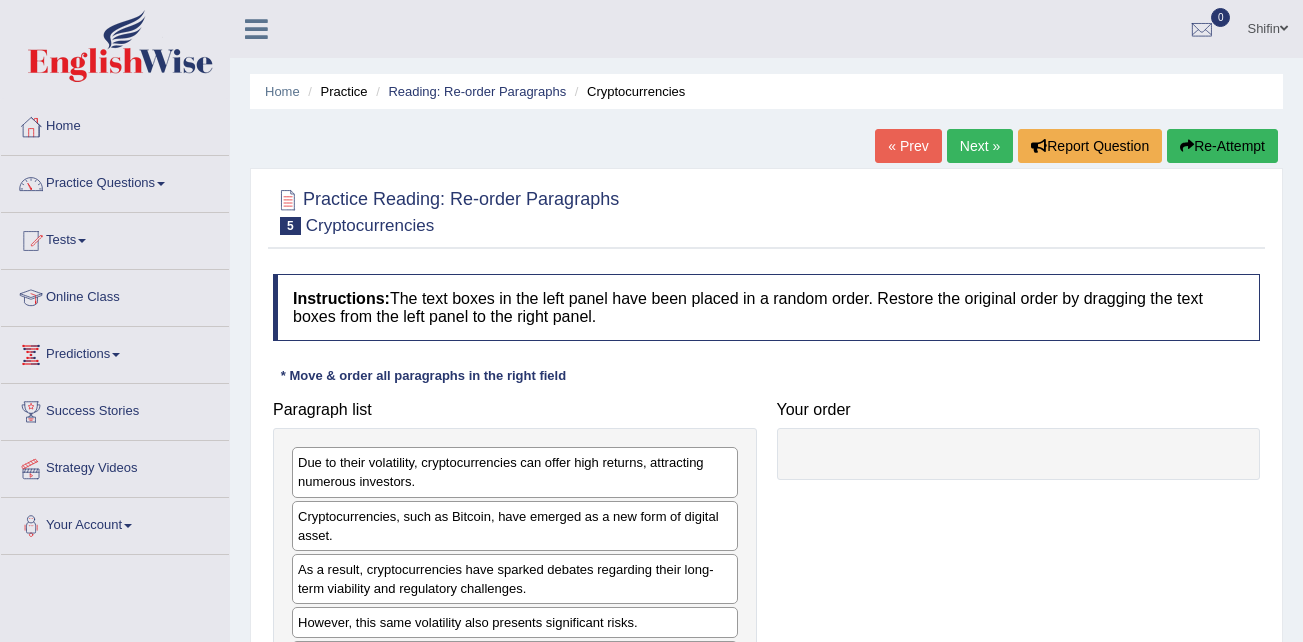 drag, startPoint x: 534, startPoint y: 463, endPoint x: 602, endPoint y: 475, distance: 69.050705 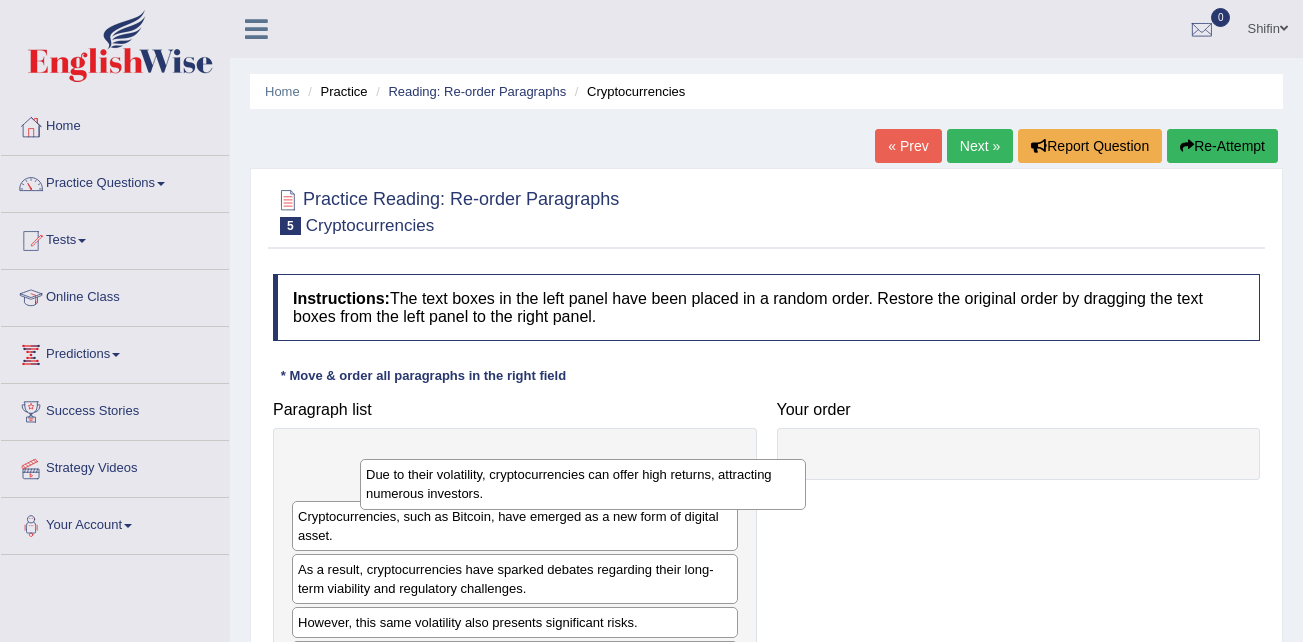 drag, startPoint x: 615, startPoint y: 534, endPoint x: 663, endPoint y: 486, distance: 67.88225 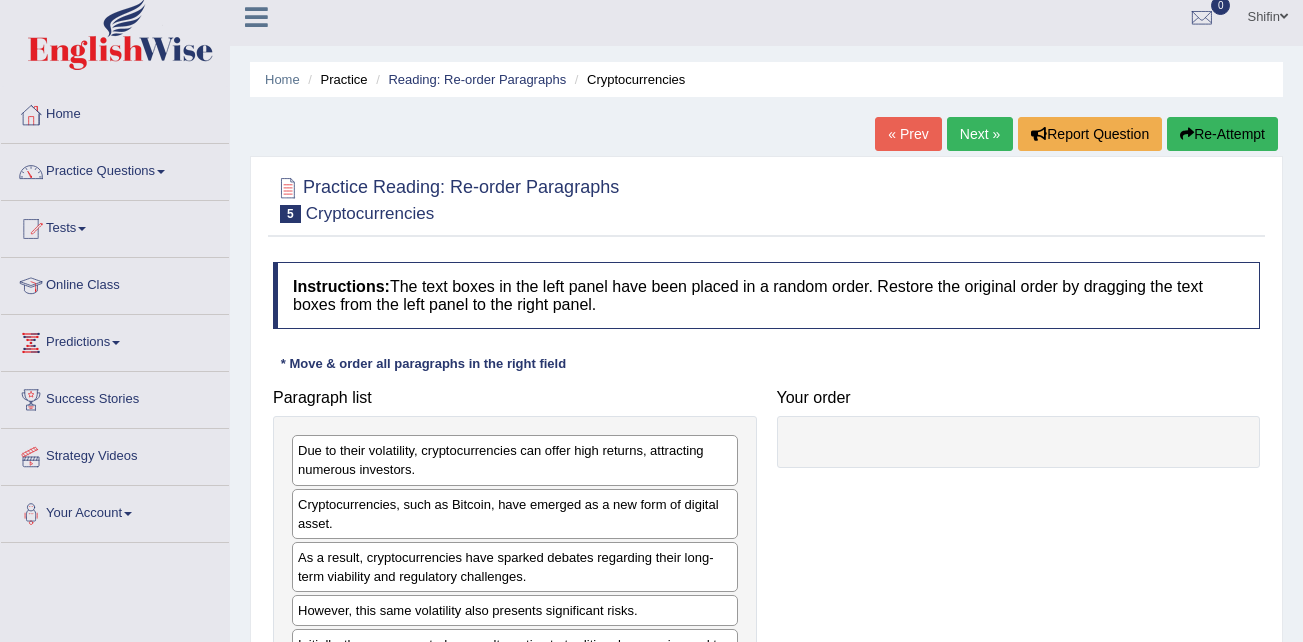 scroll, scrollTop: 12, scrollLeft: 0, axis: vertical 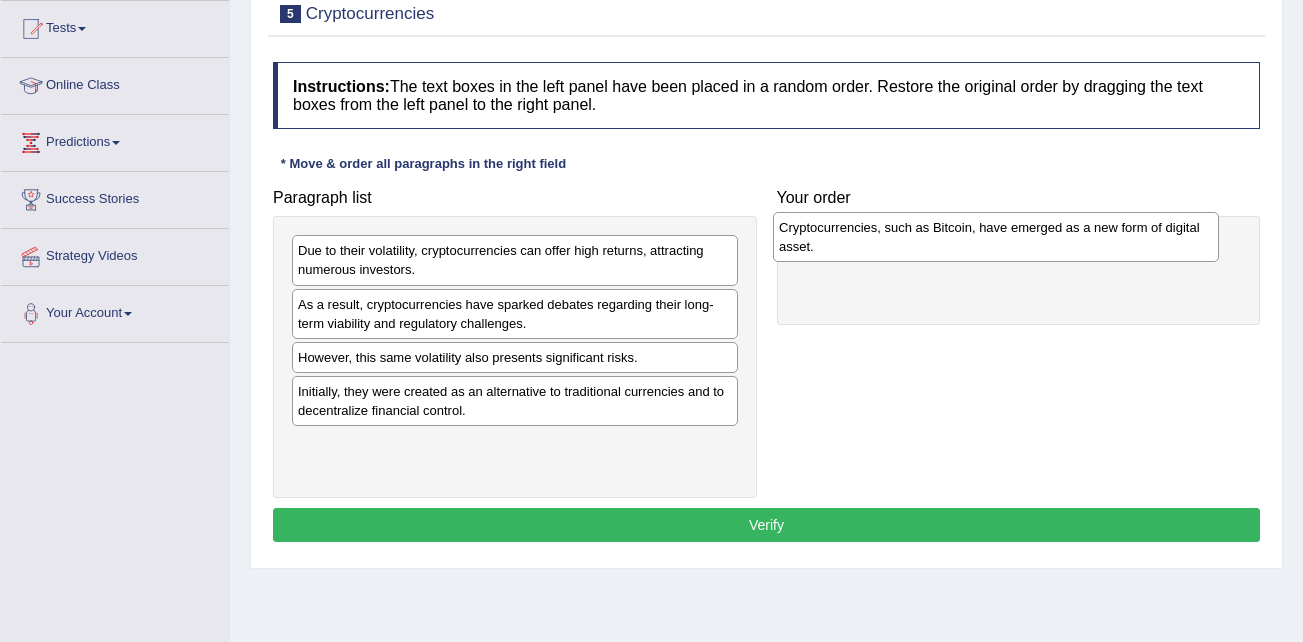 drag, startPoint x: 357, startPoint y: 313, endPoint x: 838, endPoint y: 236, distance: 487.1242 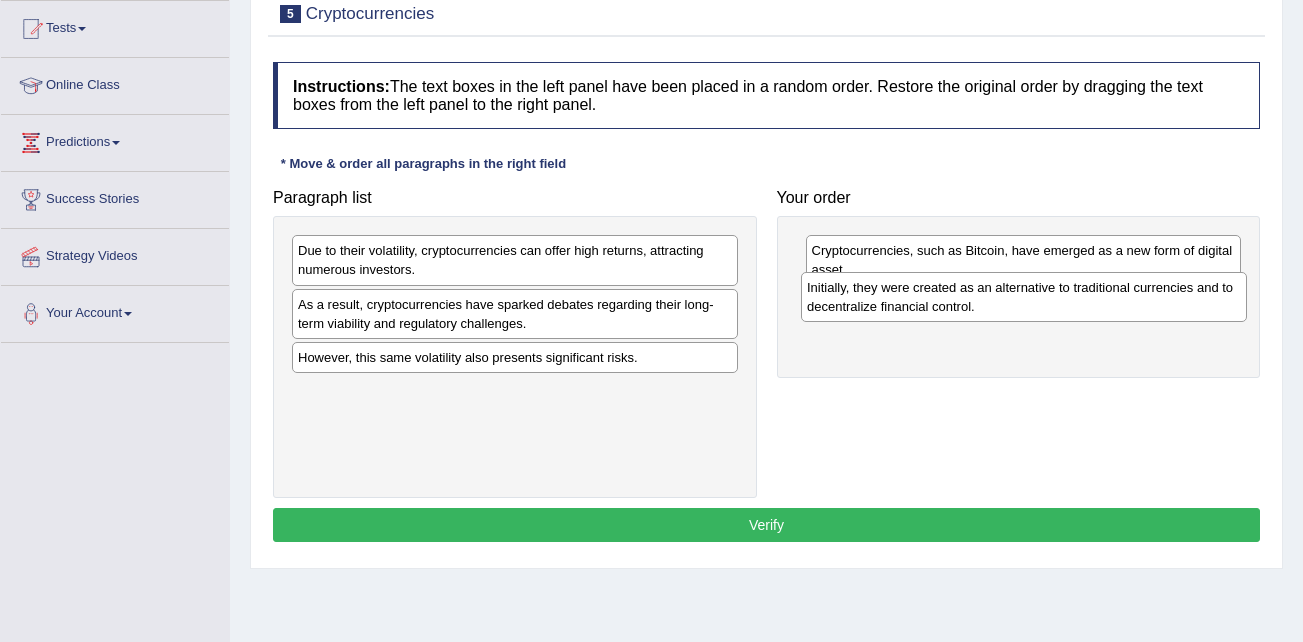 drag, startPoint x: 346, startPoint y: 404, endPoint x: 855, endPoint y: 303, distance: 518.9239 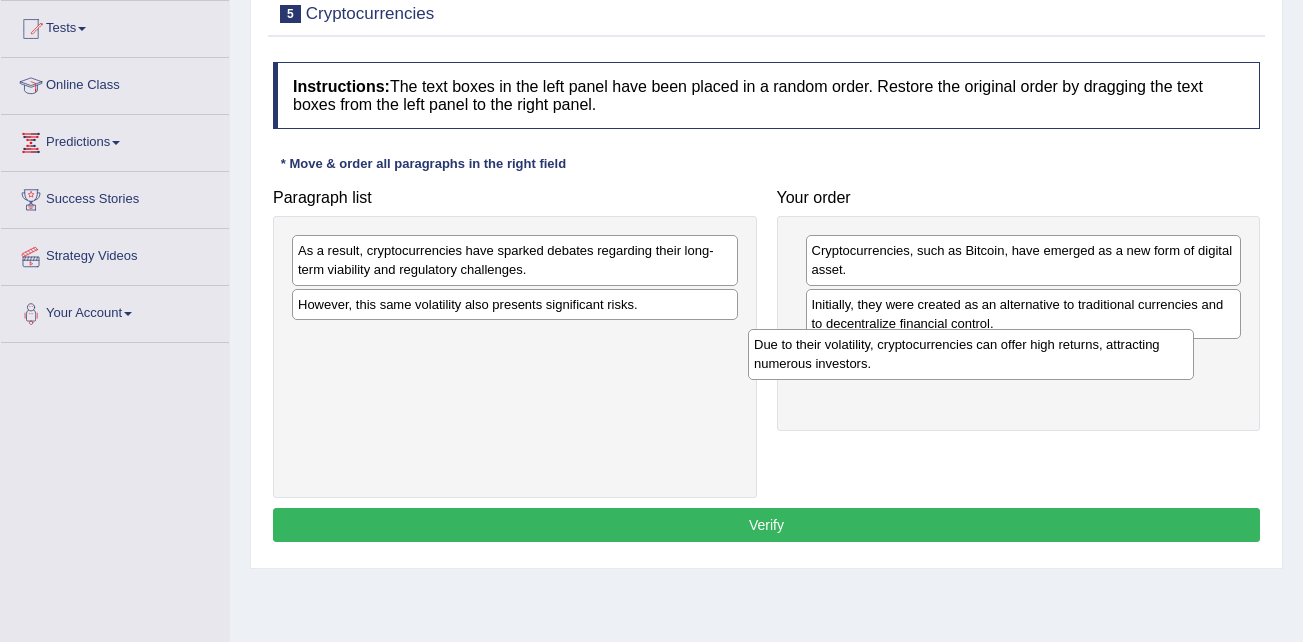 drag, startPoint x: 531, startPoint y: 269, endPoint x: 1003, endPoint y: 362, distance: 481.07483 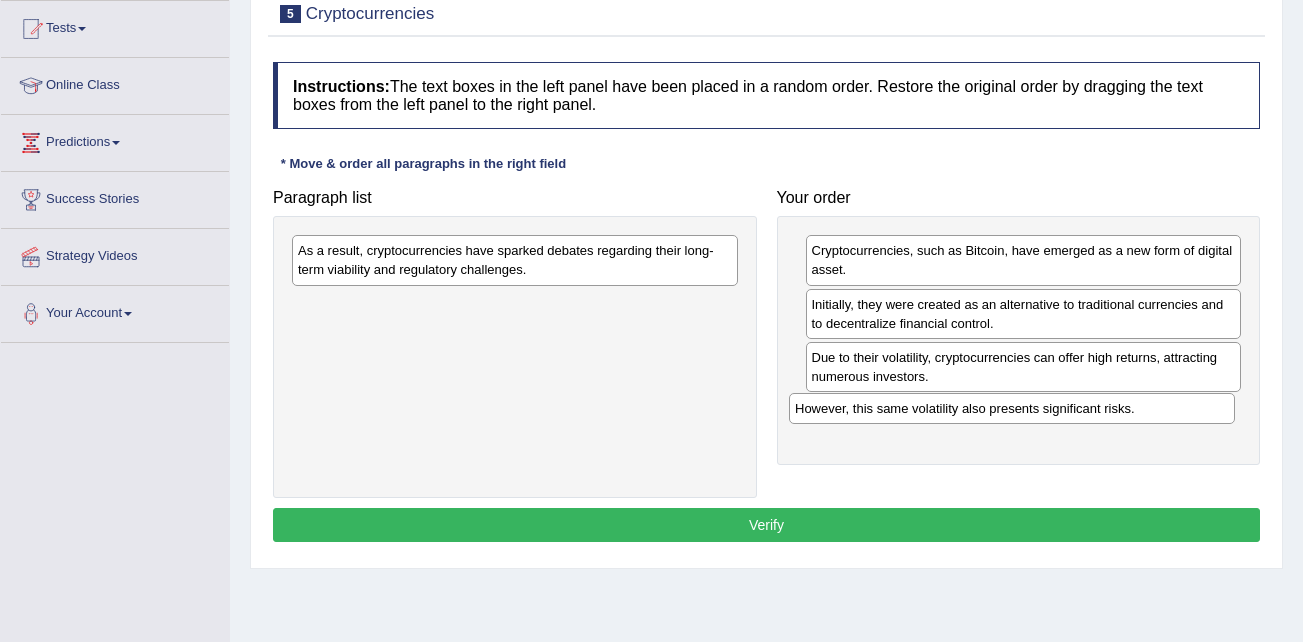 drag, startPoint x: 502, startPoint y: 309, endPoint x: 1002, endPoint y: 415, distance: 511.11252 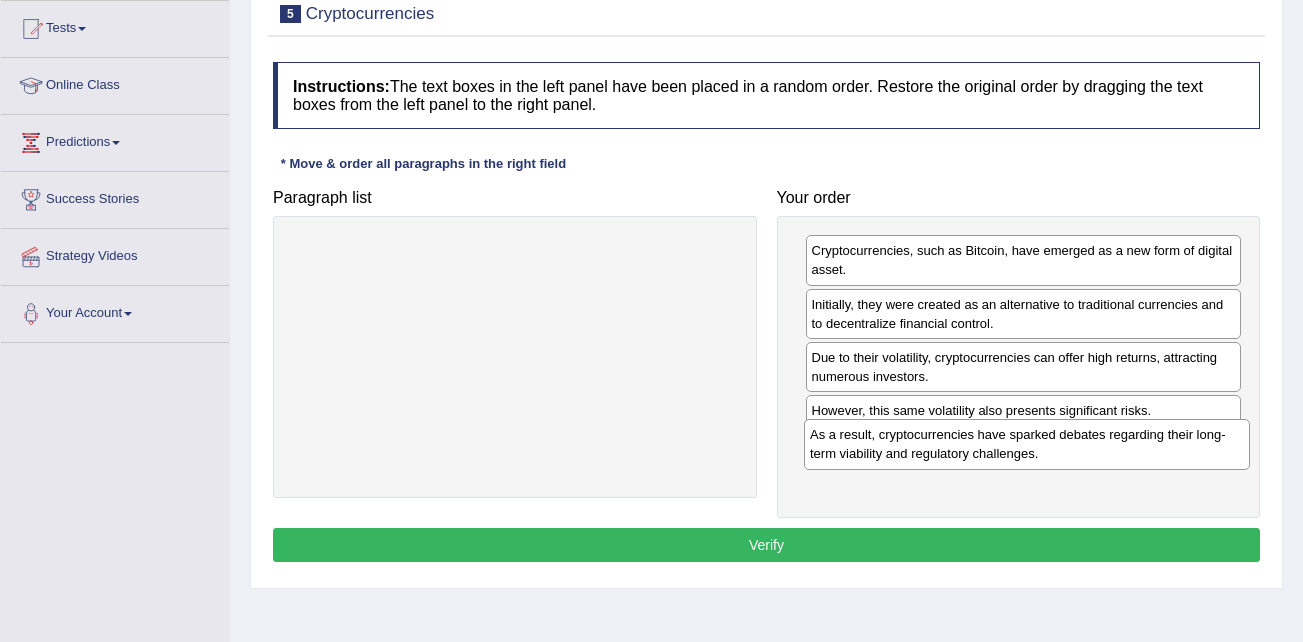 drag, startPoint x: 370, startPoint y: 268, endPoint x: 882, endPoint y: 456, distance: 545.4246 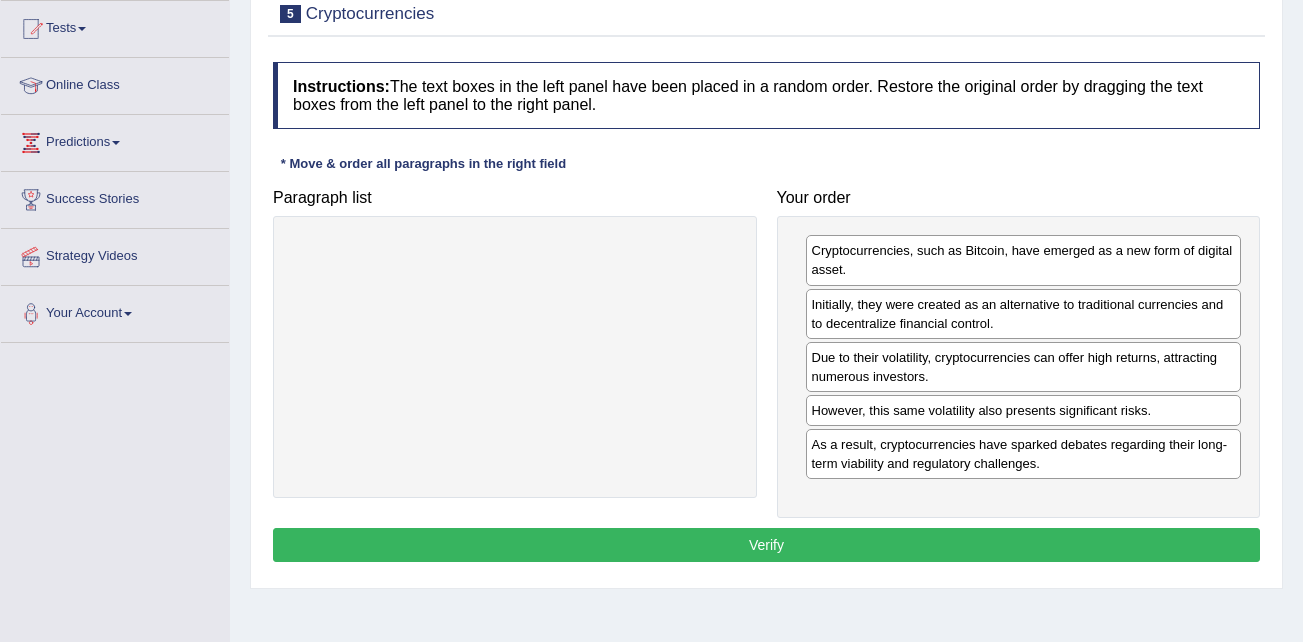 click on "Verify" at bounding box center (766, 545) 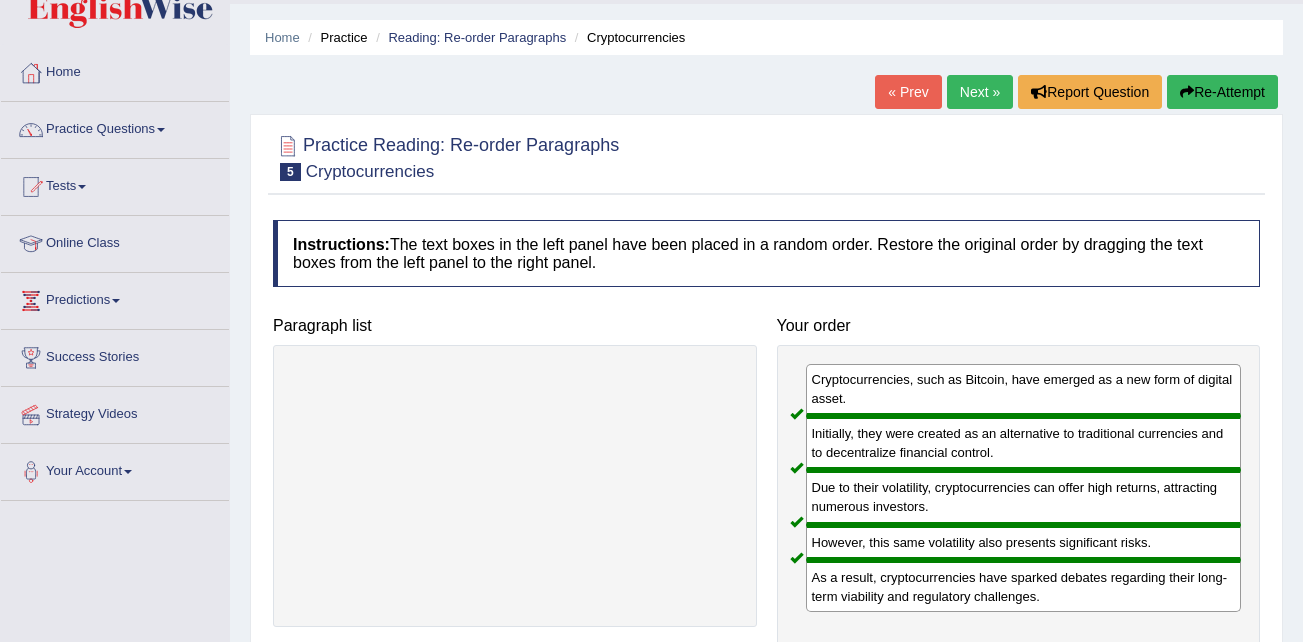 scroll, scrollTop: 8, scrollLeft: 0, axis: vertical 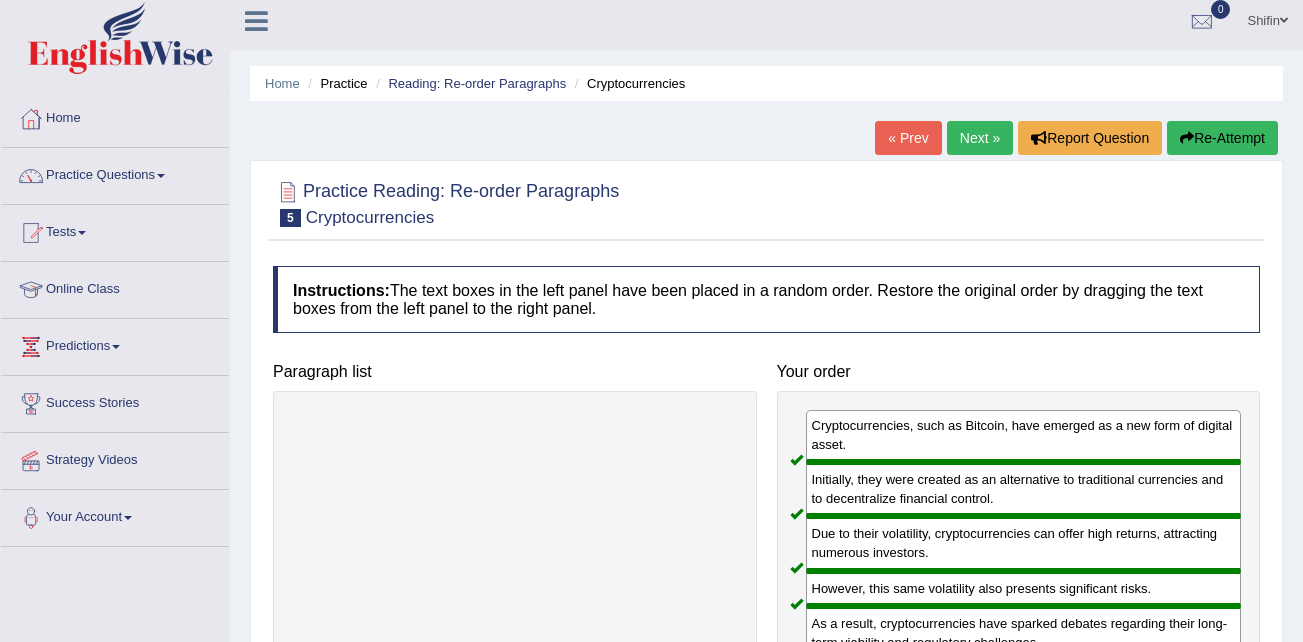 click on "Next »" at bounding box center [980, 138] 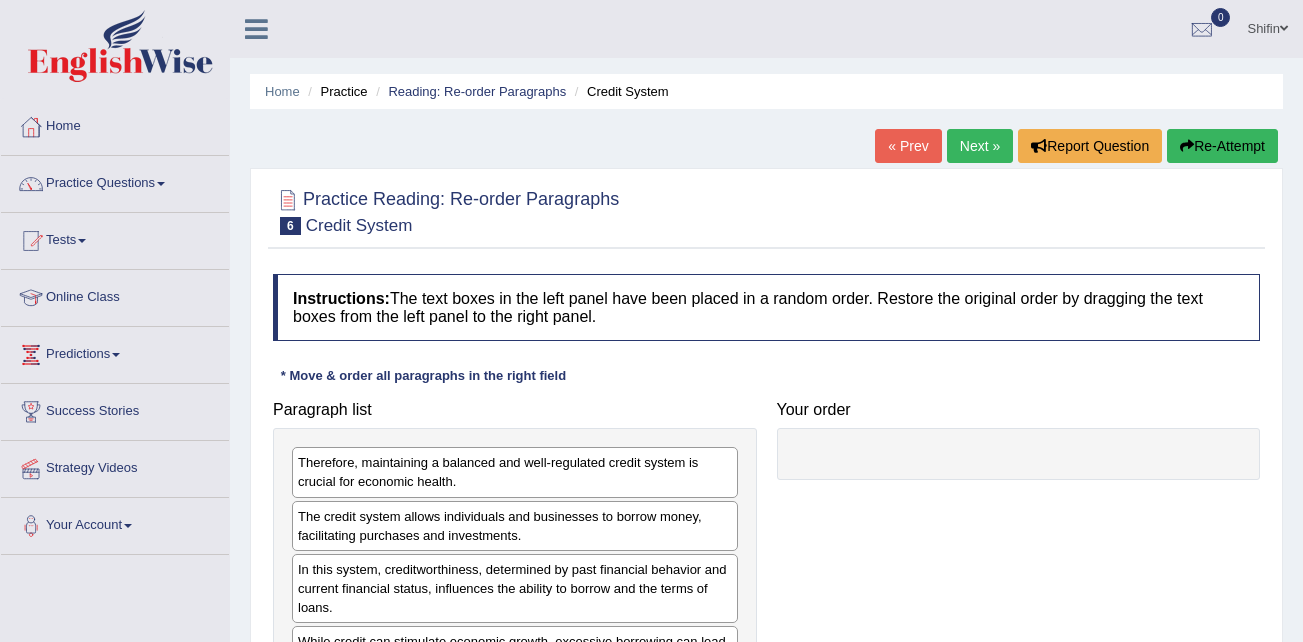 scroll, scrollTop: 0, scrollLeft: 0, axis: both 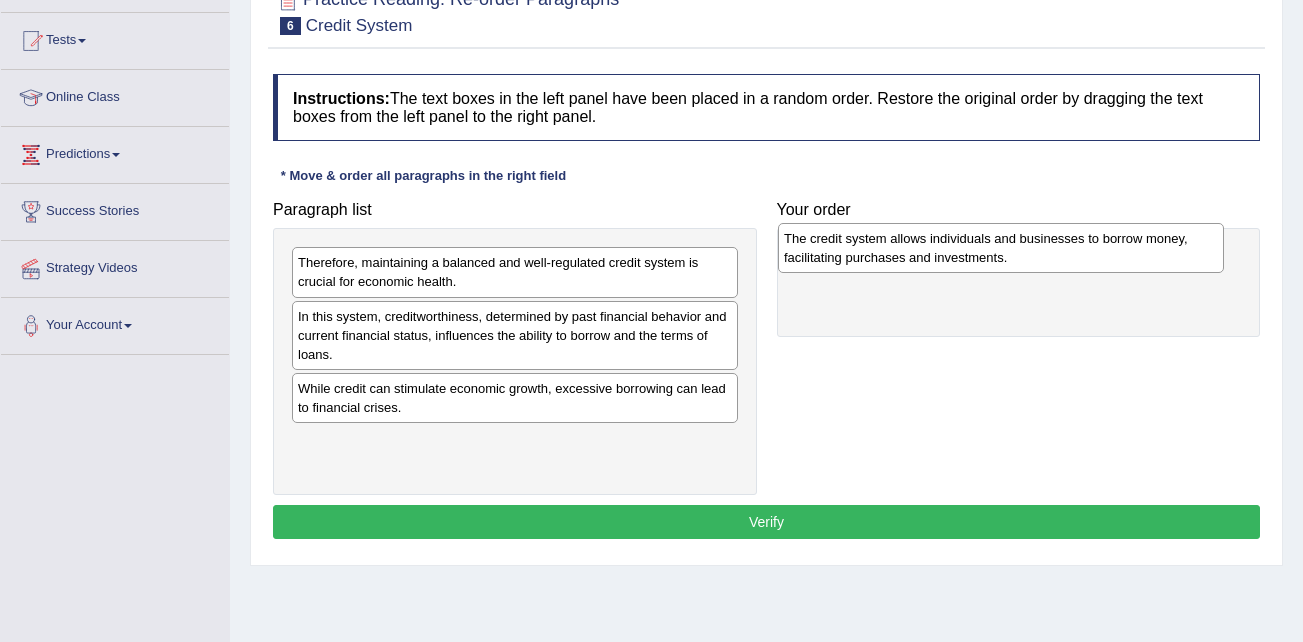 drag, startPoint x: 359, startPoint y: 328, endPoint x: 845, endPoint y: 250, distance: 492.21945 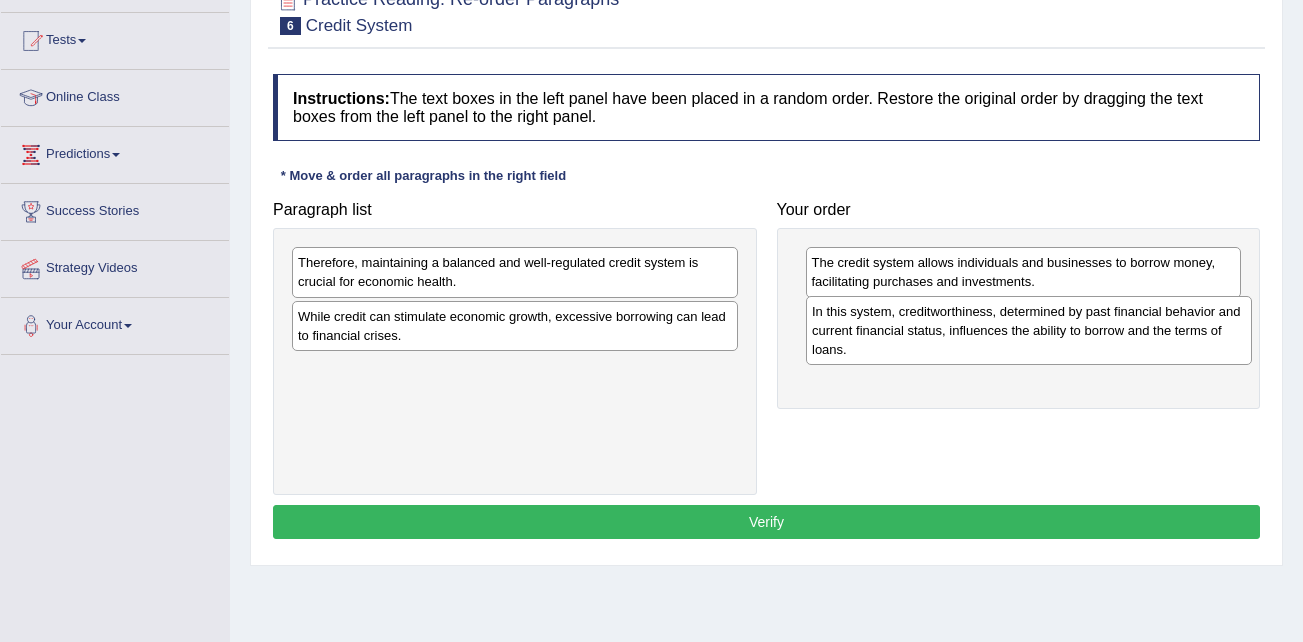drag, startPoint x: 384, startPoint y: 329, endPoint x: 898, endPoint y: 324, distance: 514.0243 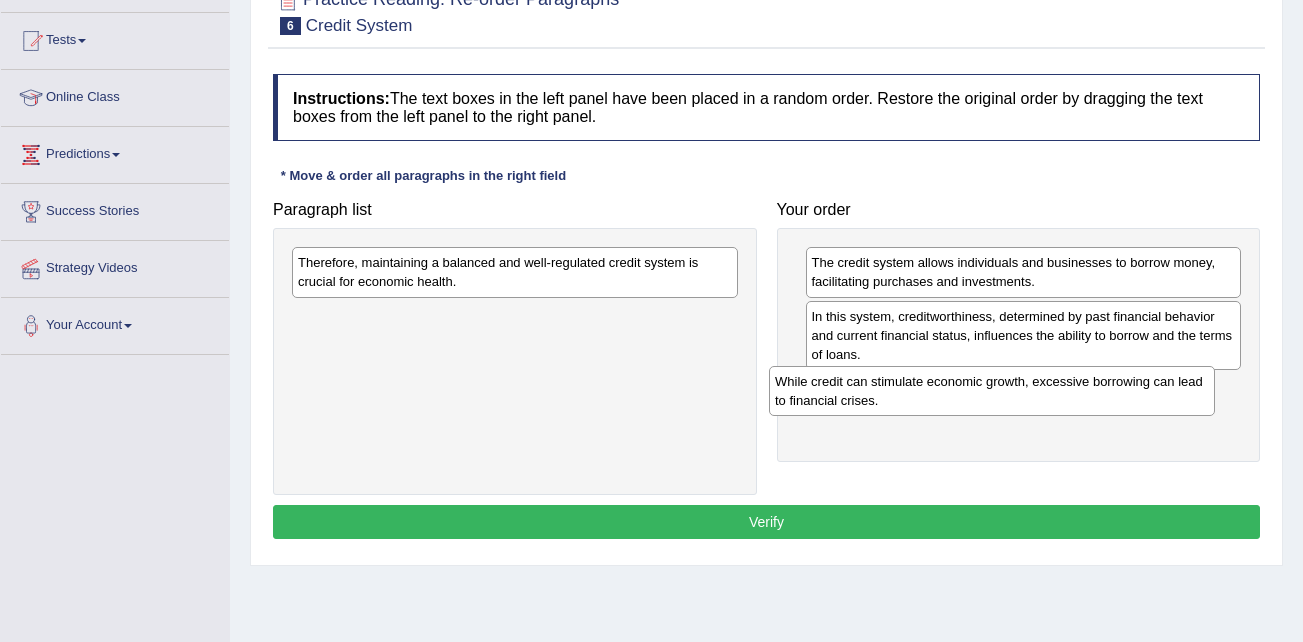 drag, startPoint x: 534, startPoint y: 327, endPoint x: 1016, endPoint y: 393, distance: 486.49768 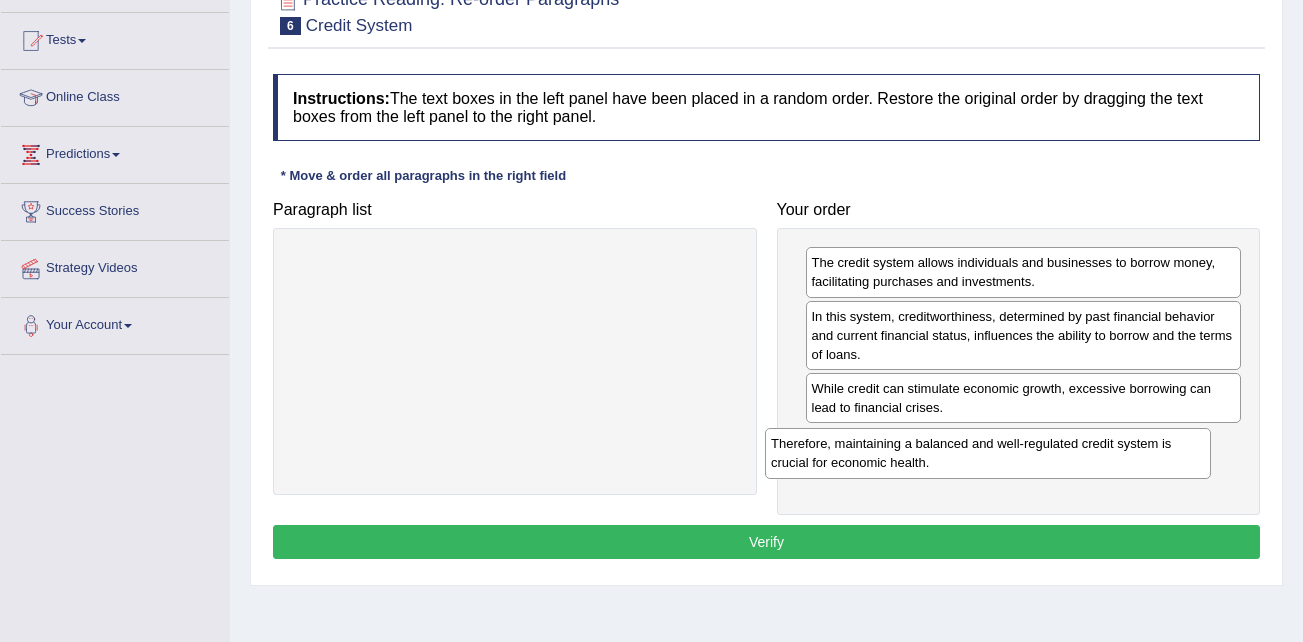 drag, startPoint x: 495, startPoint y: 273, endPoint x: 979, endPoint y: 453, distance: 516.38745 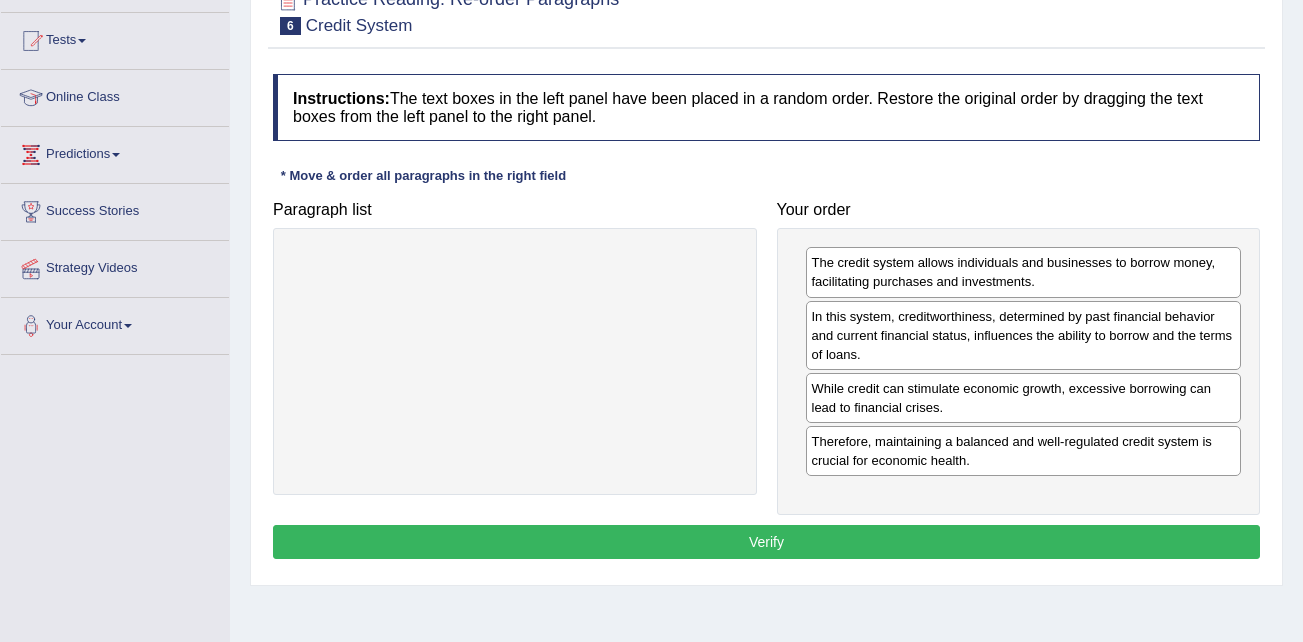 click on "Verify" at bounding box center [766, 542] 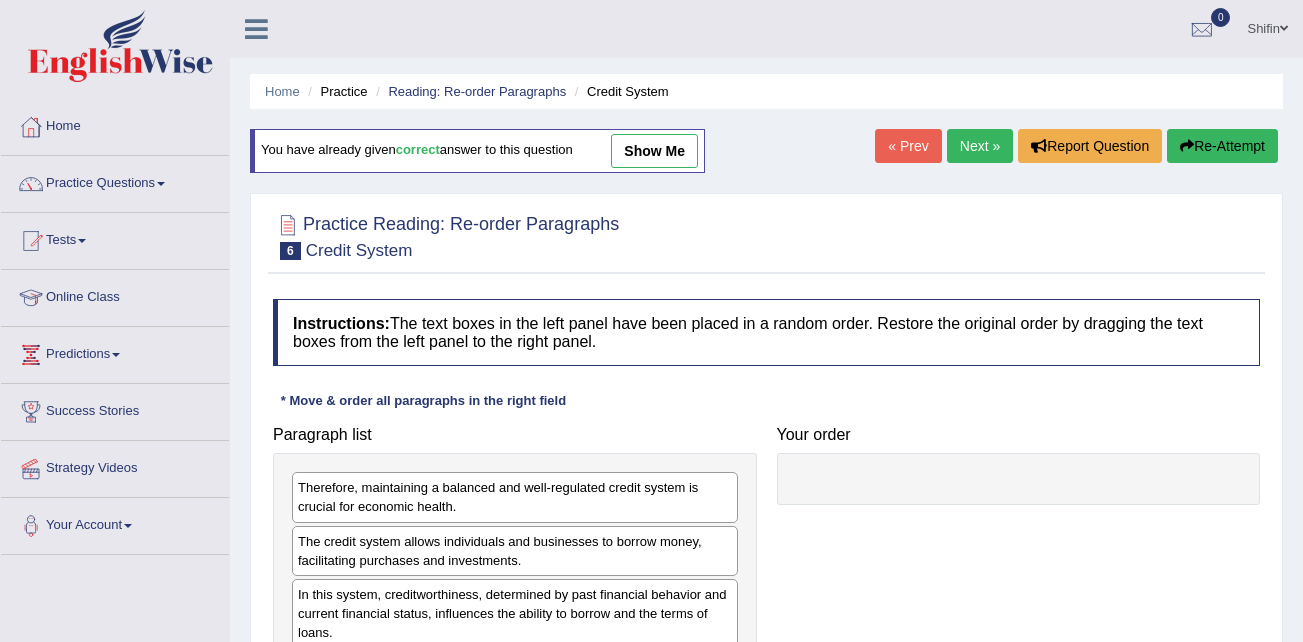 scroll, scrollTop: 226, scrollLeft: 0, axis: vertical 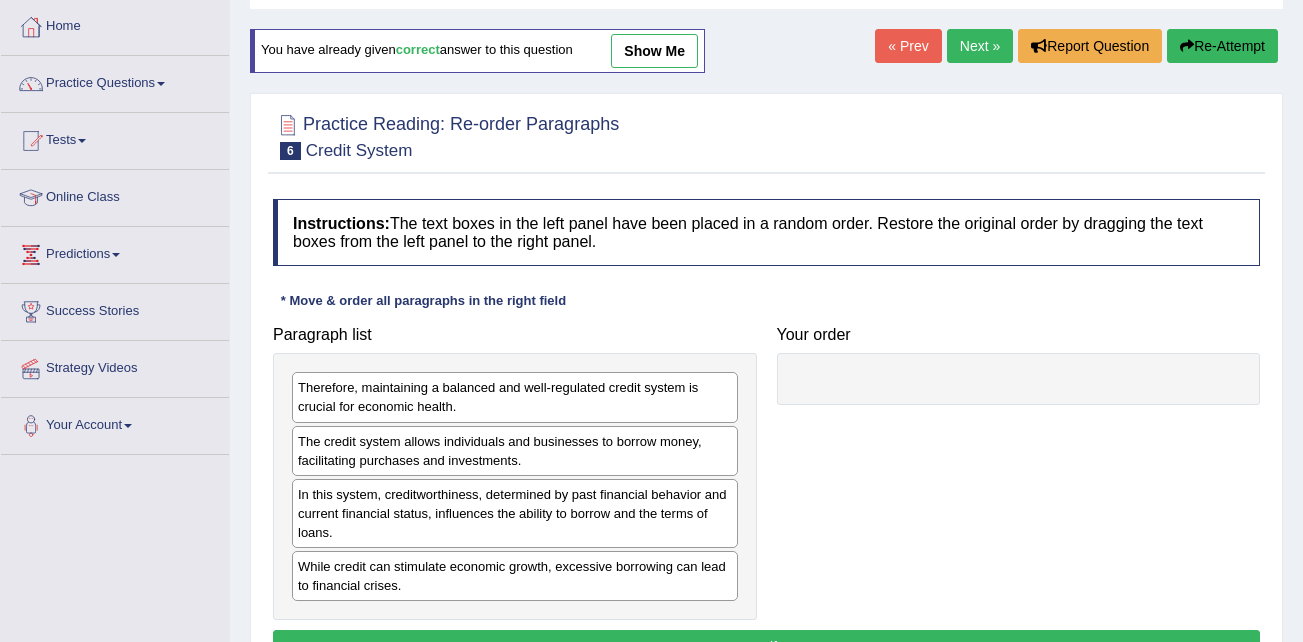 click on "Next »" at bounding box center (980, 46) 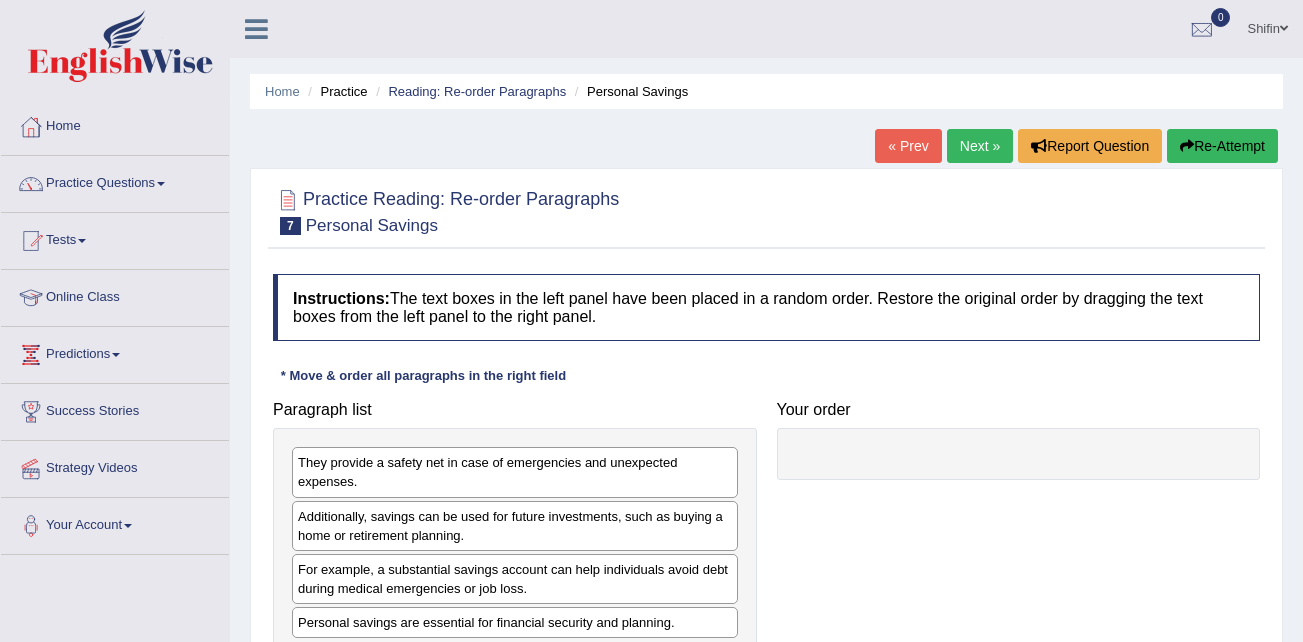 scroll, scrollTop: 0, scrollLeft: 0, axis: both 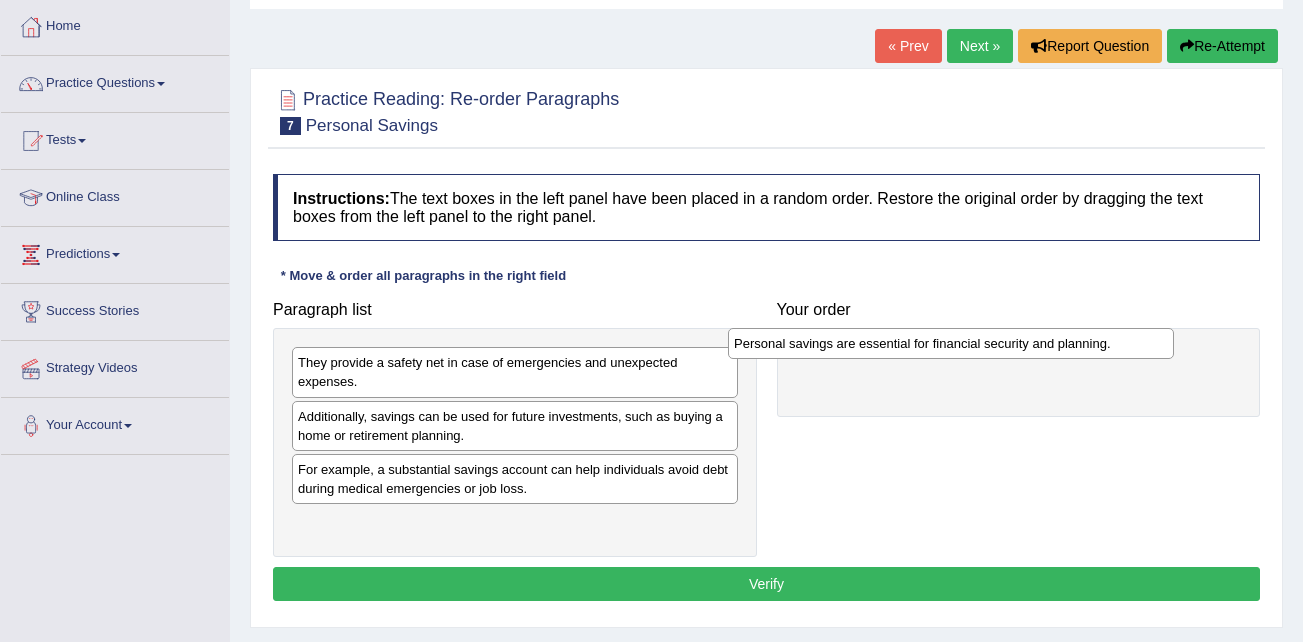 drag, startPoint x: 651, startPoint y: 528, endPoint x: 1087, endPoint y: 349, distance: 471.31412 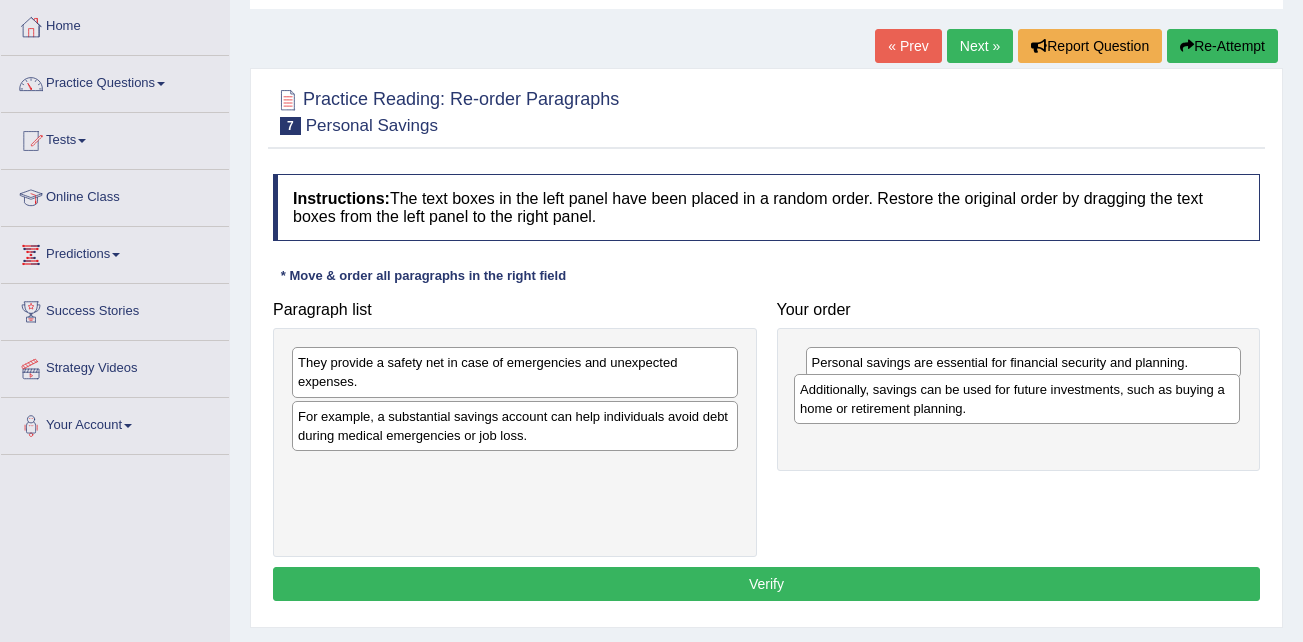drag, startPoint x: 414, startPoint y: 428, endPoint x: 916, endPoint y: 401, distance: 502.7256 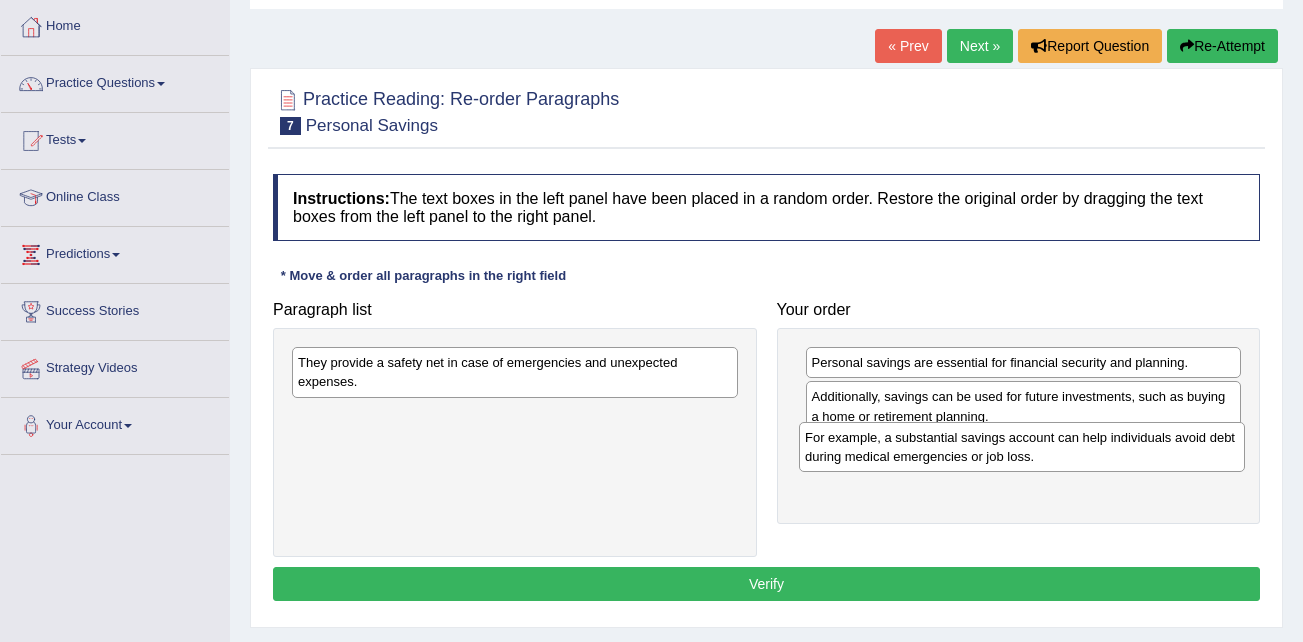 drag, startPoint x: 407, startPoint y: 430, endPoint x: 914, endPoint y: 451, distance: 507.43472 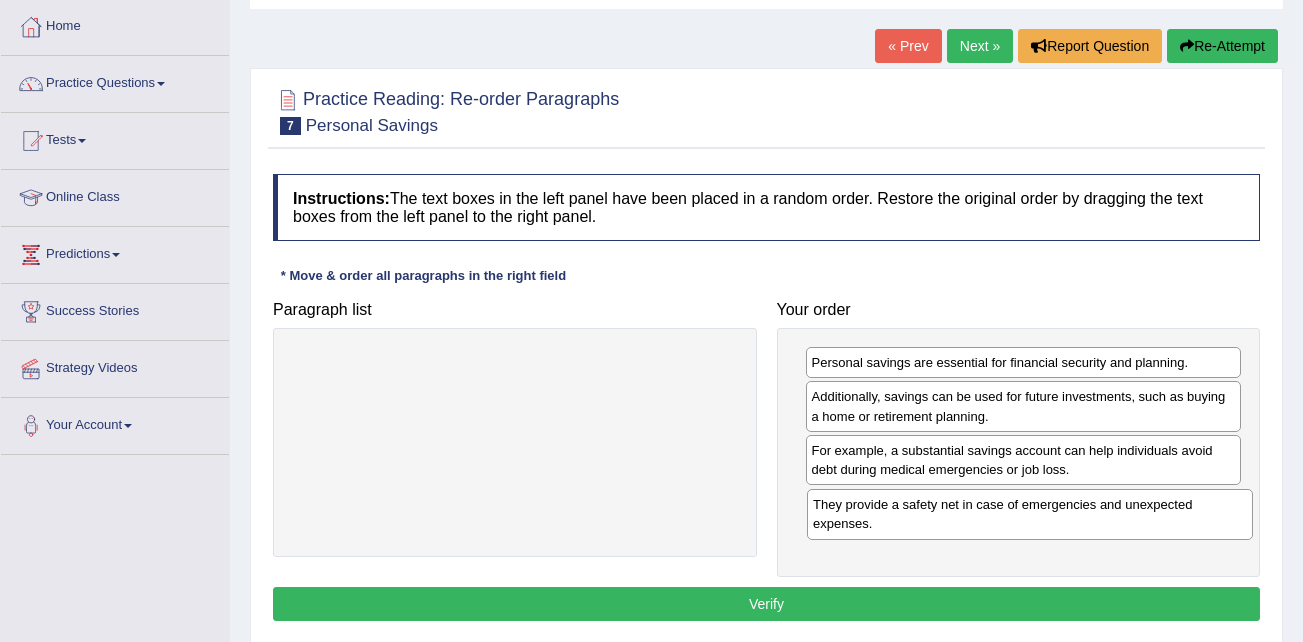 drag, startPoint x: 451, startPoint y: 376, endPoint x: 966, endPoint y: 518, distance: 534.21814 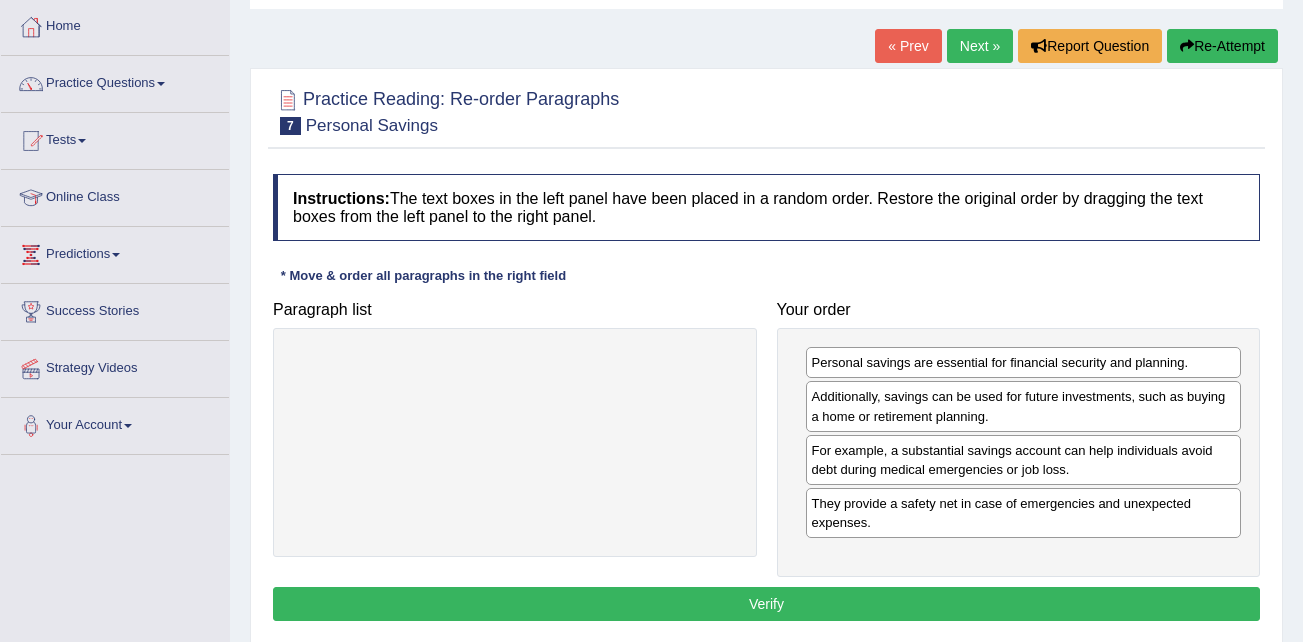 click on "Verify" at bounding box center (766, 604) 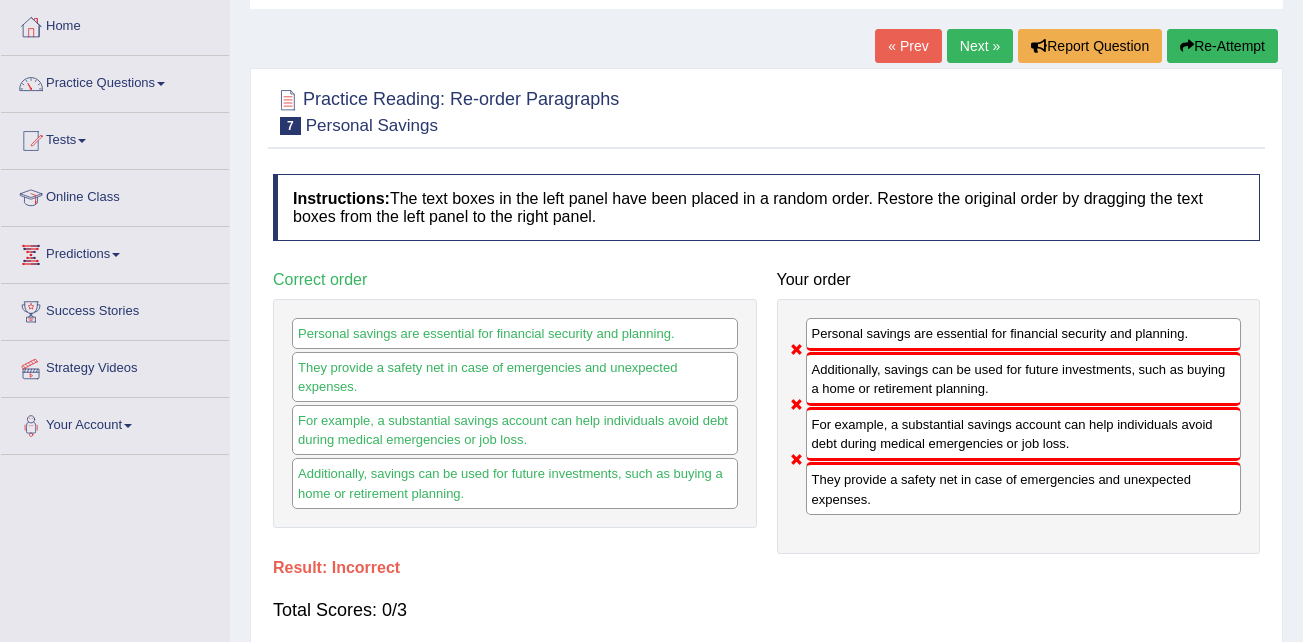 click on "Next »" at bounding box center [980, 46] 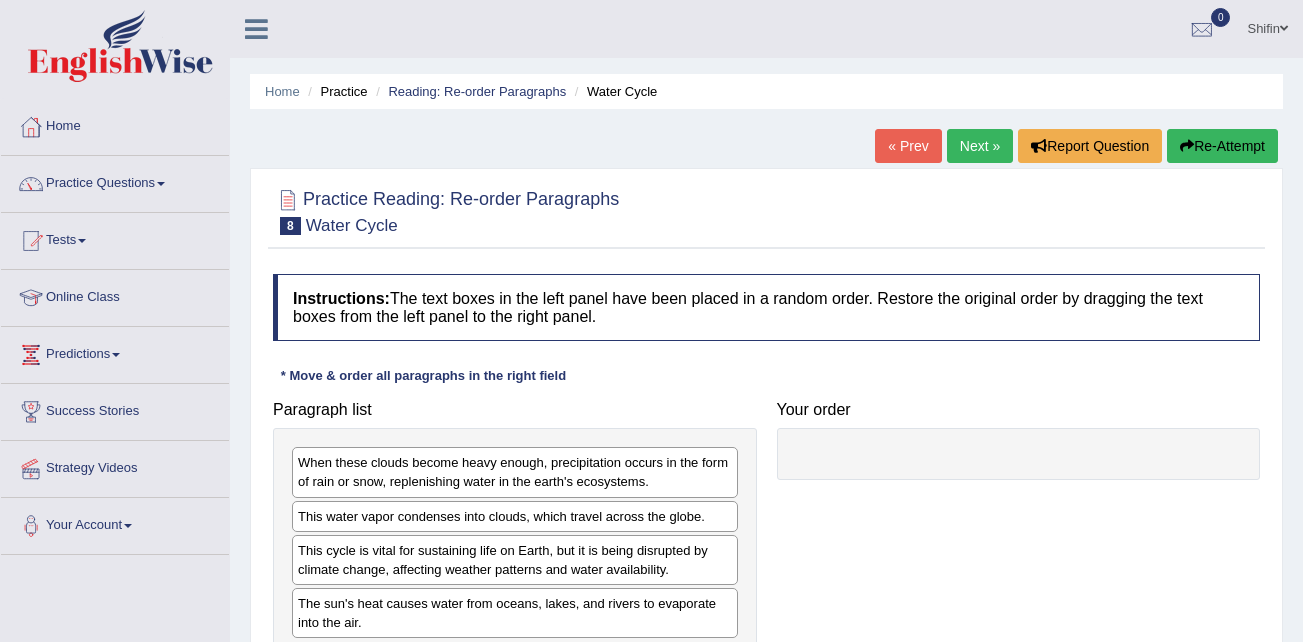 scroll, scrollTop: 0, scrollLeft: 0, axis: both 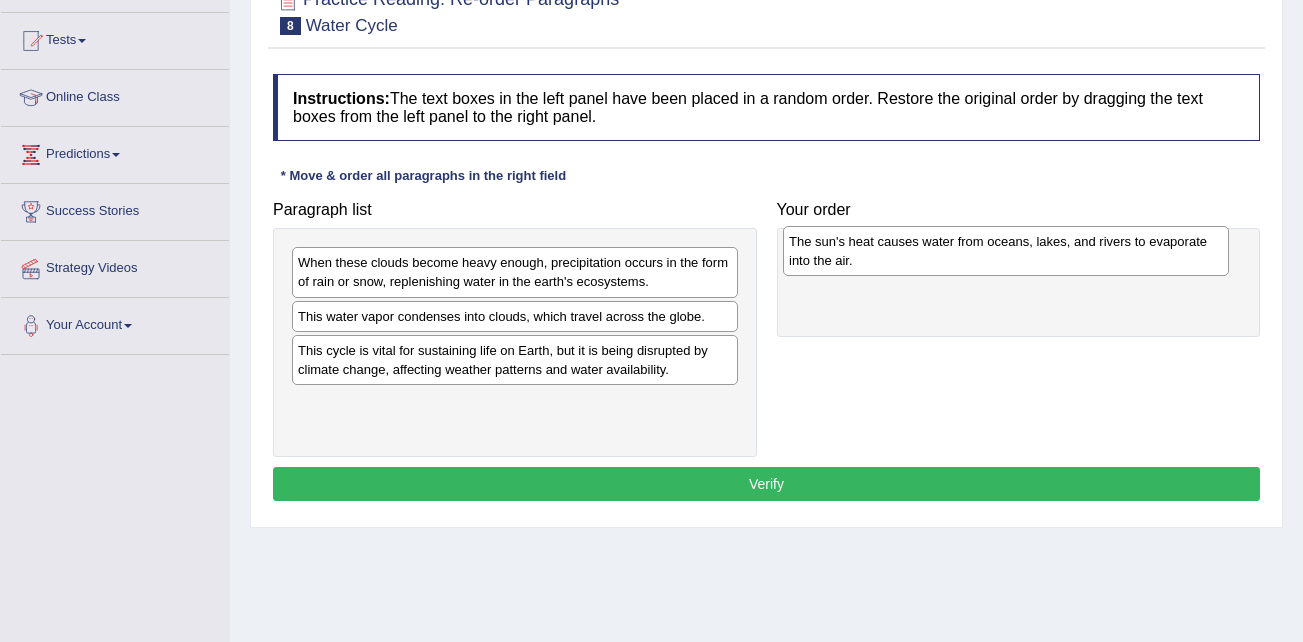 drag, startPoint x: 393, startPoint y: 415, endPoint x: 884, endPoint y: 253, distance: 517.0348 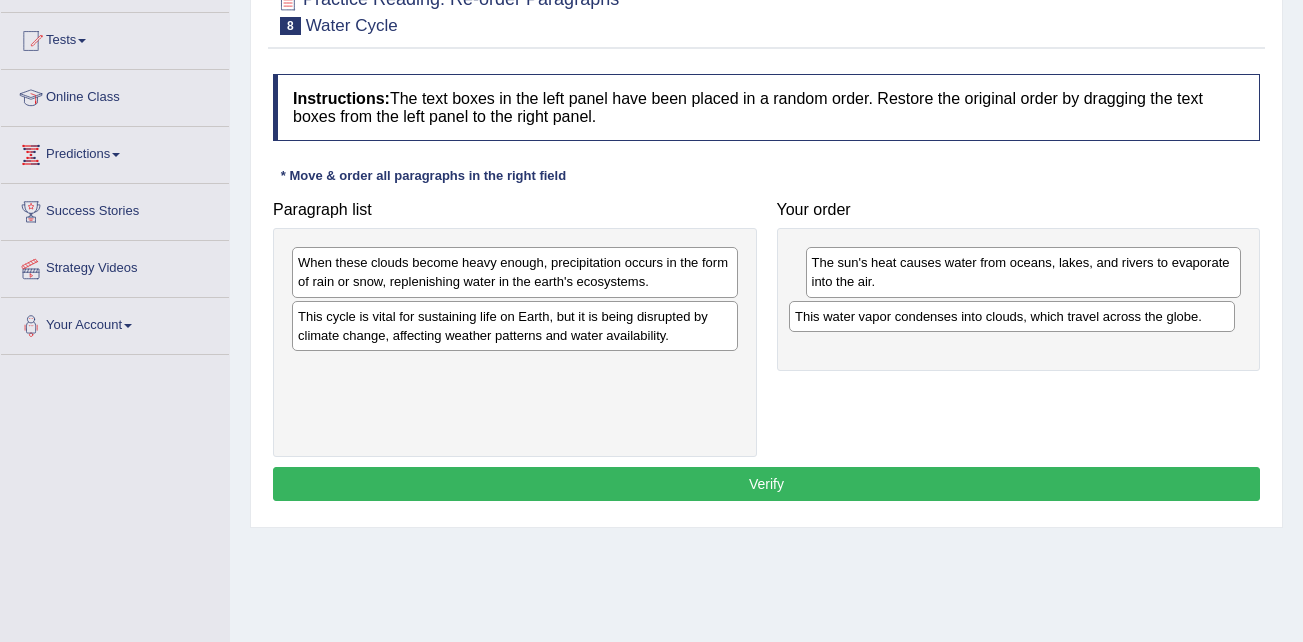 drag, startPoint x: 421, startPoint y: 318, endPoint x: 918, endPoint y: 318, distance: 497 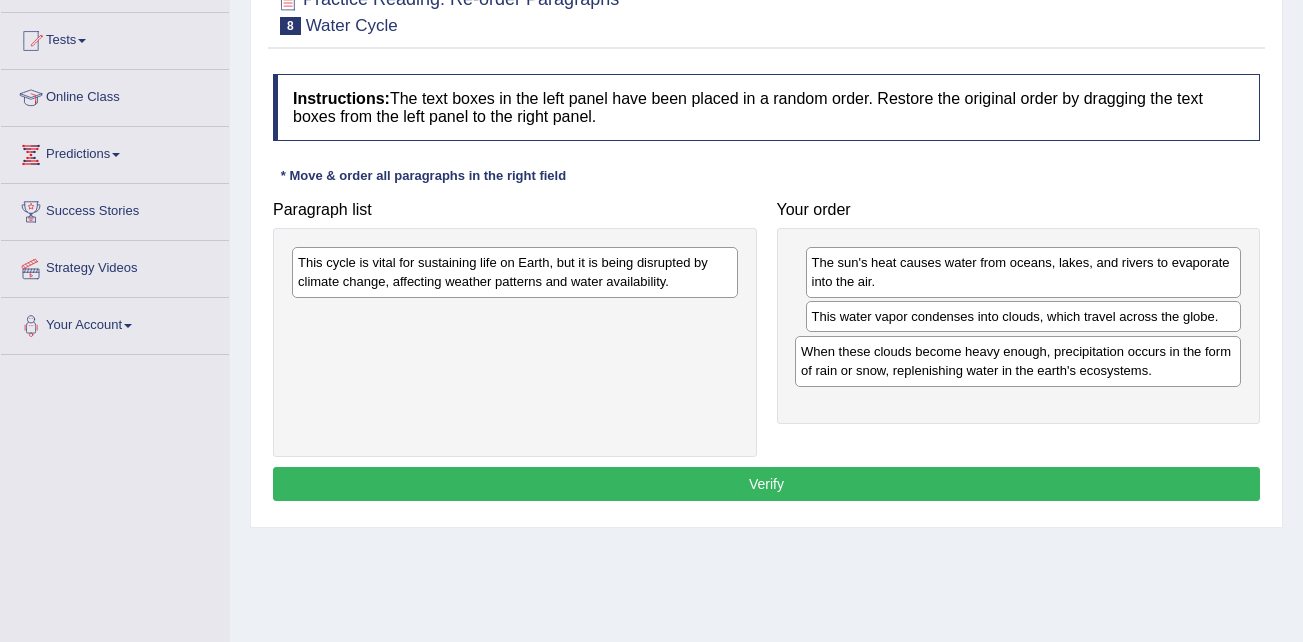 drag, startPoint x: 428, startPoint y: 272, endPoint x: 931, endPoint y: 361, distance: 510.81308 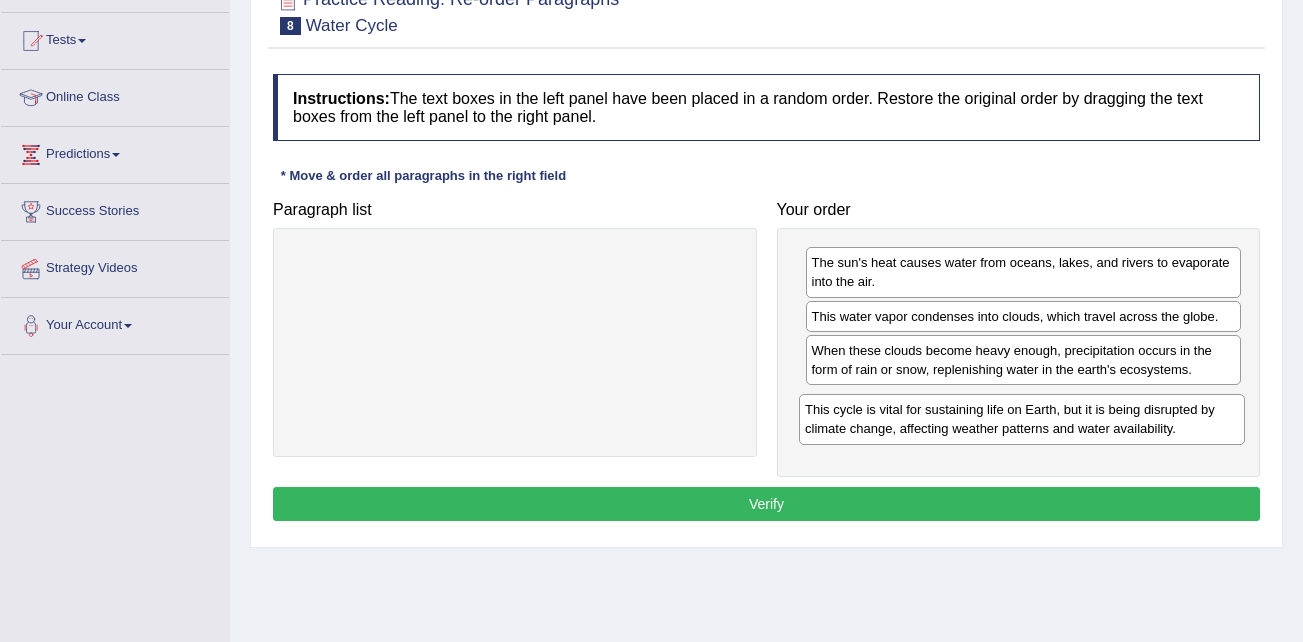 drag, startPoint x: 551, startPoint y: 282, endPoint x: 1058, endPoint y: 423, distance: 526.2414 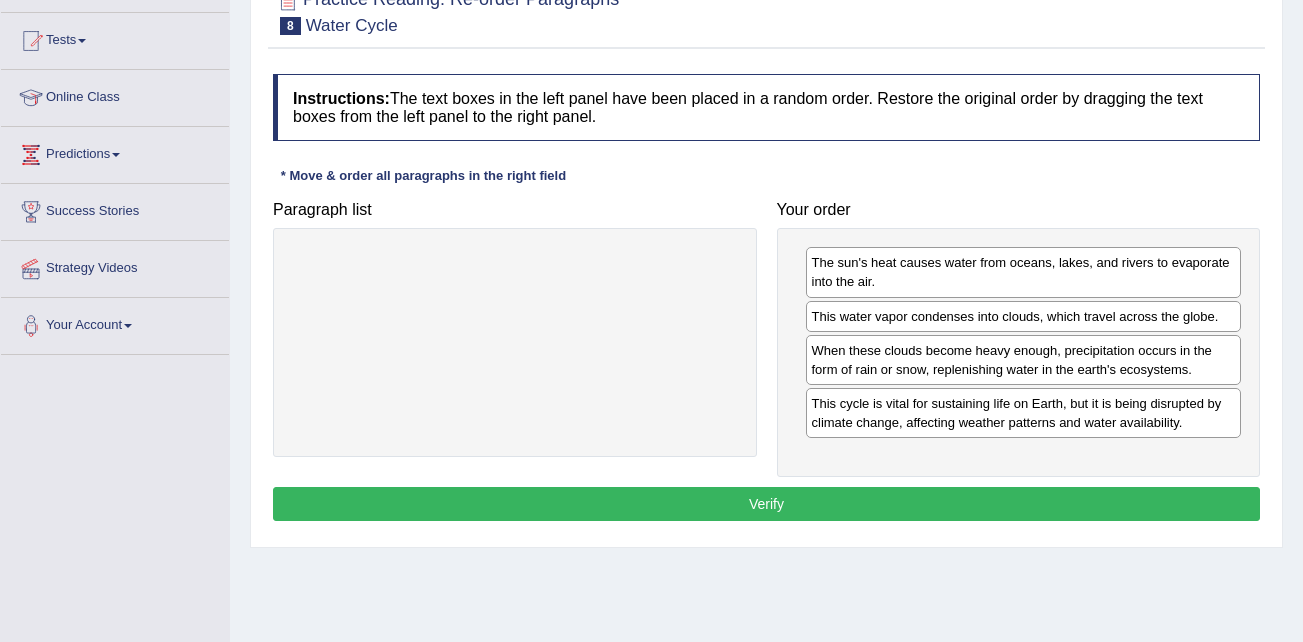 click on "Verify" at bounding box center [766, 504] 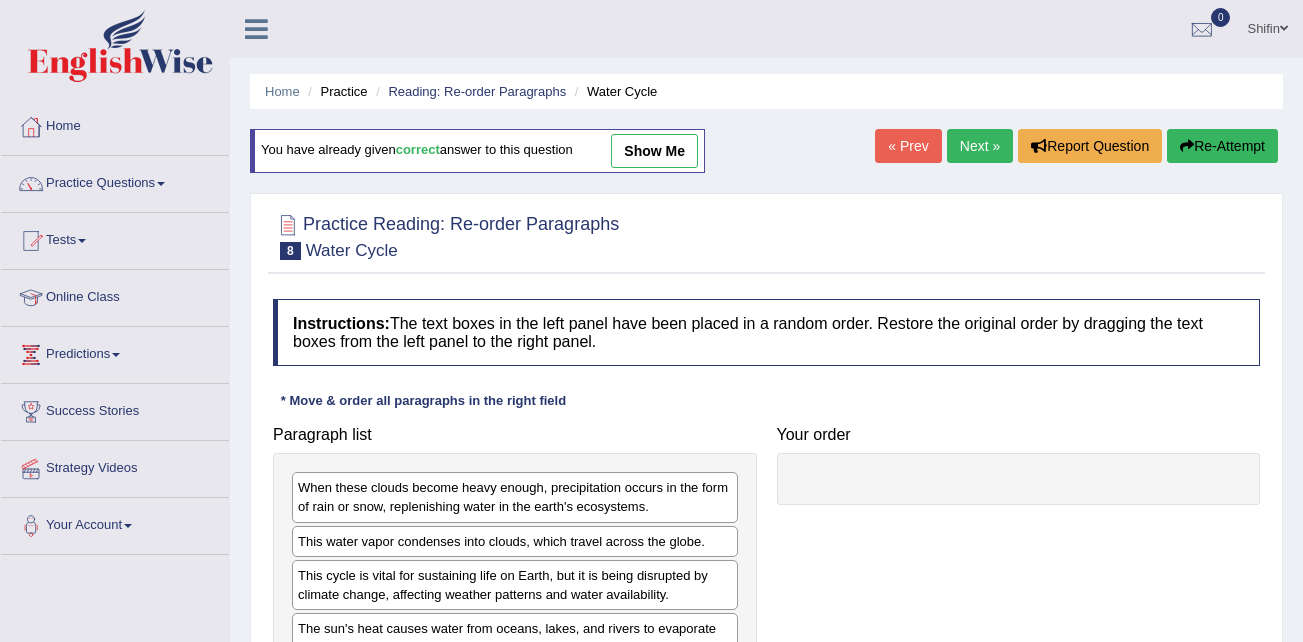 scroll, scrollTop: 200, scrollLeft: 0, axis: vertical 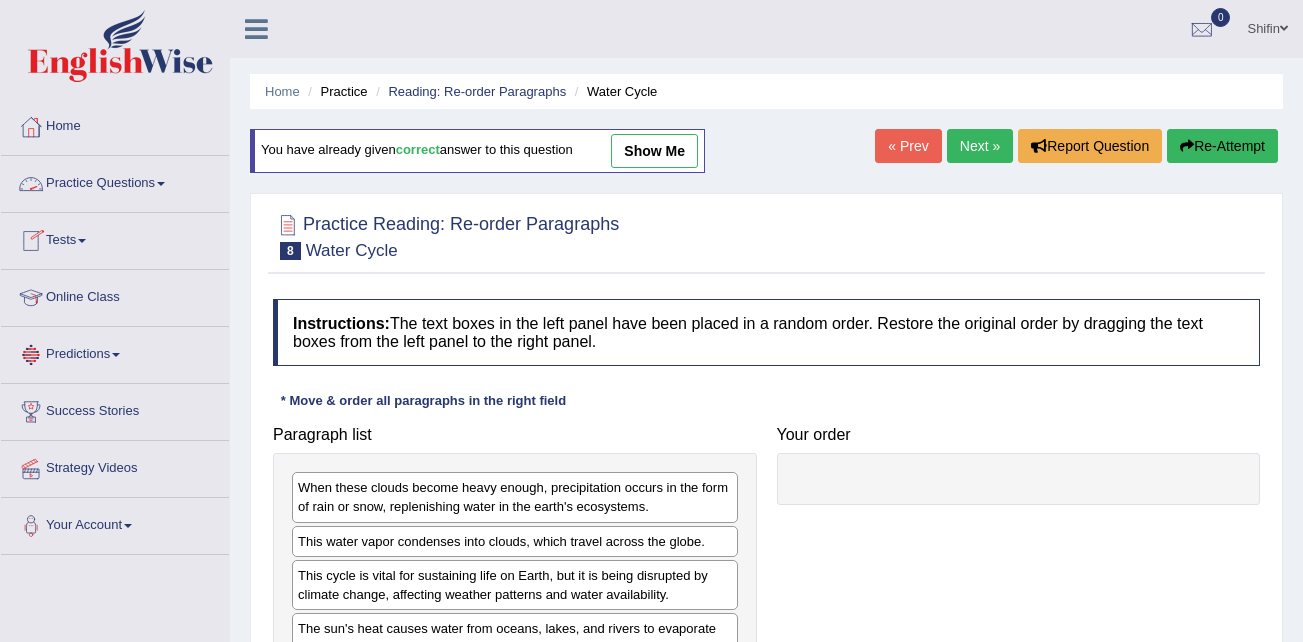 click on "Practice Questions" at bounding box center [115, 181] 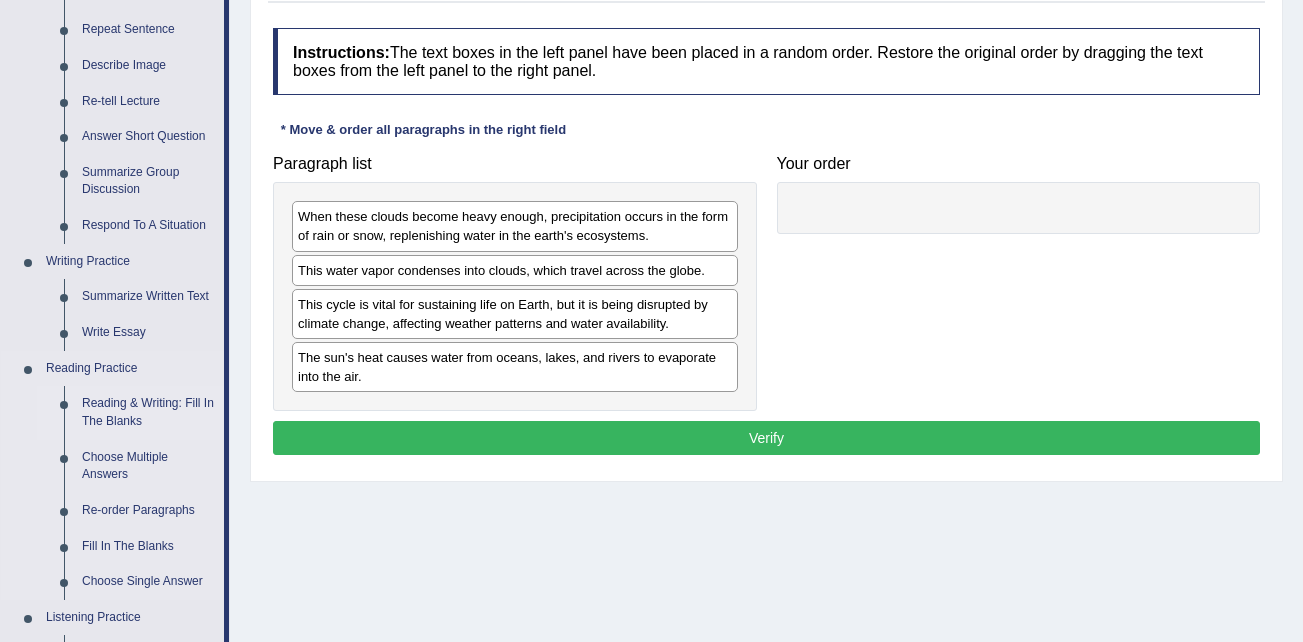 scroll, scrollTop: 300, scrollLeft: 0, axis: vertical 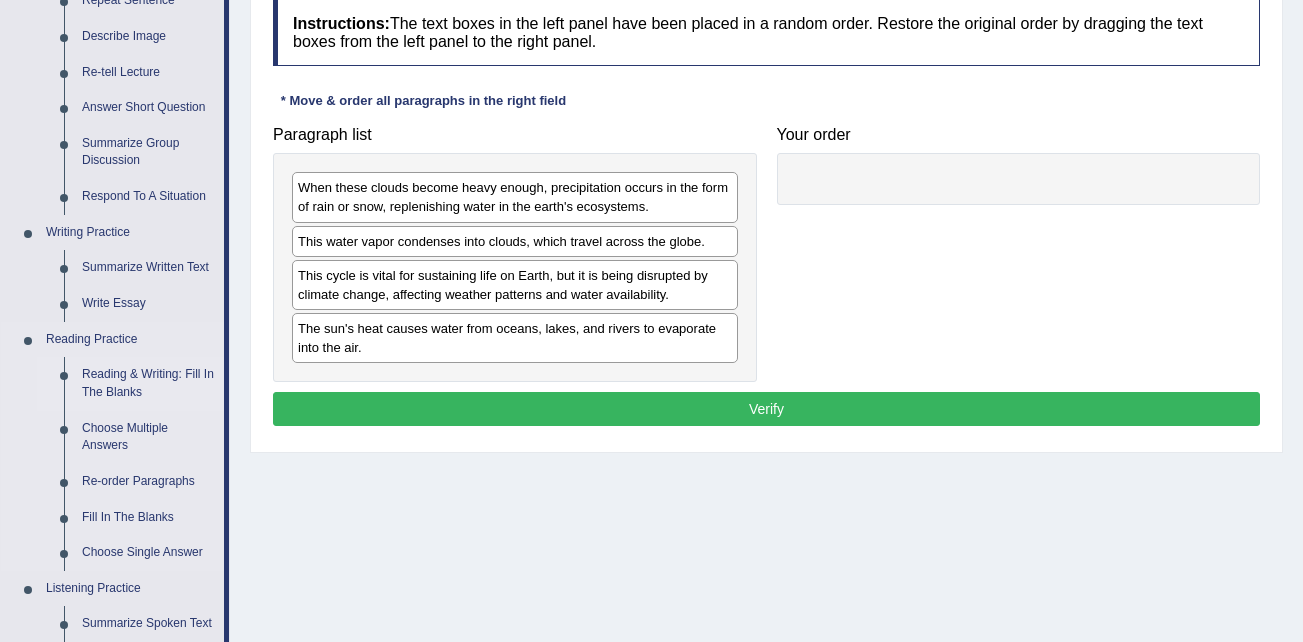 click on "Re-order Paragraphs" at bounding box center (148, 482) 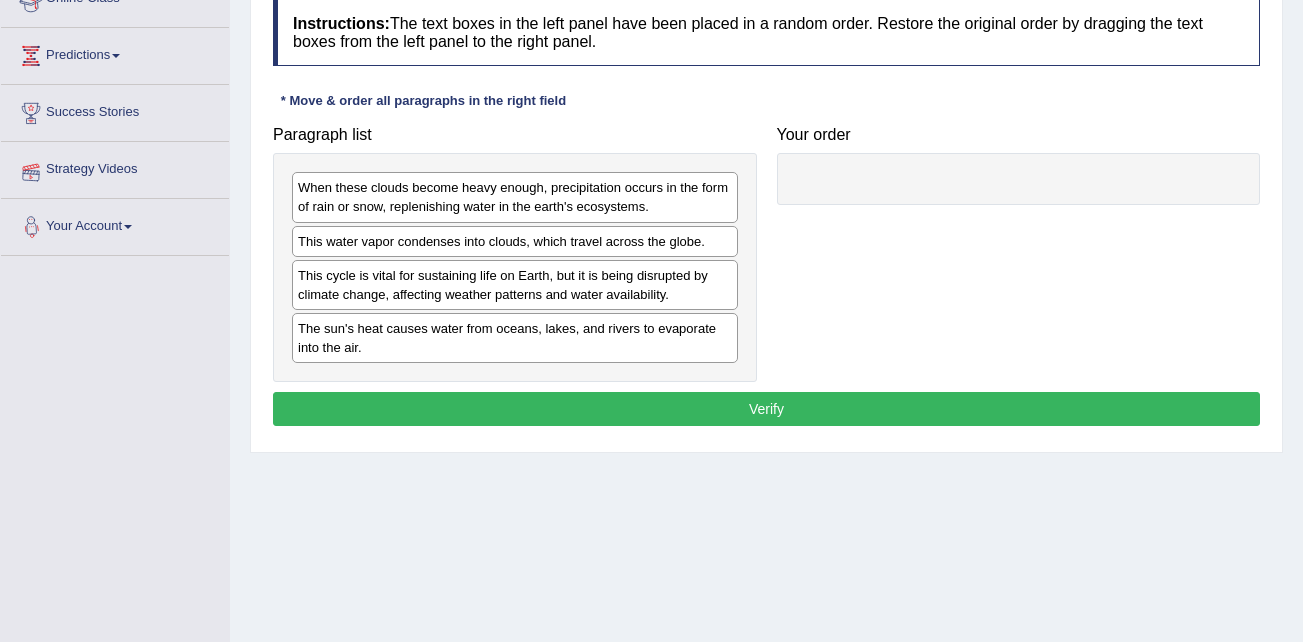 scroll, scrollTop: 348, scrollLeft: 0, axis: vertical 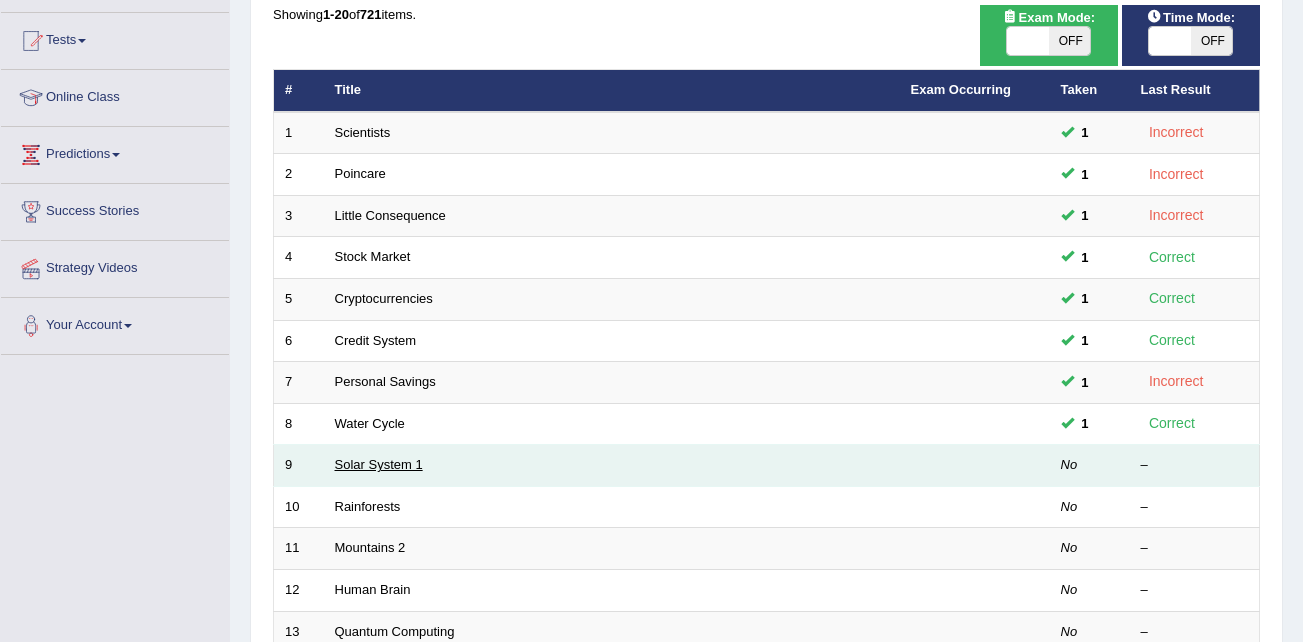 click on "Solar System 1" at bounding box center [379, 464] 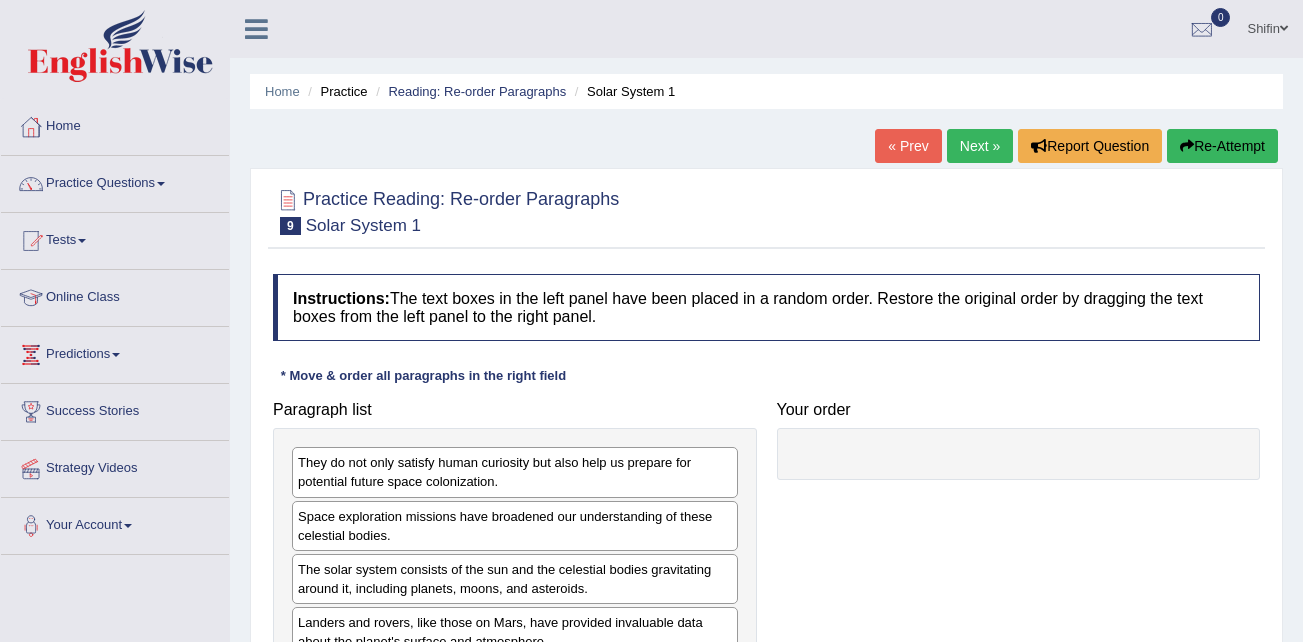 scroll, scrollTop: 0, scrollLeft: 0, axis: both 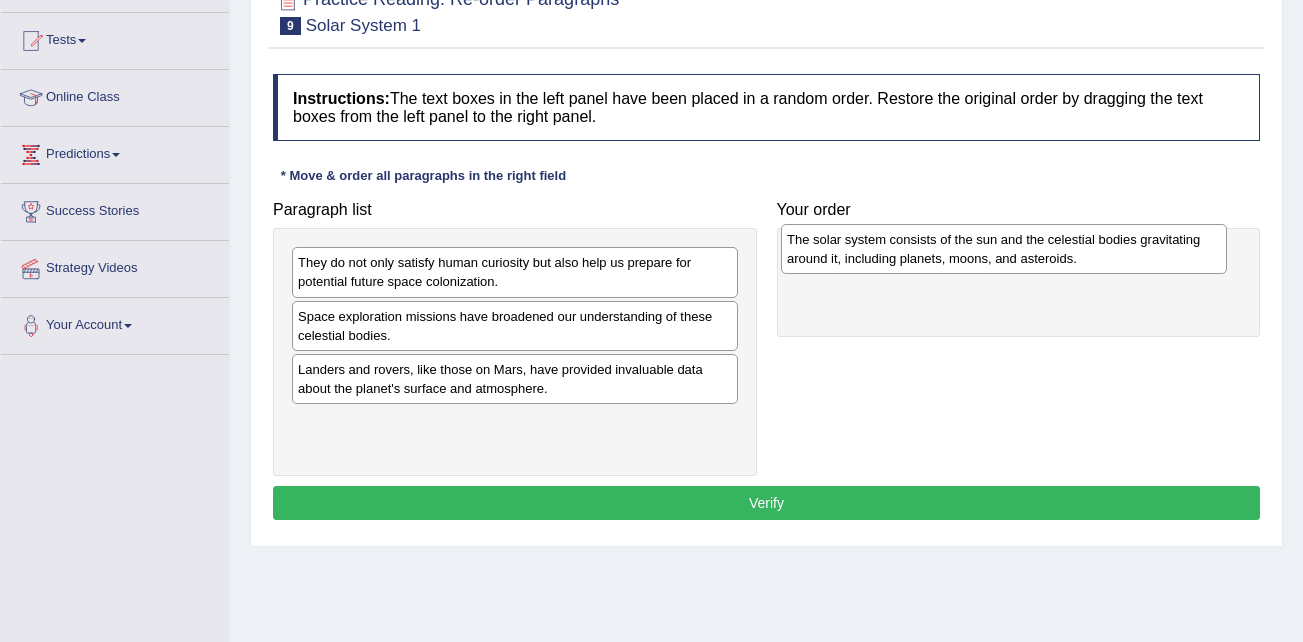 drag, startPoint x: 419, startPoint y: 380, endPoint x: 908, endPoint y: 250, distance: 505.98517 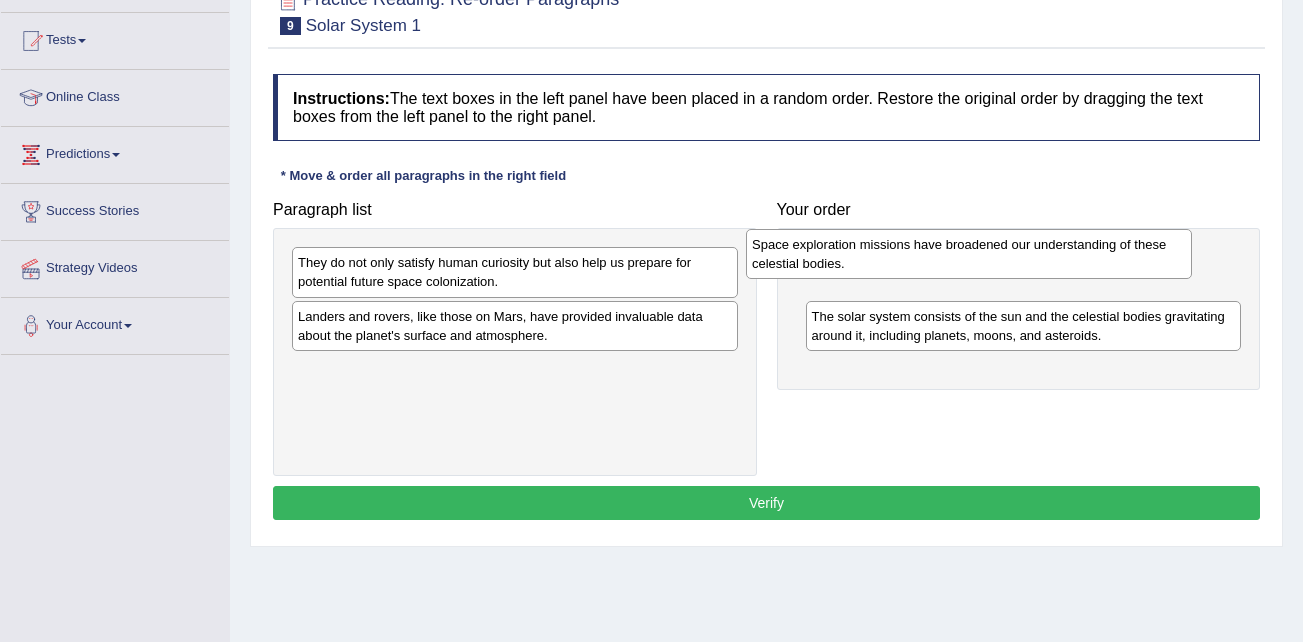 drag, startPoint x: 431, startPoint y: 339, endPoint x: 885, endPoint y: 267, distance: 459.6738 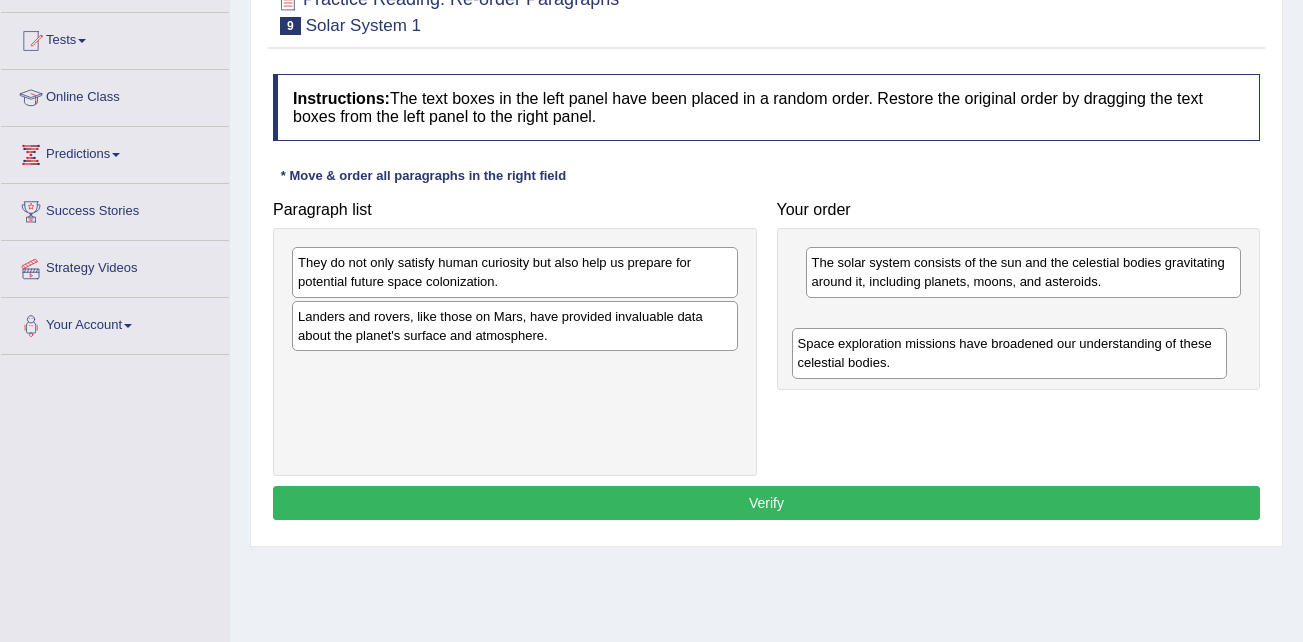 drag, startPoint x: 918, startPoint y: 276, endPoint x: 907, endPoint y: 338, distance: 62.968246 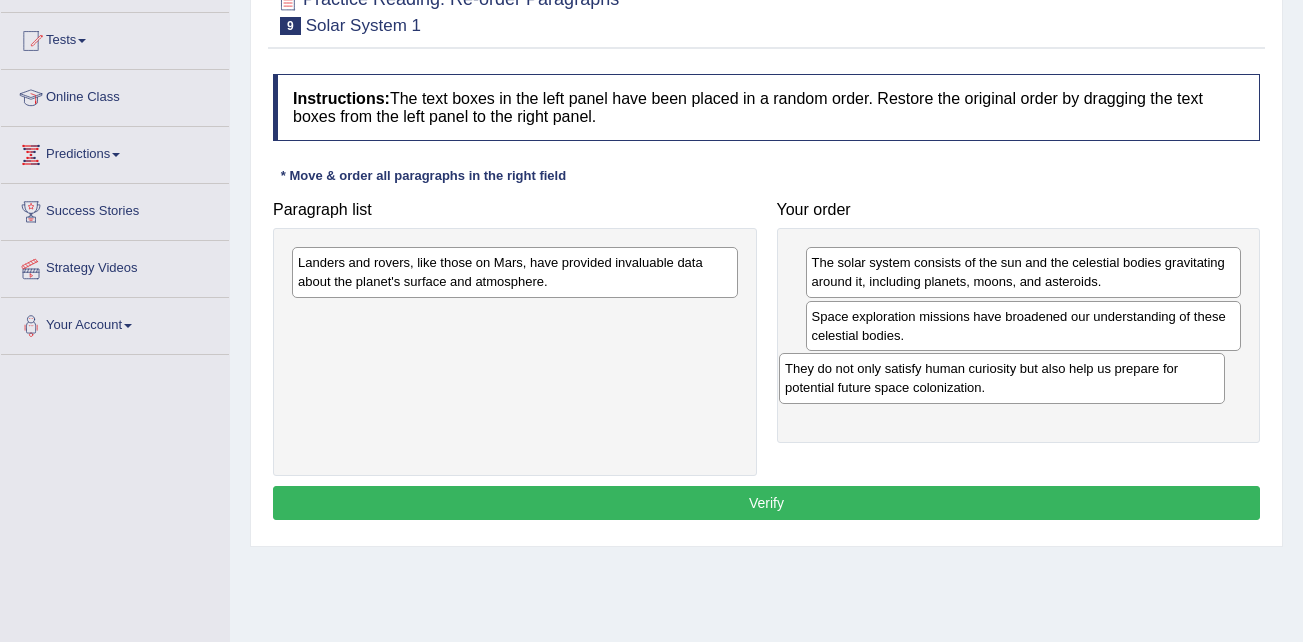 drag, startPoint x: 398, startPoint y: 279, endPoint x: 885, endPoint y: 385, distance: 498.40244 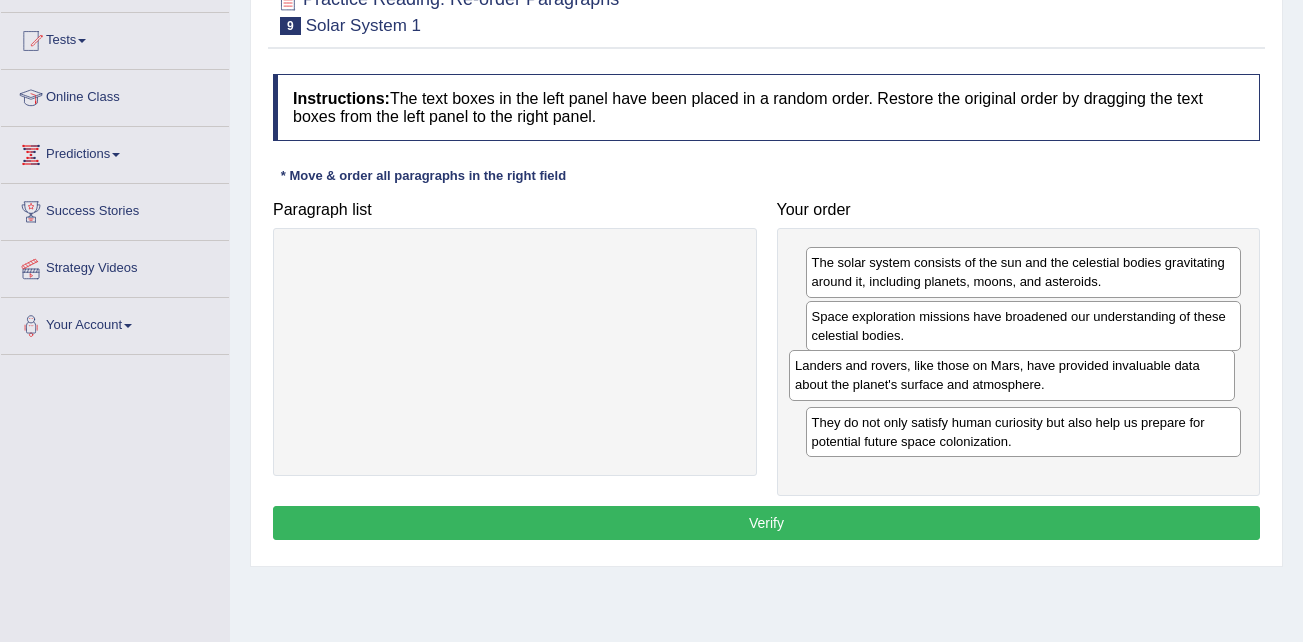 drag, startPoint x: 508, startPoint y: 273, endPoint x: 1010, endPoint y: 376, distance: 512.4578 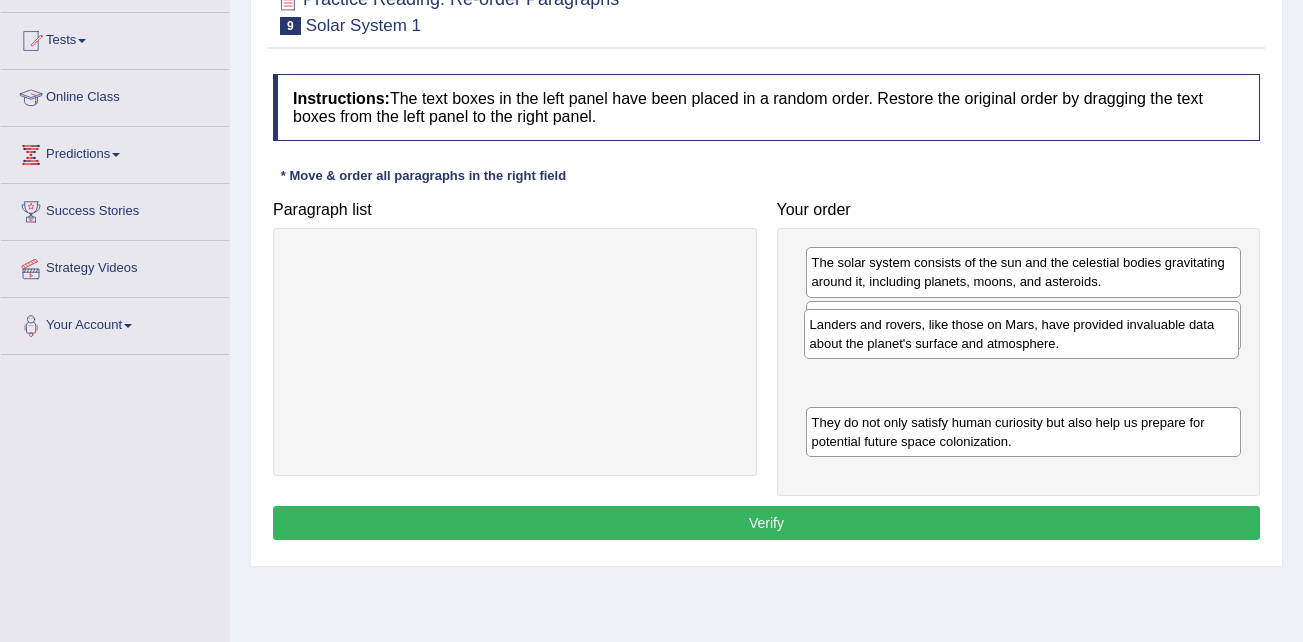 drag, startPoint x: 971, startPoint y: 389, endPoint x: 969, endPoint y: 340, distance: 49.0408 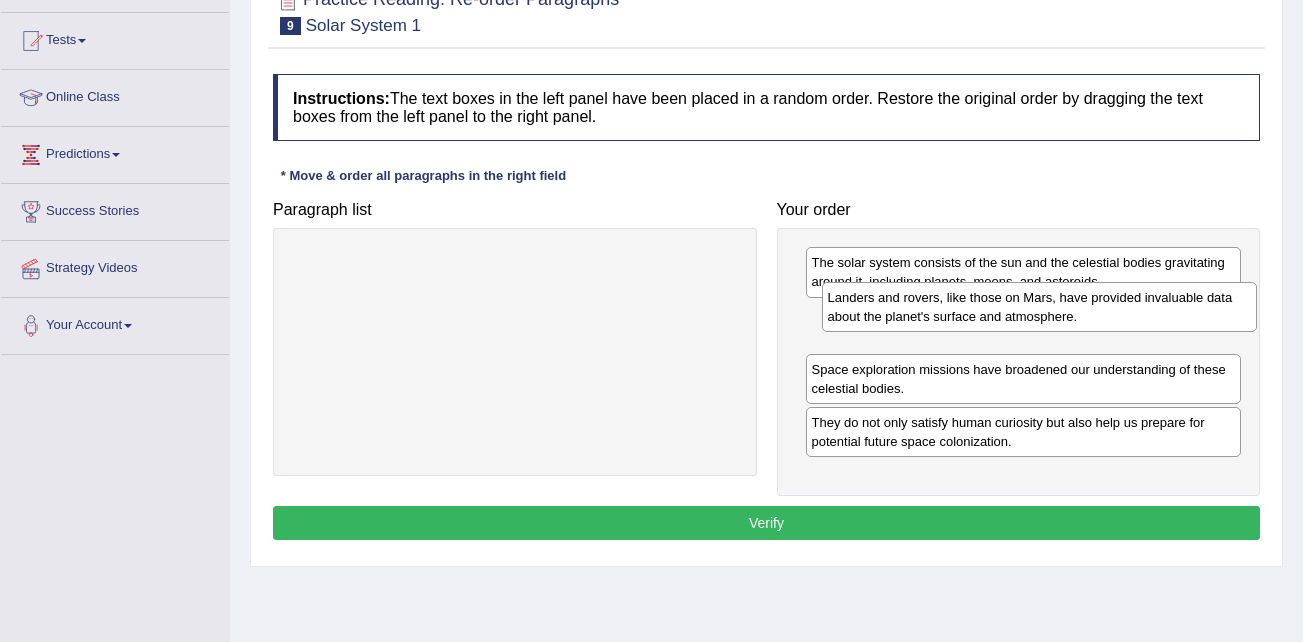 drag, startPoint x: 972, startPoint y: 381, endPoint x: 988, endPoint y: 309, distance: 73.756355 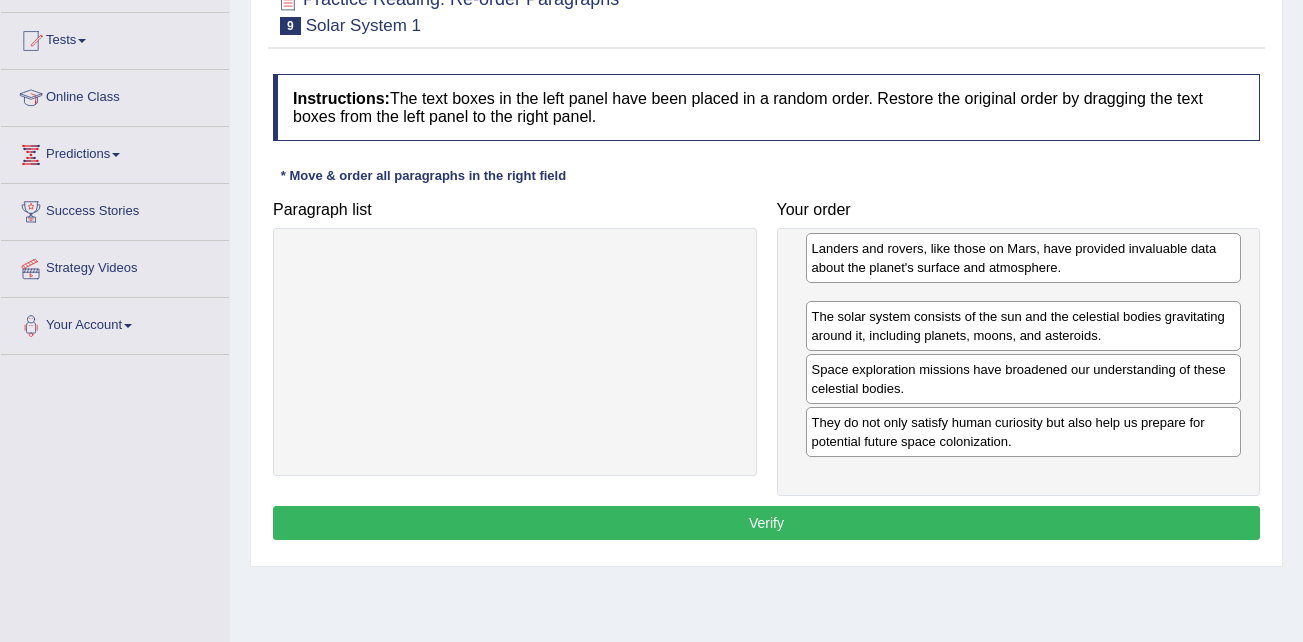 drag, startPoint x: 986, startPoint y: 339, endPoint x: 986, endPoint y: 271, distance: 68 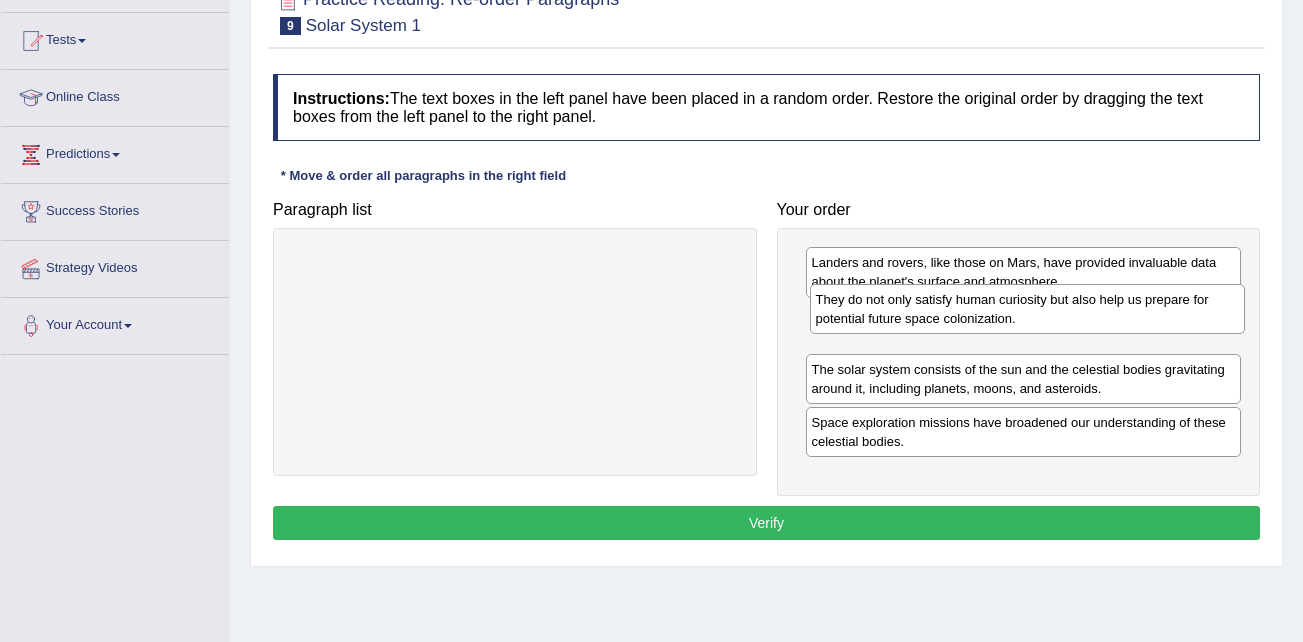drag, startPoint x: 1025, startPoint y: 447, endPoint x: 1029, endPoint y: 324, distance: 123.065025 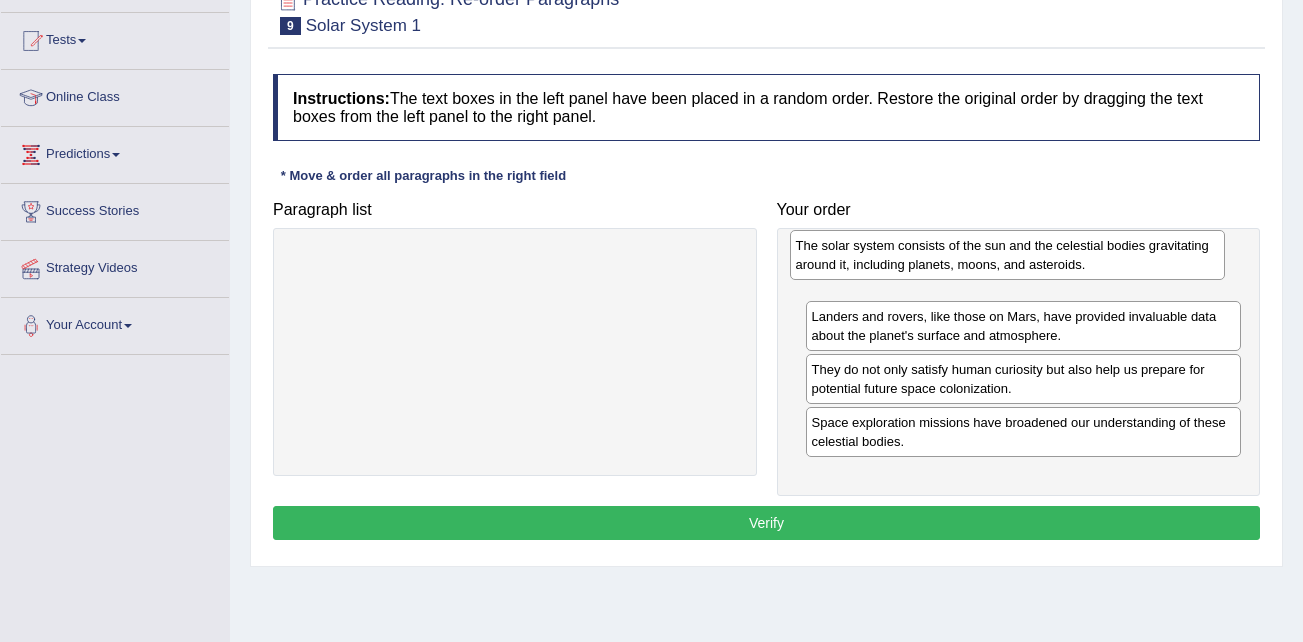 drag, startPoint x: 935, startPoint y: 384, endPoint x: 919, endPoint y: 267, distance: 118.08895 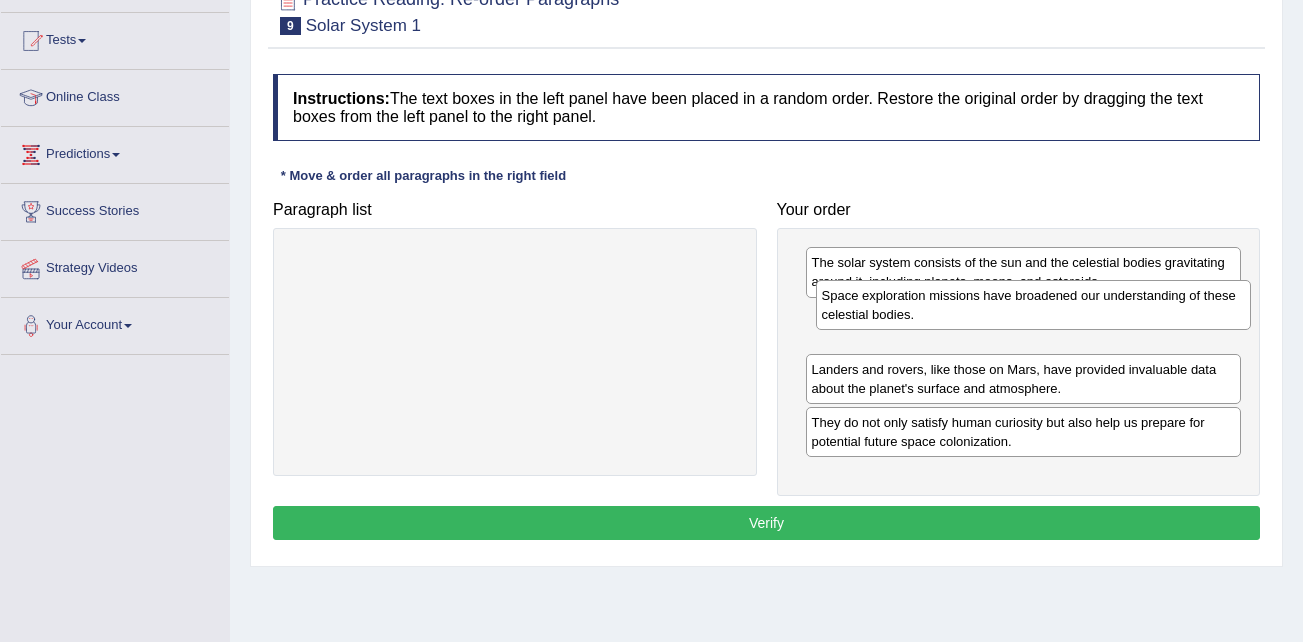 drag, startPoint x: 1083, startPoint y: 439, endPoint x: 1083, endPoint y: 317, distance: 122 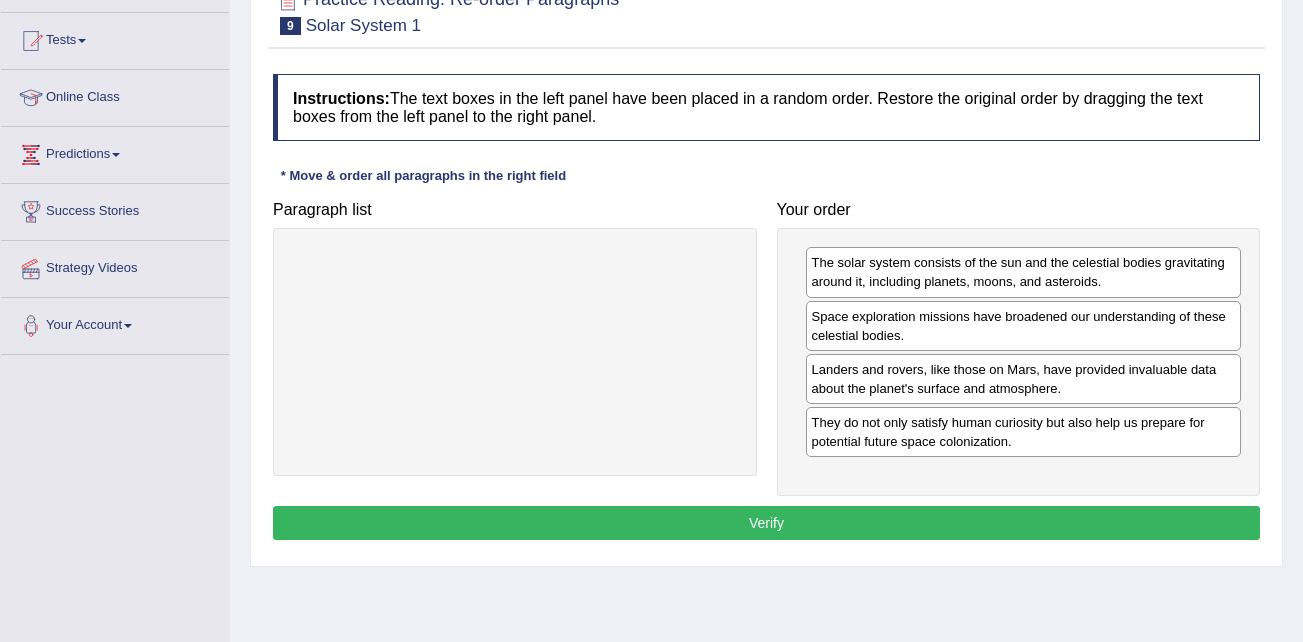 click on "Verify" at bounding box center (766, 523) 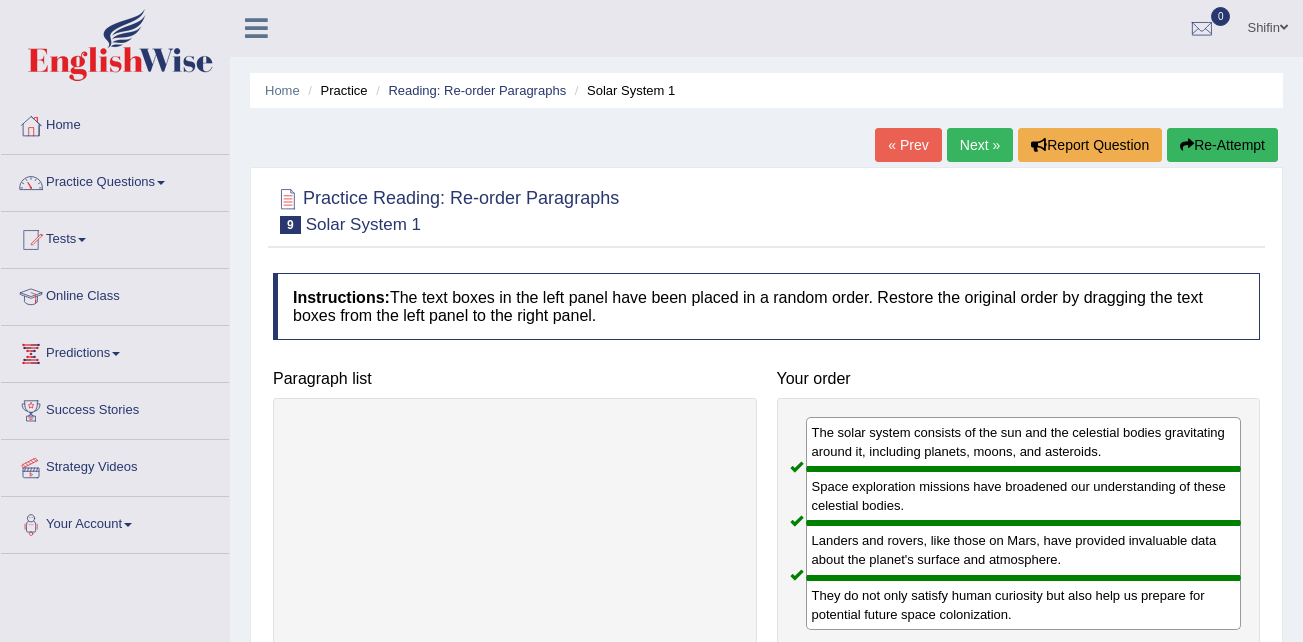 scroll, scrollTop: 0, scrollLeft: 0, axis: both 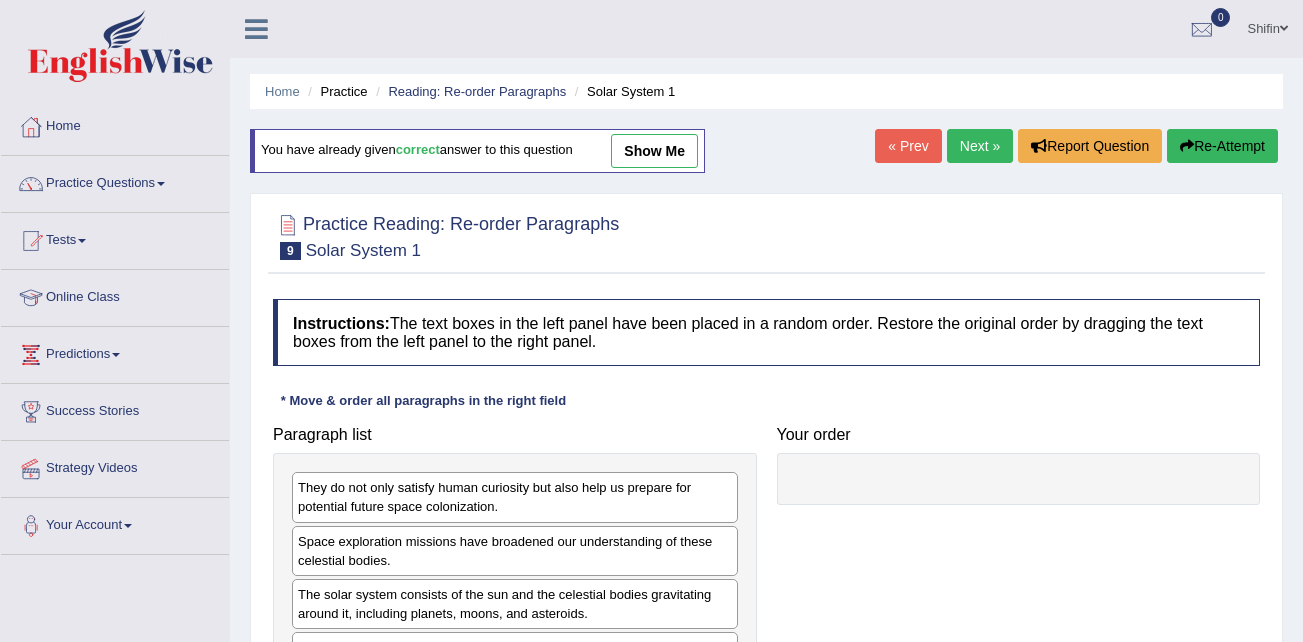 click on "Next »" at bounding box center [980, 146] 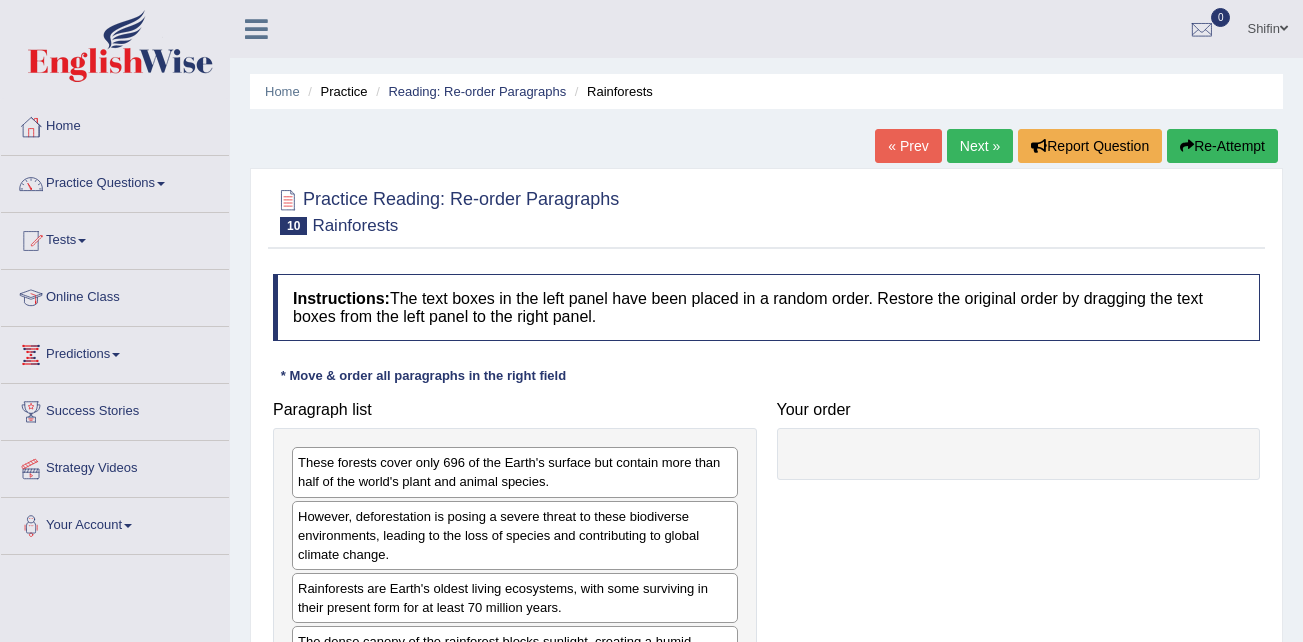 scroll, scrollTop: 66, scrollLeft: 0, axis: vertical 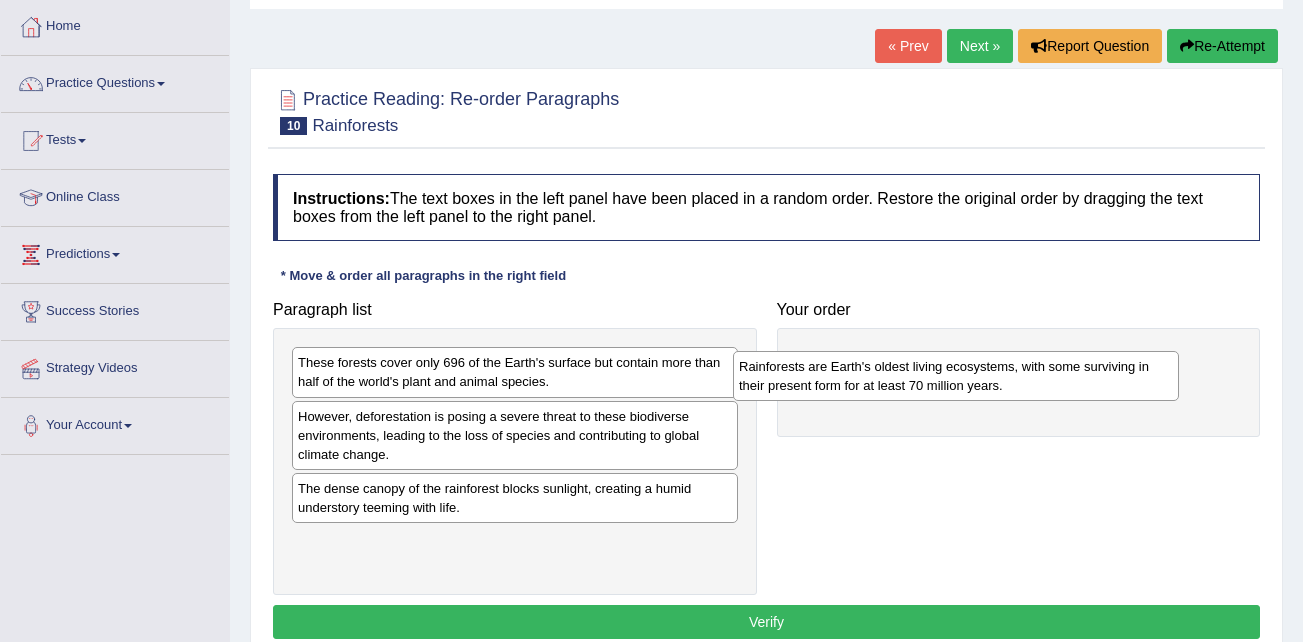 drag, startPoint x: 477, startPoint y: 497, endPoint x: 924, endPoint y: 365, distance: 466.0826 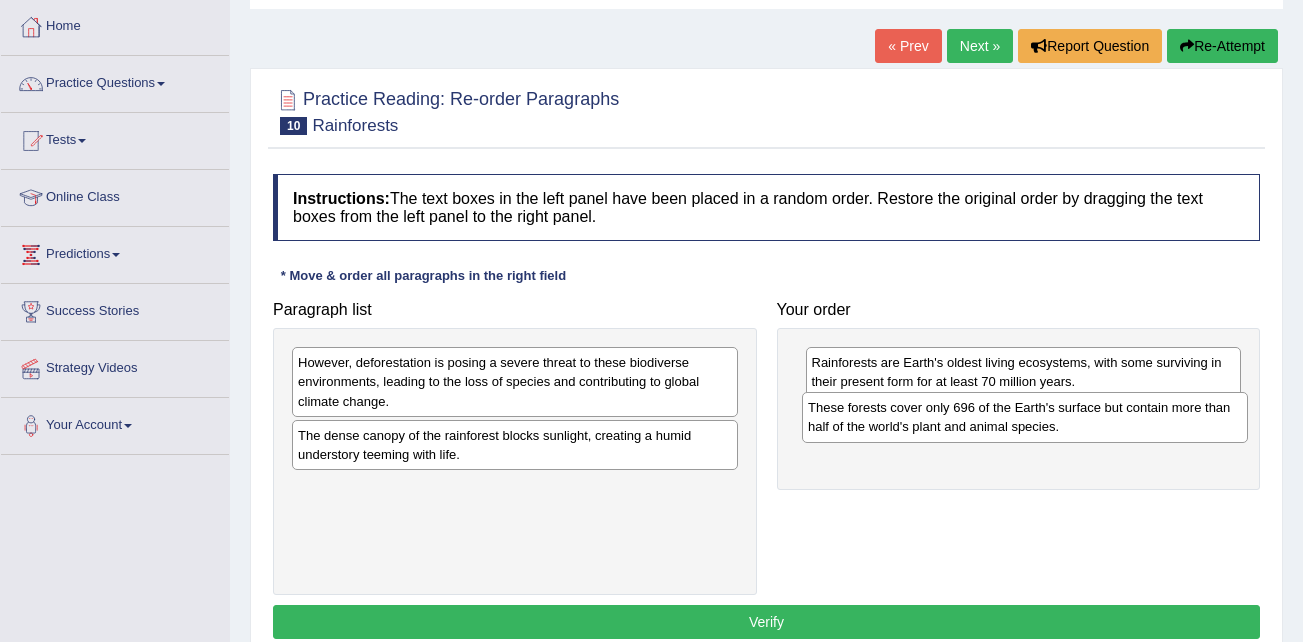 drag, startPoint x: 407, startPoint y: 376, endPoint x: 917, endPoint y: 421, distance: 511.98145 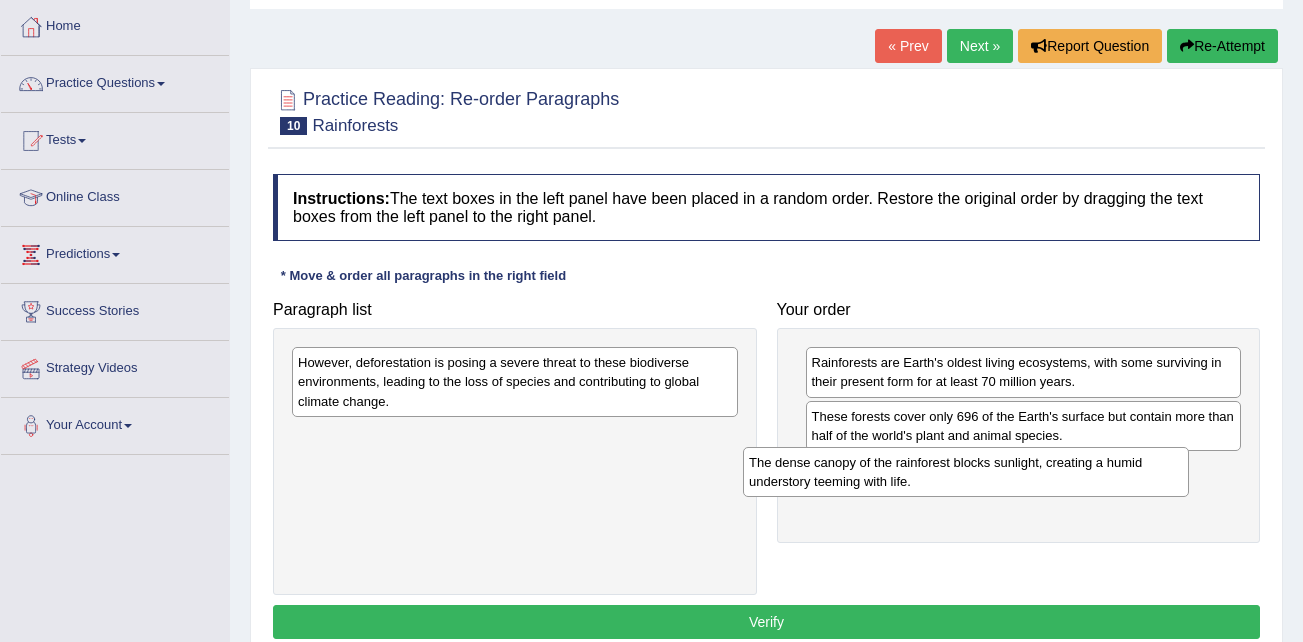 drag, startPoint x: 494, startPoint y: 441, endPoint x: 945, endPoint y: 468, distance: 451.8075 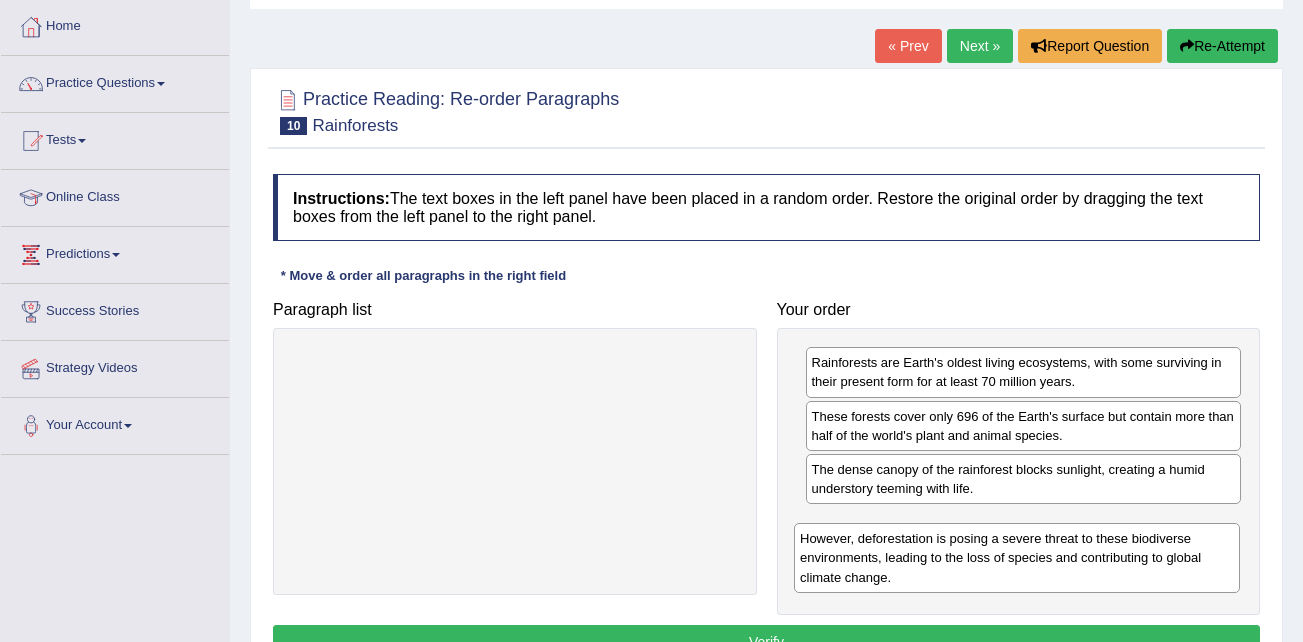 drag, startPoint x: 395, startPoint y: 388, endPoint x: 904, endPoint y: 545, distance: 532.66315 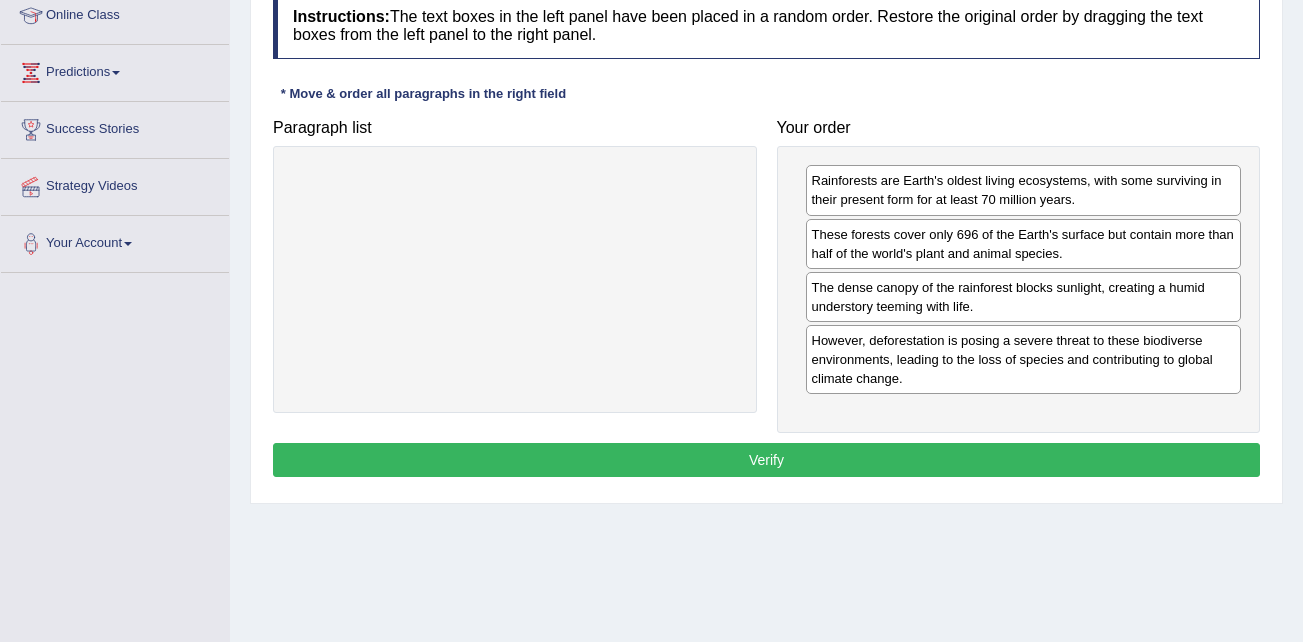 scroll, scrollTop: 300, scrollLeft: 0, axis: vertical 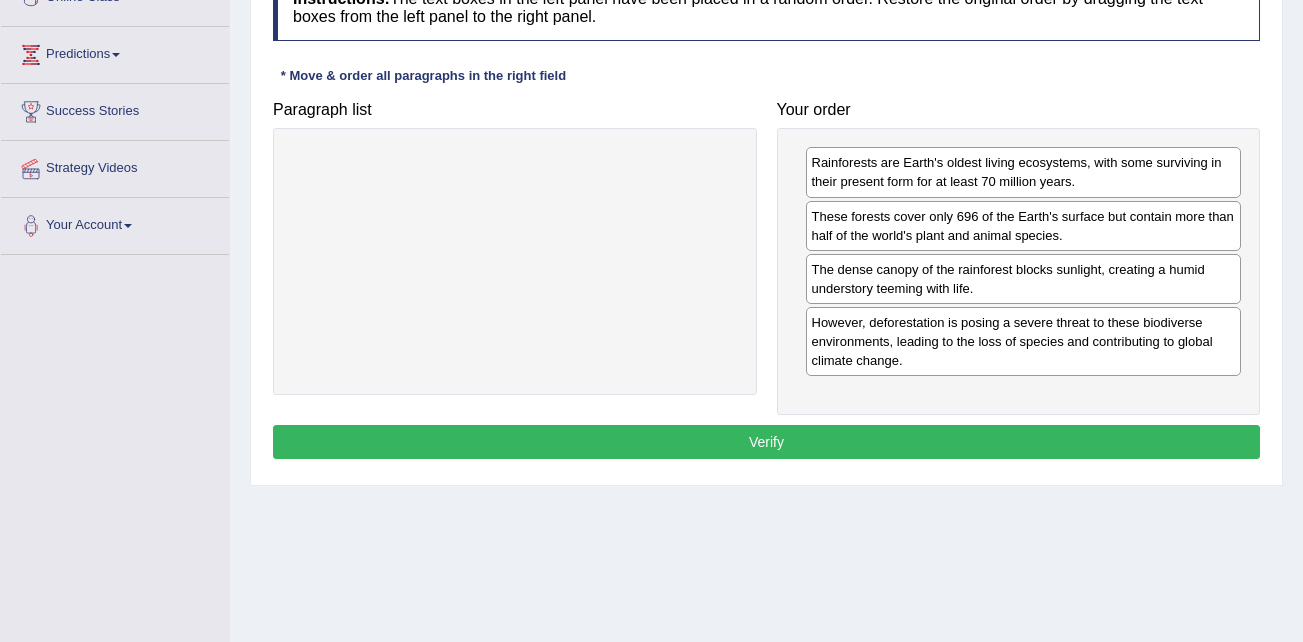 click on "Verify" at bounding box center [766, 442] 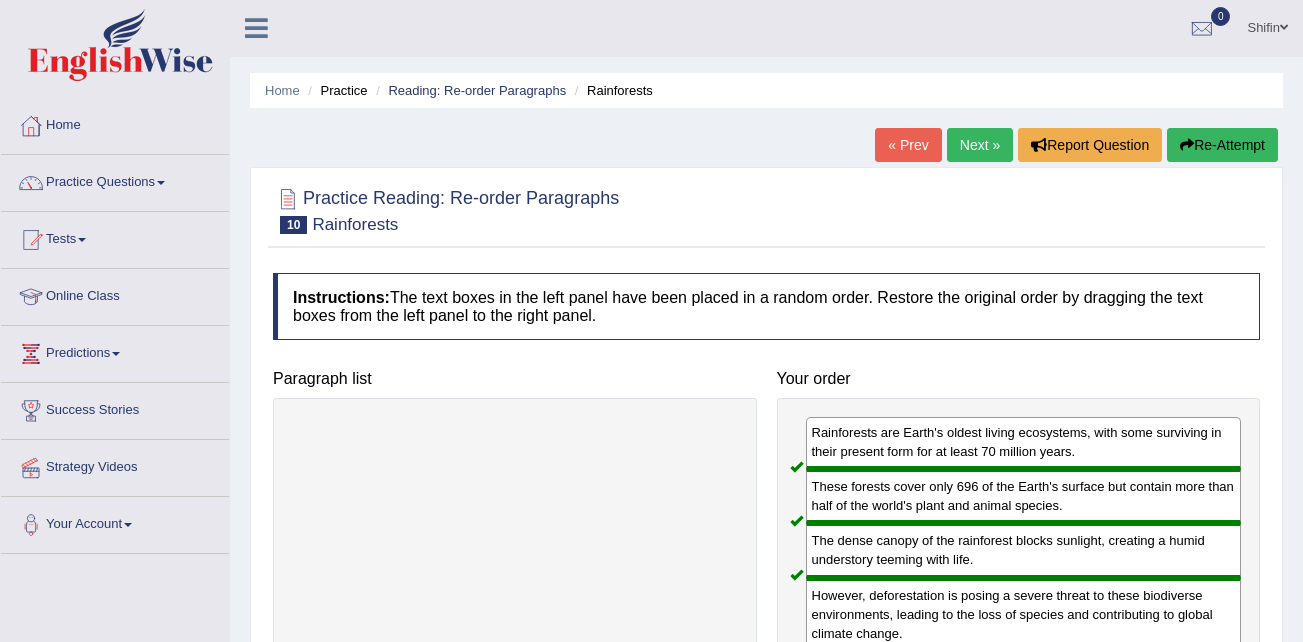 scroll, scrollTop: 0, scrollLeft: 0, axis: both 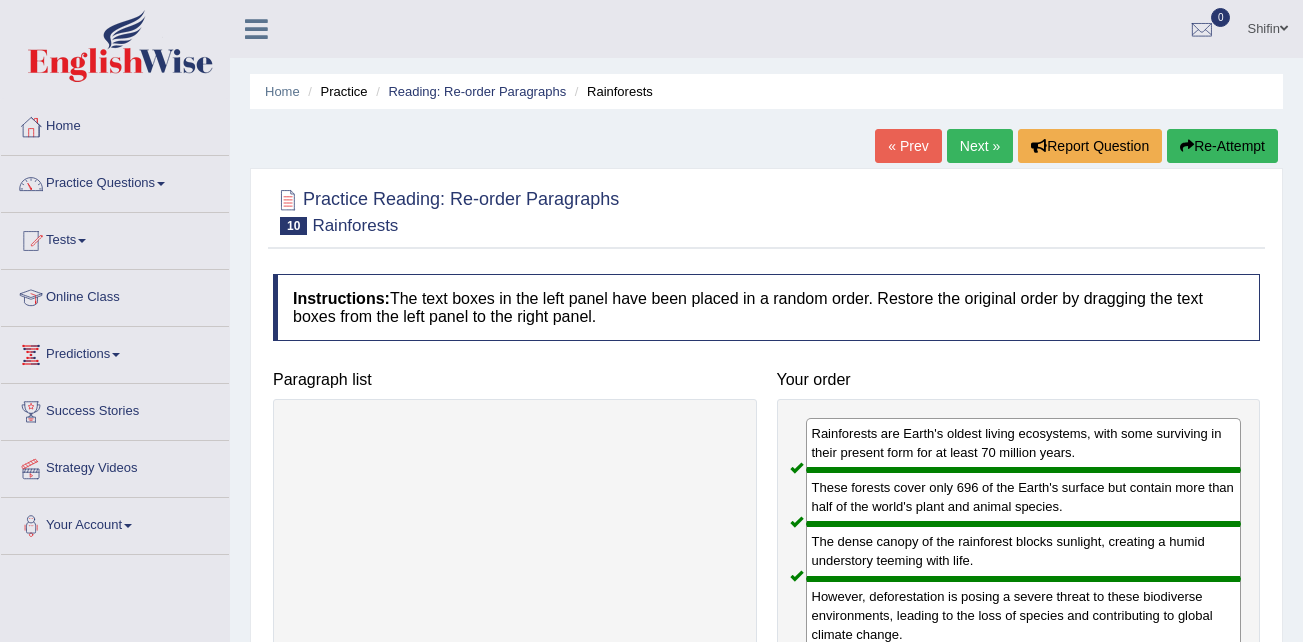 click on "Next »" at bounding box center [980, 146] 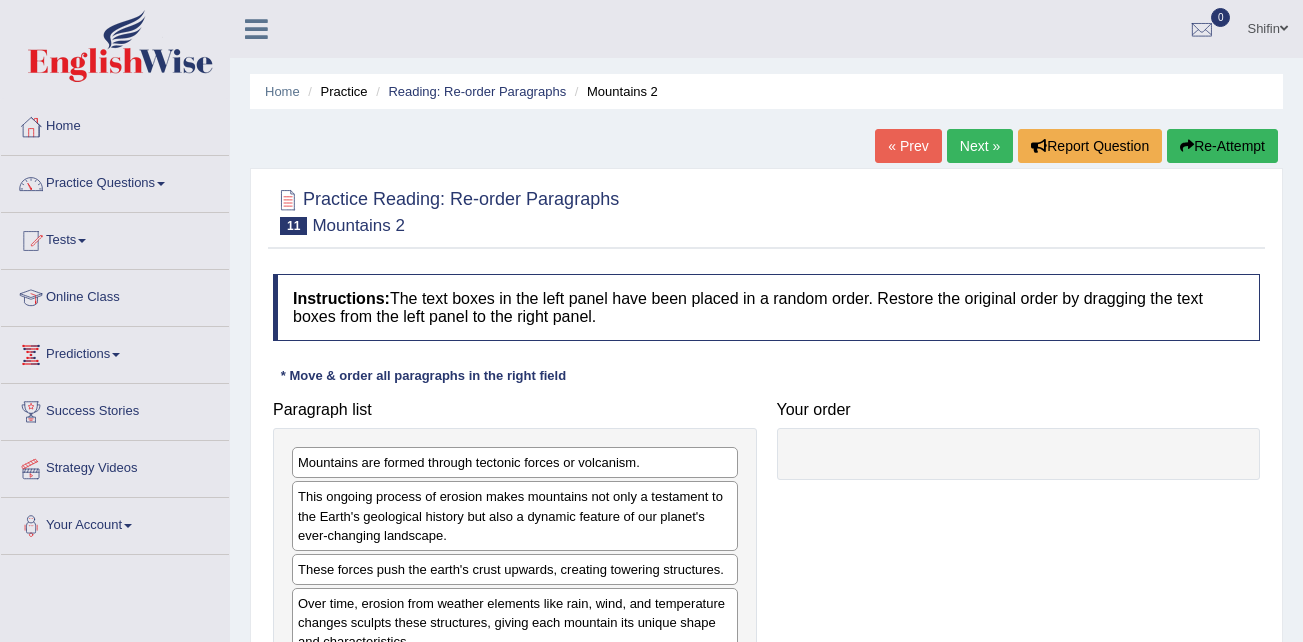 scroll, scrollTop: 0, scrollLeft: 0, axis: both 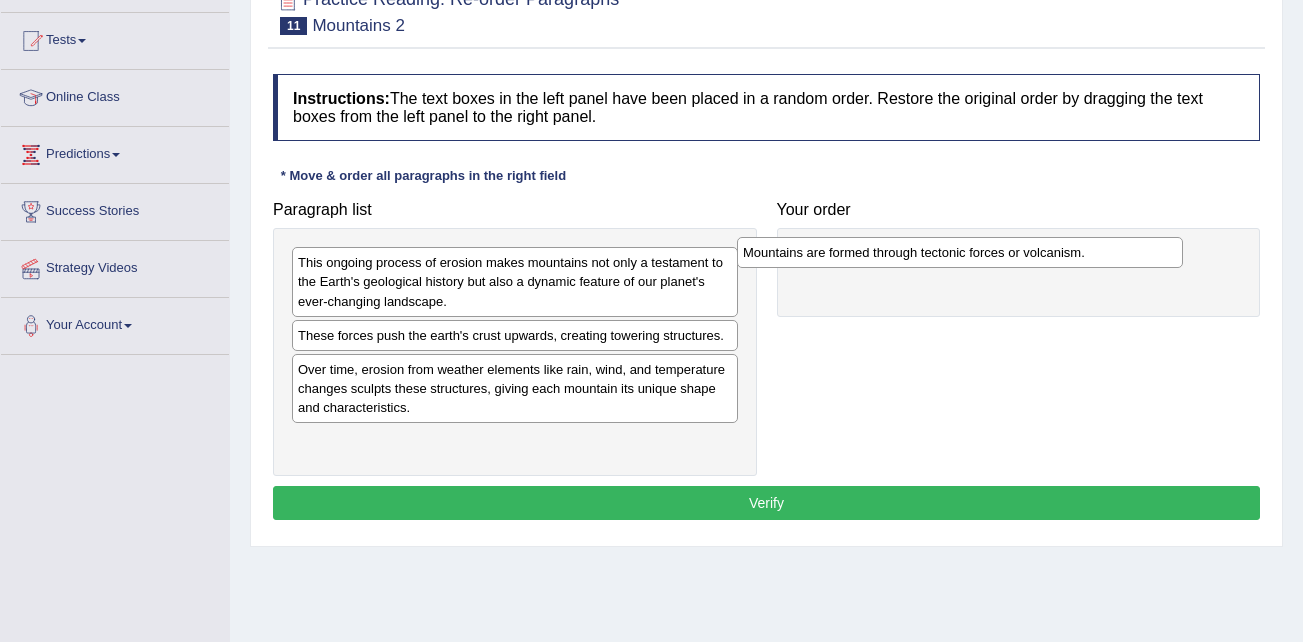drag, startPoint x: 509, startPoint y: 269, endPoint x: 968, endPoint y: 256, distance: 459.18405 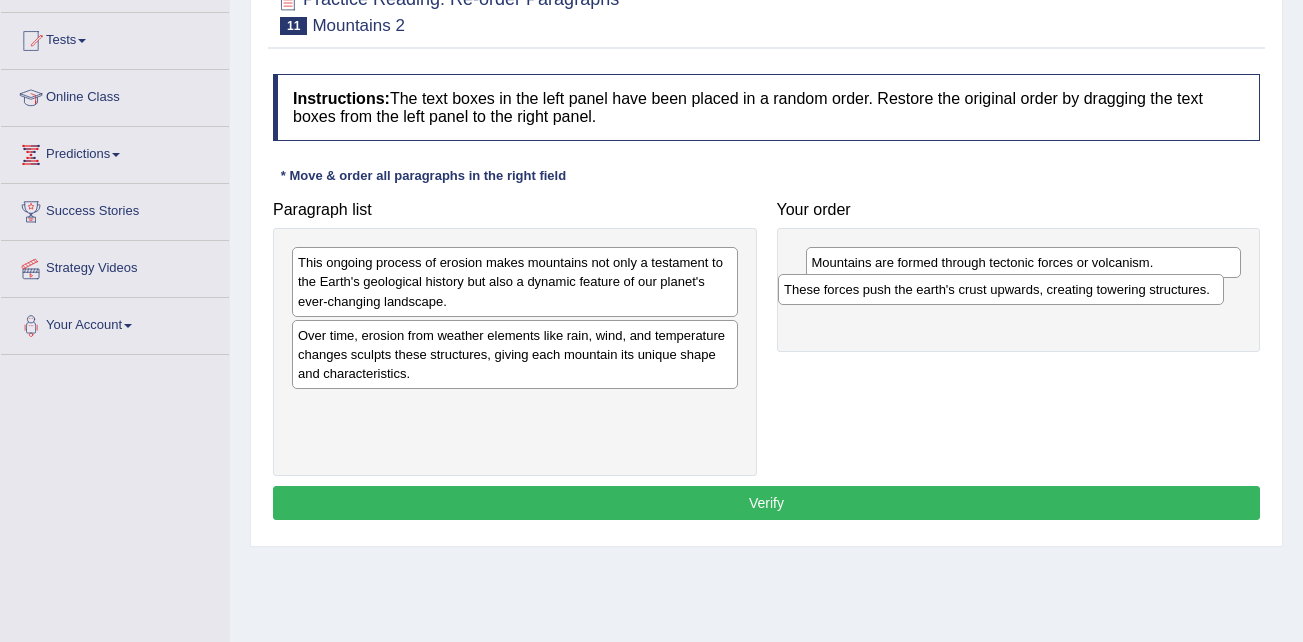 drag, startPoint x: 515, startPoint y: 336, endPoint x: 1003, endPoint y: 292, distance: 489.97958 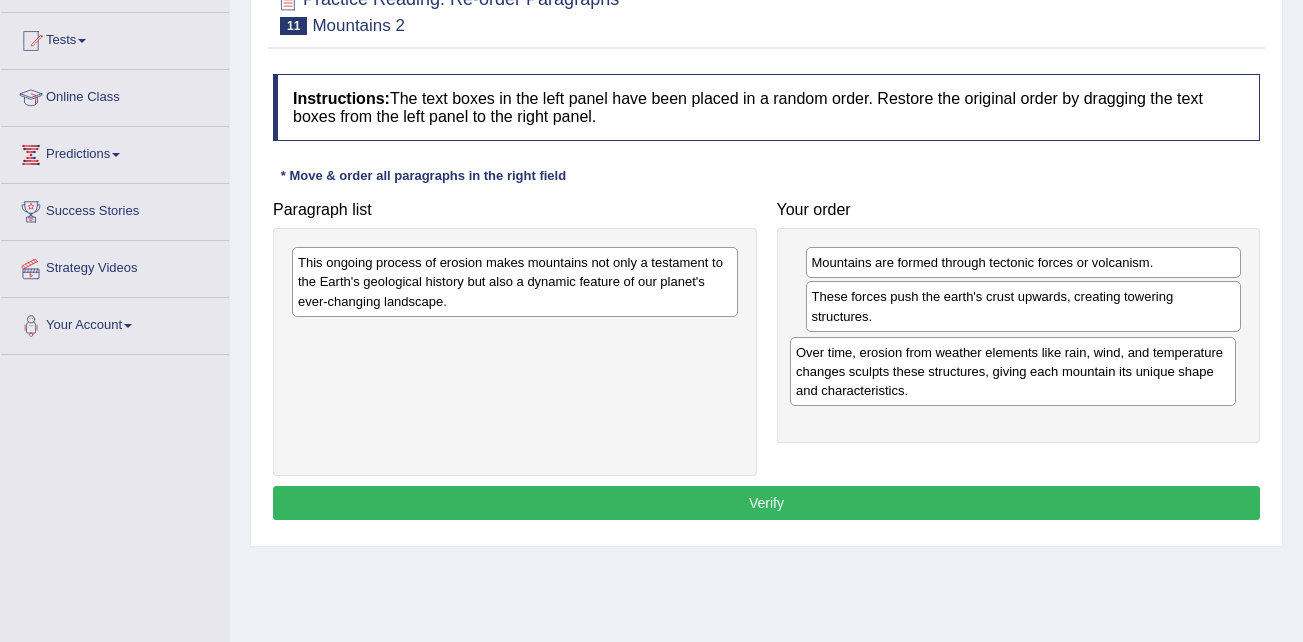 drag, startPoint x: 348, startPoint y: 355, endPoint x: 852, endPoint y: 369, distance: 504.1944 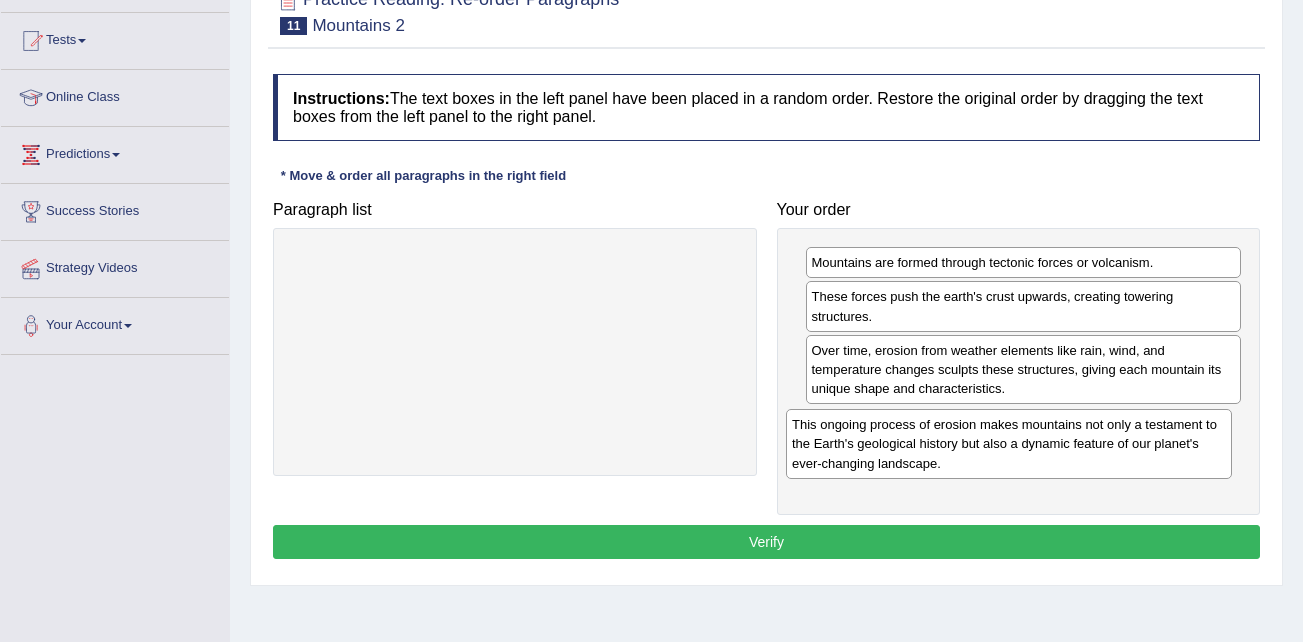 drag, startPoint x: 377, startPoint y: 281, endPoint x: 871, endPoint y: 443, distance: 519.8846 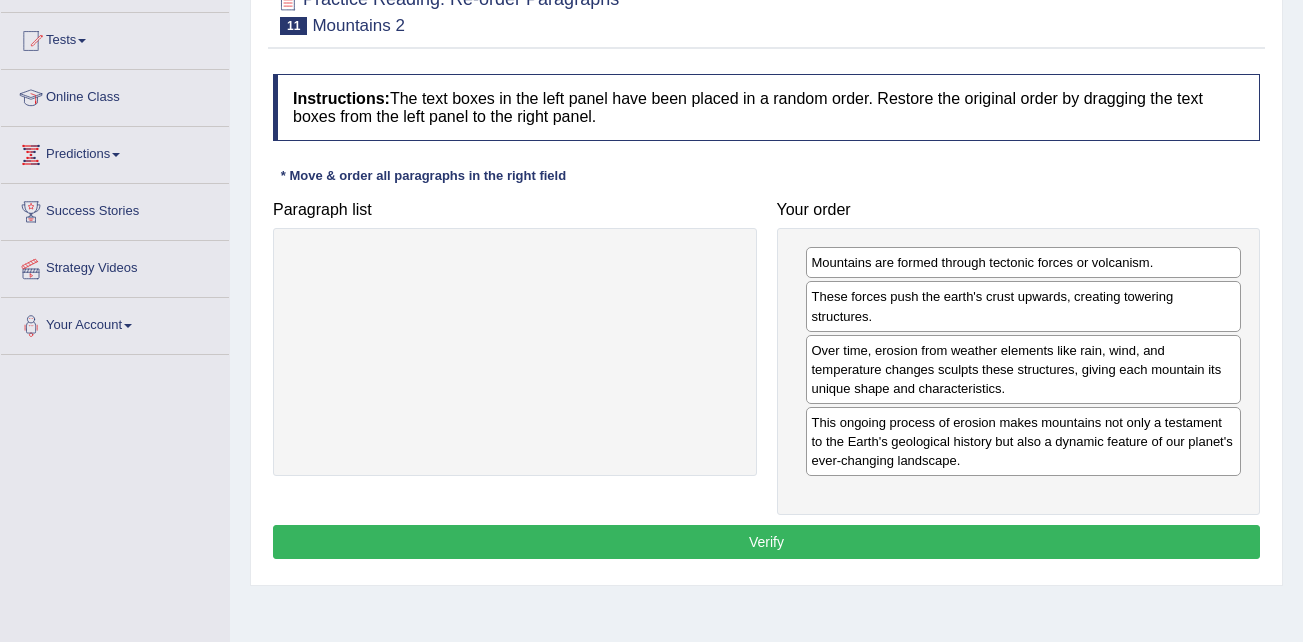 click on "Verify" at bounding box center [766, 542] 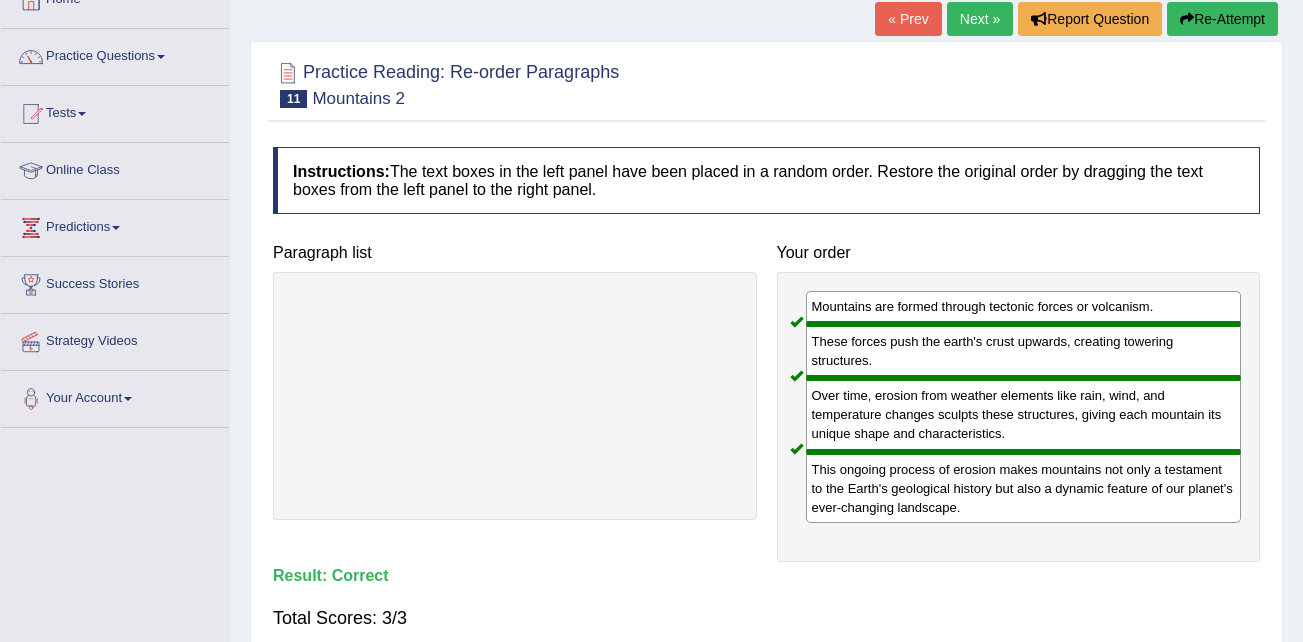 scroll, scrollTop: 100, scrollLeft: 0, axis: vertical 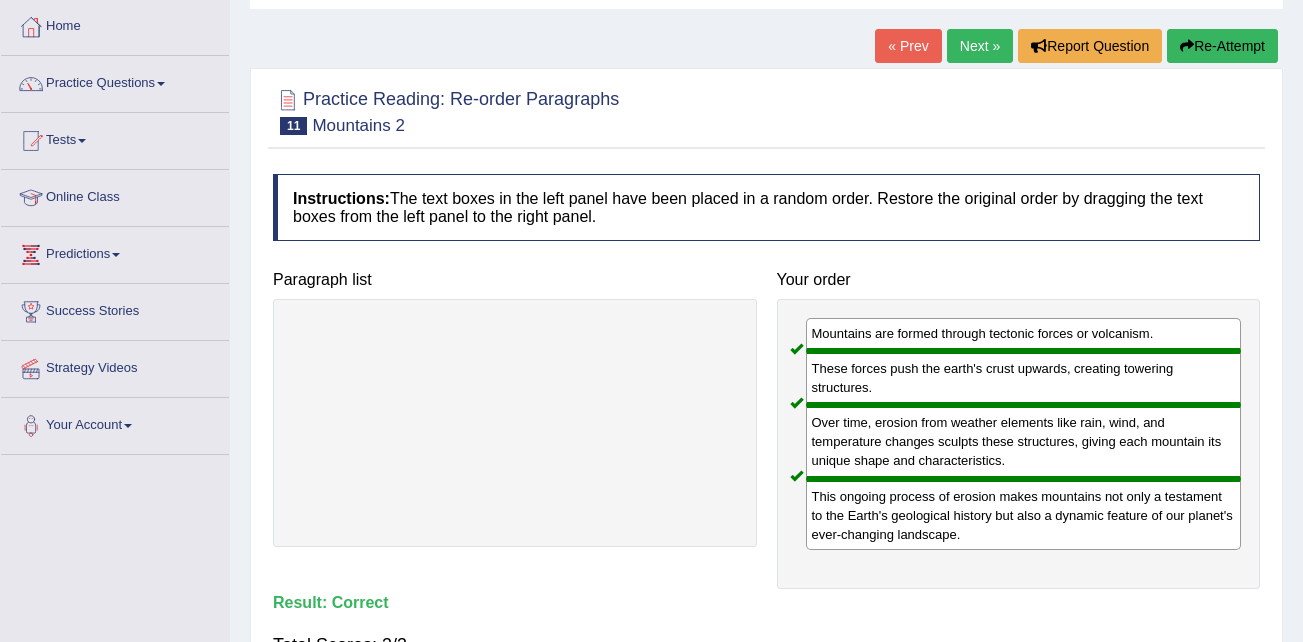click on "Next »" at bounding box center [980, 46] 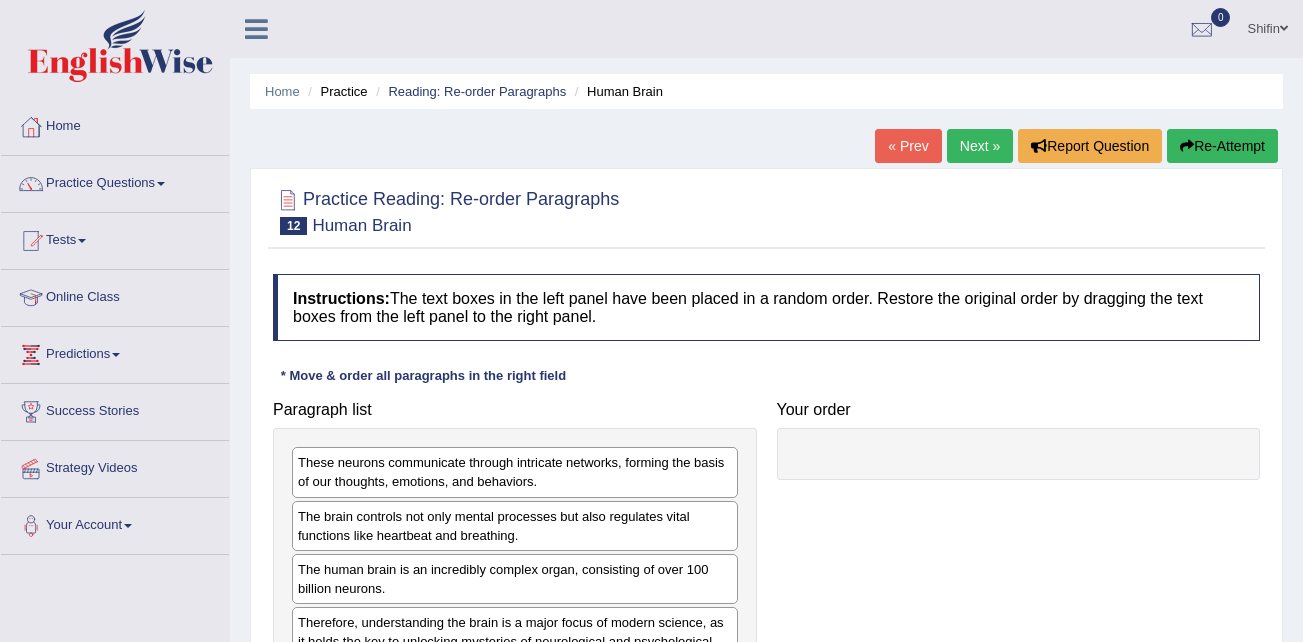 scroll, scrollTop: 0, scrollLeft: 0, axis: both 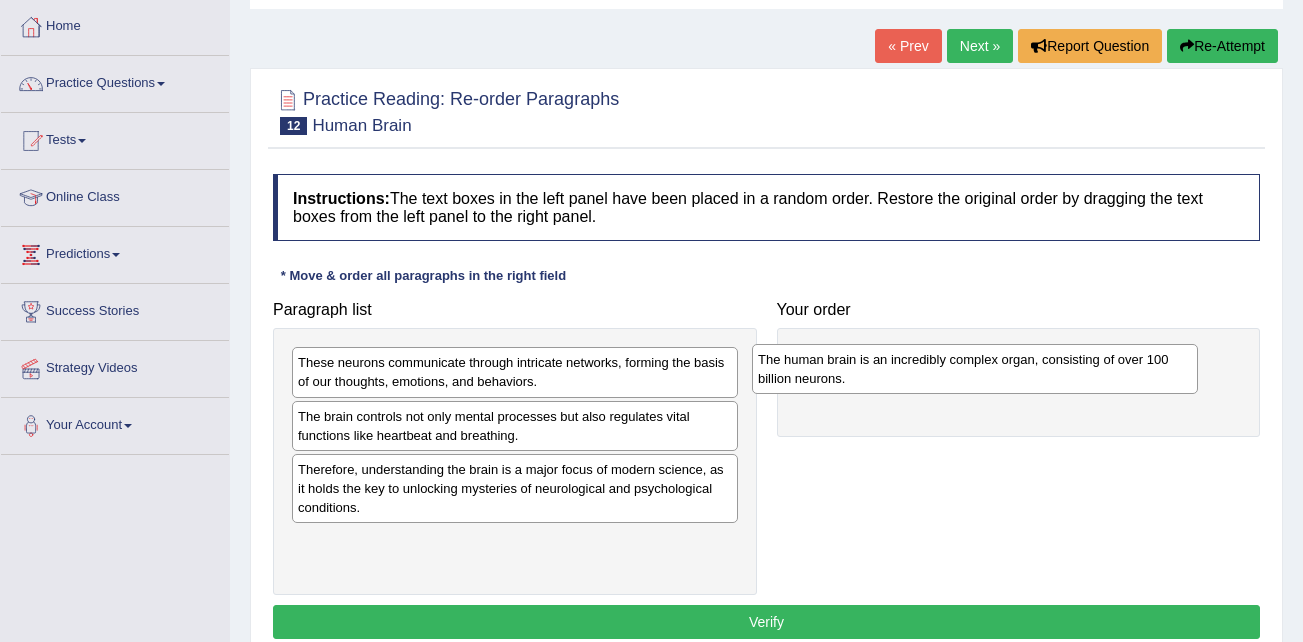 drag, startPoint x: 429, startPoint y: 483, endPoint x: 894, endPoint y: 368, distance: 479.0094 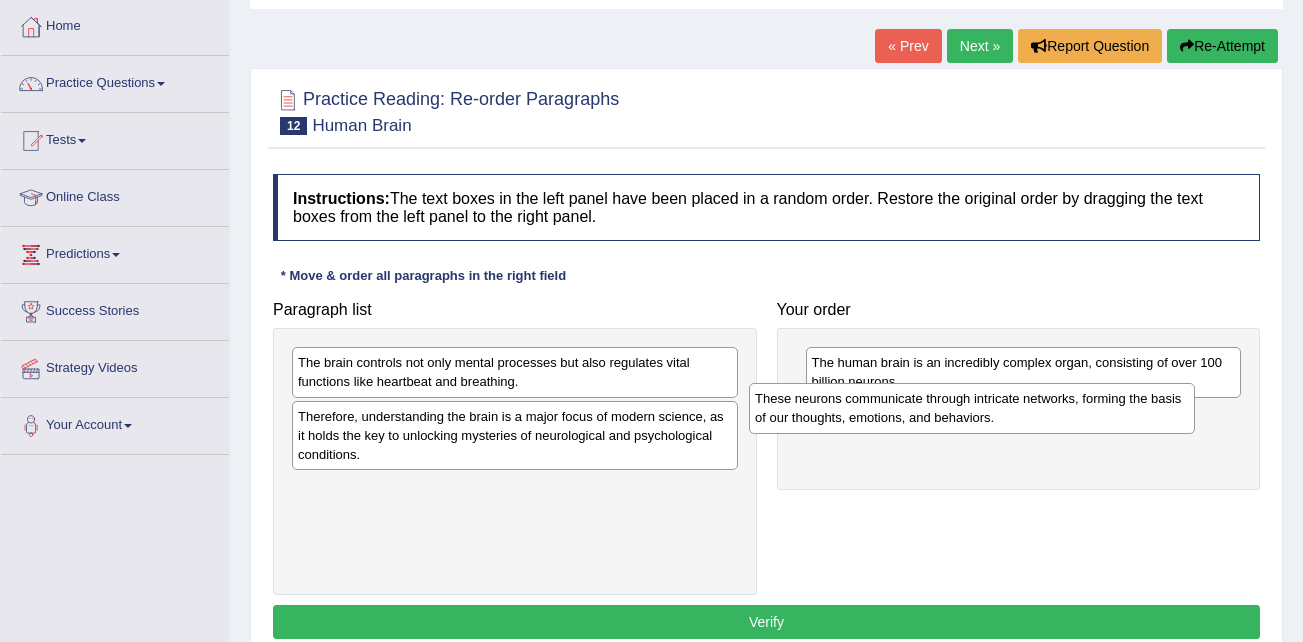 drag, startPoint x: 569, startPoint y: 376, endPoint x: 1027, endPoint y: 412, distance: 459.41266 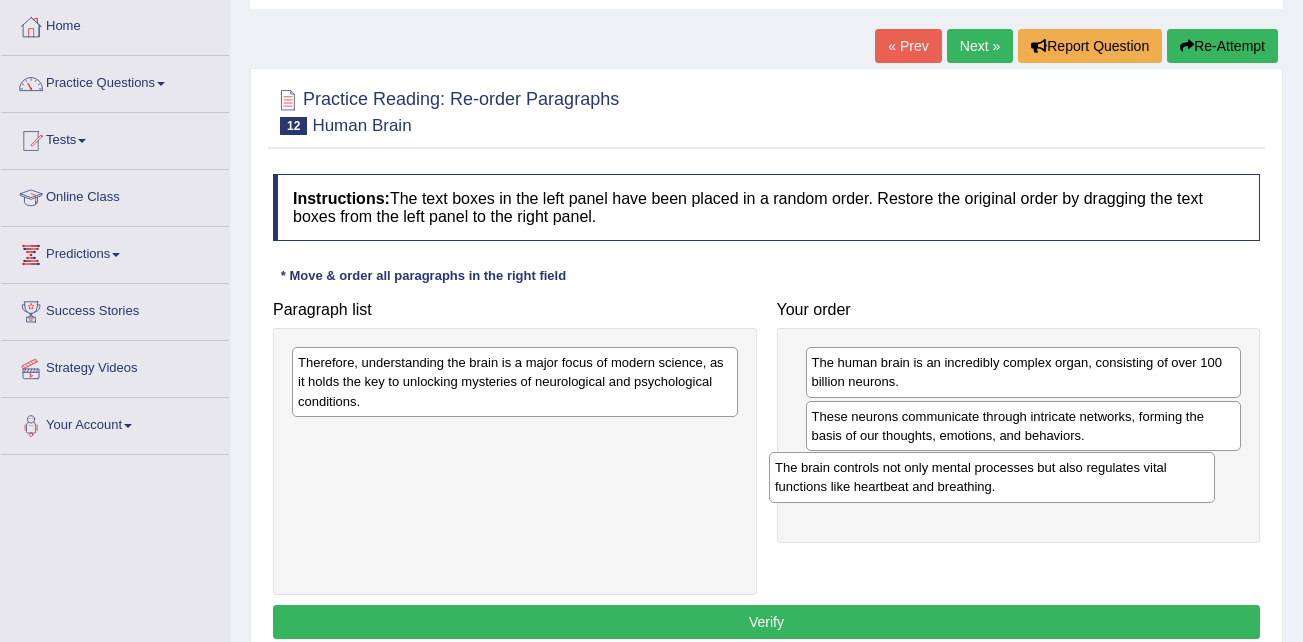 drag, startPoint x: 459, startPoint y: 375, endPoint x: 949, endPoint y: 480, distance: 501.12375 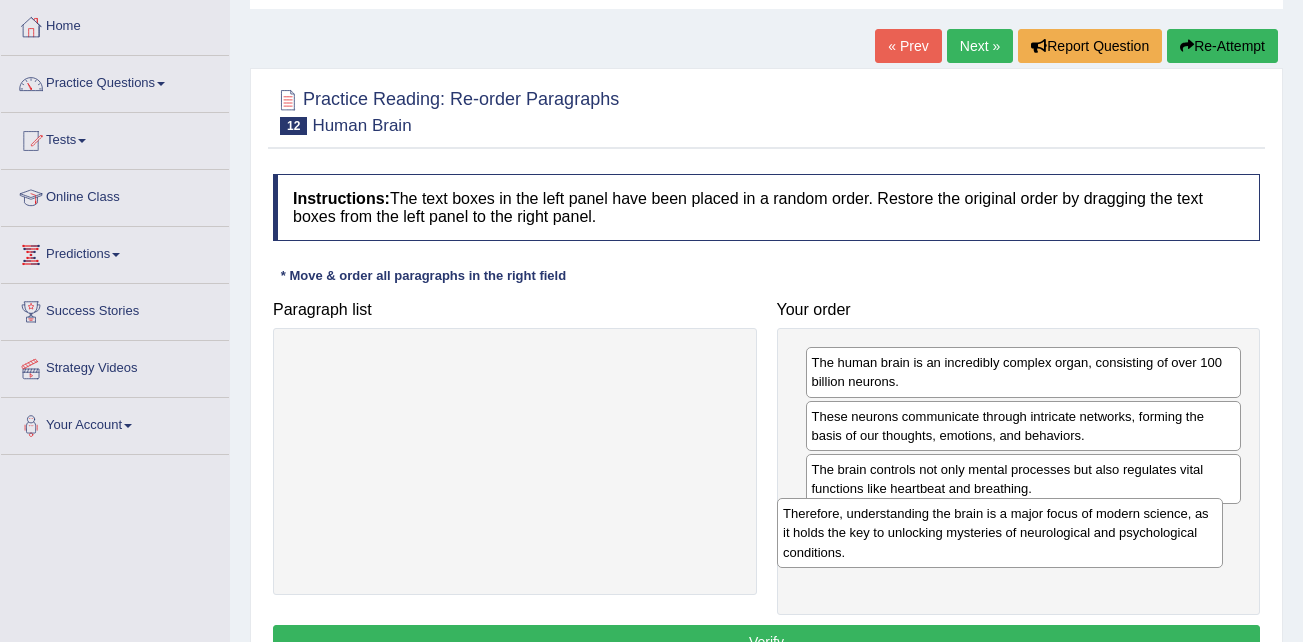 drag, startPoint x: 475, startPoint y: 373, endPoint x: 960, endPoint y: 524, distance: 507.9626 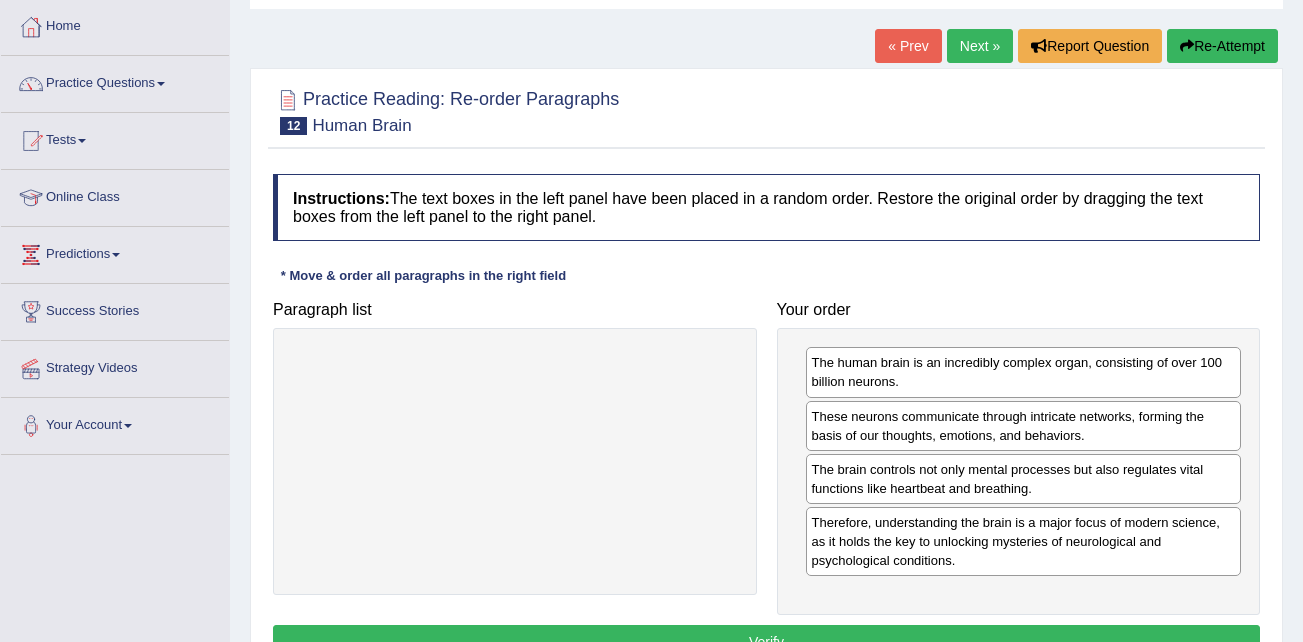 click on "Verify" at bounding box center (766, 642) 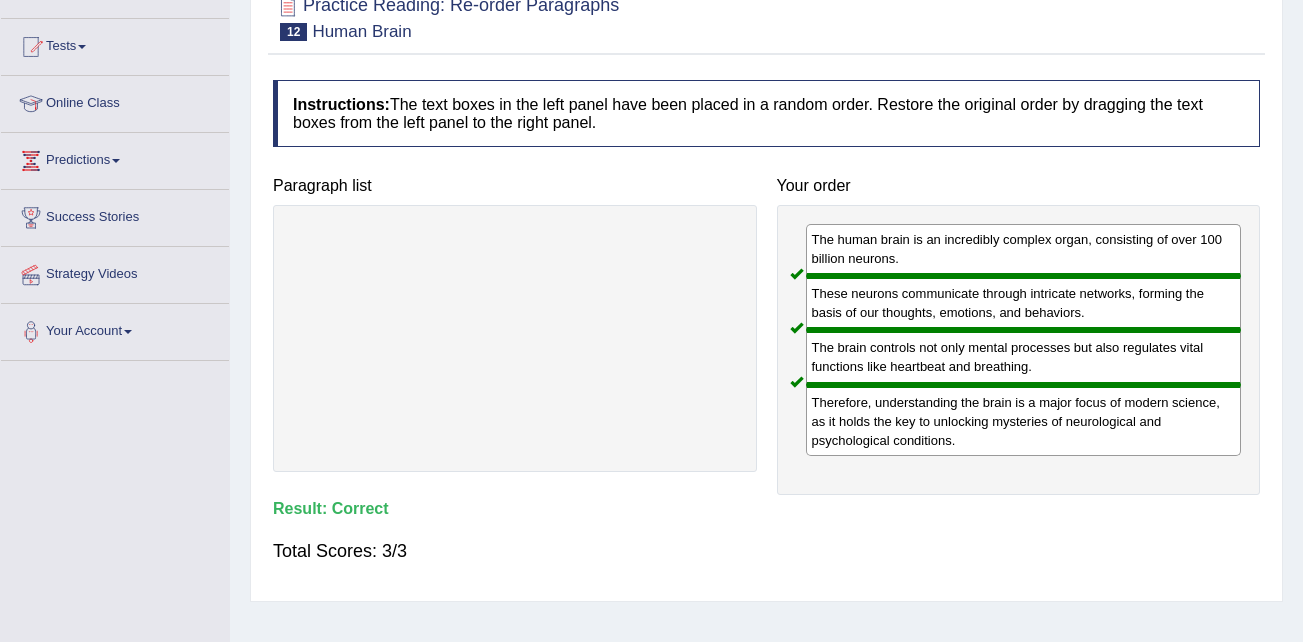 scroll, scrollTop: 0, scrollLeft: 0, axis: both 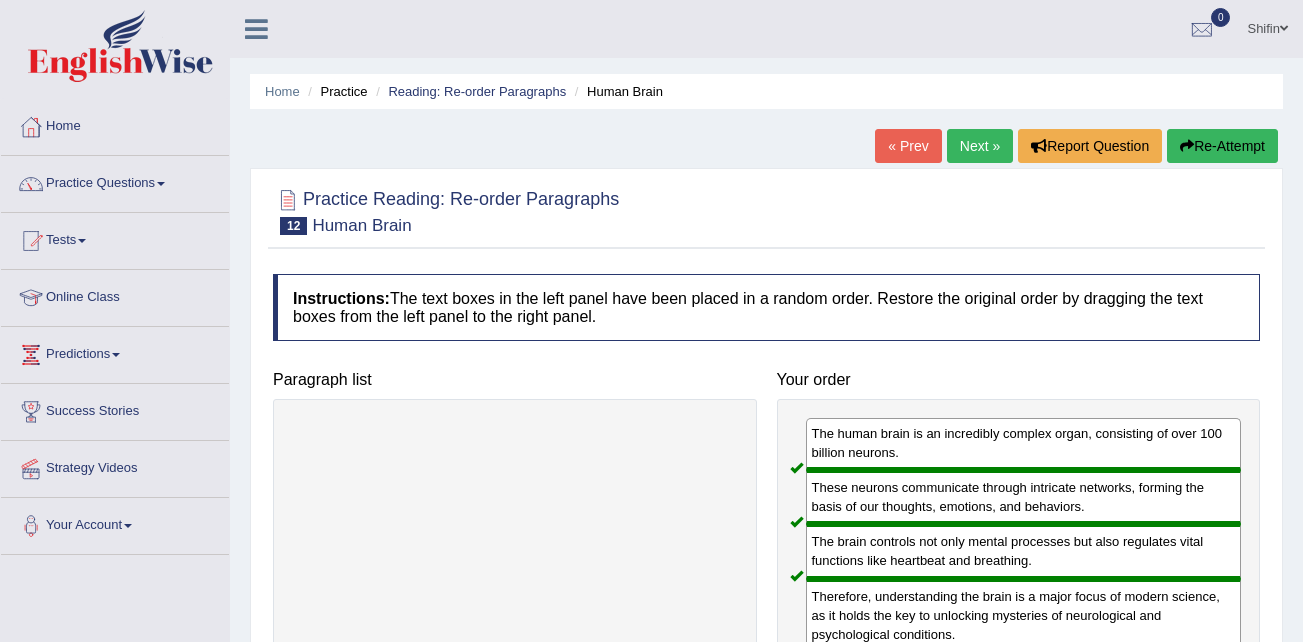 click on "Next »" at bounding box center (980, 146) 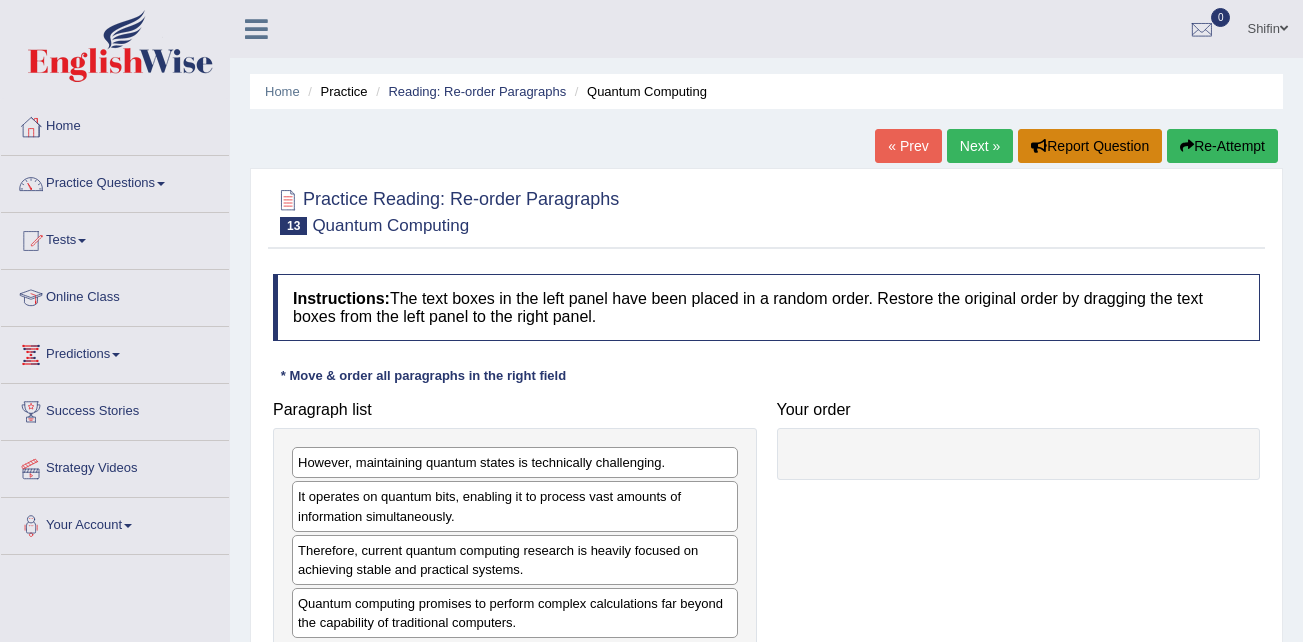 scroll, scrollTop: 0, scrollLeft: 0, axis: both 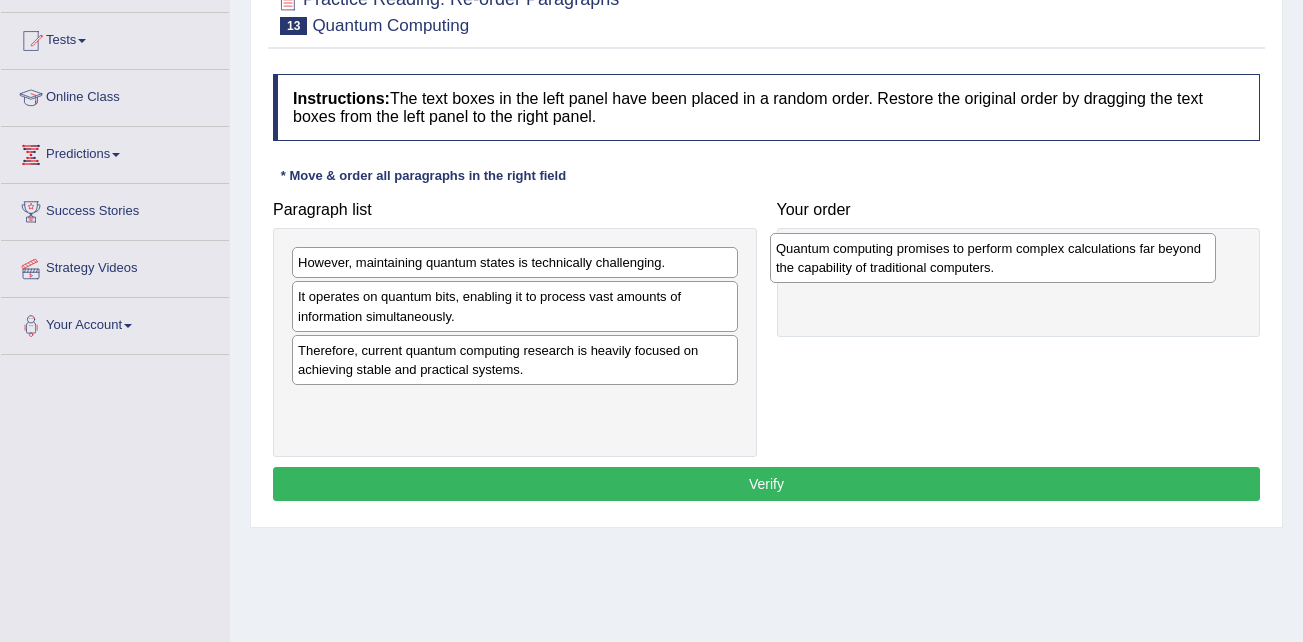drag, startPoint x: 398, startPoint y: 417, endPoint x: 874, endPoint y: 261, distance: 500.91116 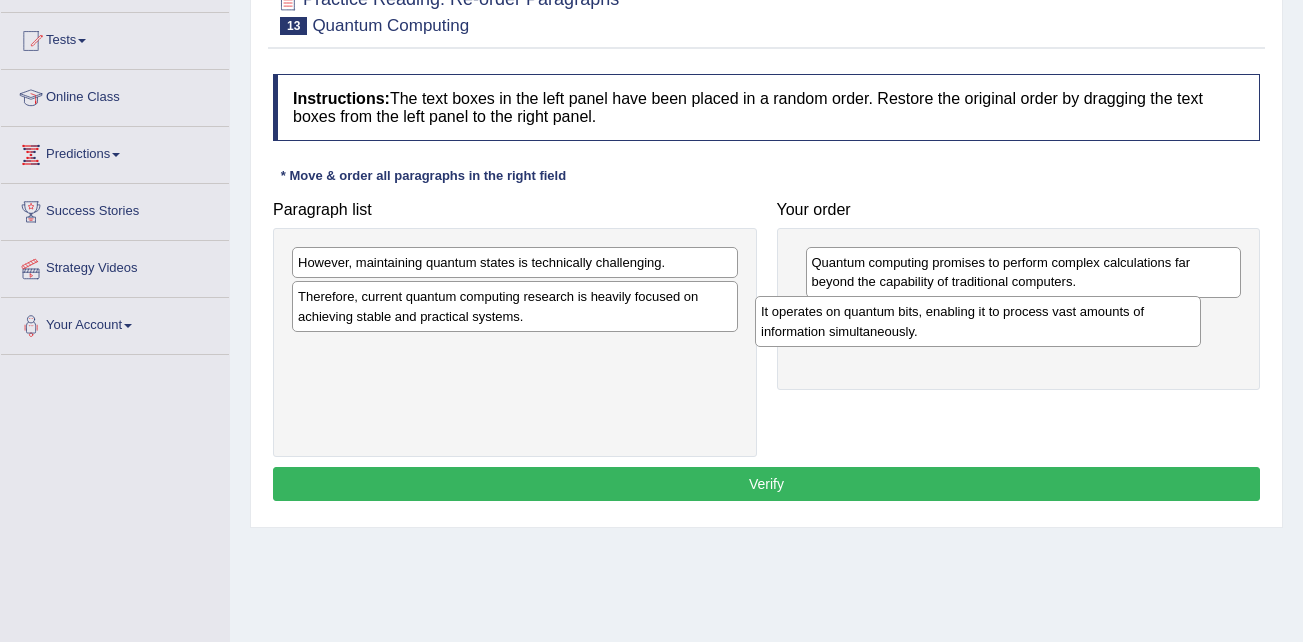 drag, startPoint x: 435, startPoint y: 311, endPoint x: 920, endPoint y: 318, distance: 485.0505 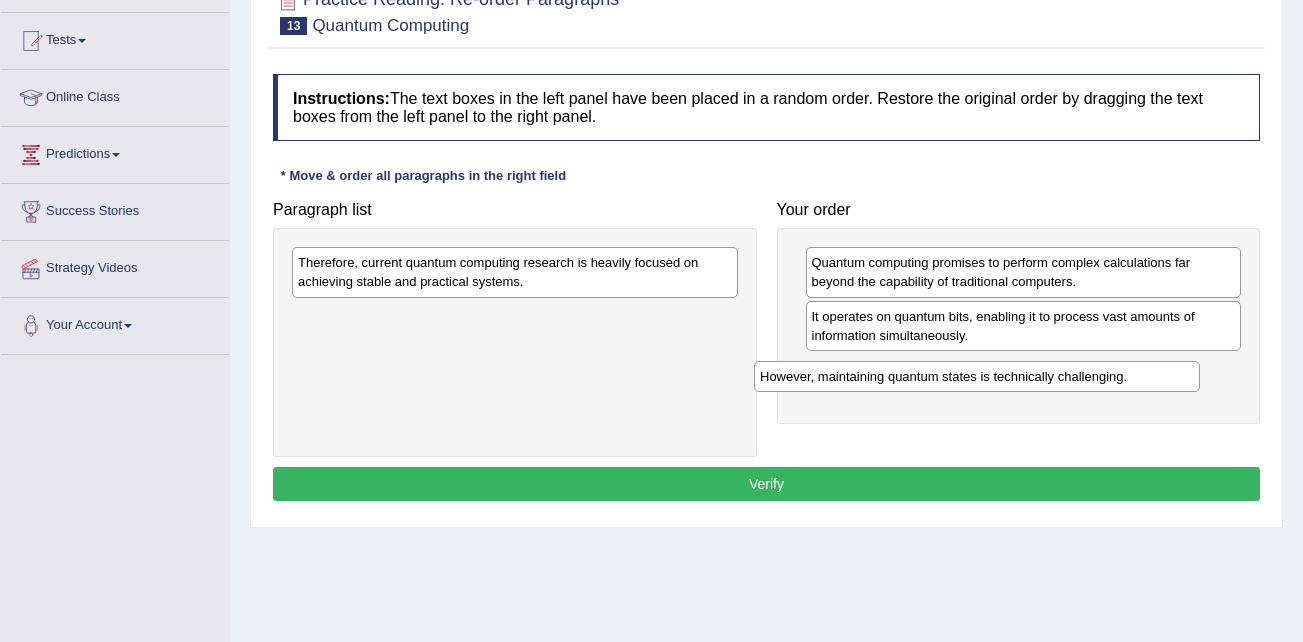 drag, startPoint x: 473, startPoint y: 269, endPoint x: 937, endPoint y: 381, distance: 477.3259 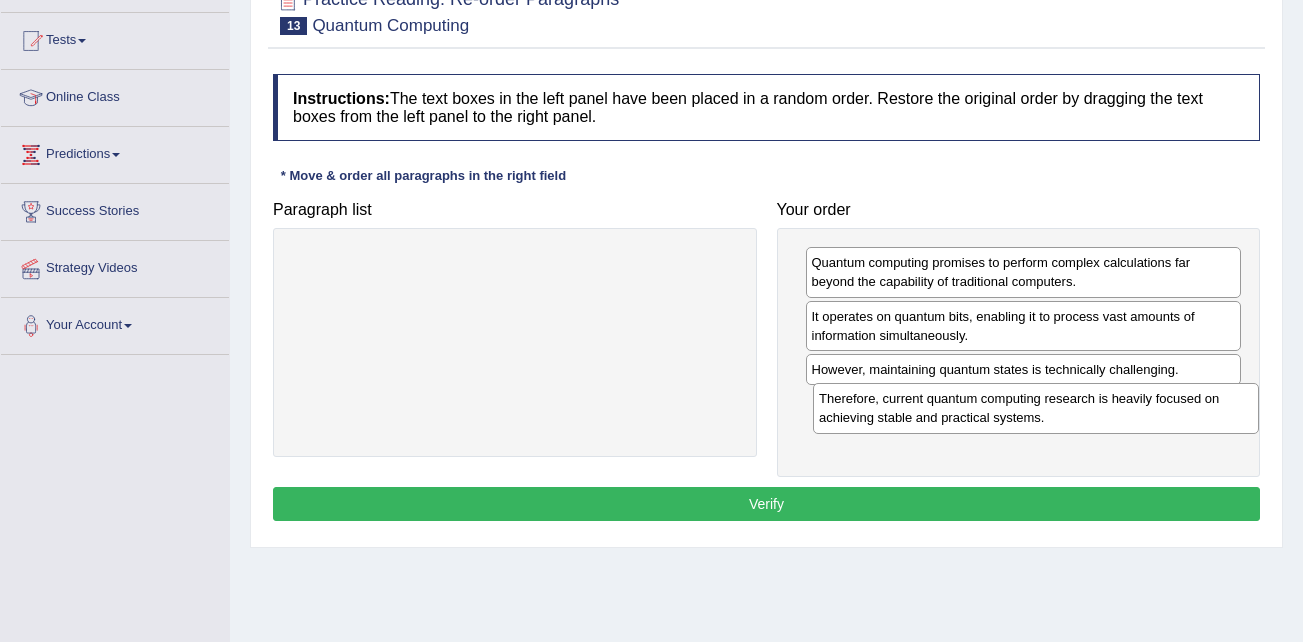 drag, startPoint x: 572, startPoint y: 273, endPoint x: 1085, endPoint y: 409, distance: 530.7212 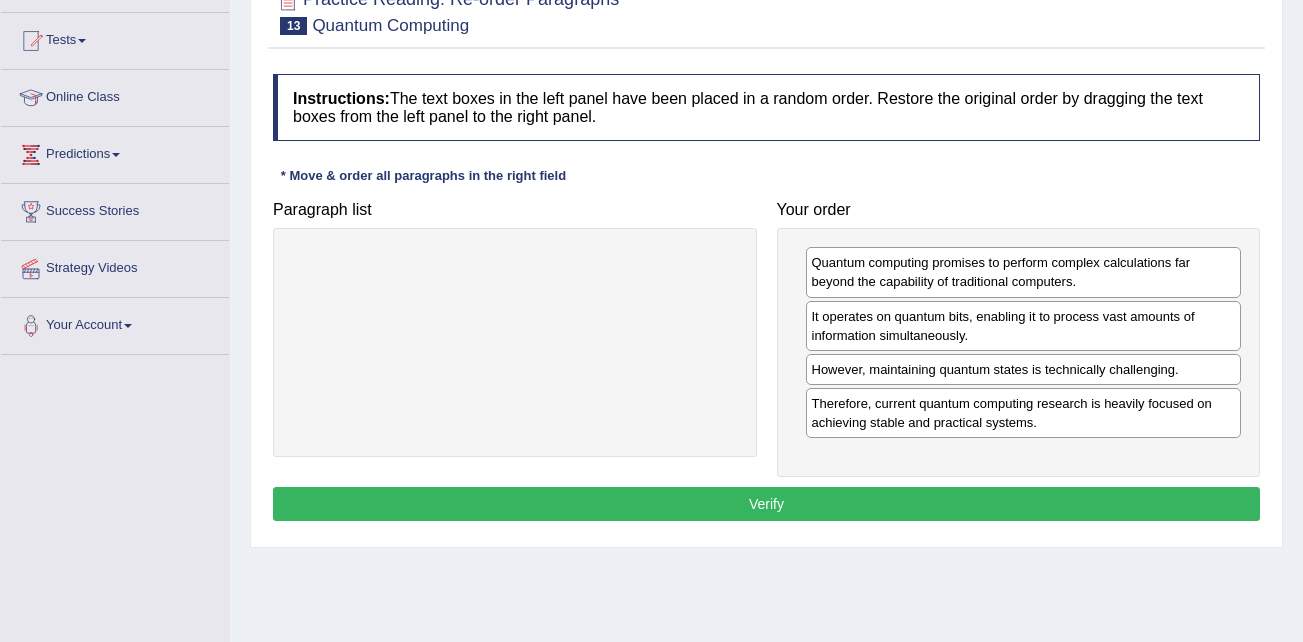 click on "Verify" at bounding box center [766, 504] 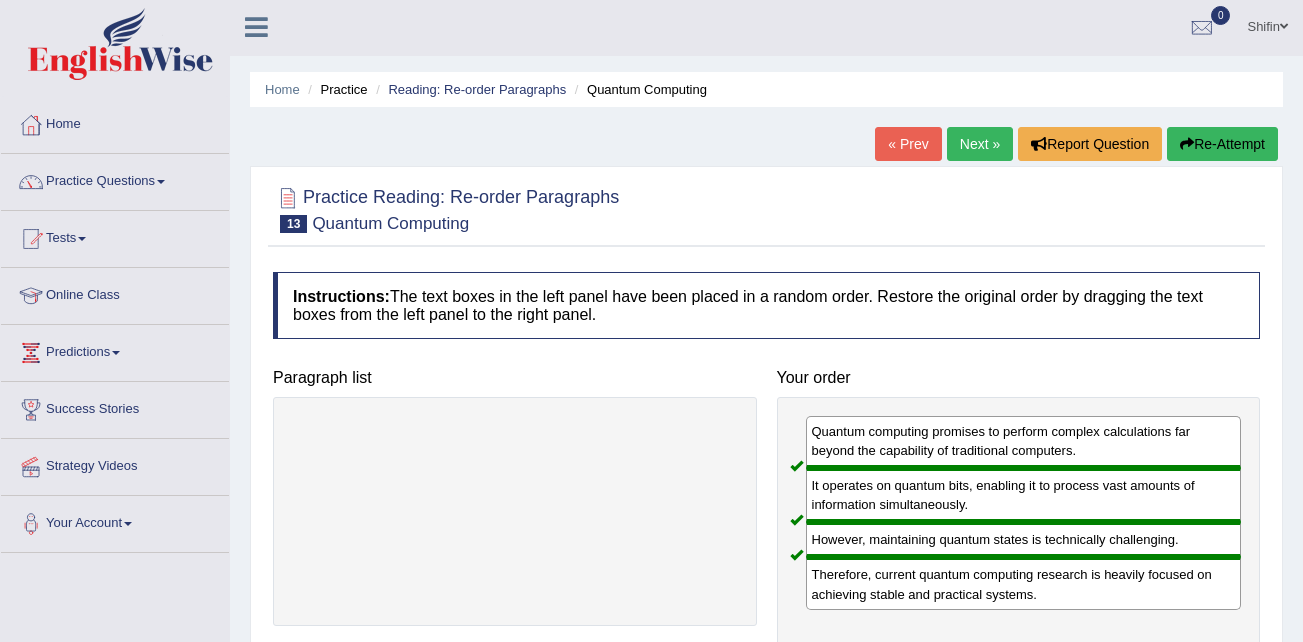 scroll, scrollTop: 0, scrollLeft: 0, axis: both 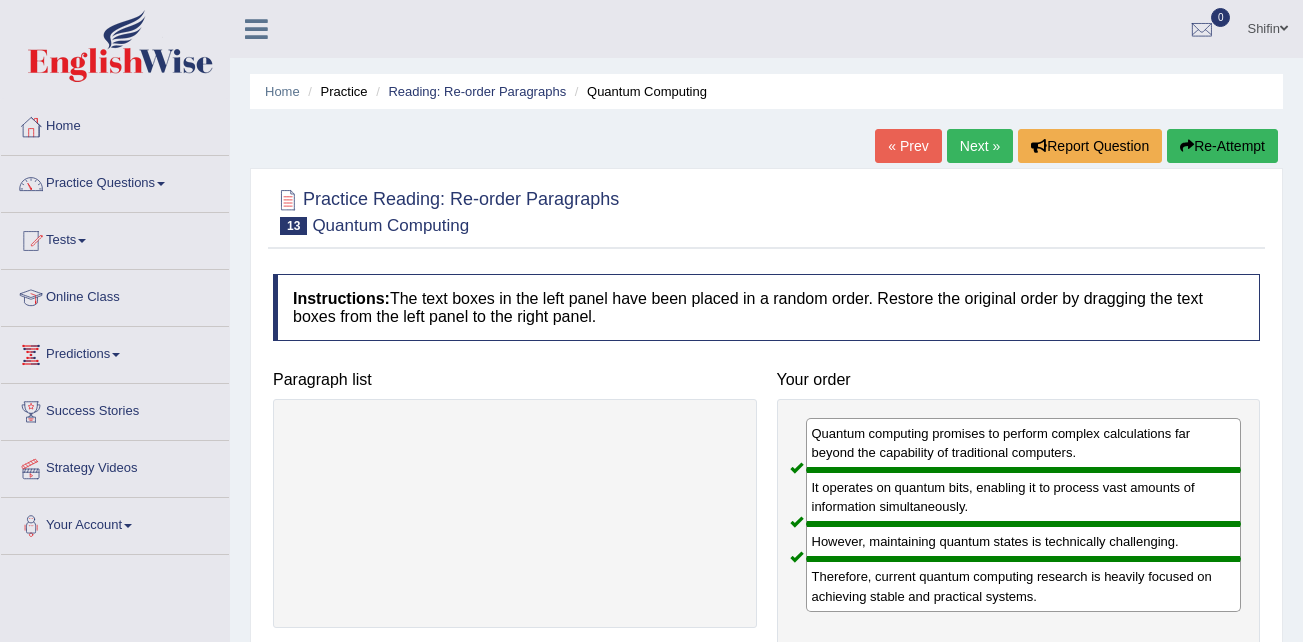 click on "Next »" at bounding box center [980, 146] 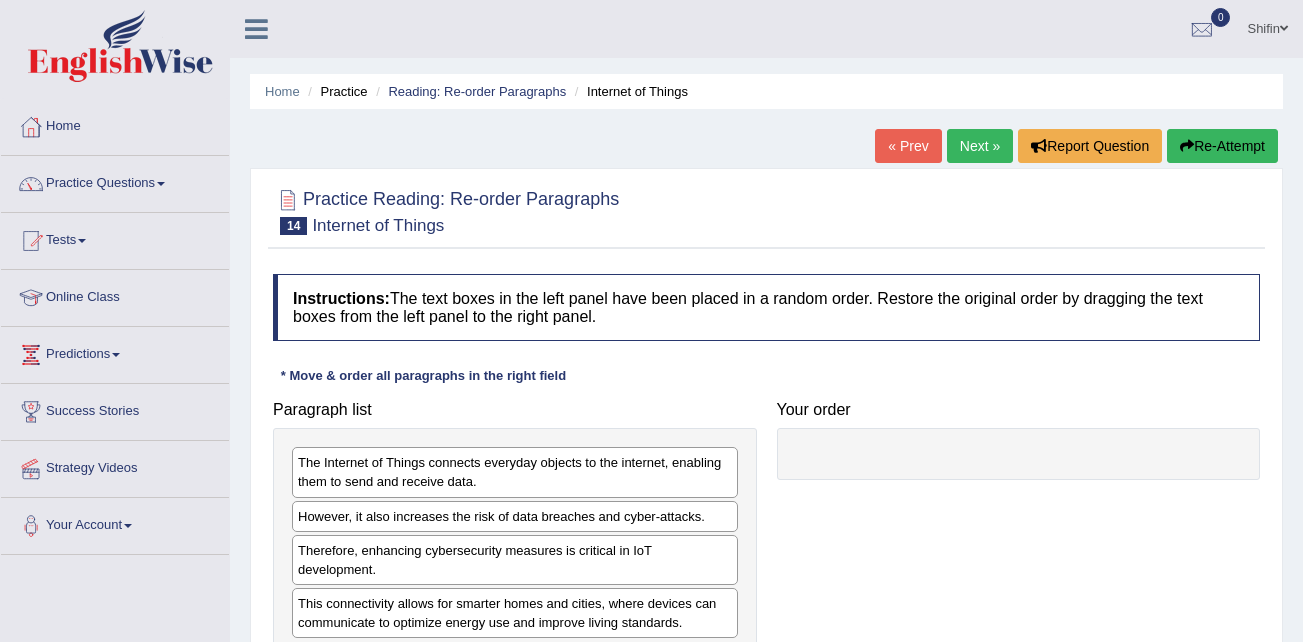 scroll, scrollTop: 0, scrollLeft: 0, axis: both 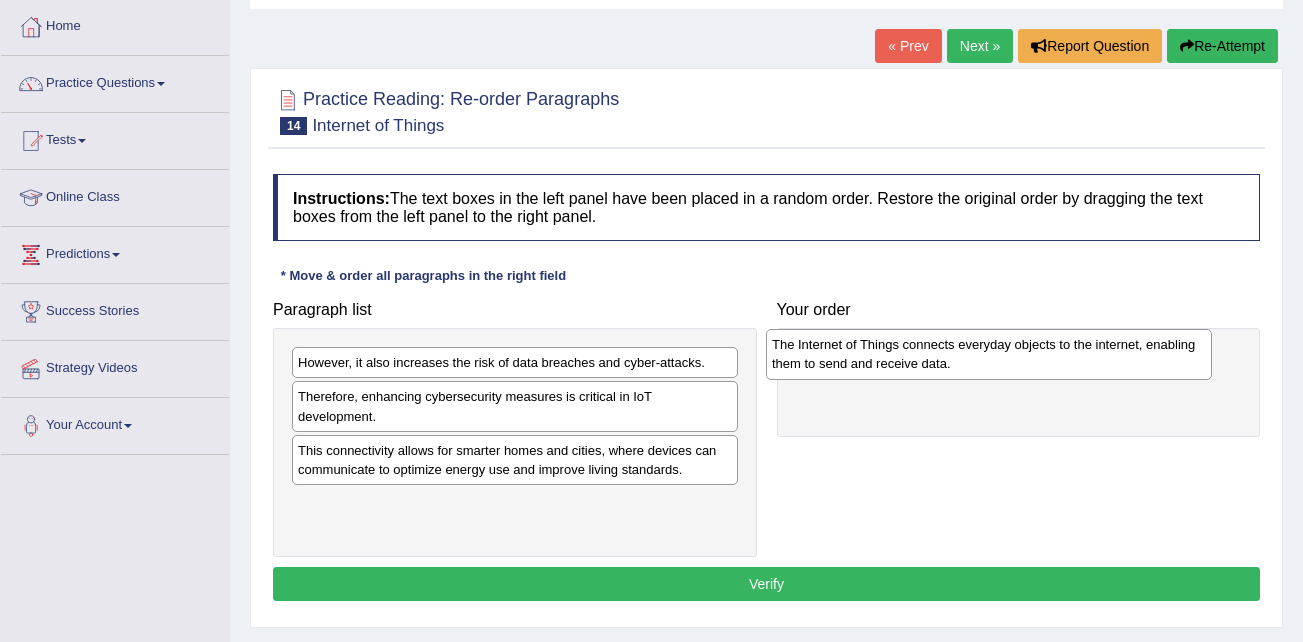 drag, startPoint x: 415, startPoint y: 367, endPoint x: 889, endPoint y: 349, distance: 474.34164 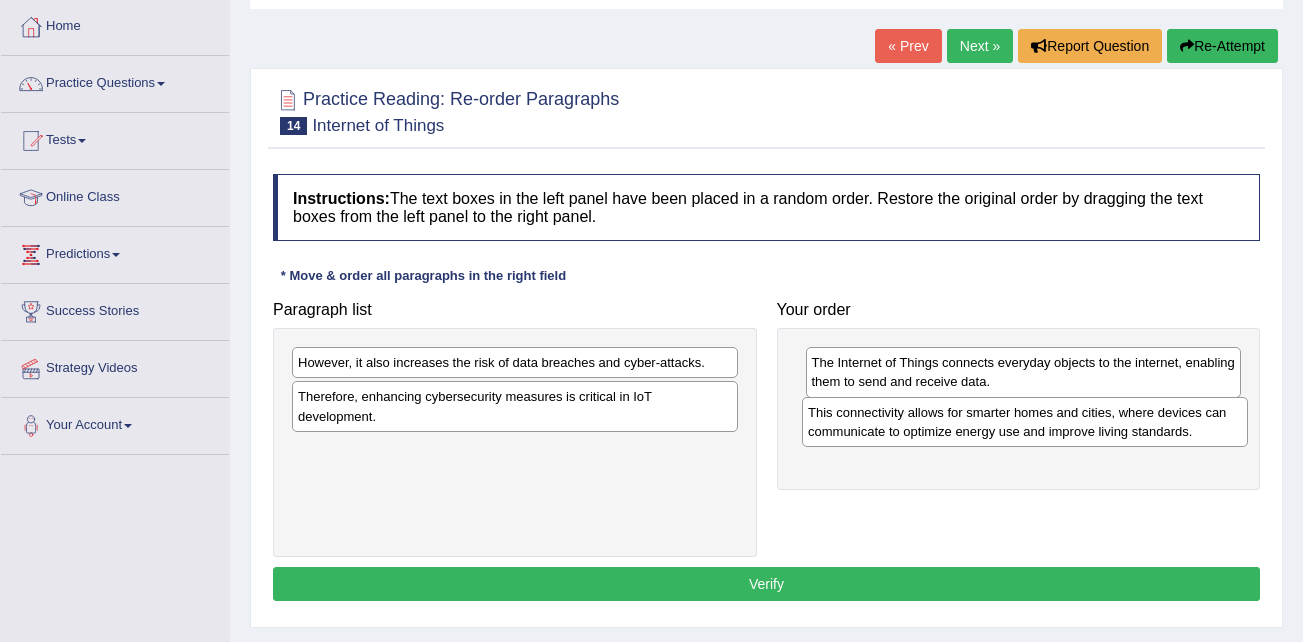 drag, startPoint x: 357, startPoint y: 459, endPoint x: 867, endPoint y: 421, distance: 511.41373 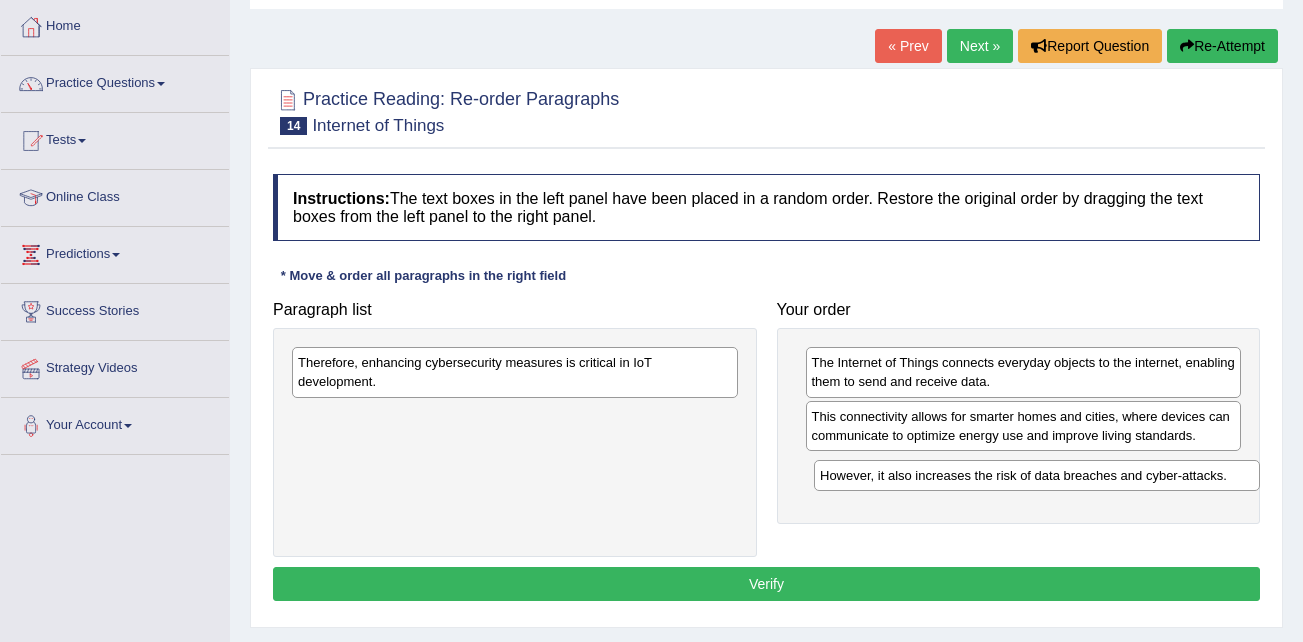 drag, startPoint x: 518, startPoint y: 362, endPoint x: 1040, endPoint y: 475, distance: 534.0908 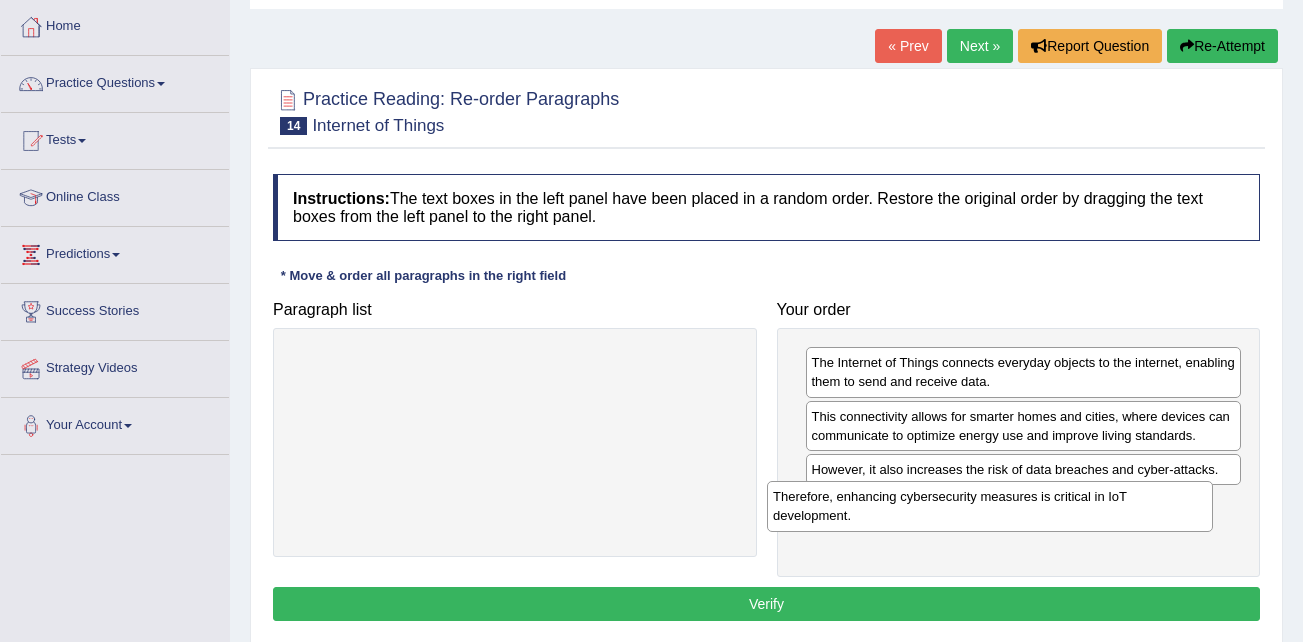 drag, startPoint x: 610, startPoint y: 372, endPoint x: 1088, endPoint y: 506, distance: 496.42725 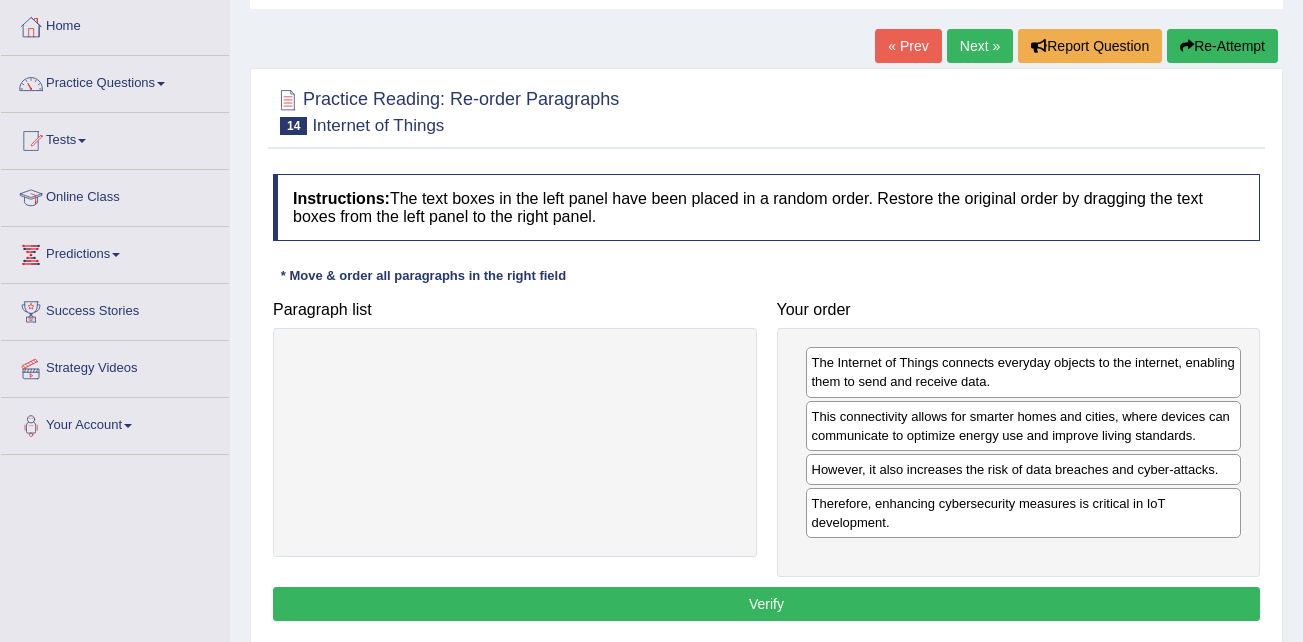 click on "Verify" at bounding box center [766, 604] 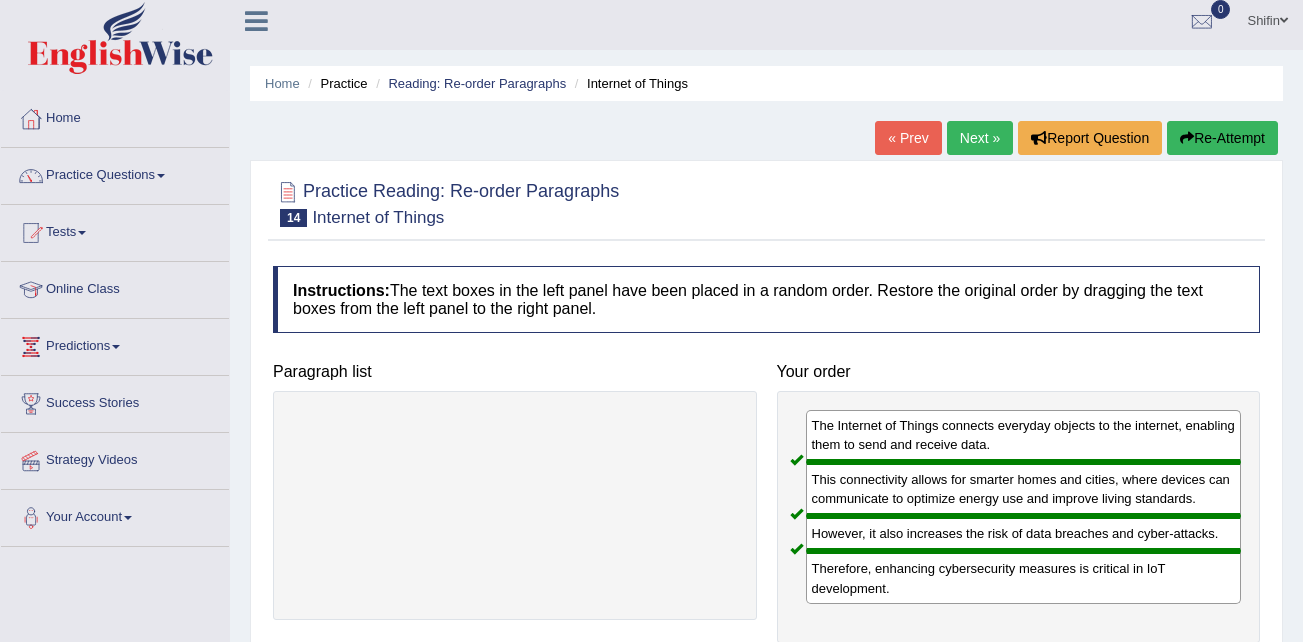 scroll, scrollTop: 0, scrollLeft: 0, axis: both 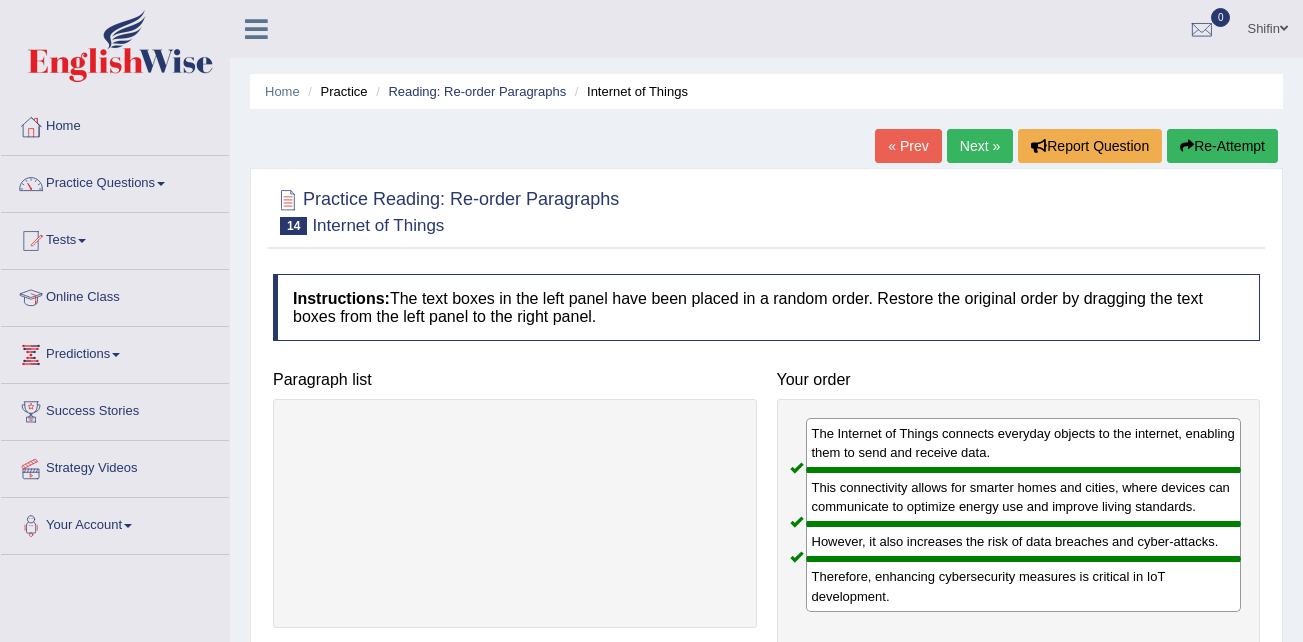 click on "Next »" at bounding box center (980, 146) 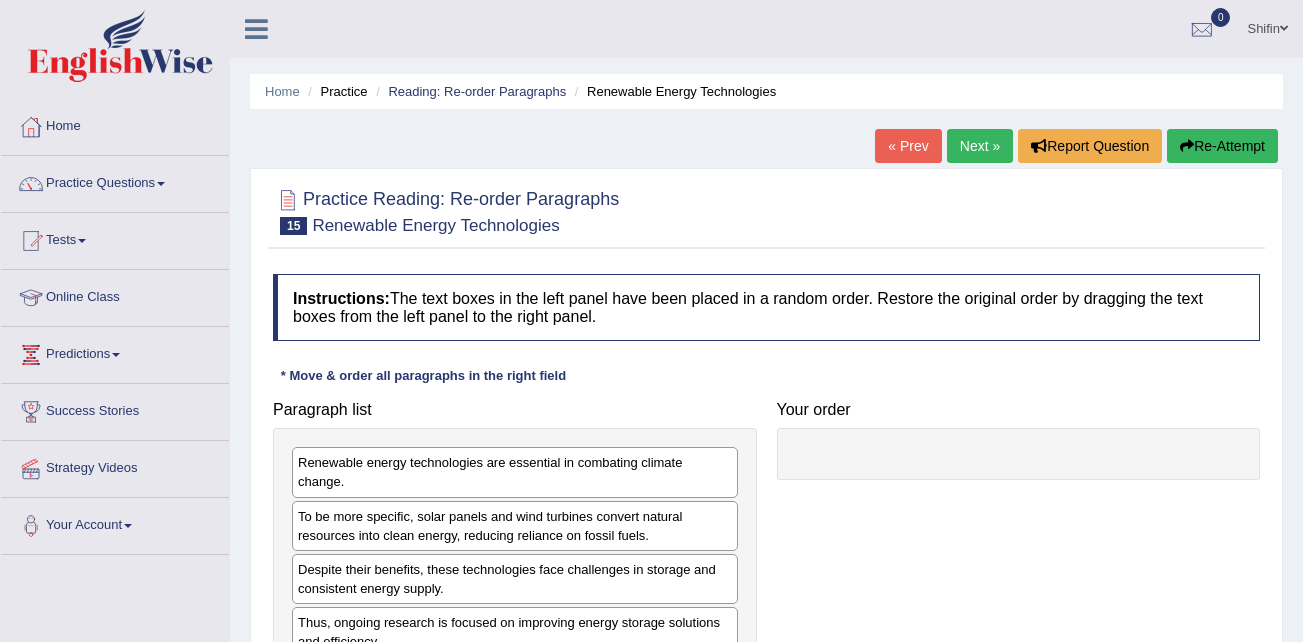 scroll, scrollTop: 104, scrollLeft: 0, axis: vertical 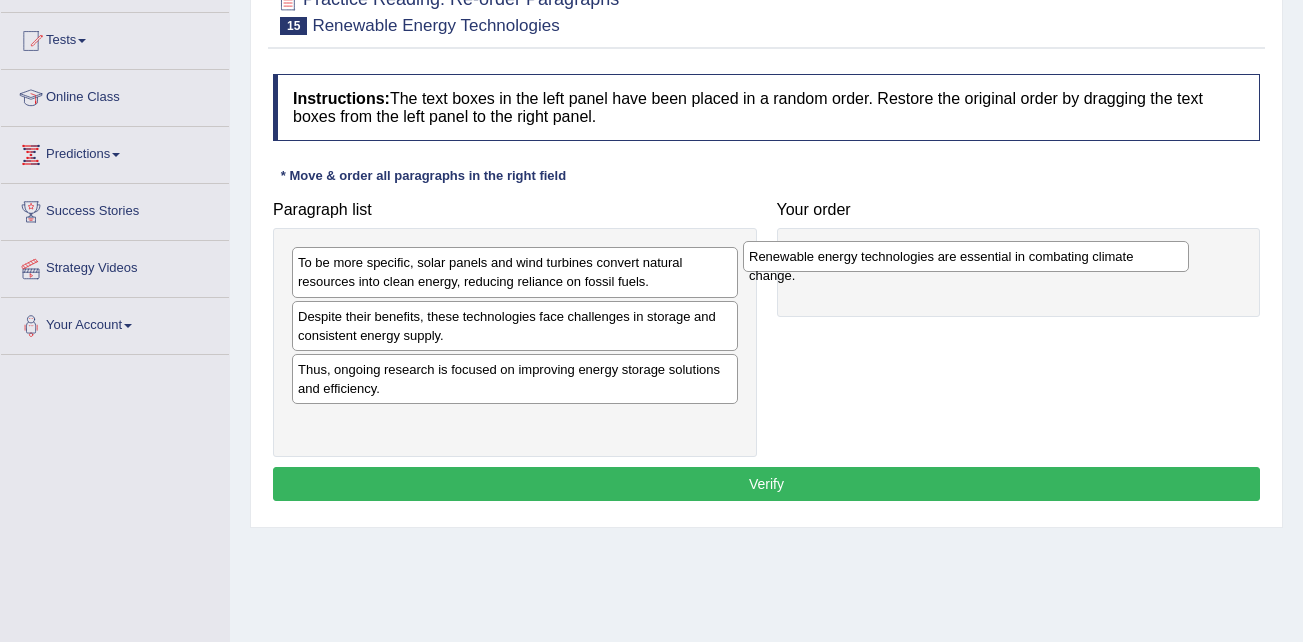 drag, startPoint x: 384, startPoint y: 265, endPoint x: 837, endPoint y: 258, distance: 453.05408 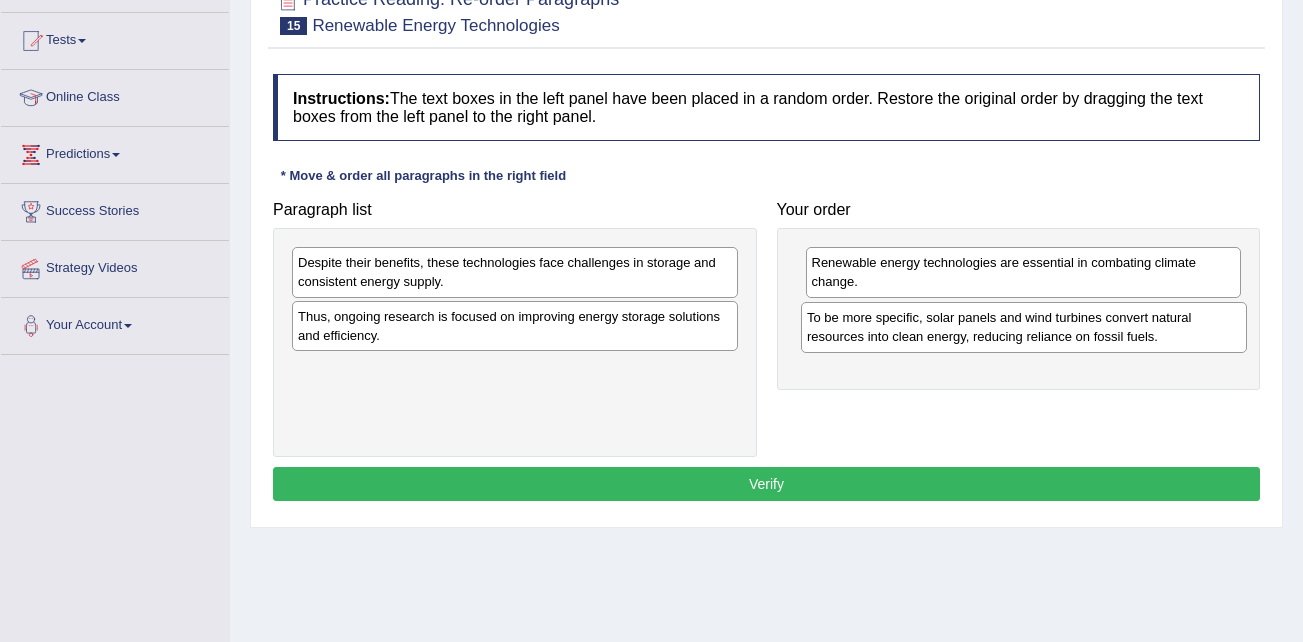 drag, startPoint x: 444, startPoint y: 270, endPoint x: 953, endPoint y: 325, distance: 511.9629 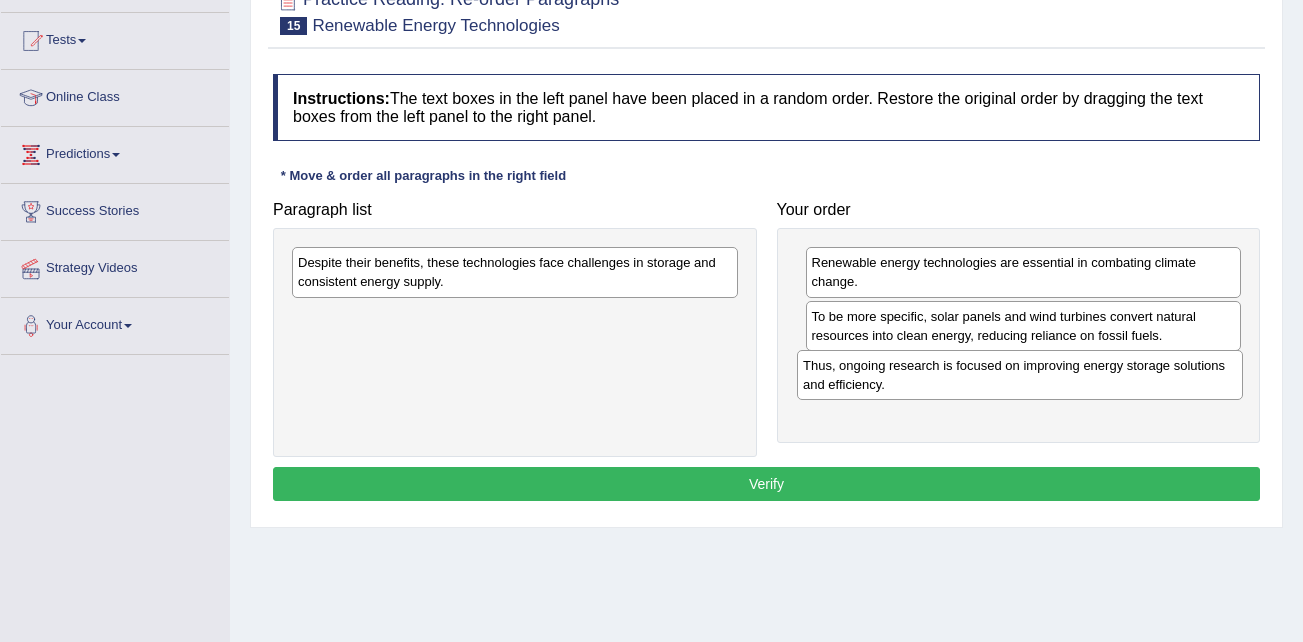 drag, startPoint x: 441, startPoint y: 330, endPoint x: 946, endPoint y: 379, distance: 507.37167 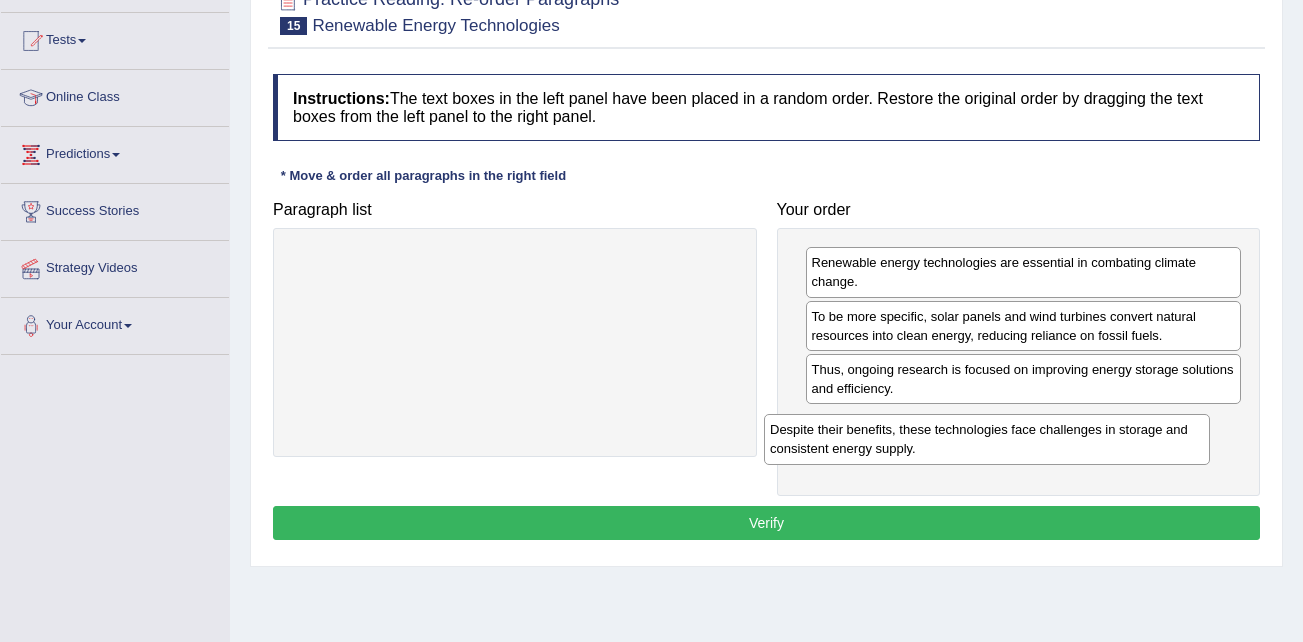 drag, startPoint x: 472, startPoint y: 278, endPoint x: 944, endPoint y: 445, distance: 500.67255 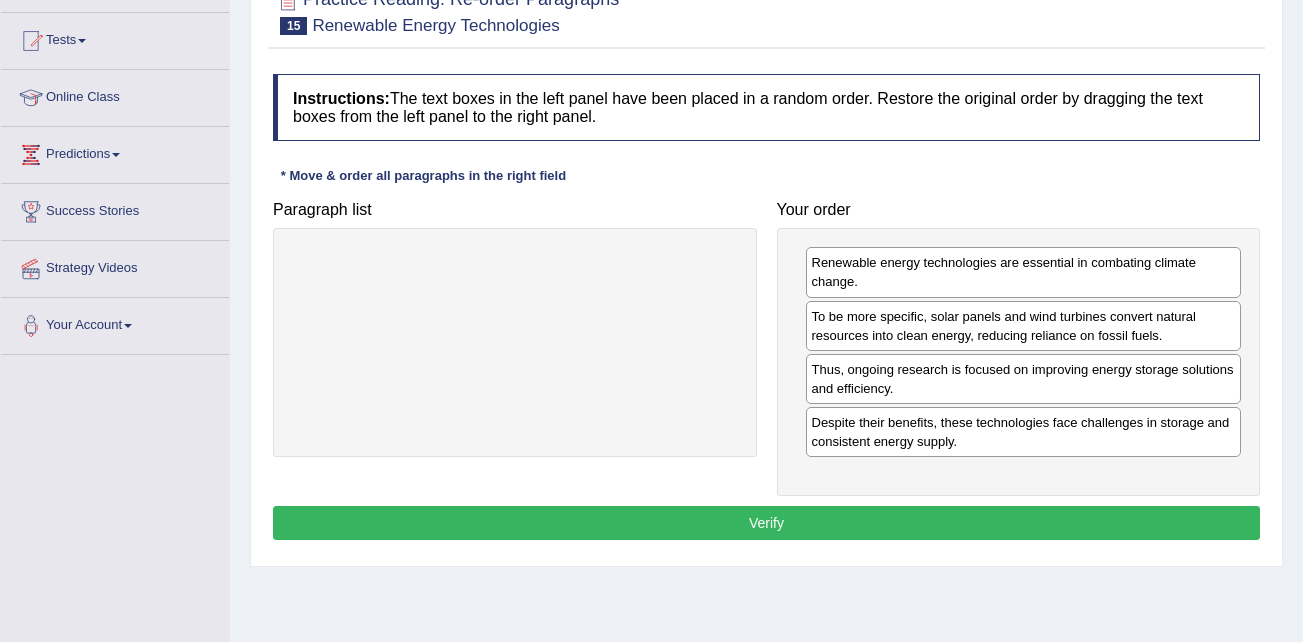 click on "Verify" at bounding box center [766, 523] 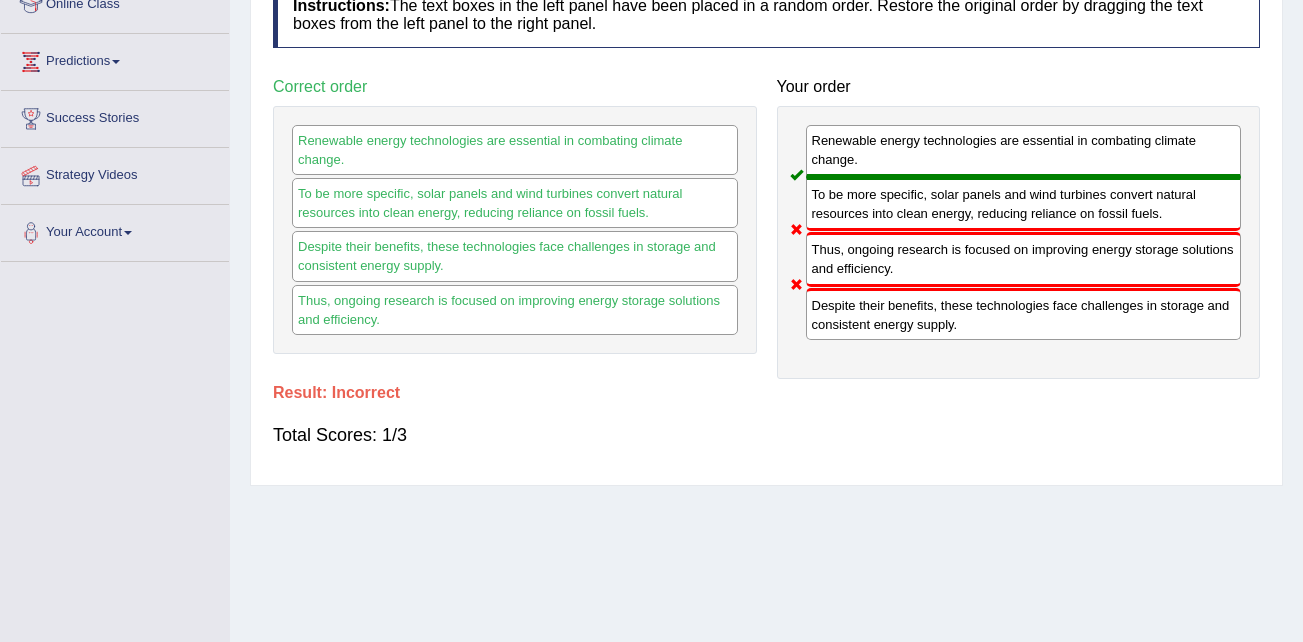 scroll, scrollTop: 108, scrollLeft: 0, axis: vertical 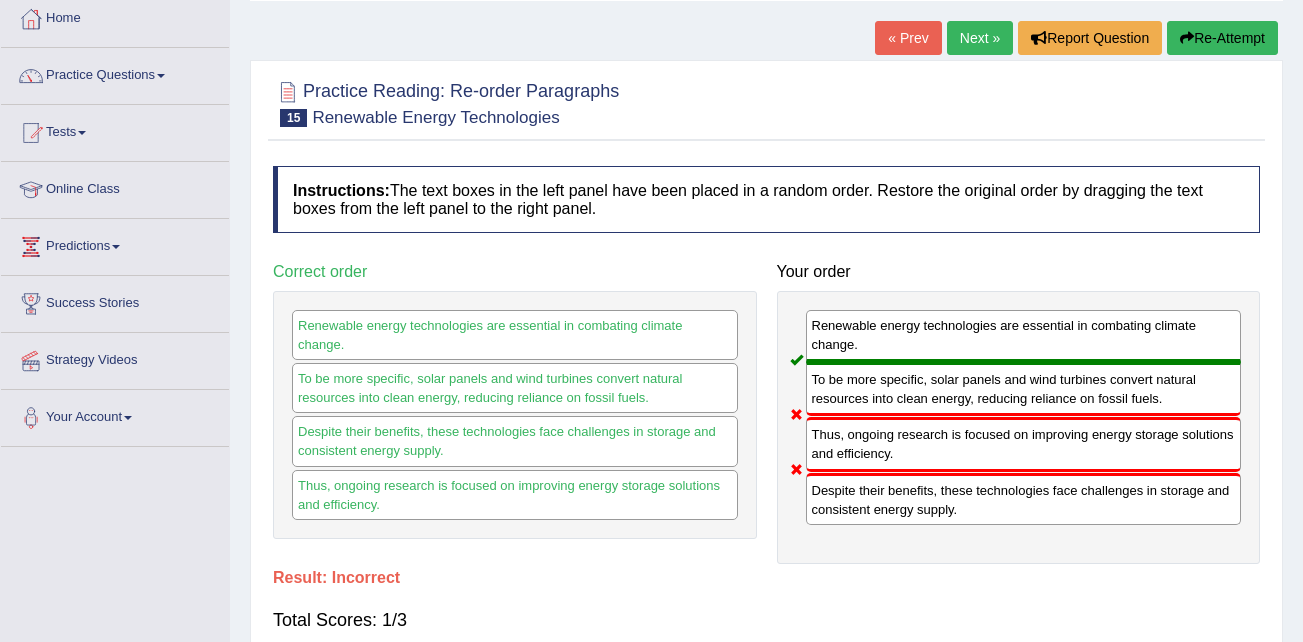 click on "Next »" at bounding box center (980, 38) 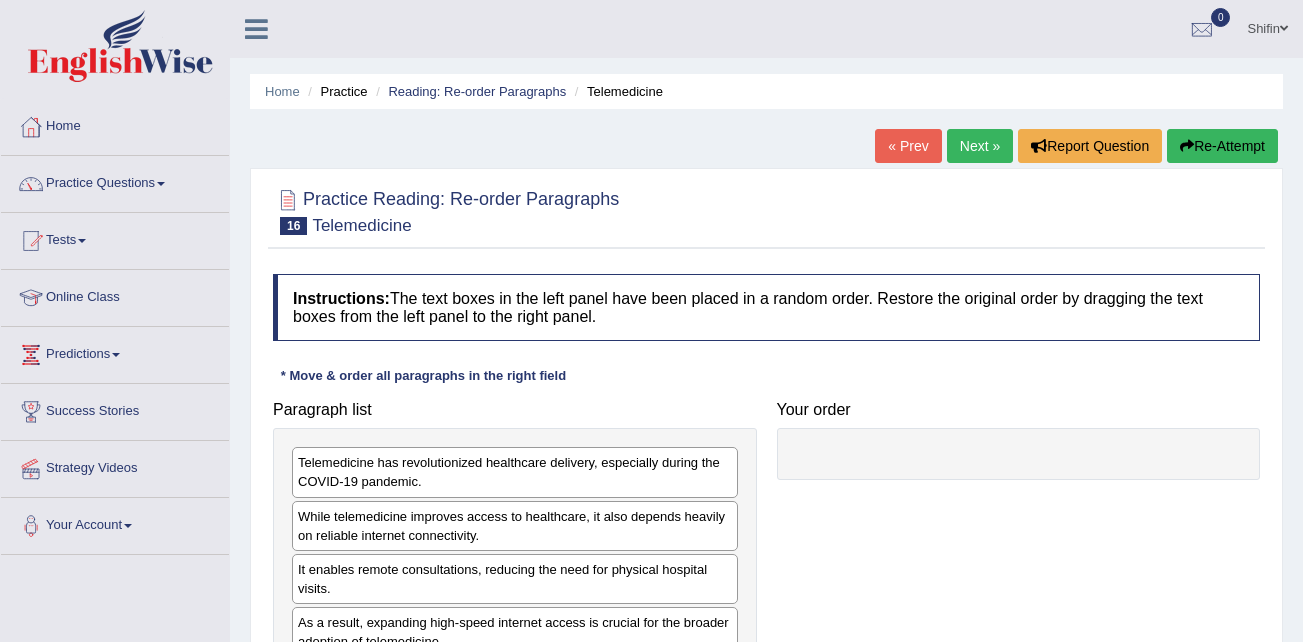 scroll, scrollTop: 179, scrollLeft: 0, axis: vertical 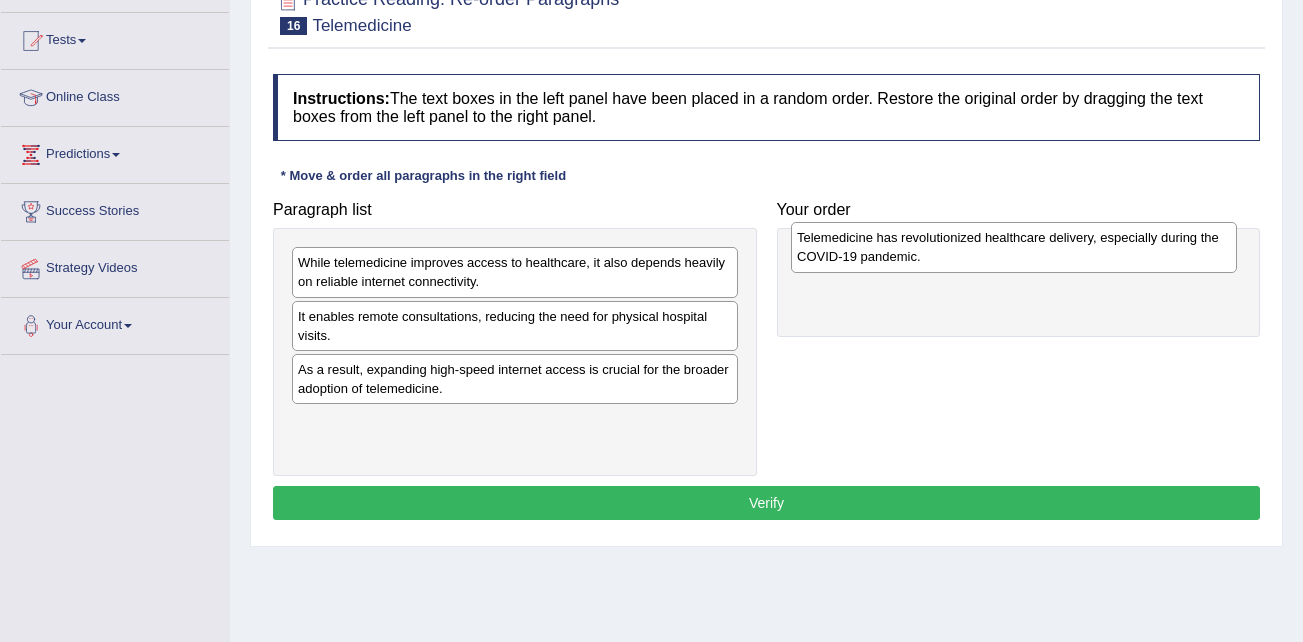drag, startPoint x: 511, startPoint y: 295, endPoint x: 905, endPoint y: 251, distance: 396.44925 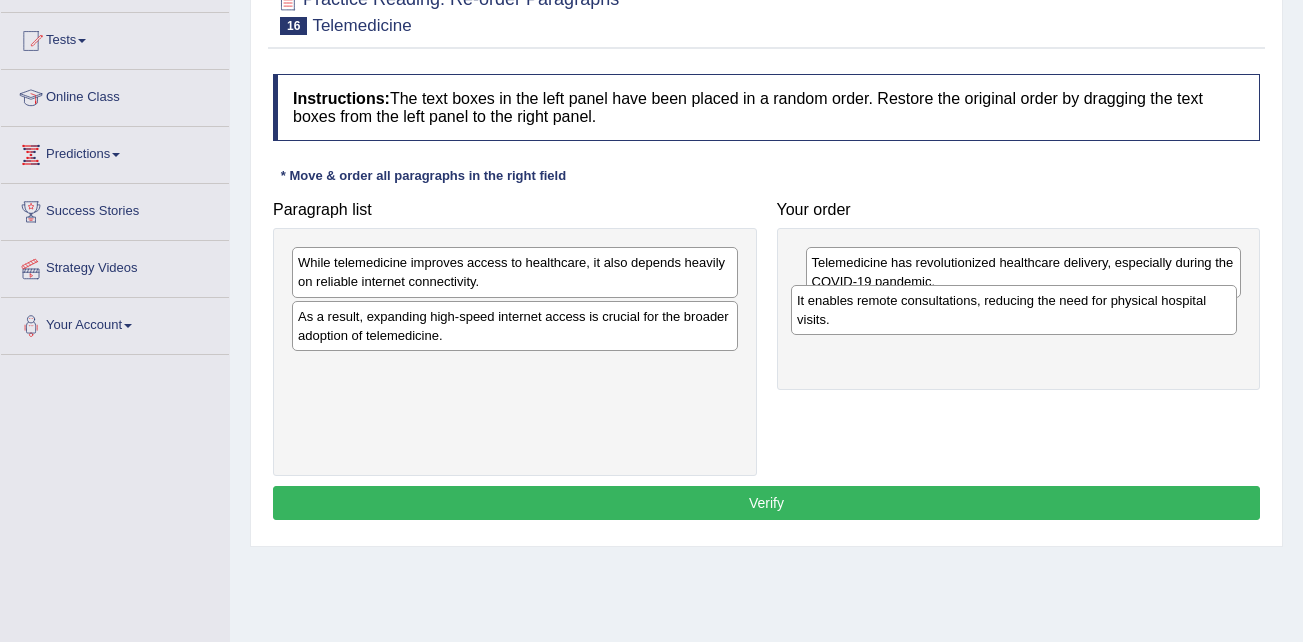 drag, startPoint x: 402, startPoint y: 338, endPoint x: 901, endPoint y: 322, distance: 499.25644 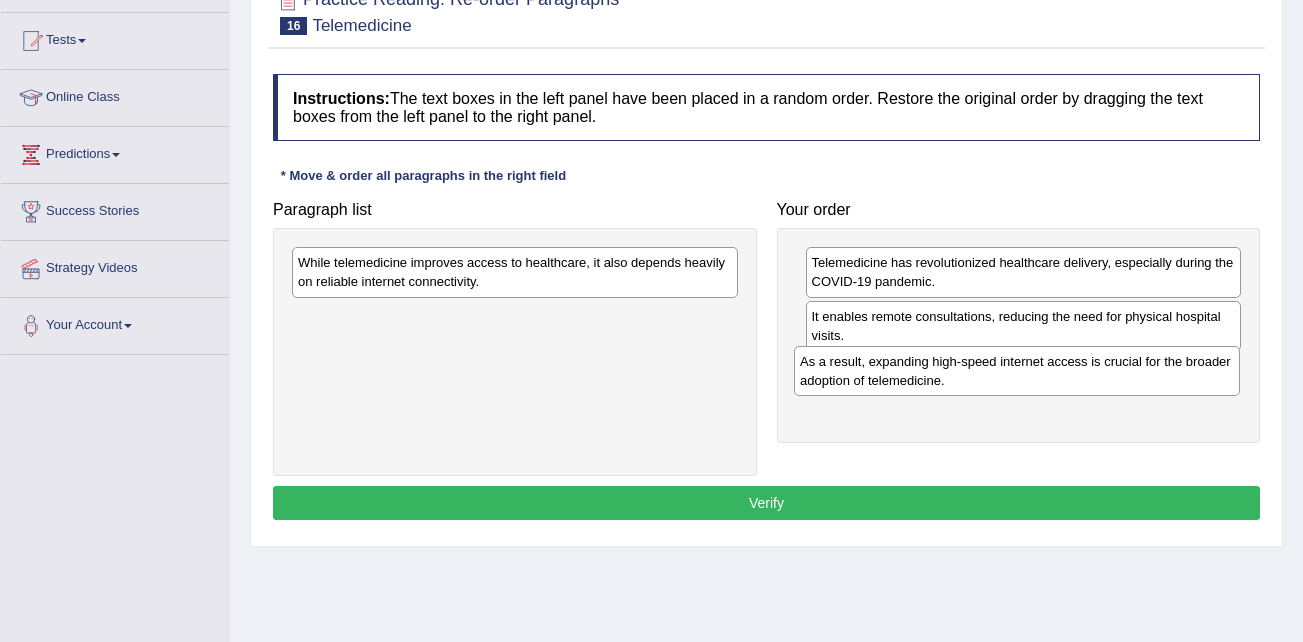 drag, startPoint x: 529, startPoint y: 320, endPoint x: 1052, endPoint y: 367, distance: 525.1076 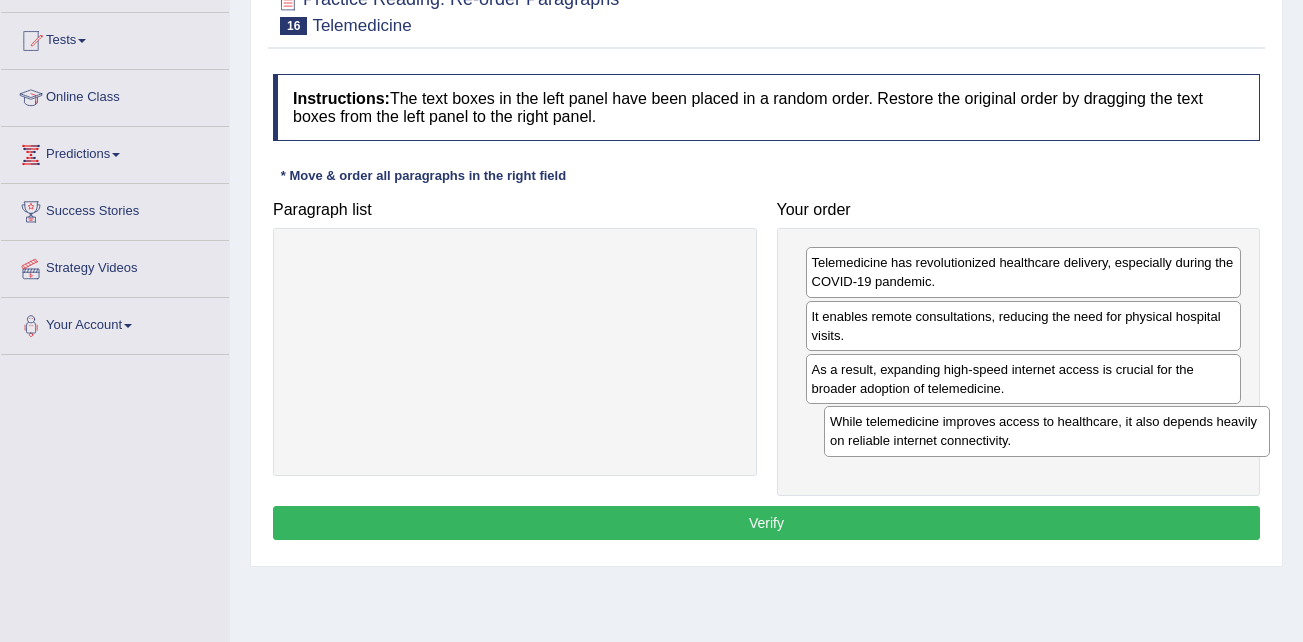 drag, startPoint x: 581, startPoint y: 267, endPoint x: 1113, endPoint y: 426, distance: 555.2522 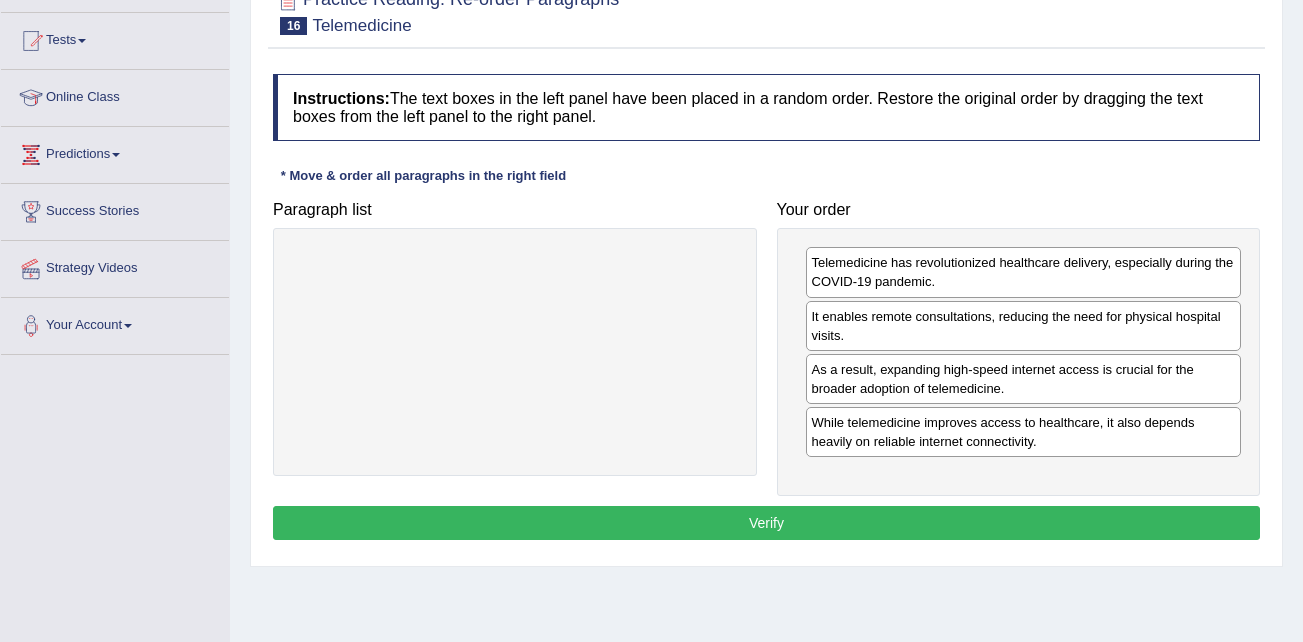 click on "Verify" at bounding box center [766, 523] 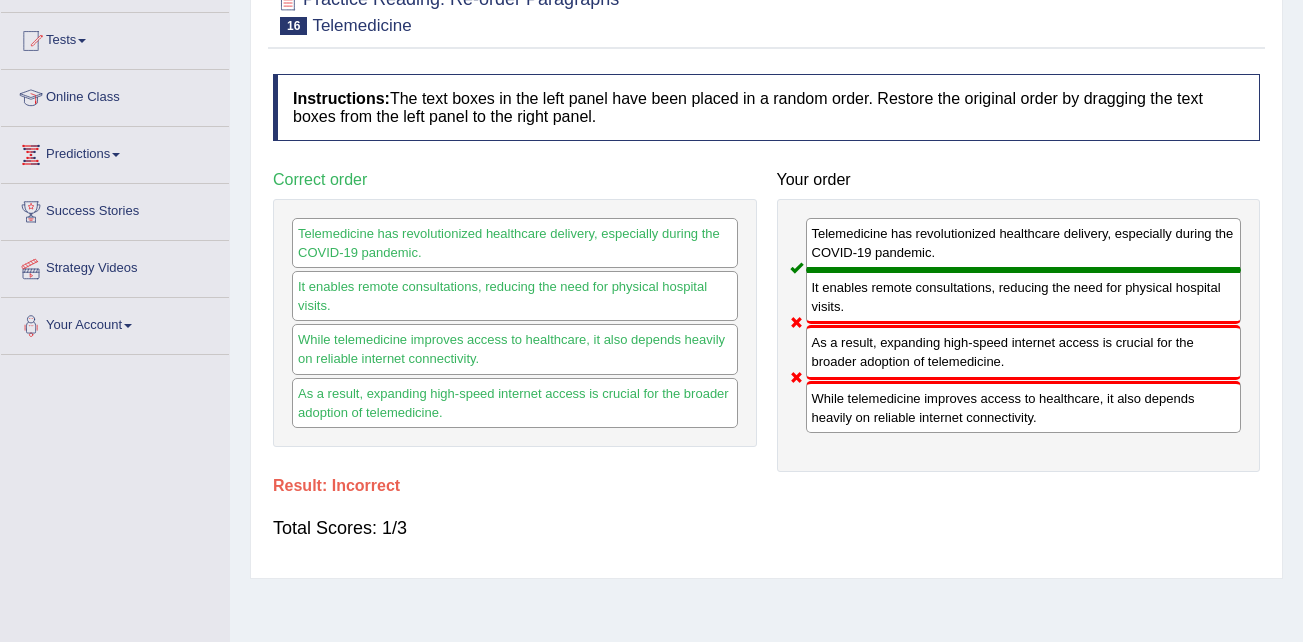 scroll, scrollTop: 100, scrollLeft: 0, axis: vertical 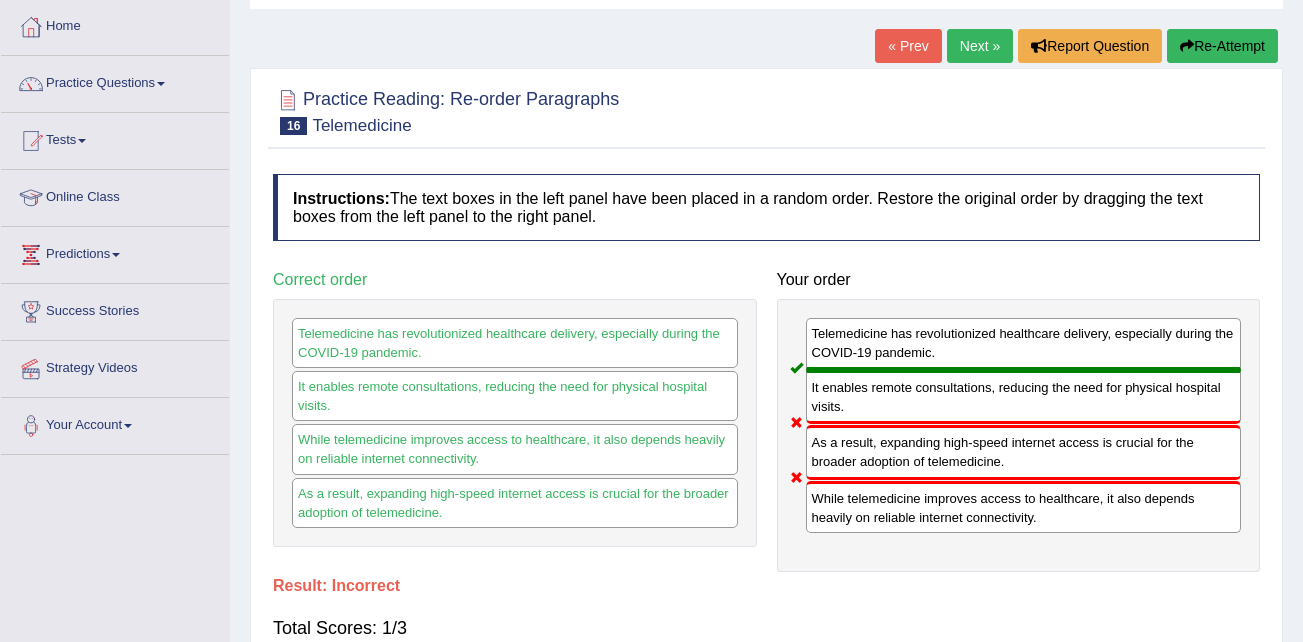 click on "Next »" at bounding box center (980, 46) 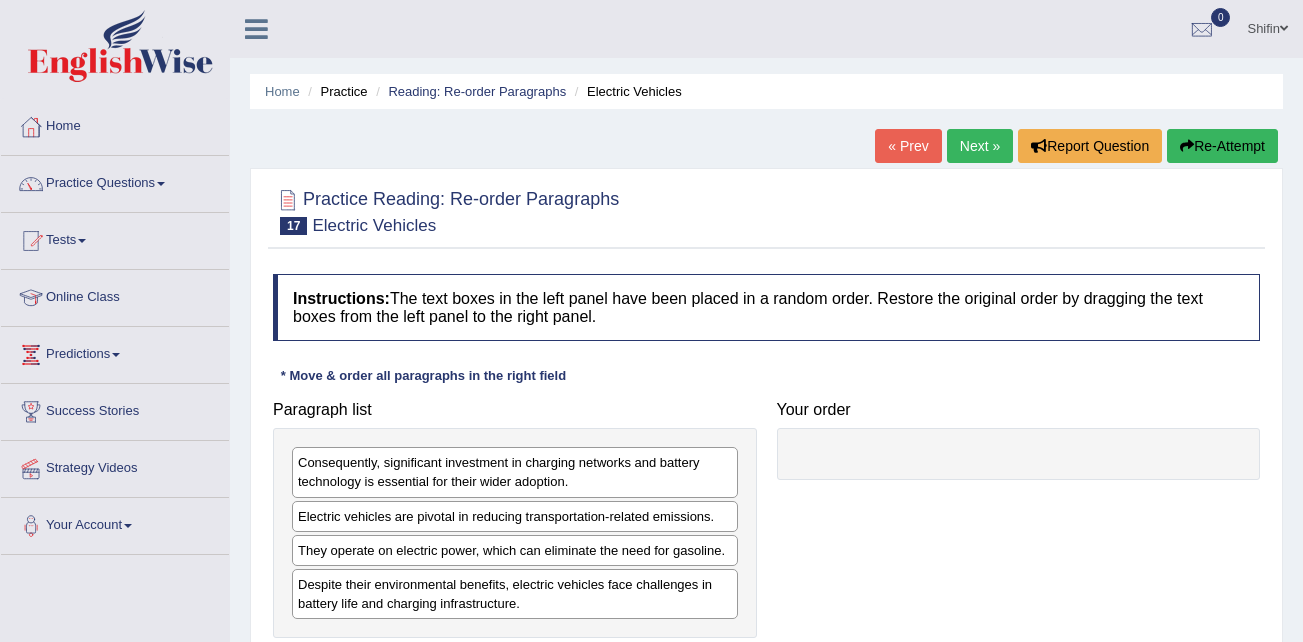 scroll, scrollTop: 0, scrollLeft: 0, axis: both 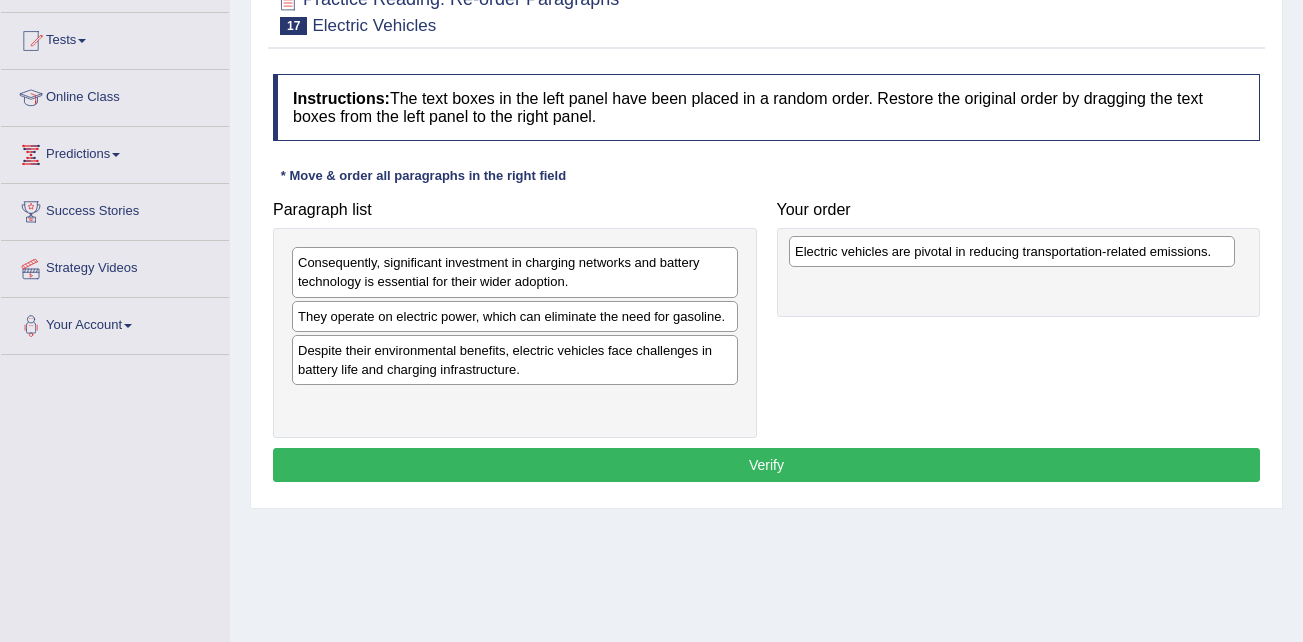 drag, startPoint x: 516, startPoint y: 321, endPoint x: 1013, endPoint y: 256, distance: 501.23248 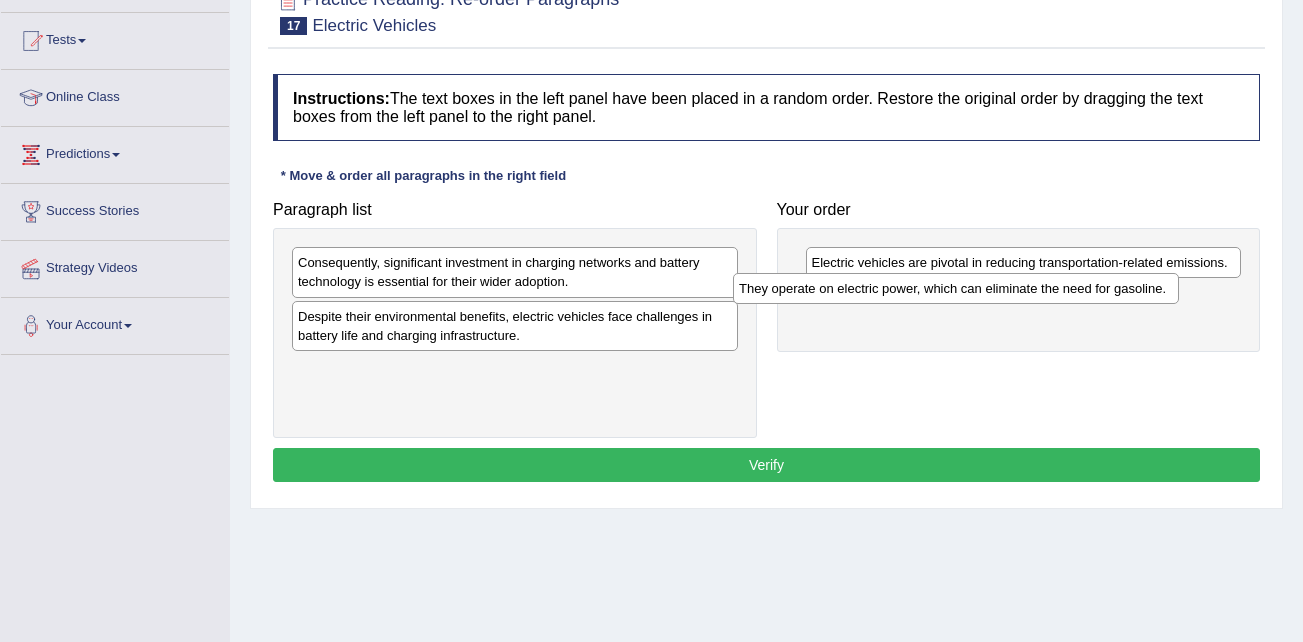 drag, startPoint x: 436, startPoint y: 316, endPoint x: 891, endPoint y: 284, distance: 456.1239 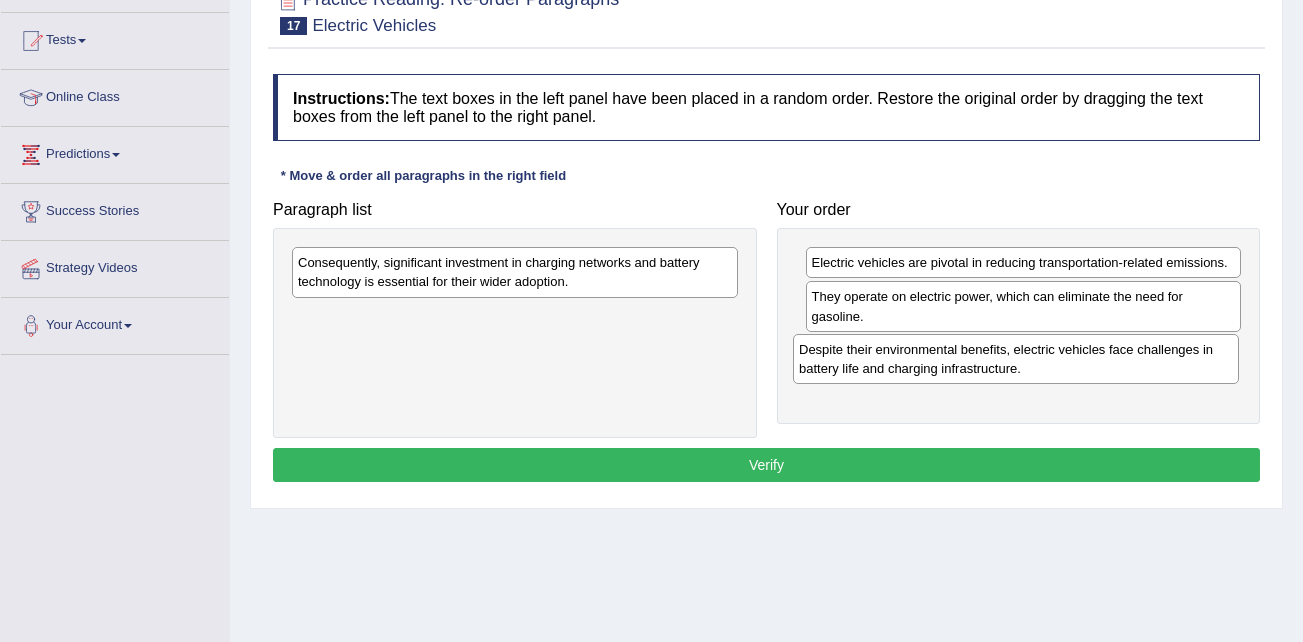 drag, startPoint x: 396, startPoint y: 327, endPoint x: 897, endPoint y: 360, distance: 502.08566 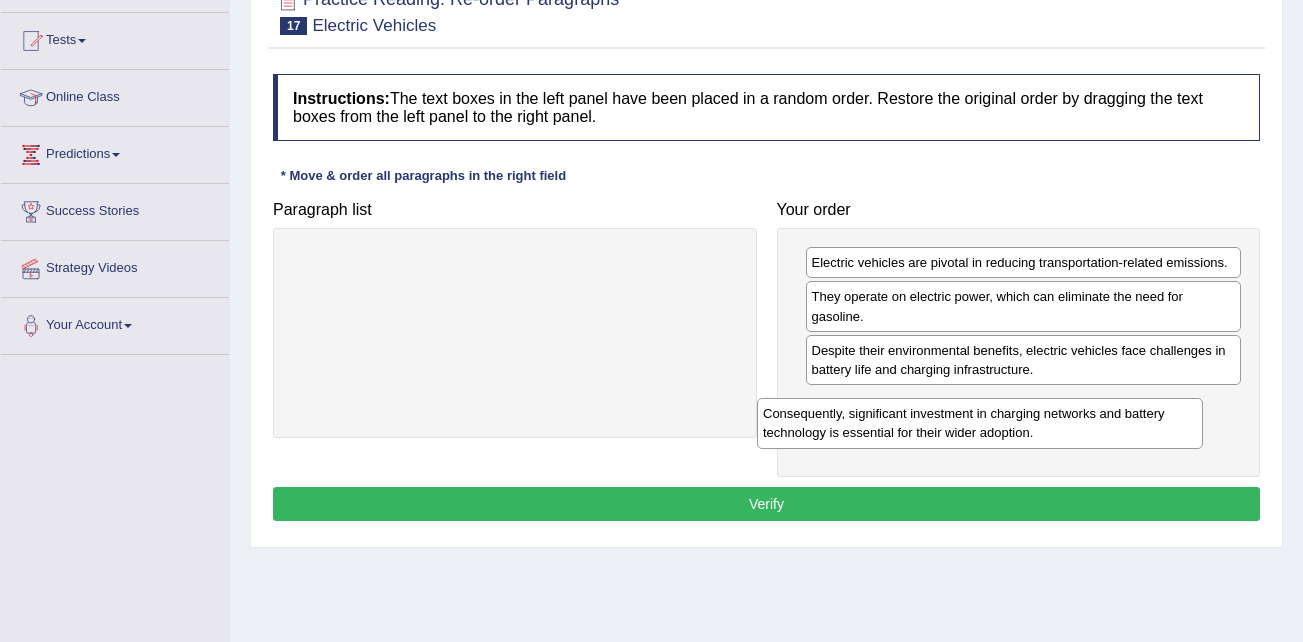 drag, startPoint x: 368, startPoint y: 279, endPoint x: 838, endPoint y: 423, distance: 491.56485 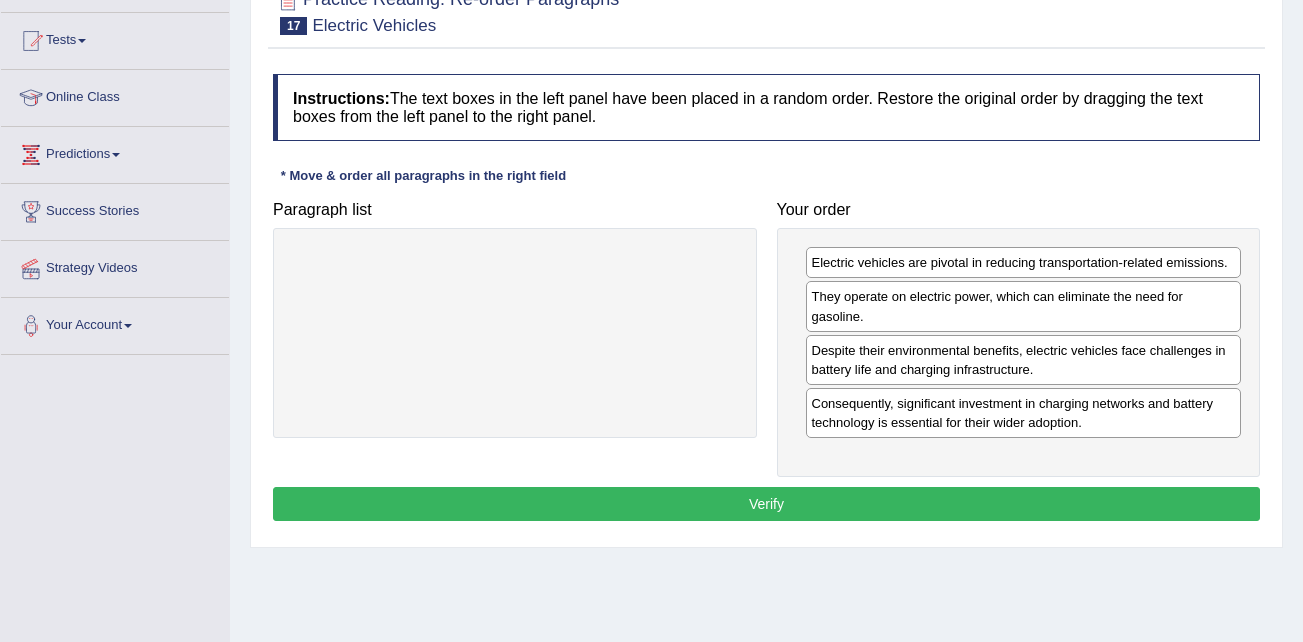 click on "Verify" at bounding box center (766, 504) 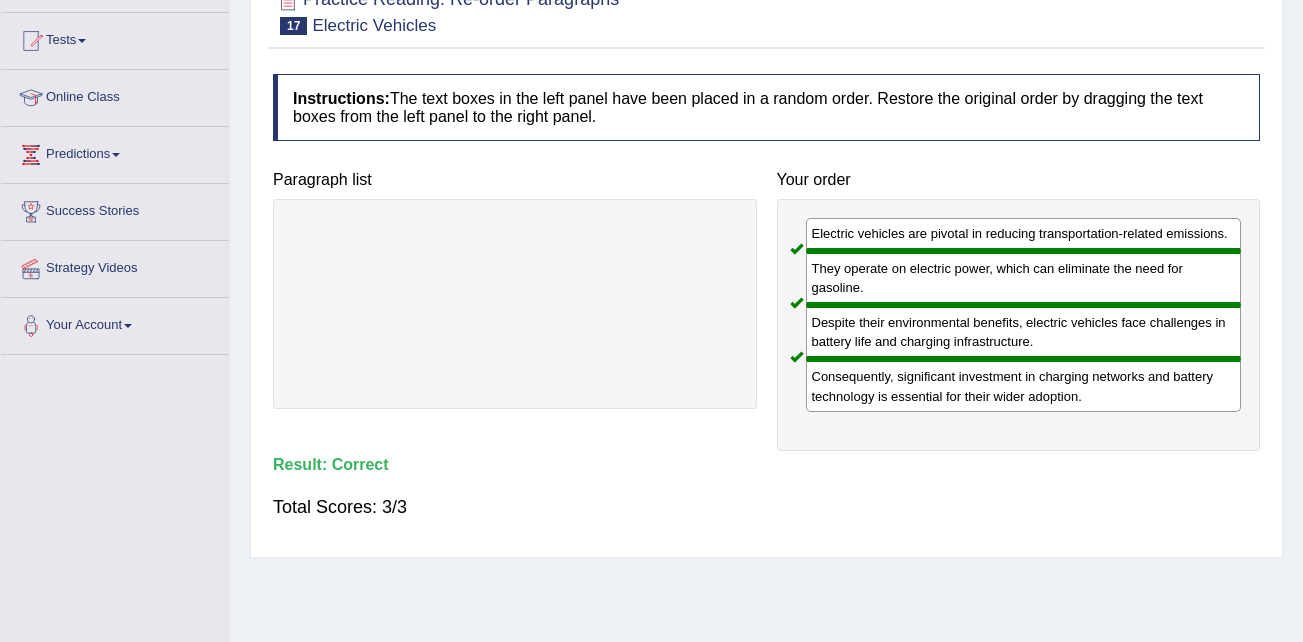 scroll, scrollTop: 100, scrollLeft: 0, axis: vertical 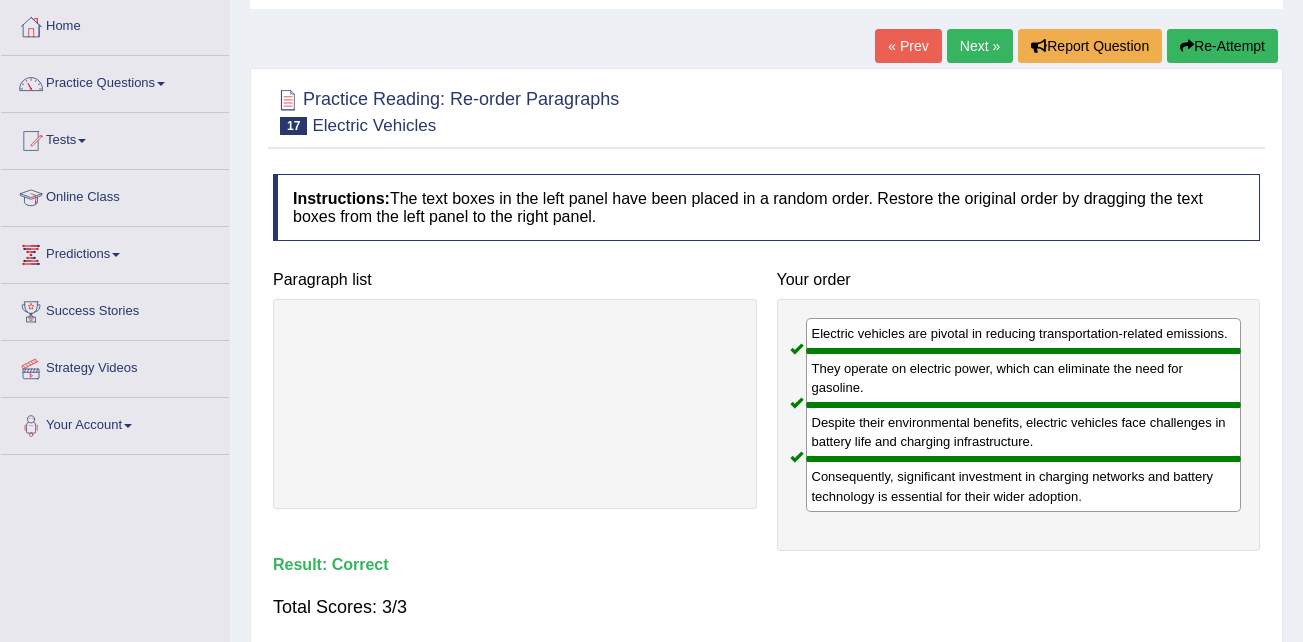 click on "Next »" at bounding box center [980, 46] 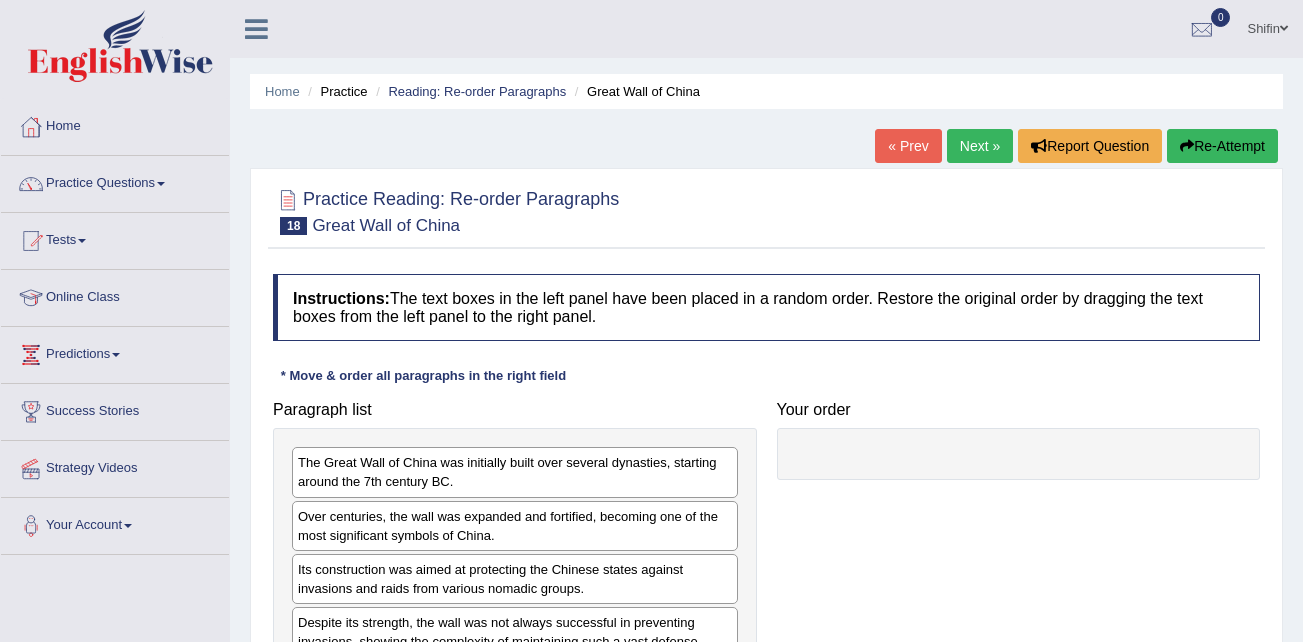 scroll, scrollTop: 100, scrollLeft: 0, axis: vertical 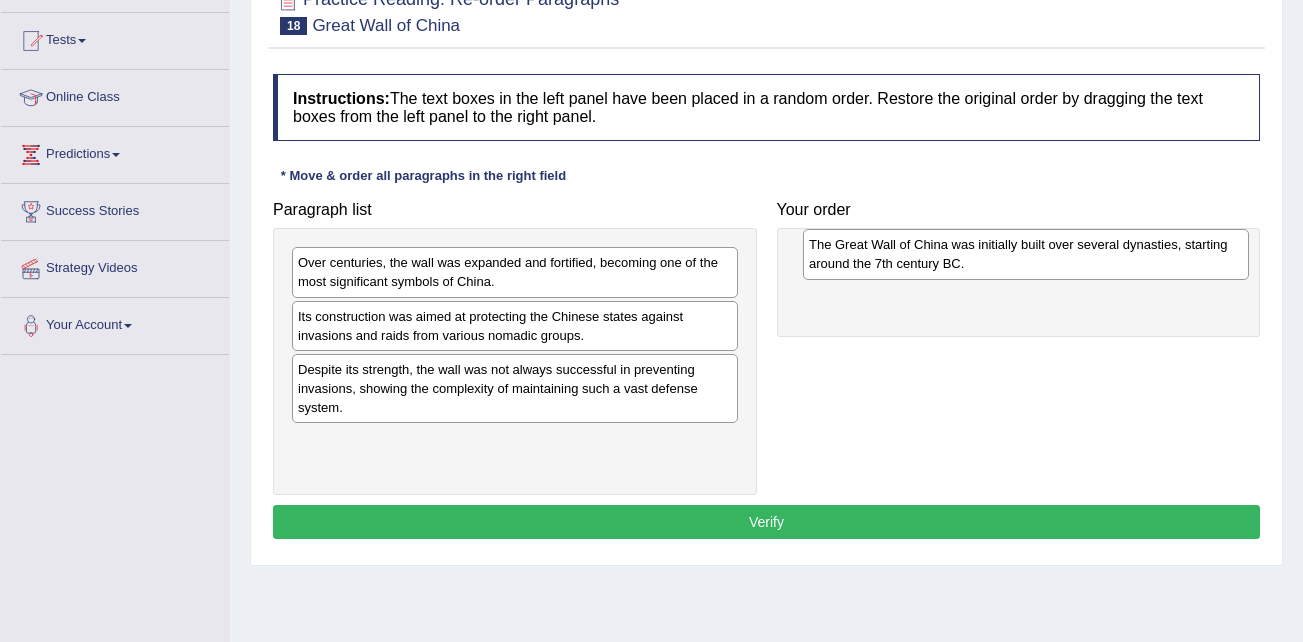 drag, startPoint x: 429, startPoint y: 274, endPoint x: 940, endPoint y: 256, distance: 511.31693 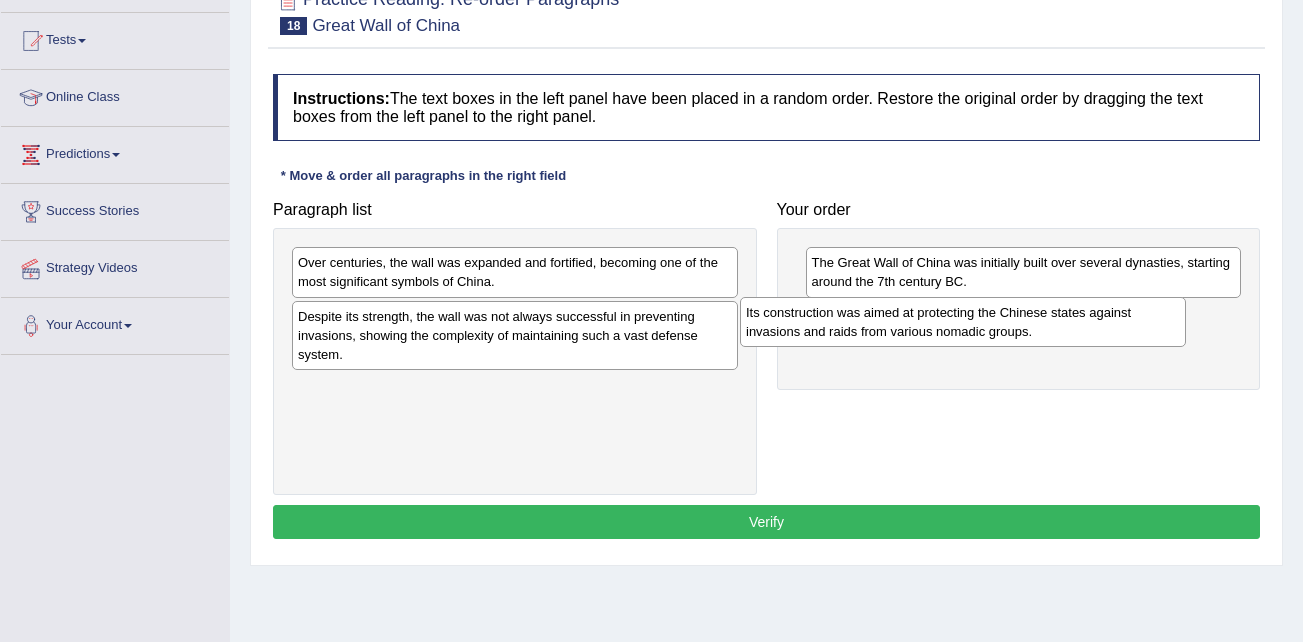 drag, startPoint x: 472, startPoint y: 334, endPoint x: 920, endPoint y: 330, distance: 448.01785 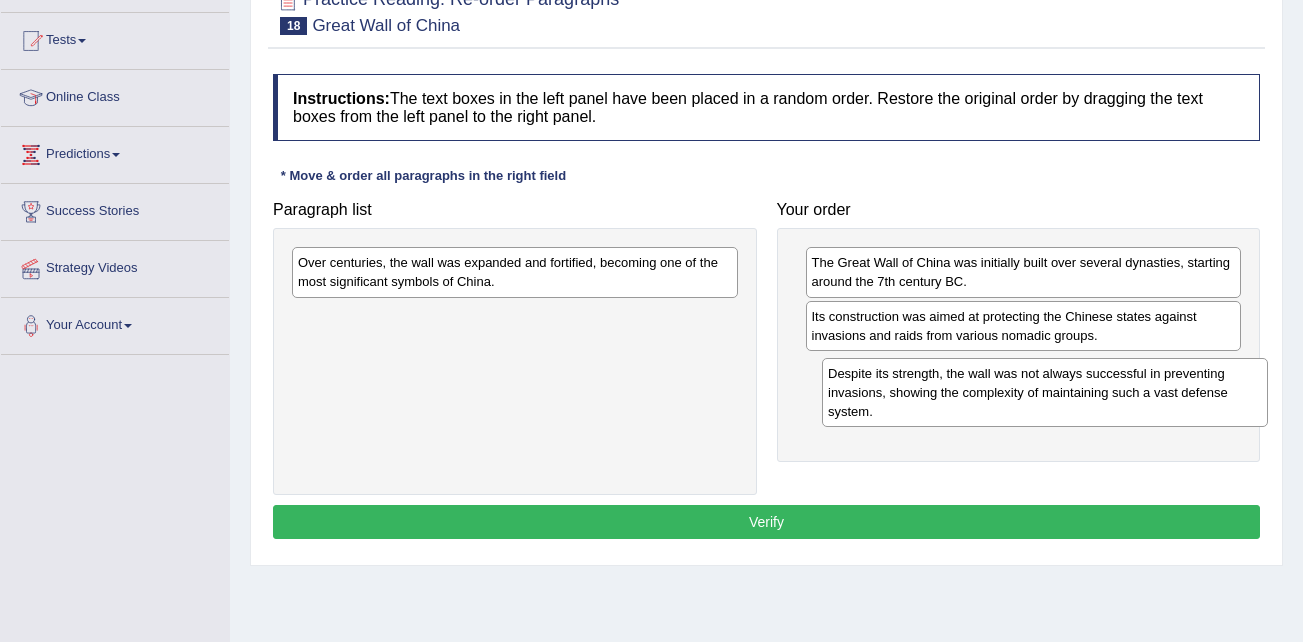 drag, startPoint x: 467, startPoint y: 335, endPoint x: 997, endPoint y: 392, distance: 533.0563 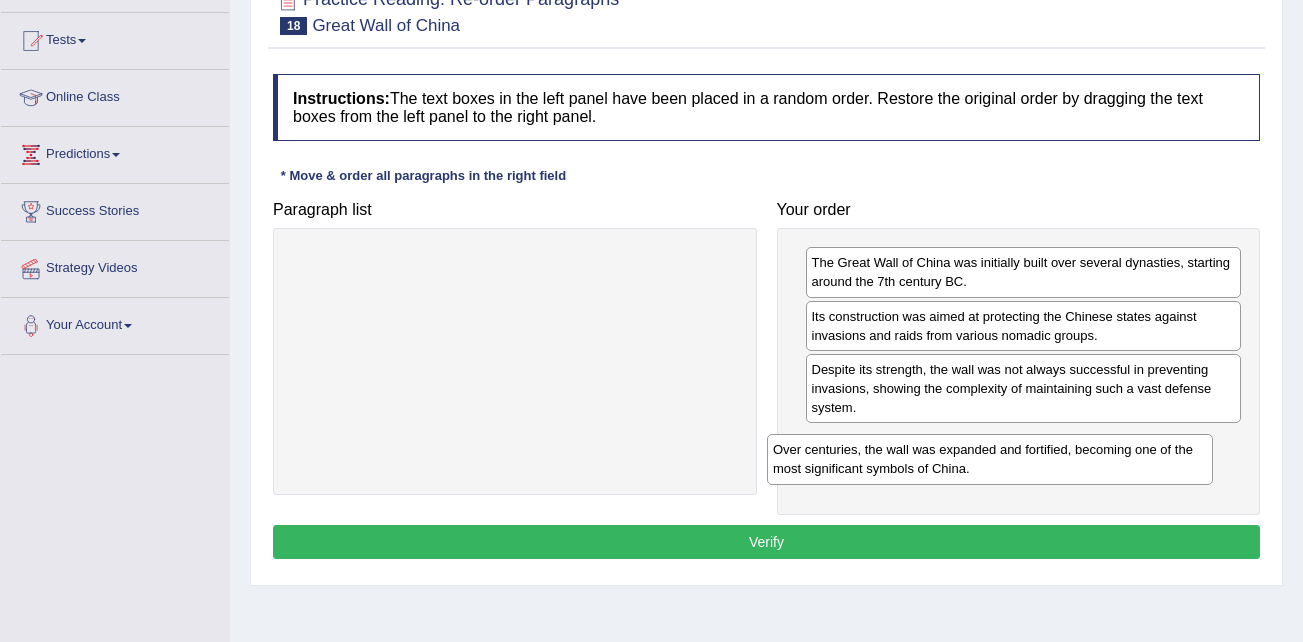 drag, startPoint x: 402, startPoint y: 278, endPoint x: 884, endPoint y: 456, distance: 513.8171 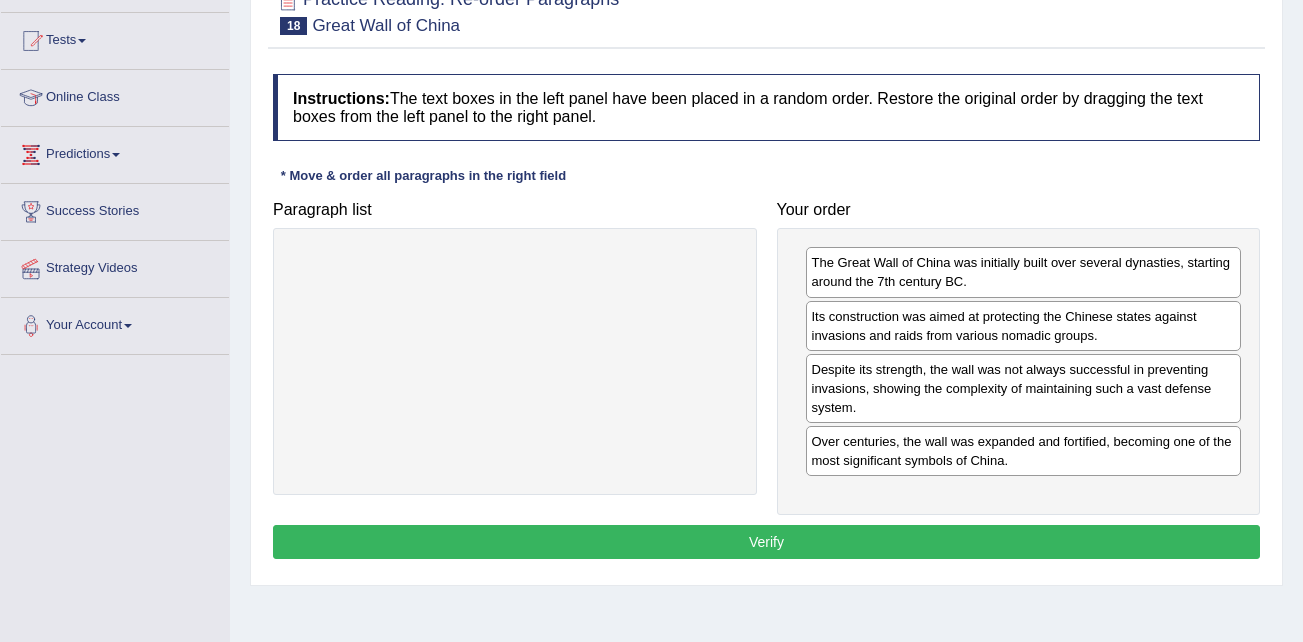 click on "Verify" at bounding box center [766, 542] 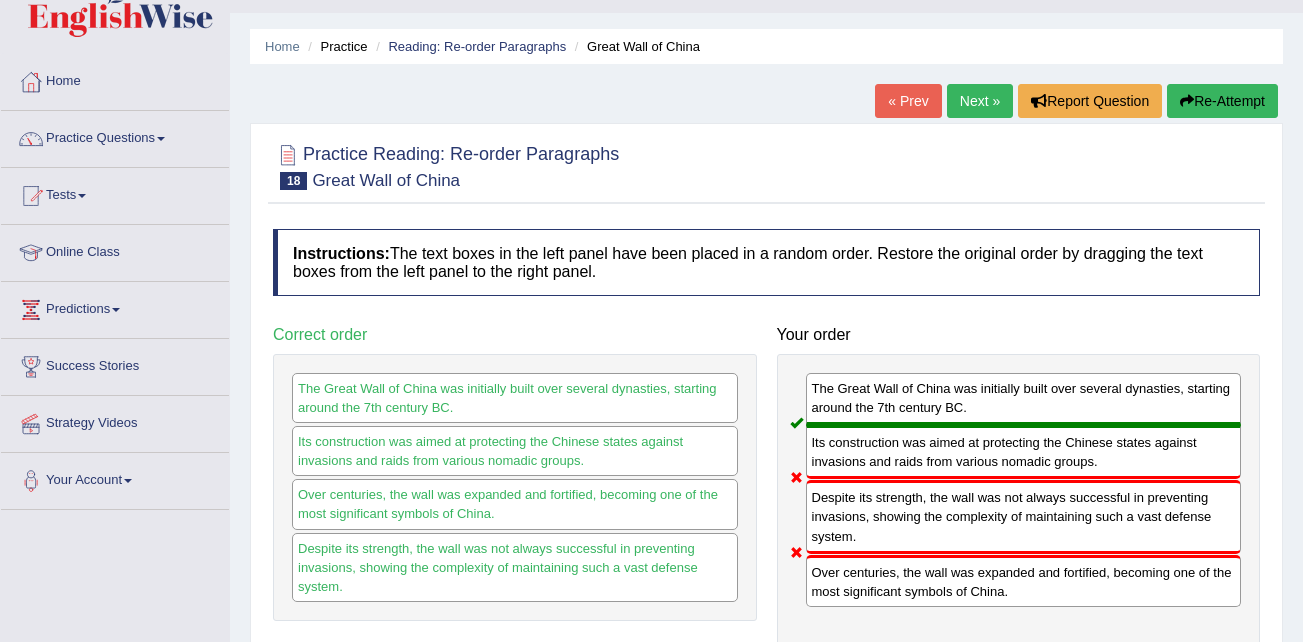scroll, scrollTop: 0, scrollLeft: 0, axis: both 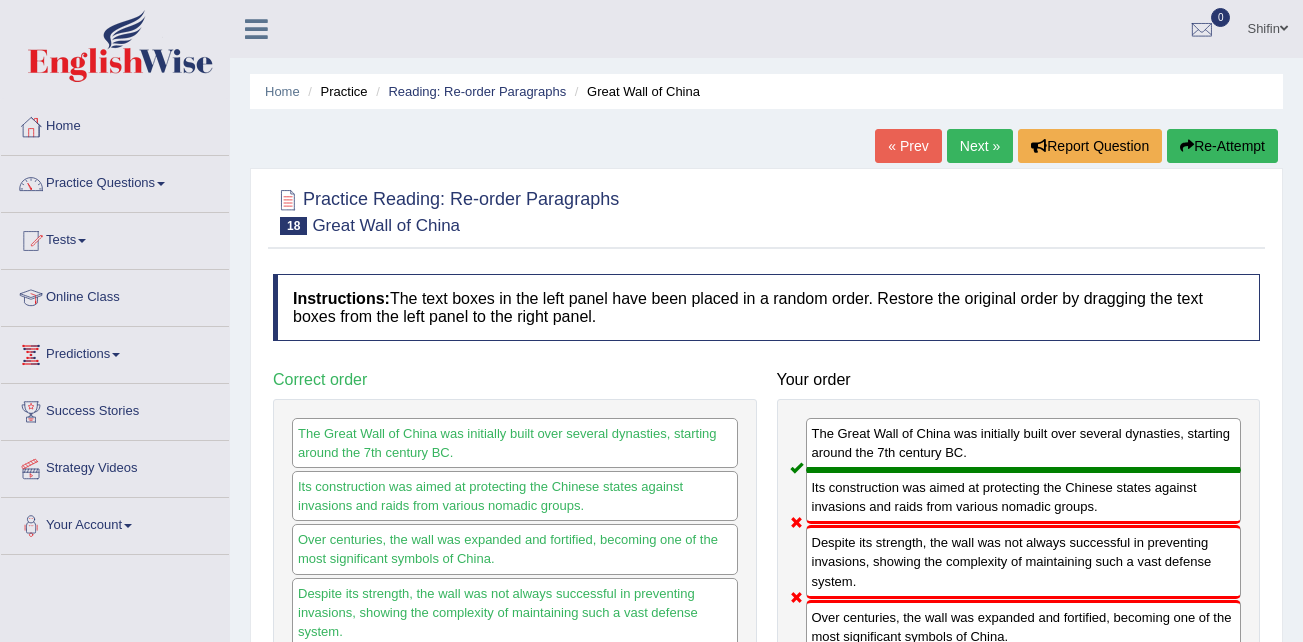 click on "Next »" at bounding box center [980, 146] 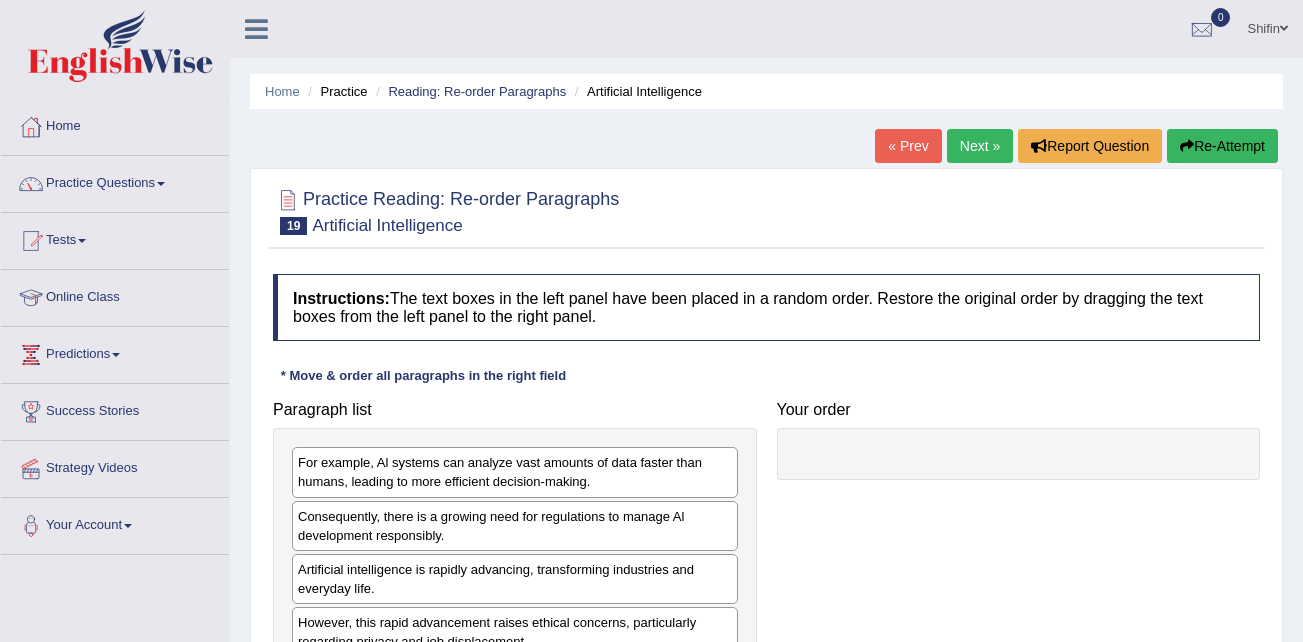 scroll, scrollTop: 0, scrollLeft: 0, axis: both 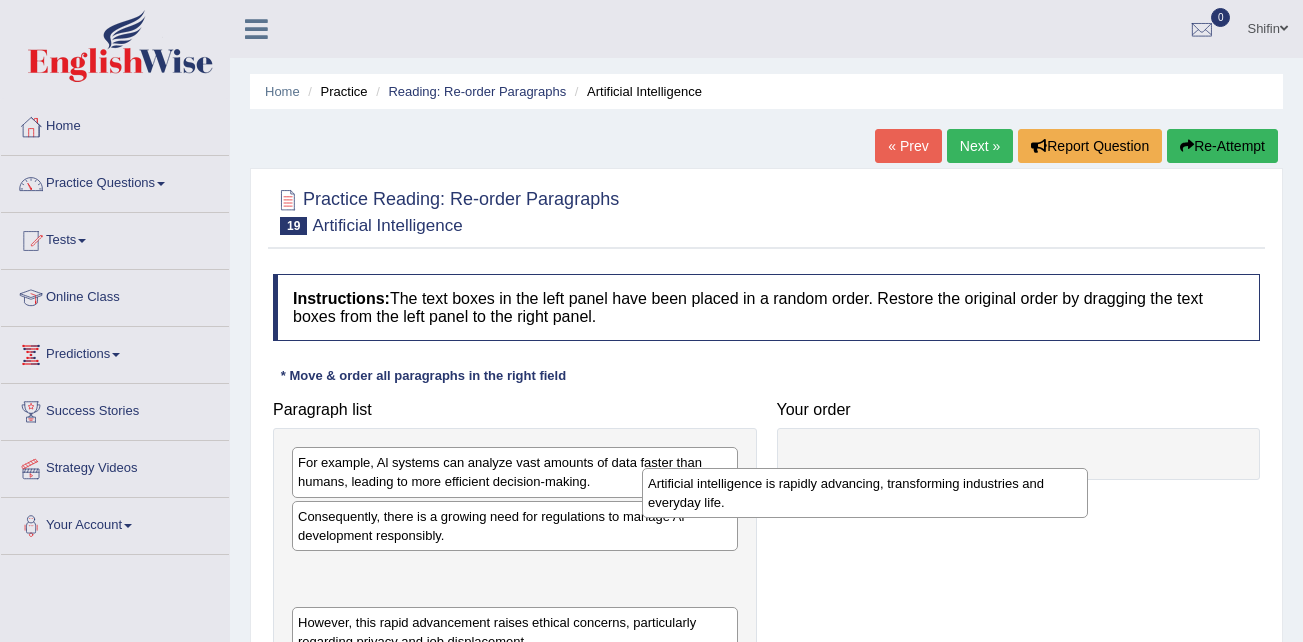 drag, startPoint x: 589, startPoint y: 586, endPoint x: 963, endPoint y: 469, distance: 391.87372 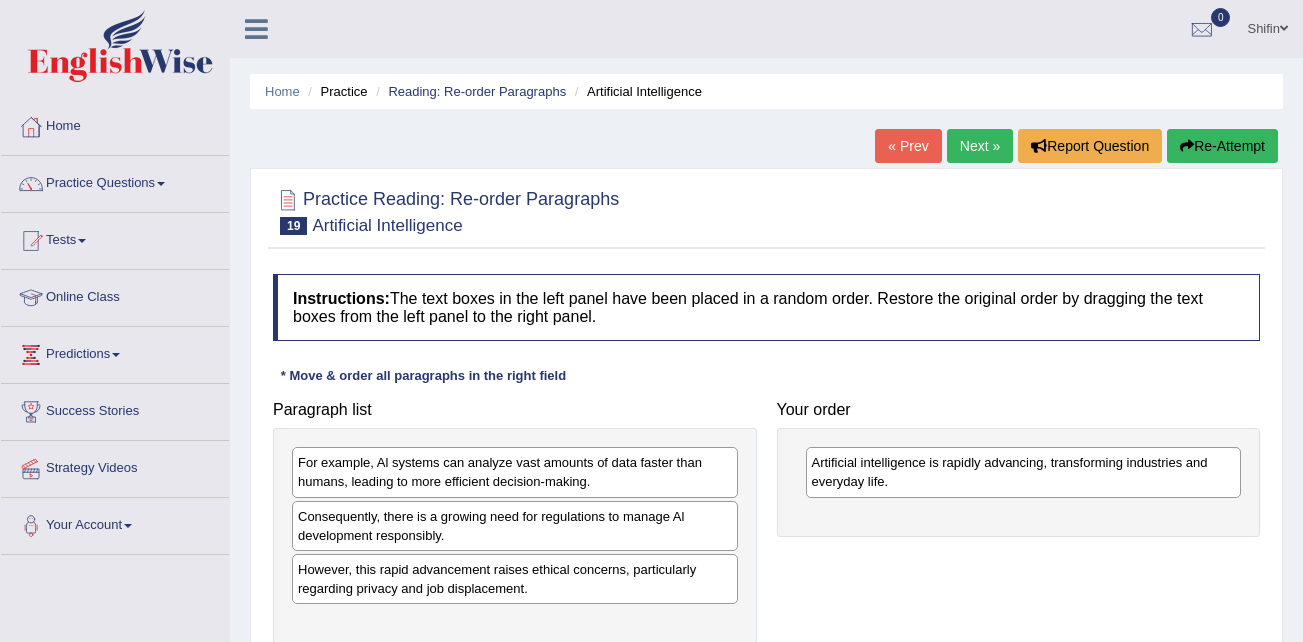 scroll, scrollTop: 100, scrollLeft: 0, axis: vertical 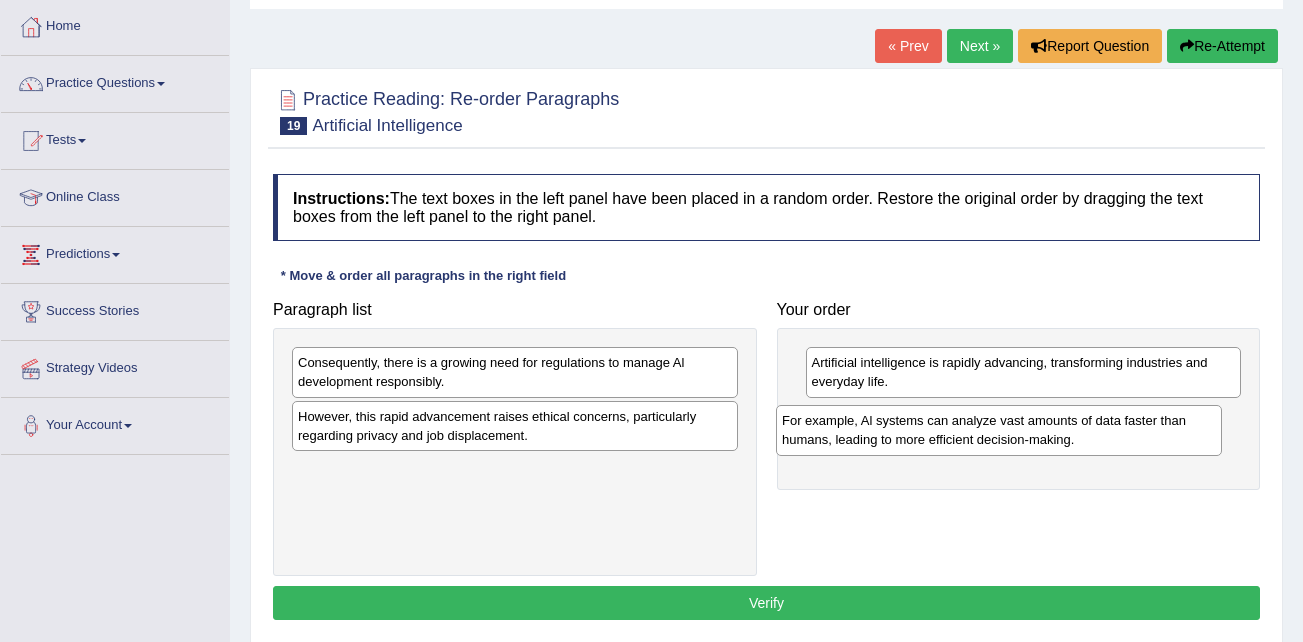 drag, startPoint x: 430, startPoint y: 379, endPoint x: 940, endPoint y: 436, distance: 513.1754 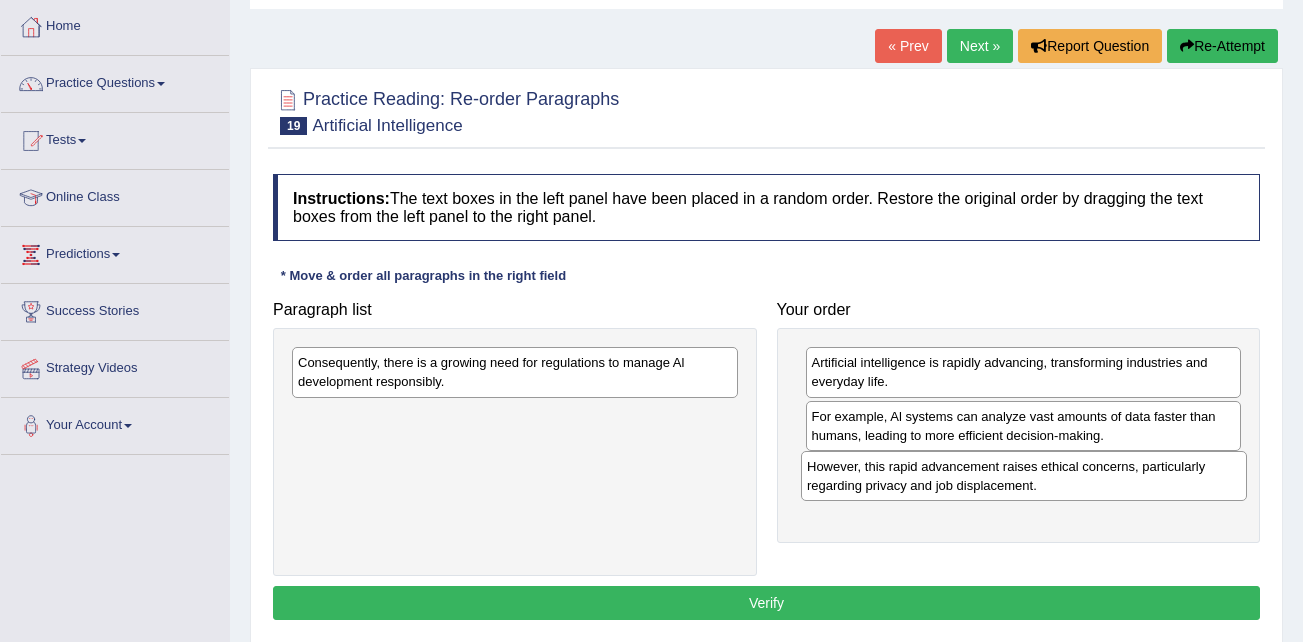 drag, startPoint x: 443, startPoint y: 427, endPoint x: 952, endPoint y: 477, distance: 511.4499 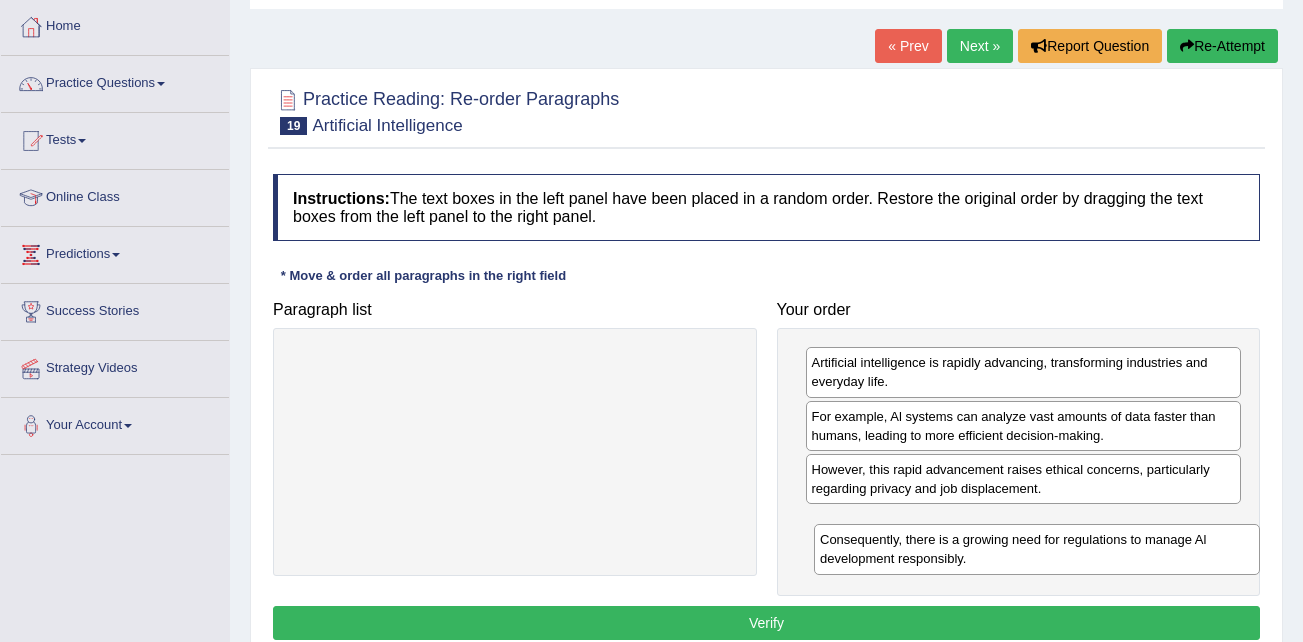 drag, startPoint x: 423, startPoint y: 367, endPoint x: 929, endPoint y: 536, distance: 533.4763 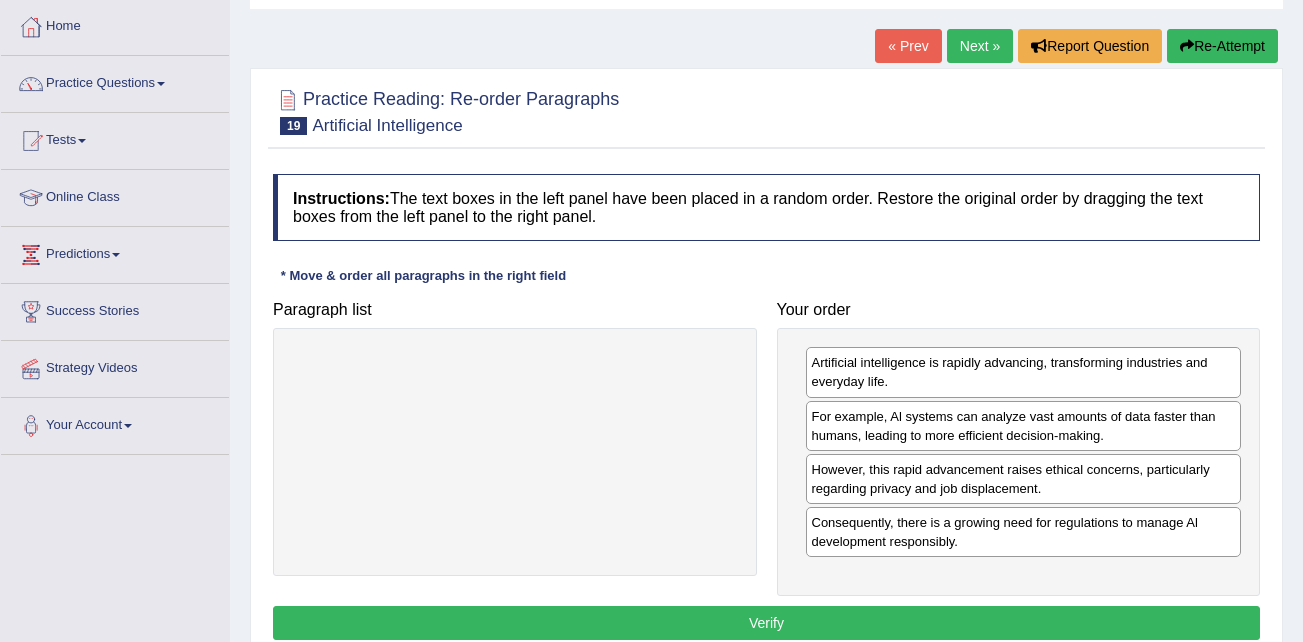 click on "Verify" at bounding box center (766, 623) 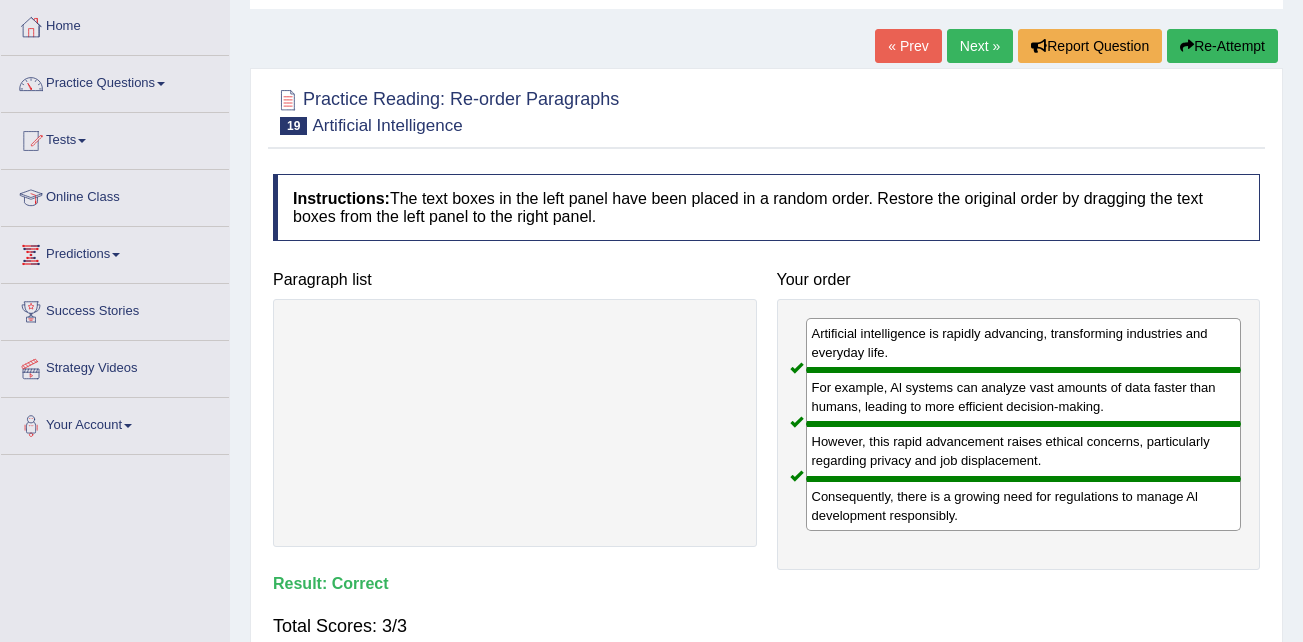 click on "Next »" at bounding box center (980, 46) 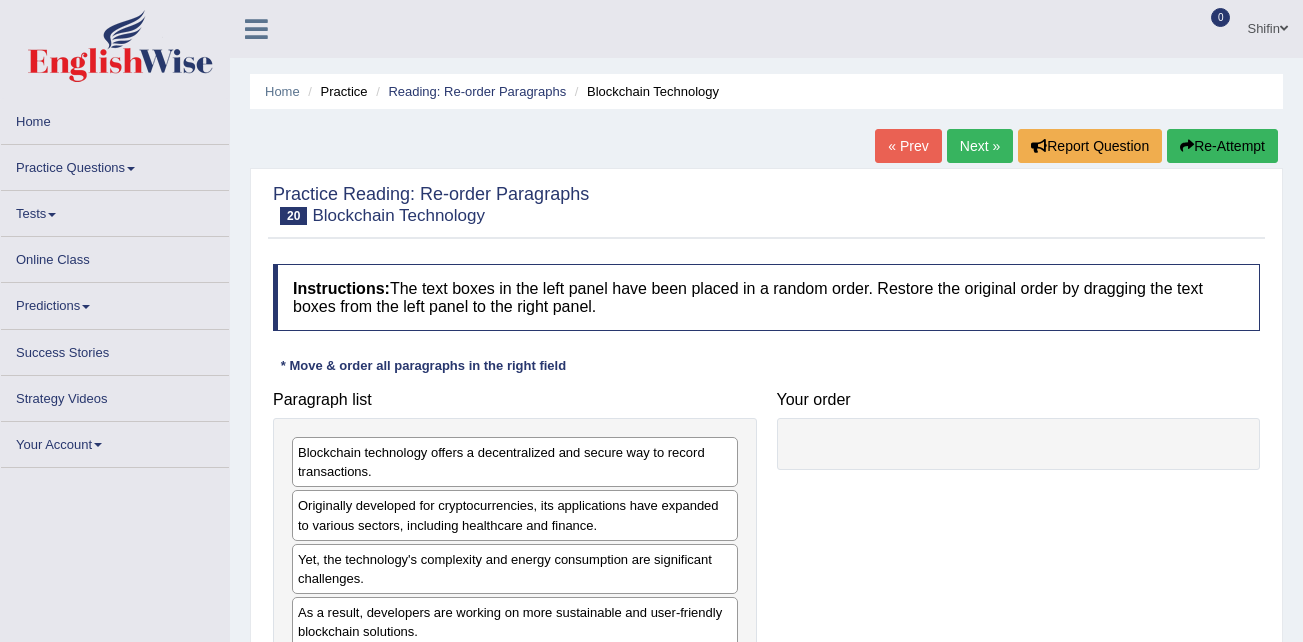 scroll, scrollTop: 0, scrollLeft: 0, axis: both 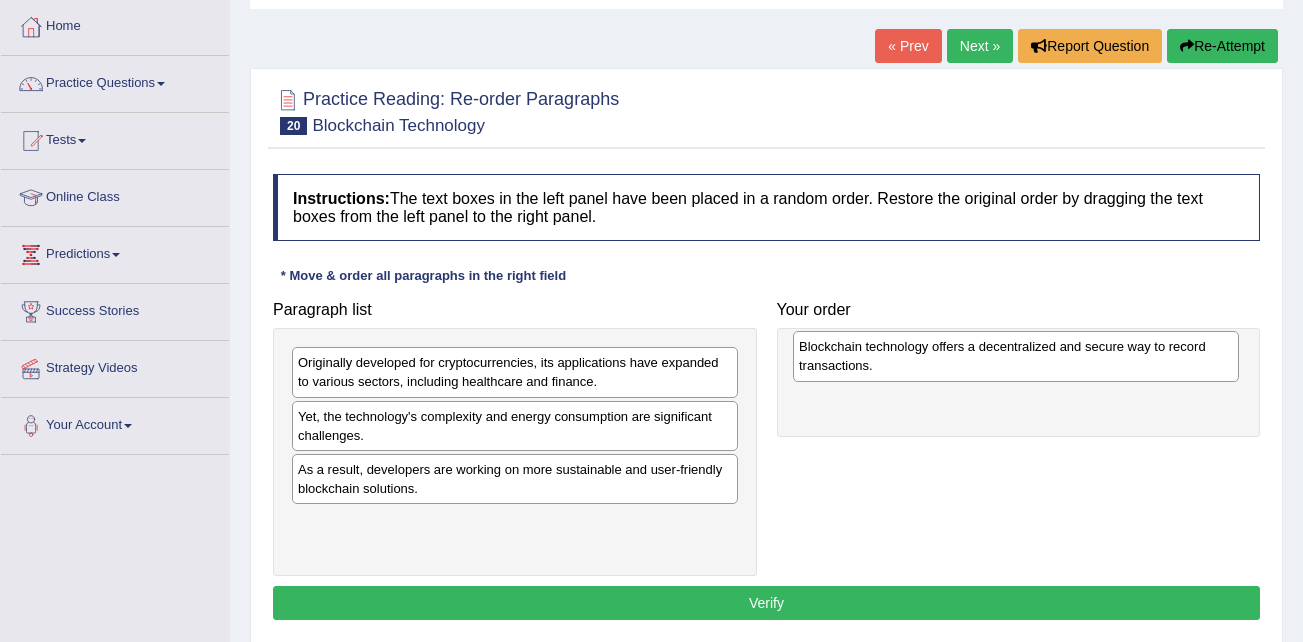 drag, startPoint x: 486, startPoint y: 377, endPoint x: 986, endPoint y: 352, distance: 500.6246 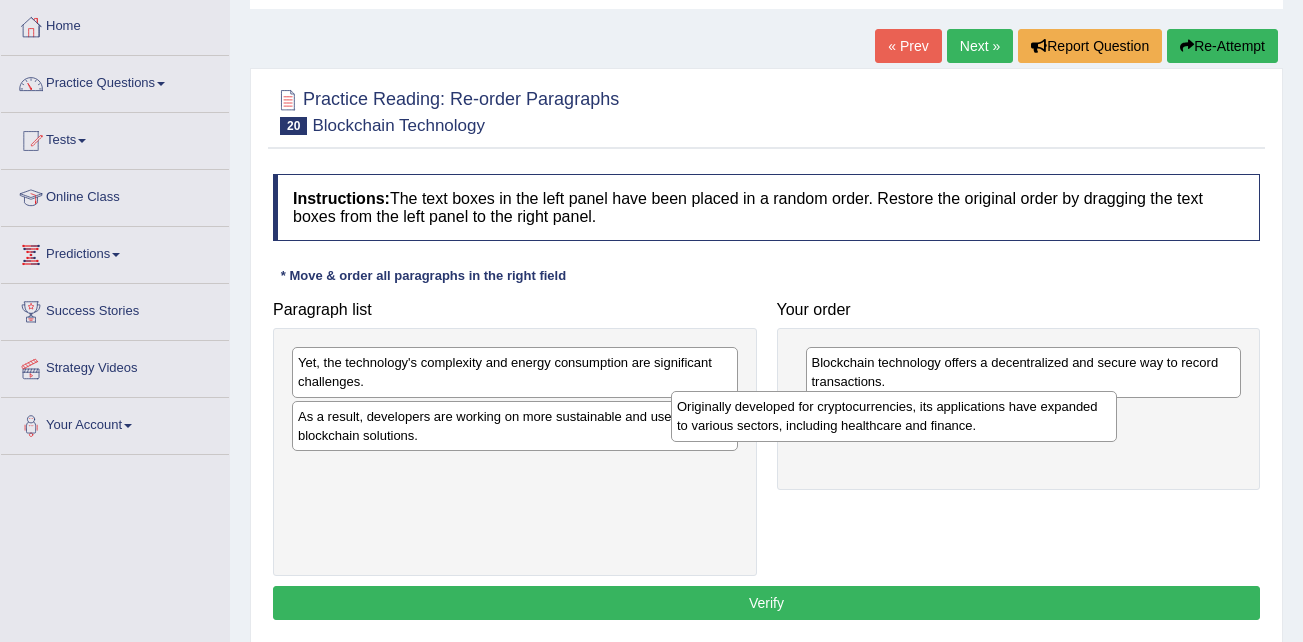 drag, startPoint x: 548, startPoint y: 375, endPoint x: 931, endPoint y: 416, distance: 385.18826 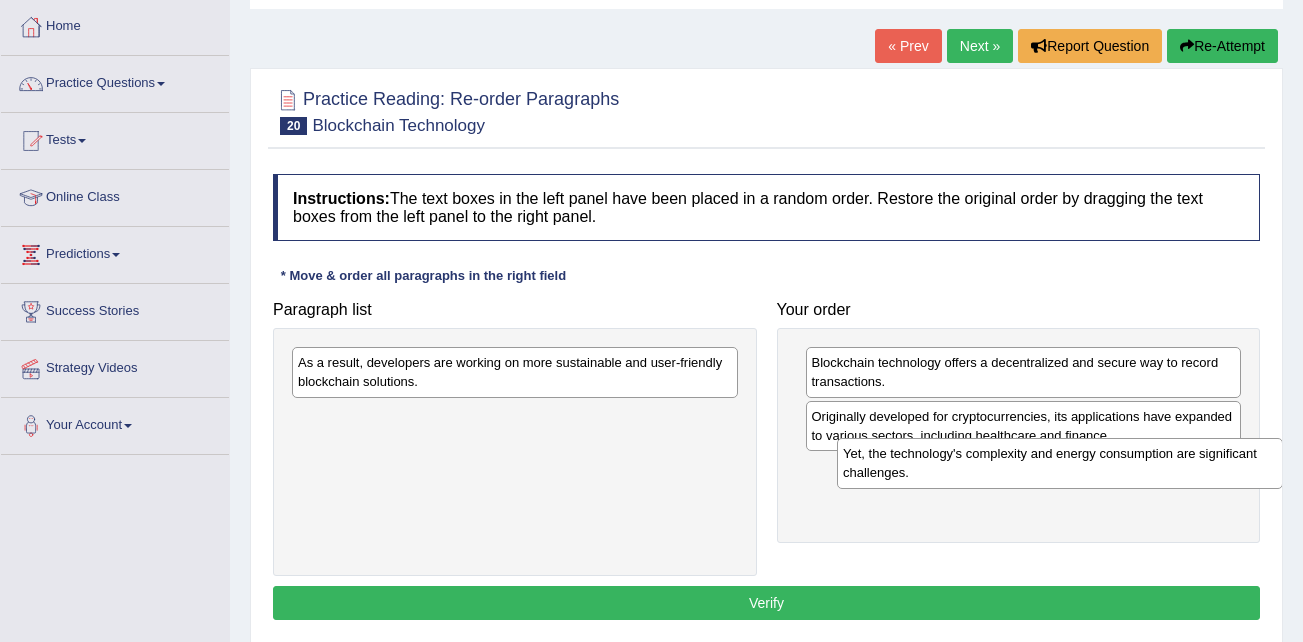 drag, startPoint x: 429, startPoint y: 376, endPoint x: 974, endPoint y: 467, distance: 552.54504 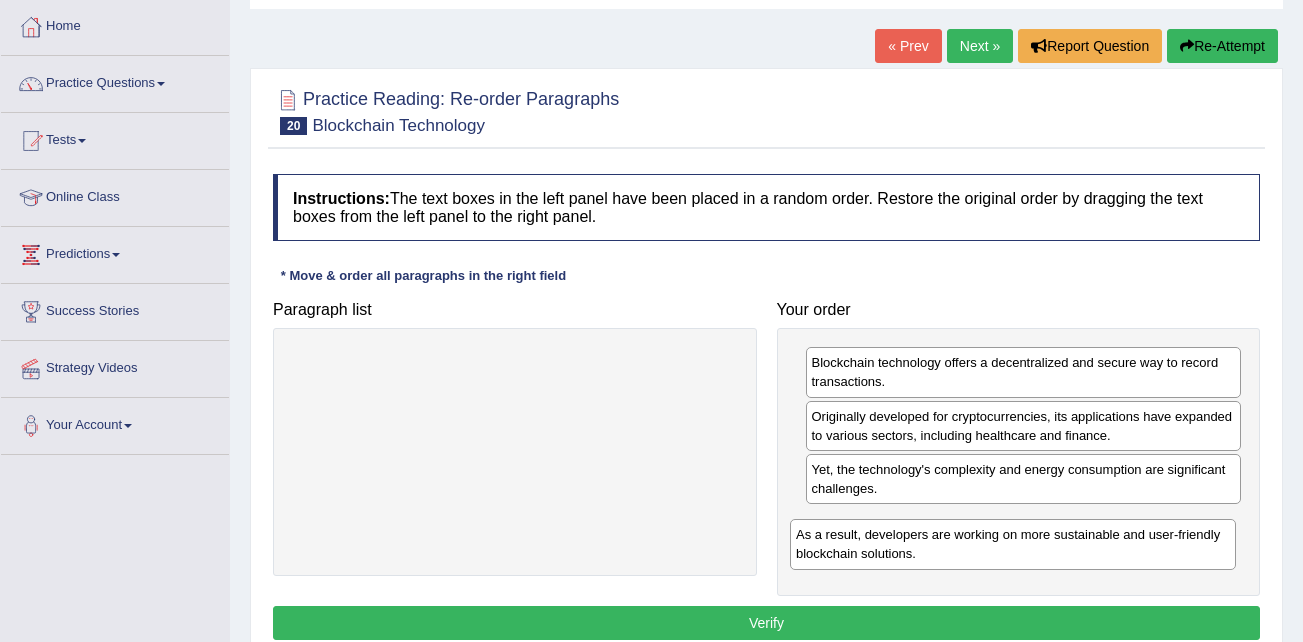 drag, startPoint x: 467, startPoint y: 370, endPoint x: 968, endPoint y: 536, distance: 527.785 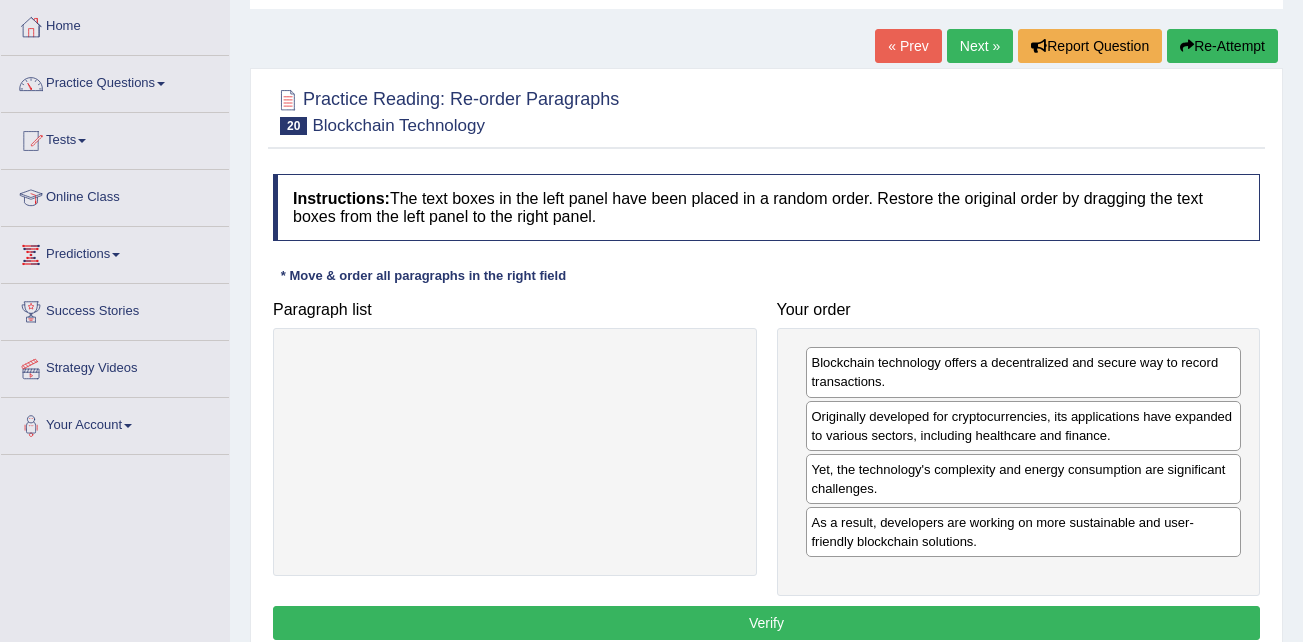 click on "Verify" at bounding box center (766, 623) 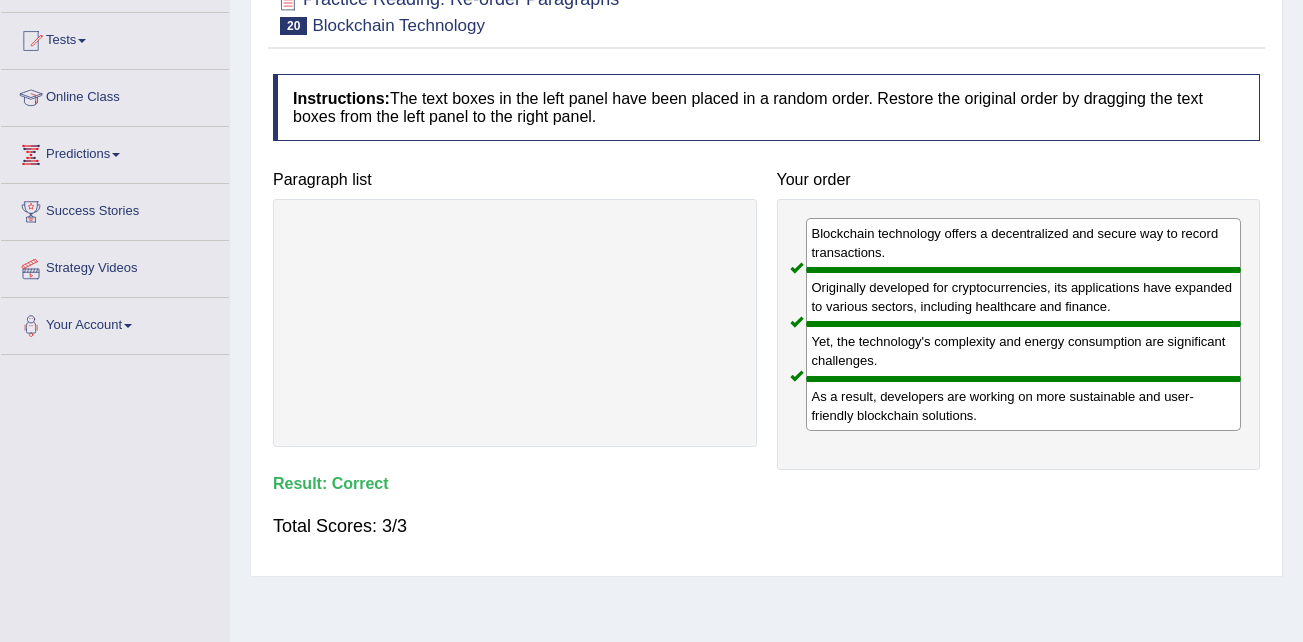 scroll, scrollTop: 100, scrollLeft: 0, axis: vertical 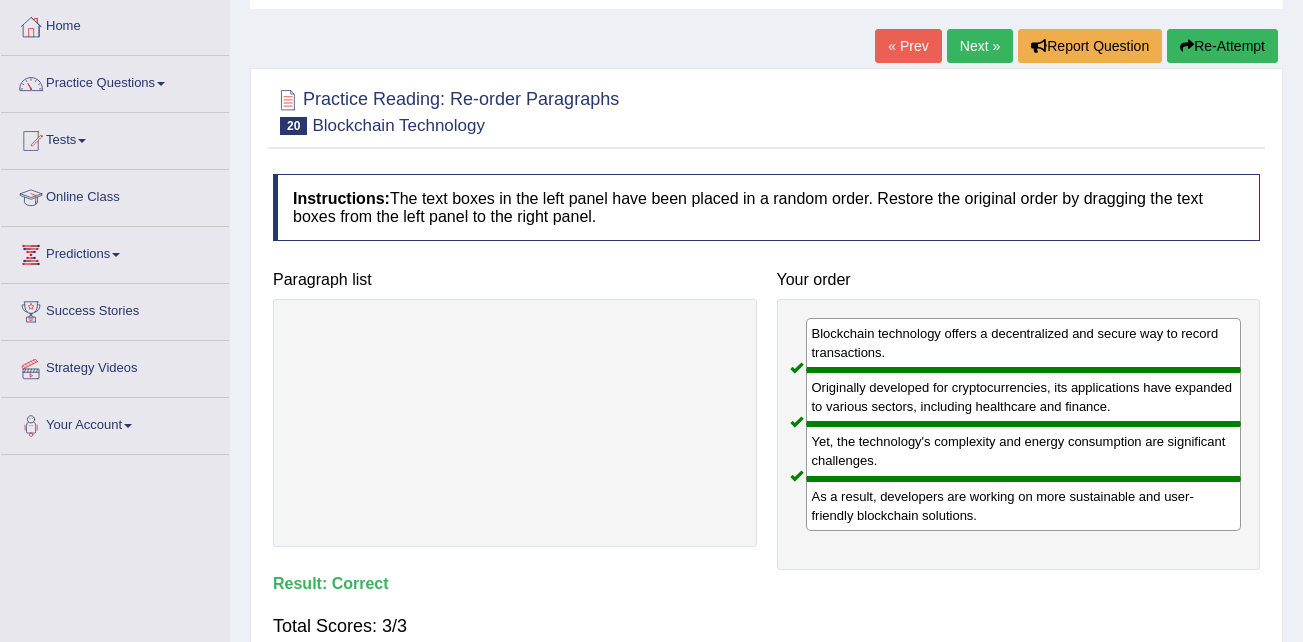 click on "Next »" at bounding box center (980, 46) 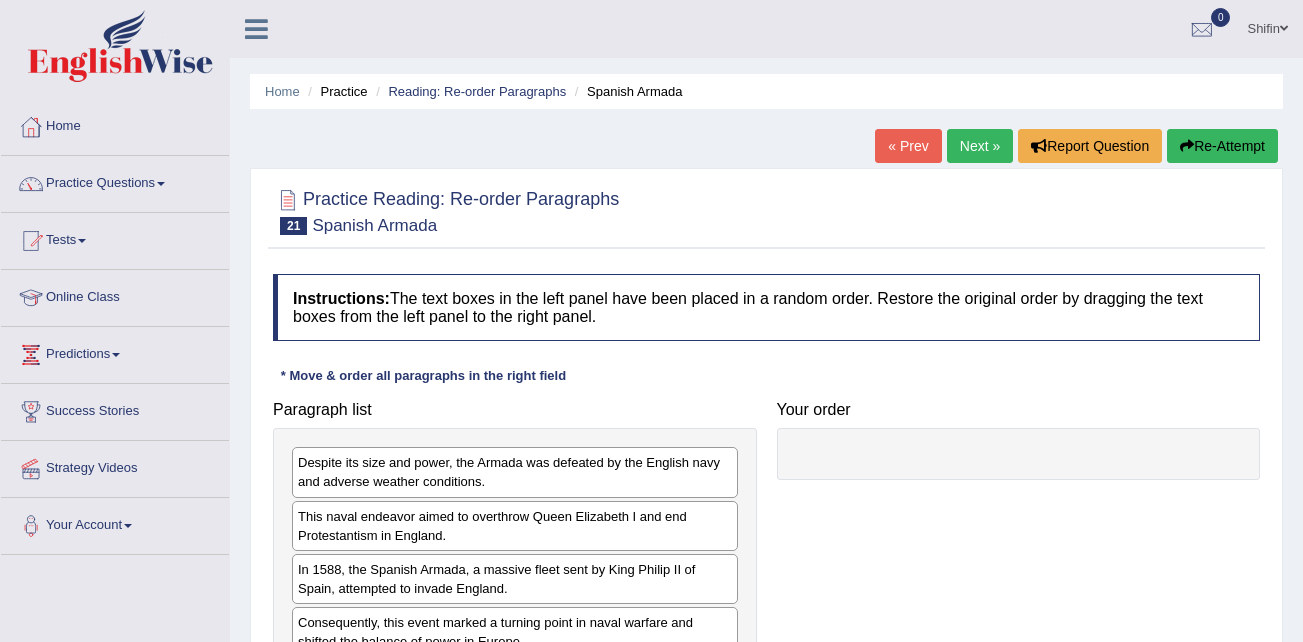 scroll, scrollTop: 0, scrollLeft: 0, axis: both 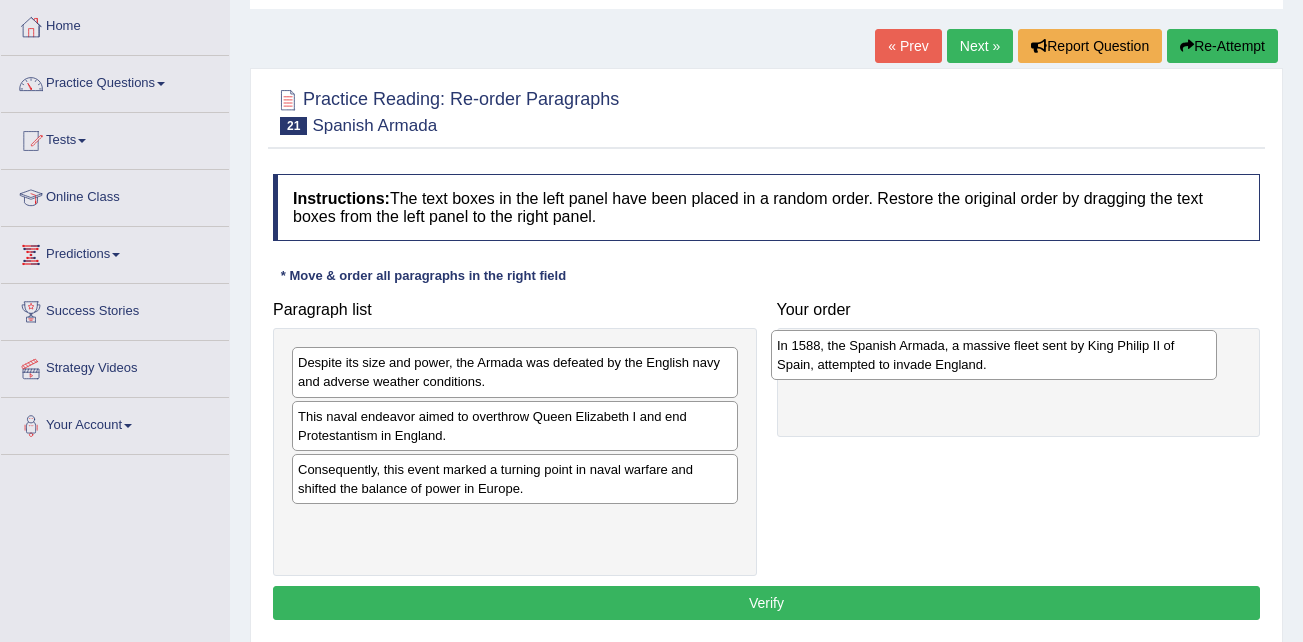drag, startPoint x: 462, startPoint y: 477, endPoint x: 941, endPoint y: 353, distance: 494.78986 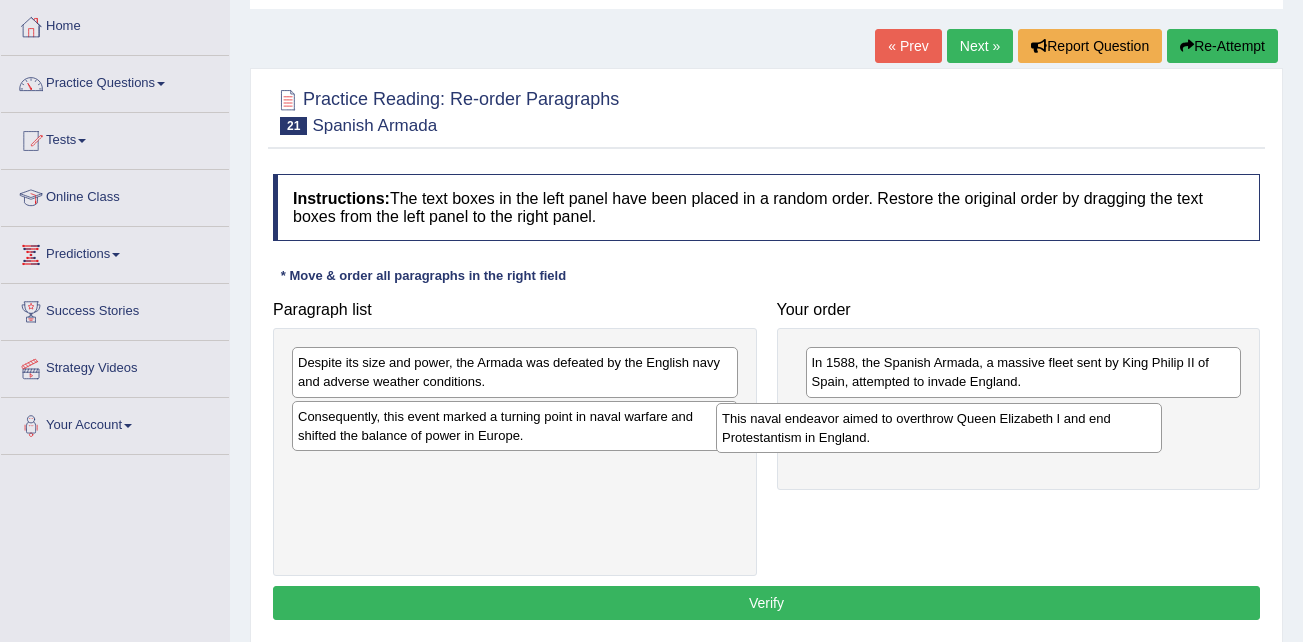 drag, startPoint x: 492, startPoint y: 437, endPoint x: 916, endPoint y: 439, distance: 424.00473 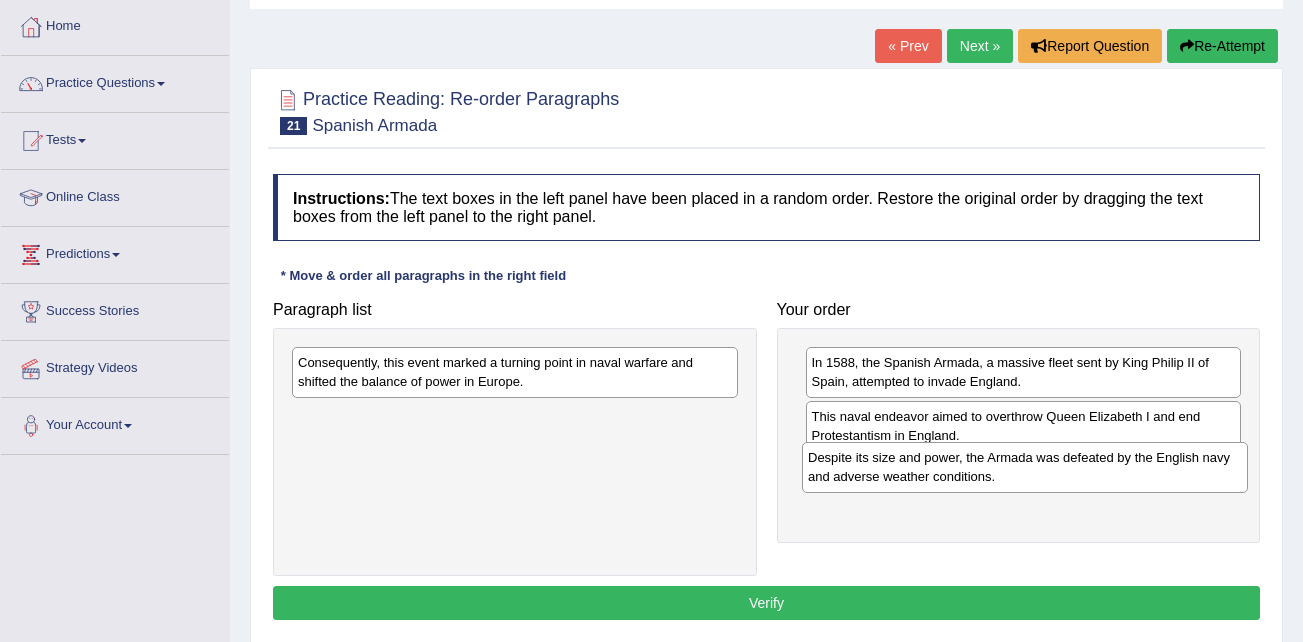 drag, startPoint x: 505, startPoint y: 376, endPoint x: 1015, endPoint y: 471, distance: 518.7726 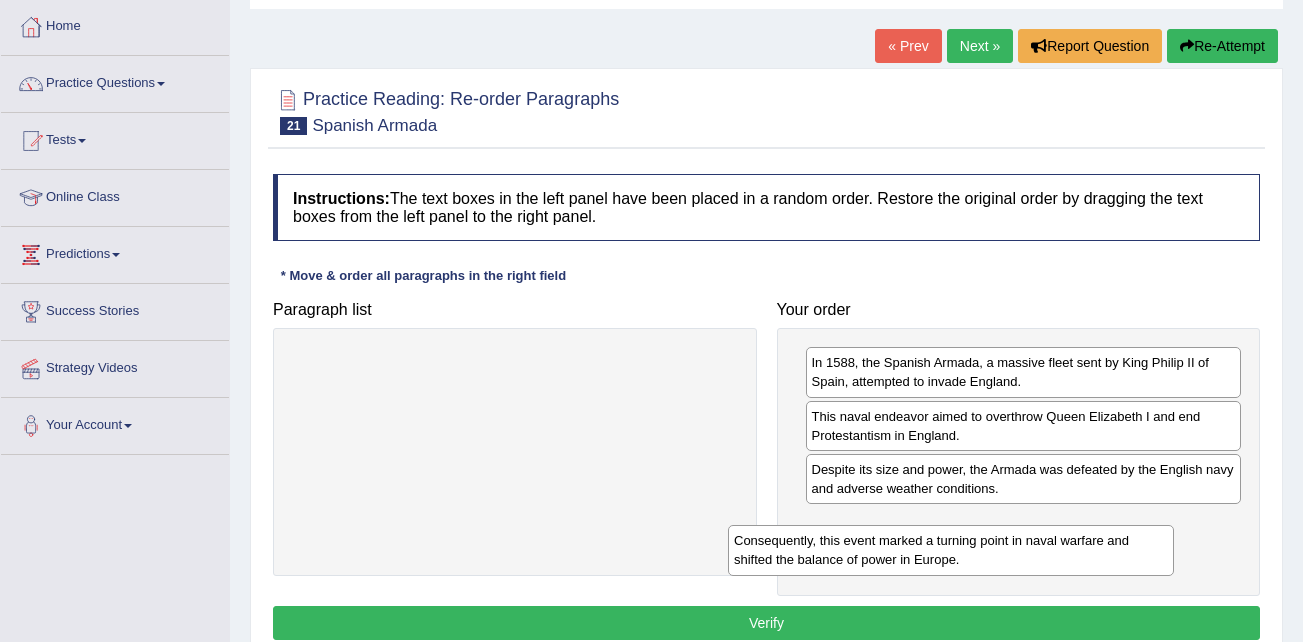 drag, startPoint x: 546, startPoint y: 375, endPoint x: 1012, endPoint y: 538, distance: 493.68512 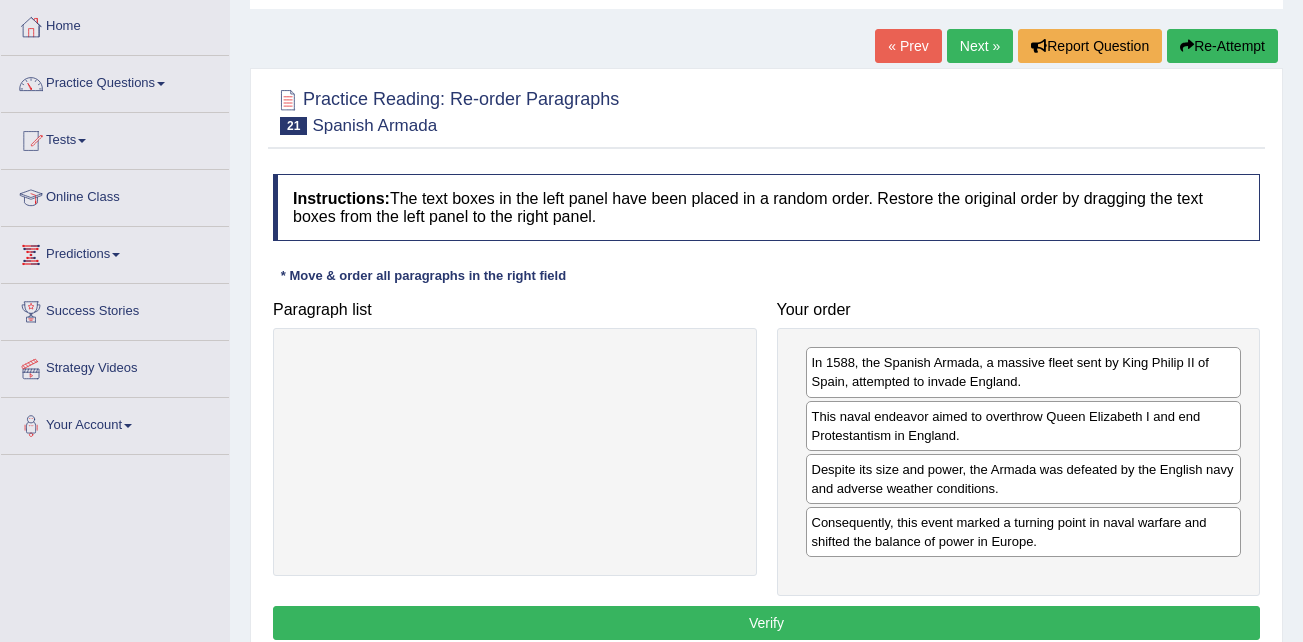 click on "Verify" at bounding box center (766, 623) 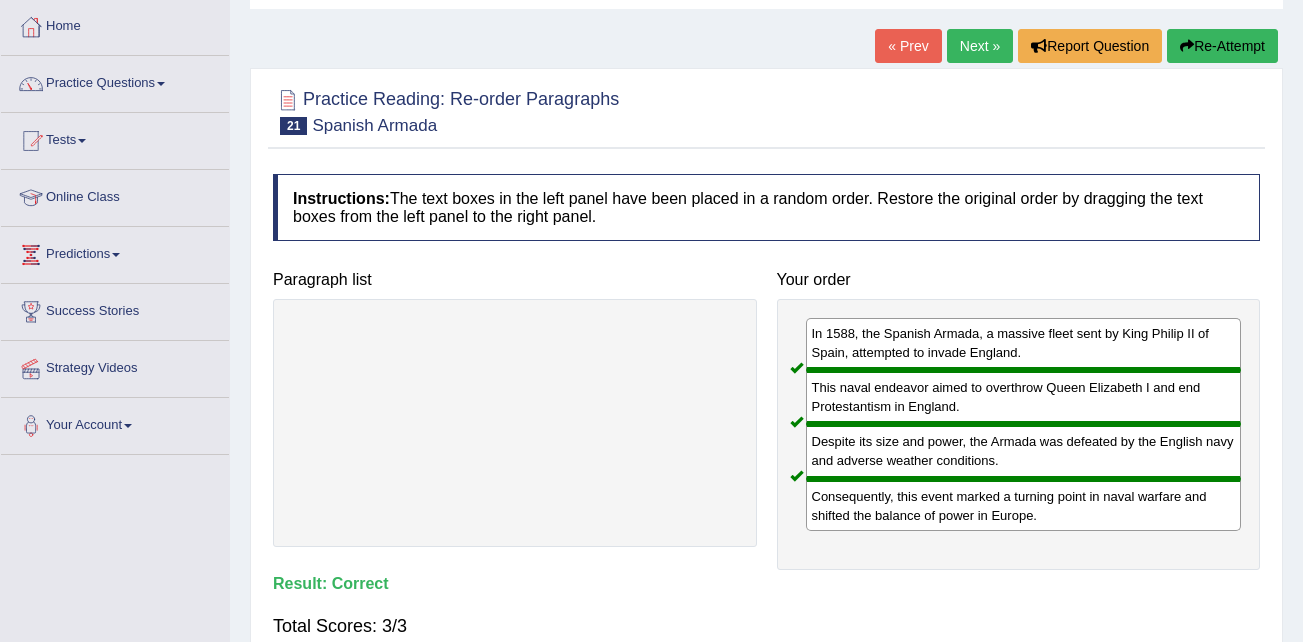 click on "Next »" at bounding box center (980, 46) 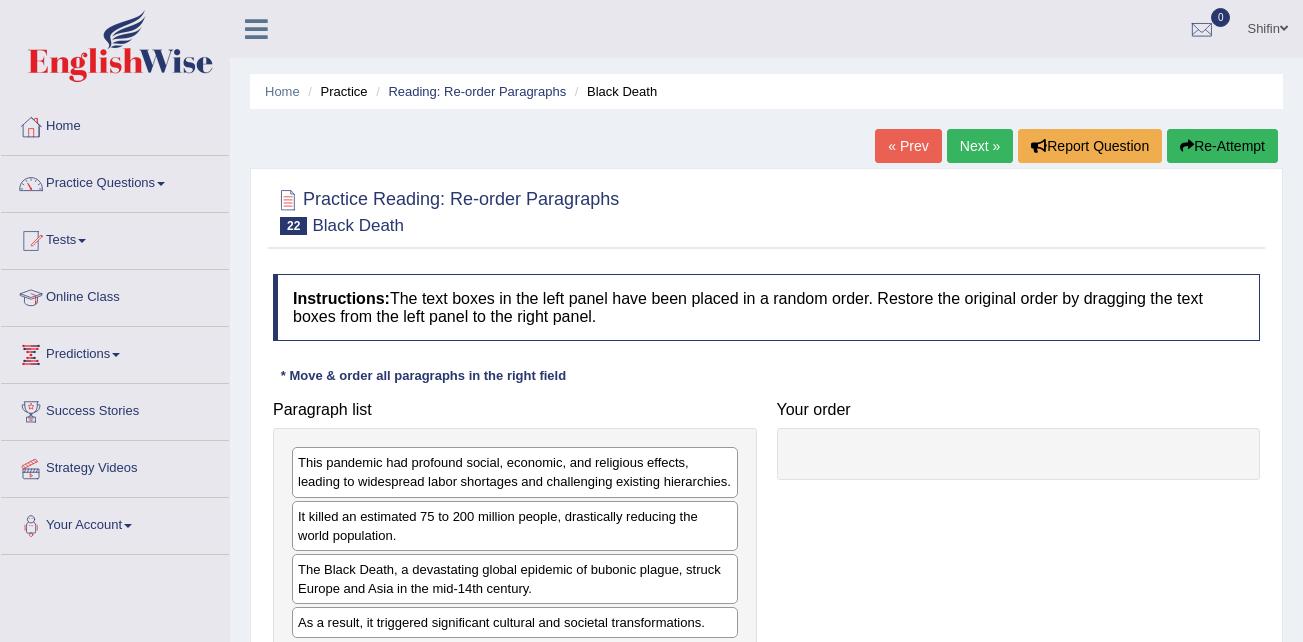 scroll, scrollTop: 0, scrollLeft: 0, axis: both 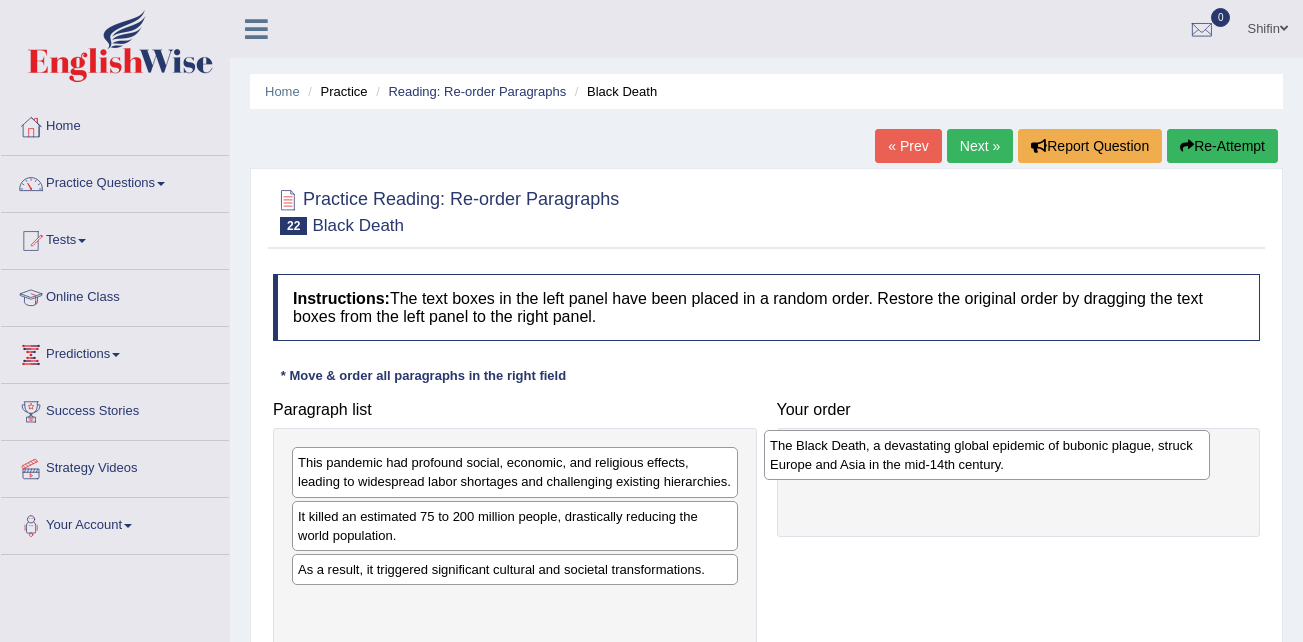 drag, startPoint x: 434, startPoint y: 581, endPoint x: 906, endPoint y: 457, distance: 488.0164 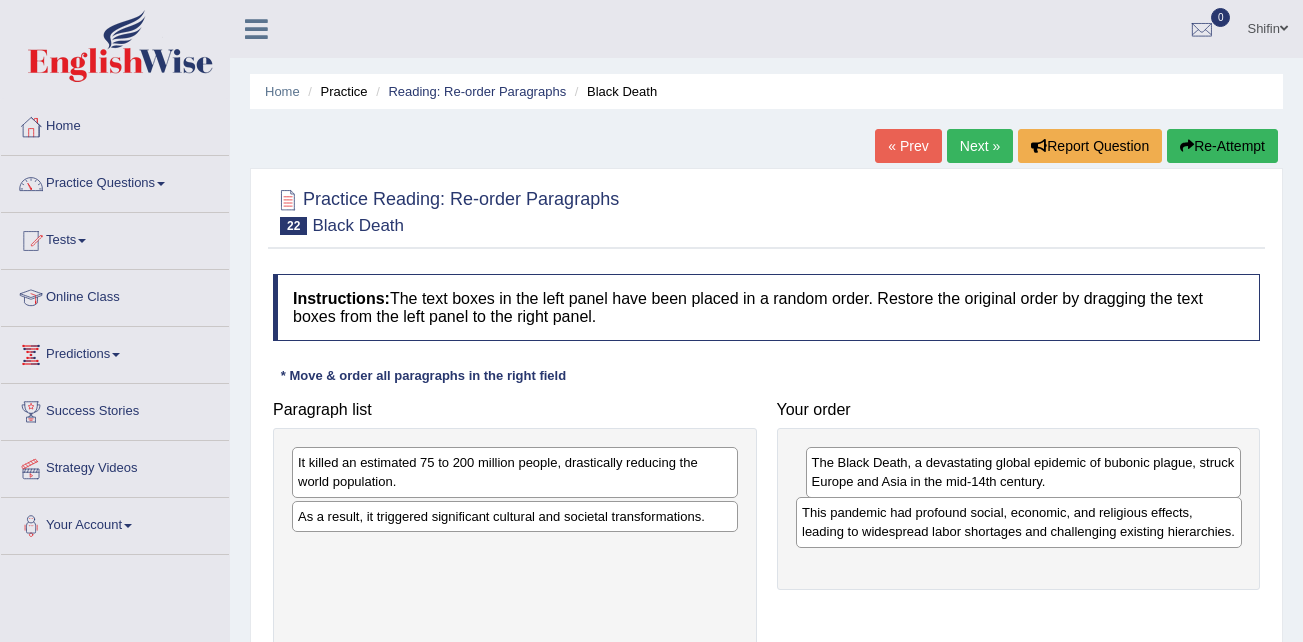 drag, startPoint x: 466, startPoint y: 480, endPoint x: 970, endPoint y: 530, distance: 506.4741 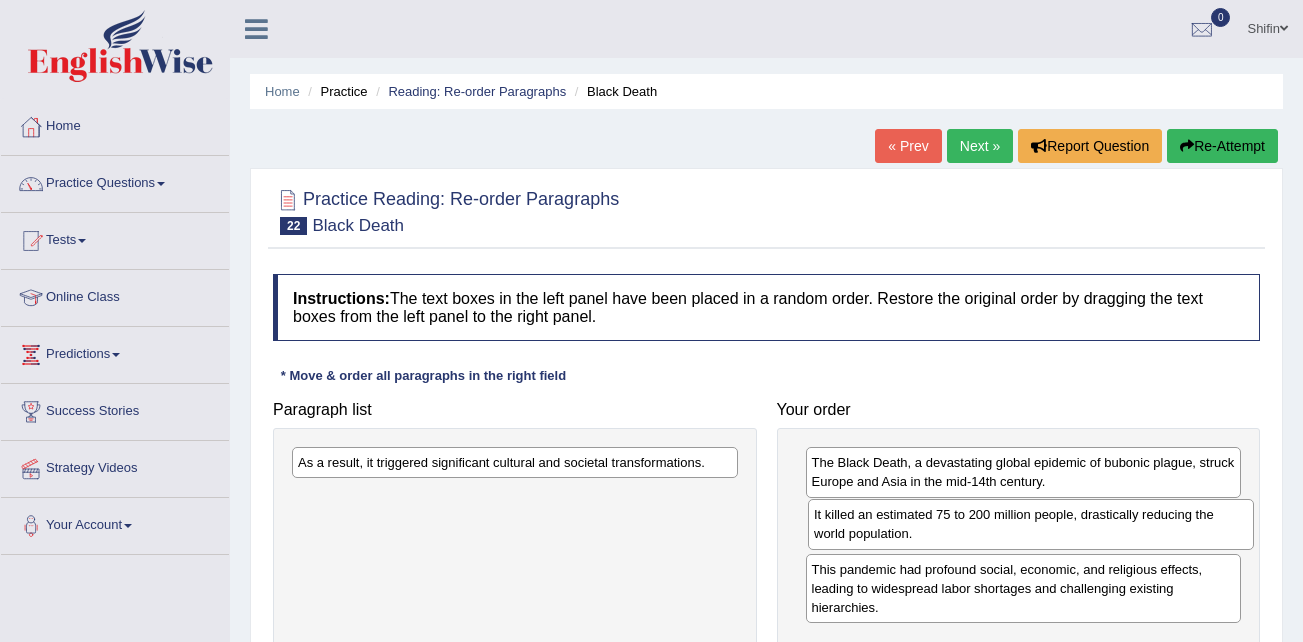 drag, startPoint x: 527, startPoint y: 473, endPoint x: 1043, endPoint y: 525, distance: 518.6135 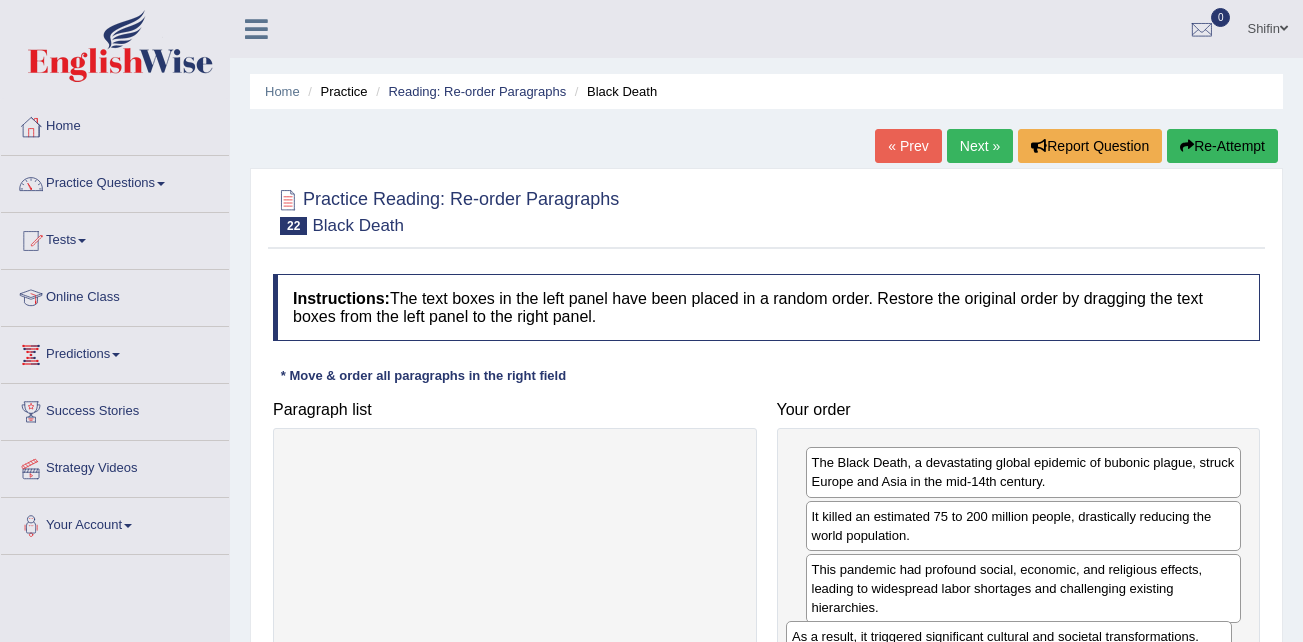 drag, startPoint x: 529, startPoint y: 467, endPoint x: 1025, endPoint y: 641, distance: 525.6348 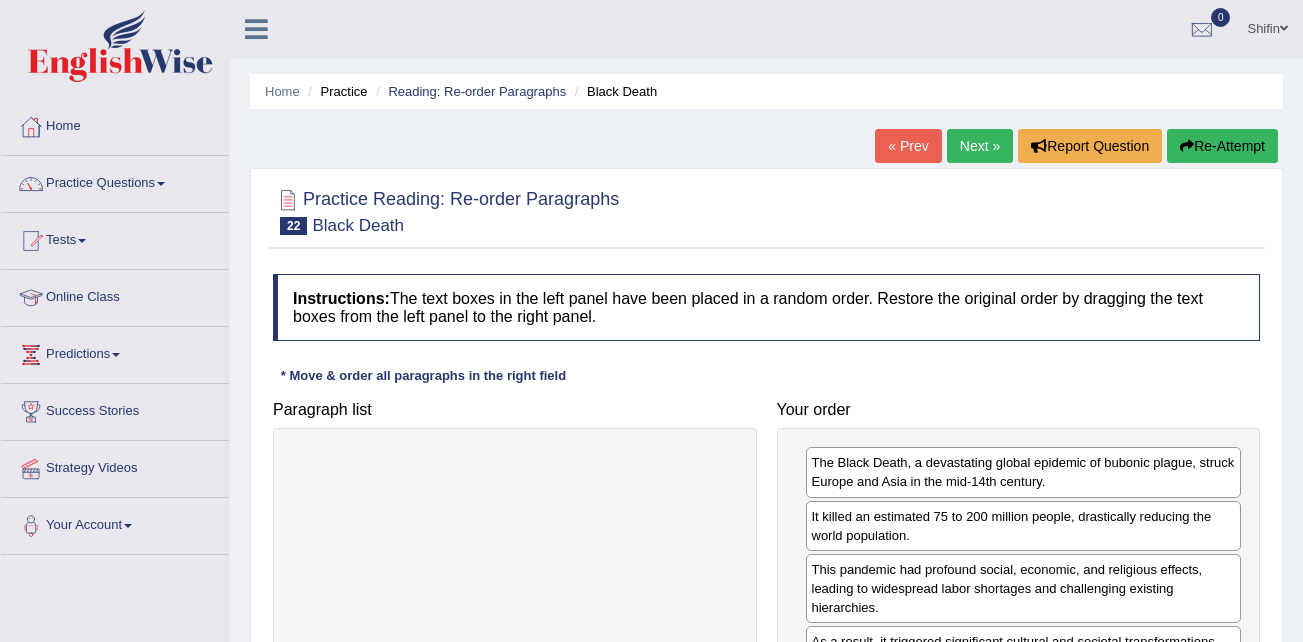 scroll, scrollTop: 100, scrollLeft: 0, axis: vertical 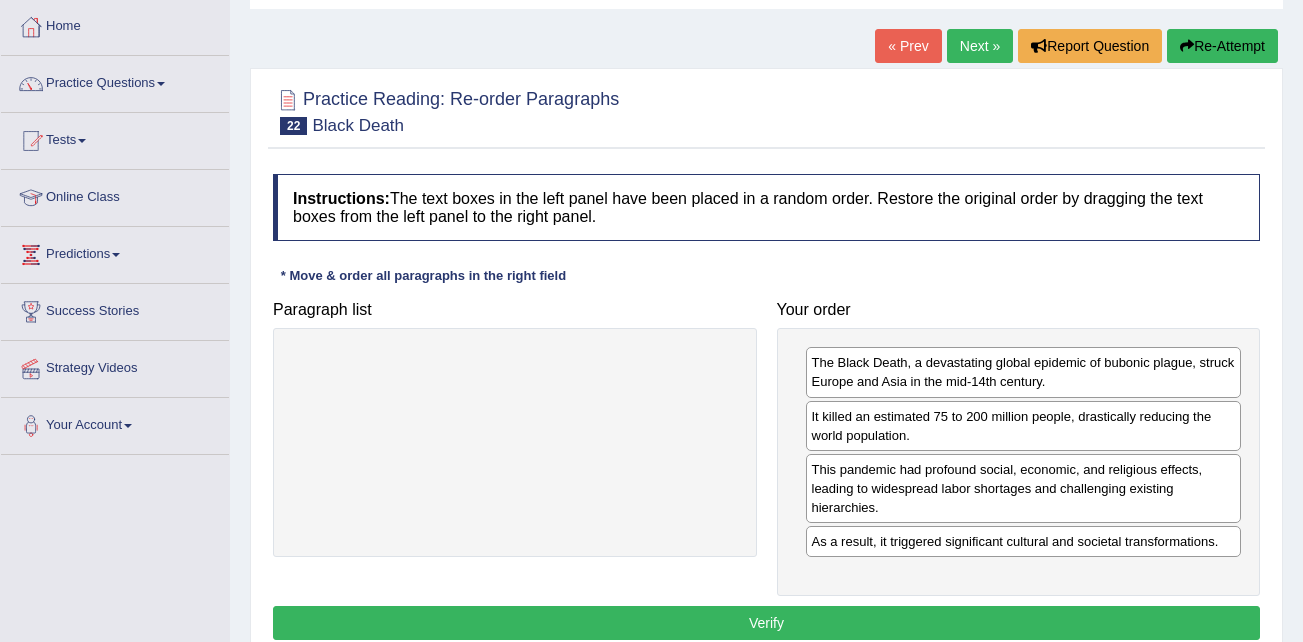 click on "Verify" at bounding box center (766, 623) 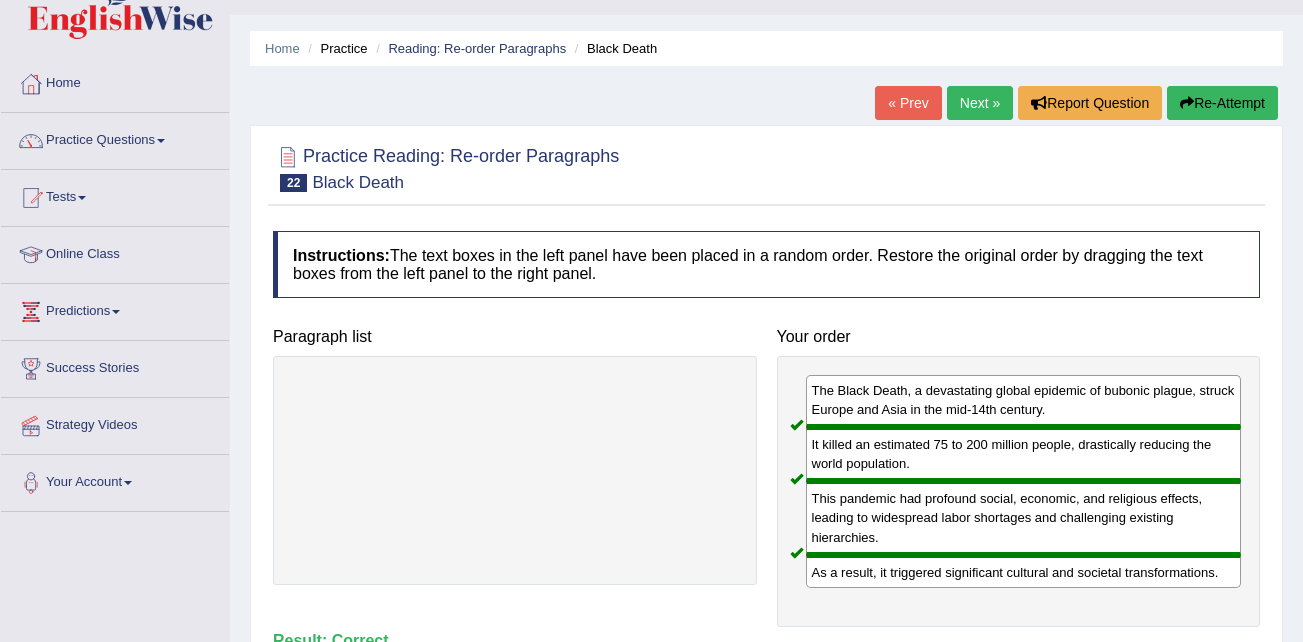scroll, scrollTop: 0, scrollLeft: 0, axis: both 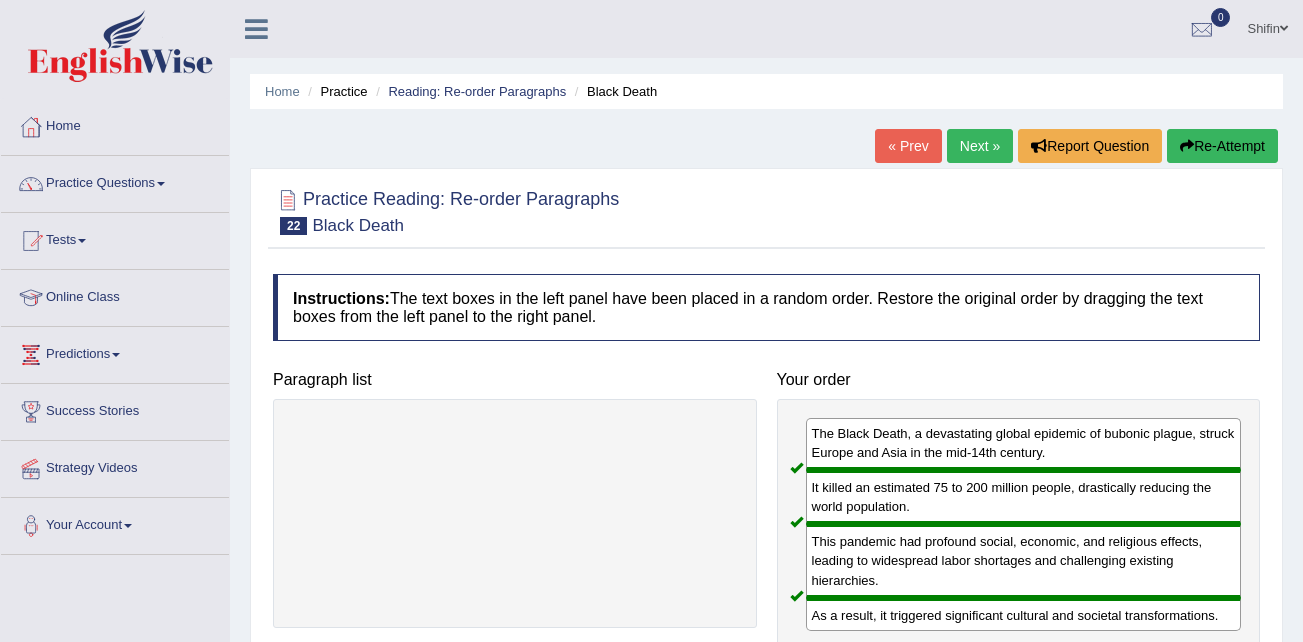 click on "Next »" at bounding box center [980, 146] 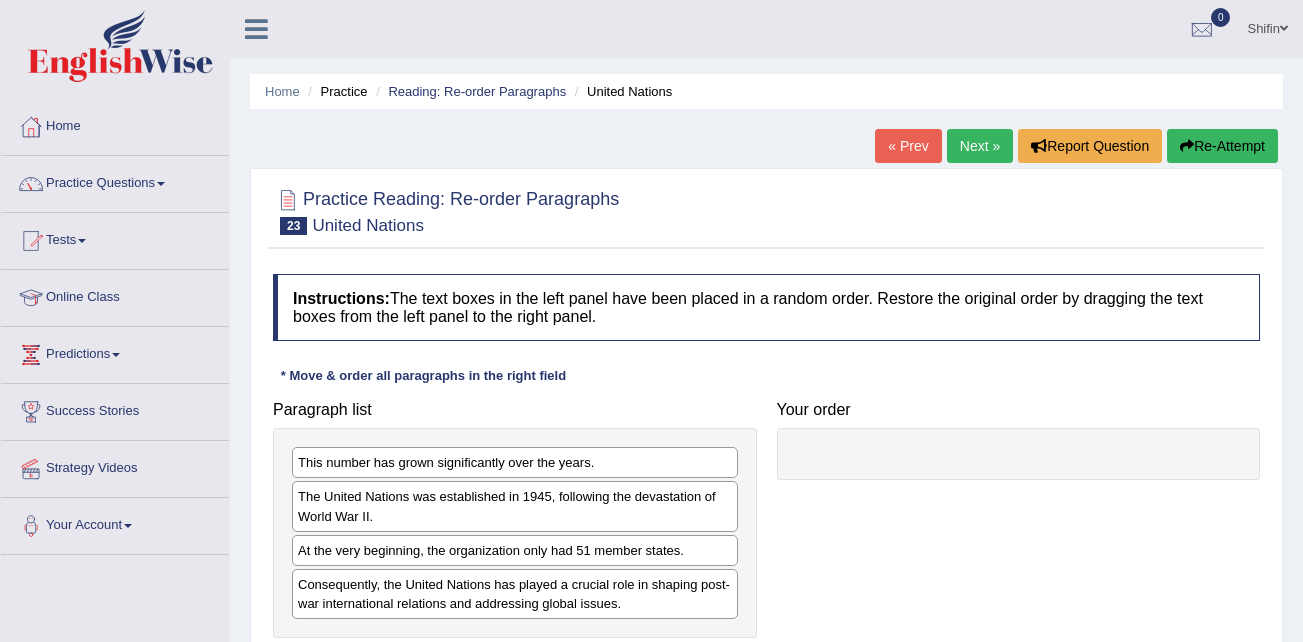 scroll, scrollTop: 0, scrollLeft: 0, axis: both 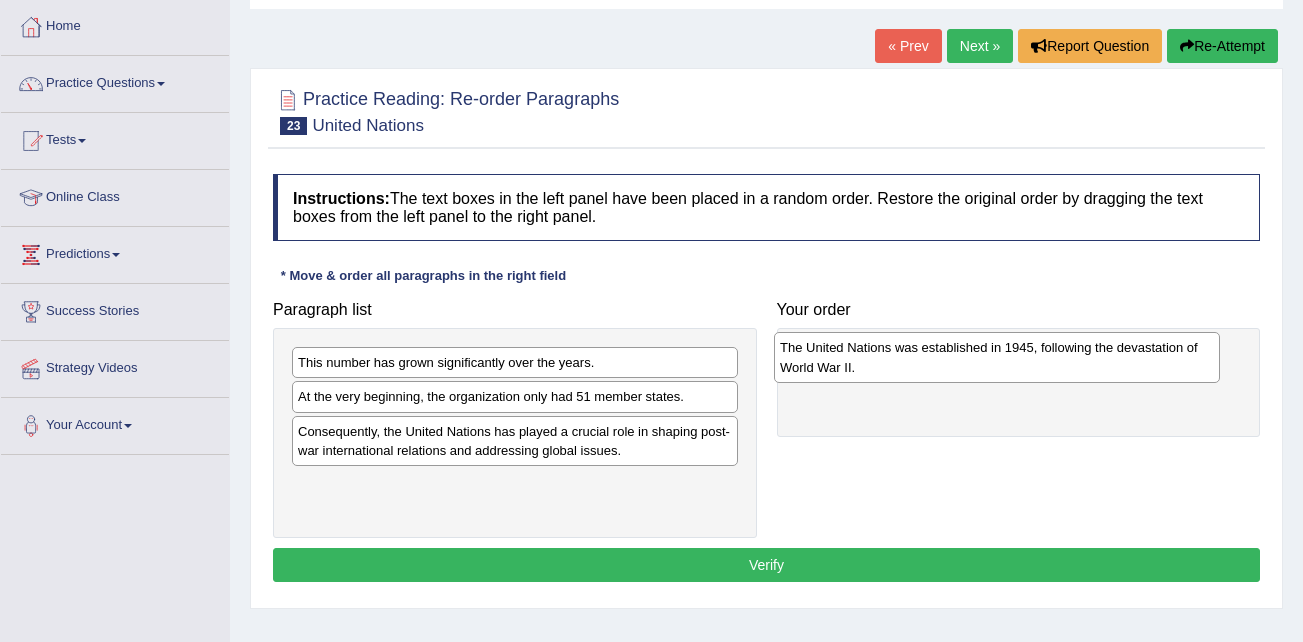 drag, startPoint x: 414, startPoint y: 406, endPoint x: 896, endPoint y: 357, distance: 484.48425 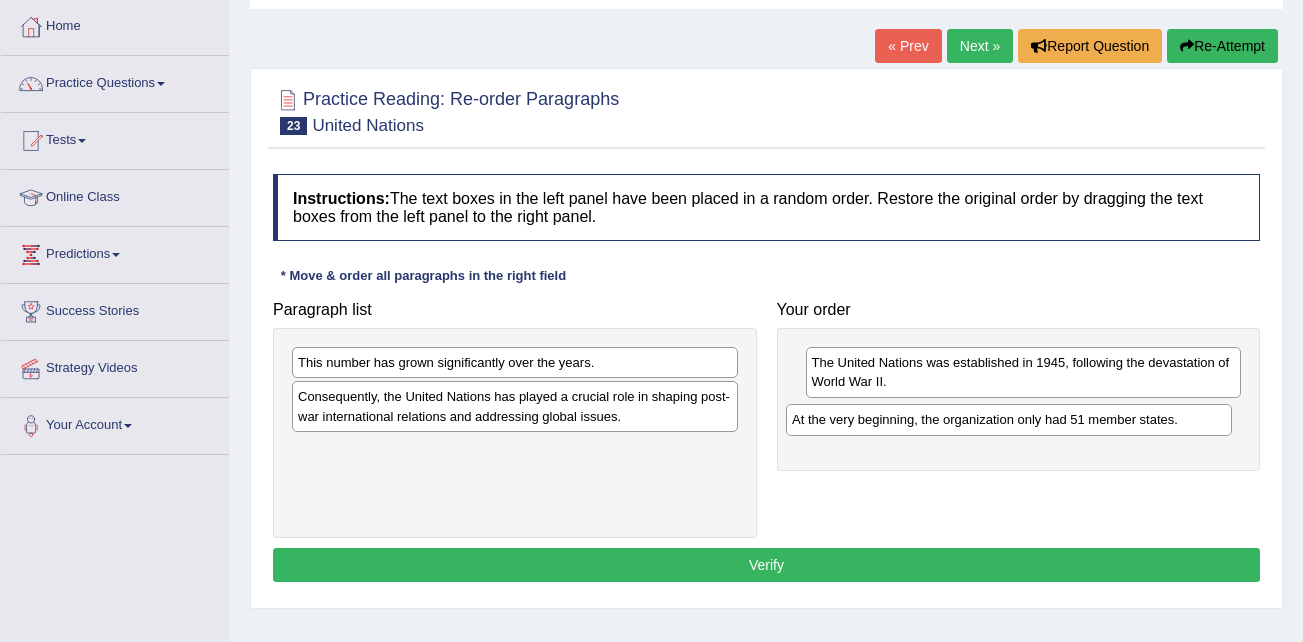 drag, startPoint x: 507, startPoint y: 401, endPoint x: 1001, endPoint y: 424, distance: 494.53513 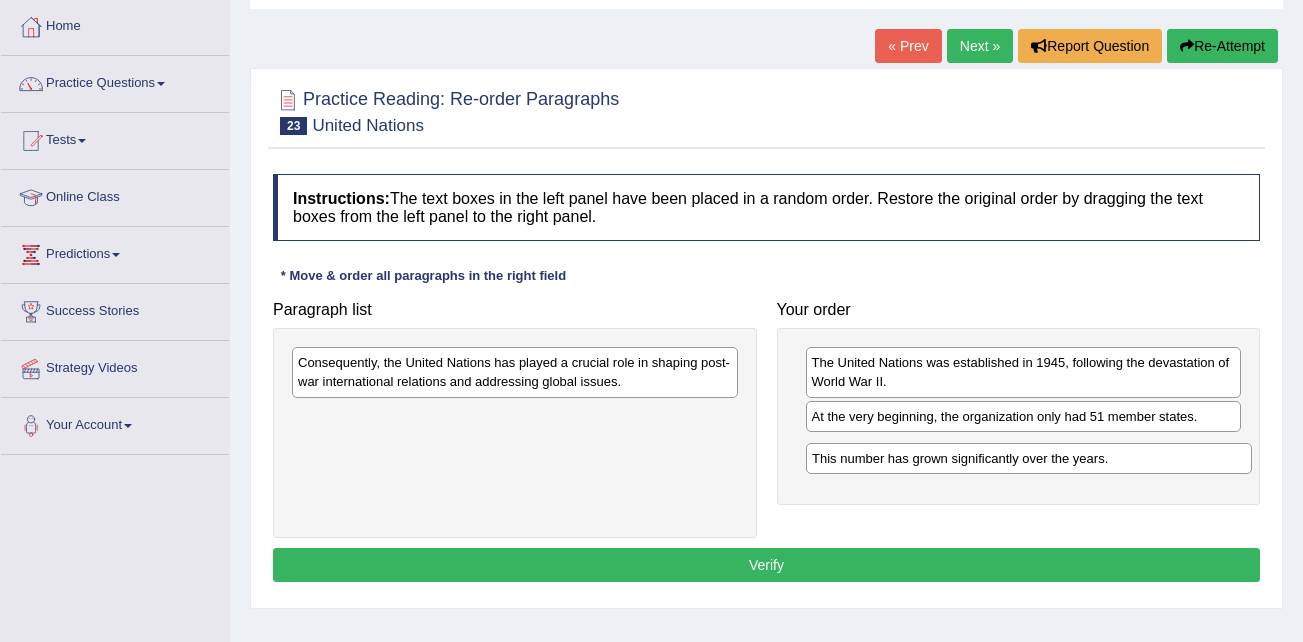 drag, startPoint x: 411, startPoint y: 371, endPoint x: 927, endPoint y: 465, distance: 524.4921 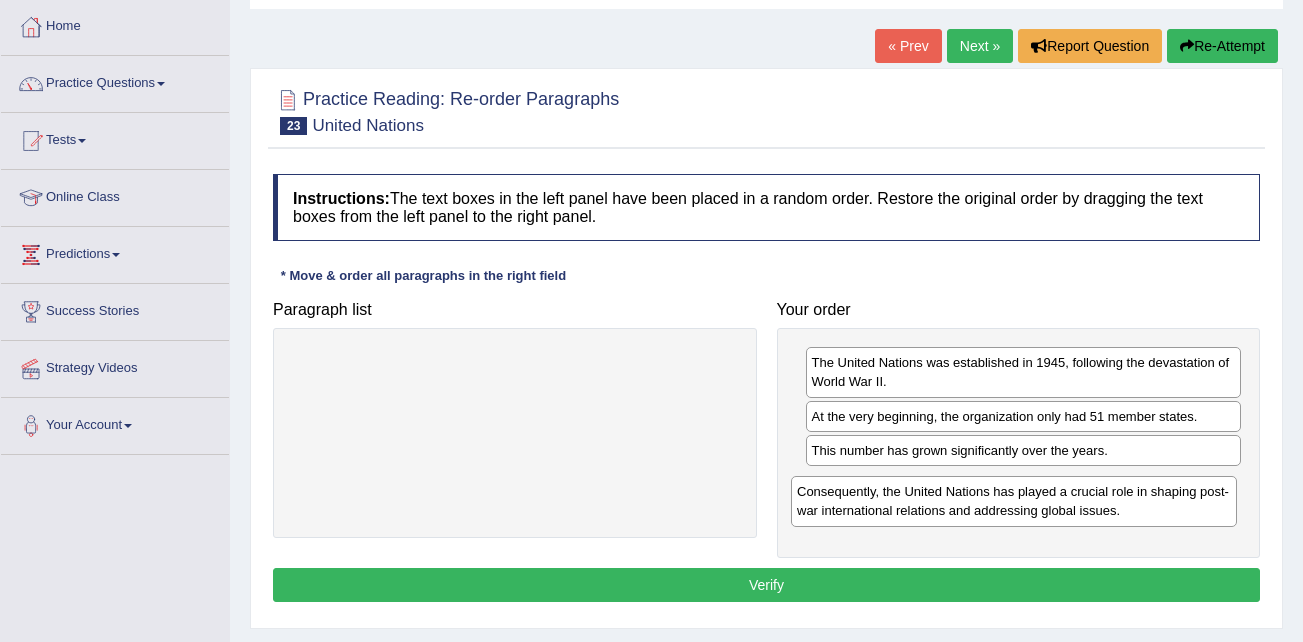 drag, startPoint x: 460, startPoint y: 382, endPoint x: 959, endPoint y: 509, distance: 514.9078 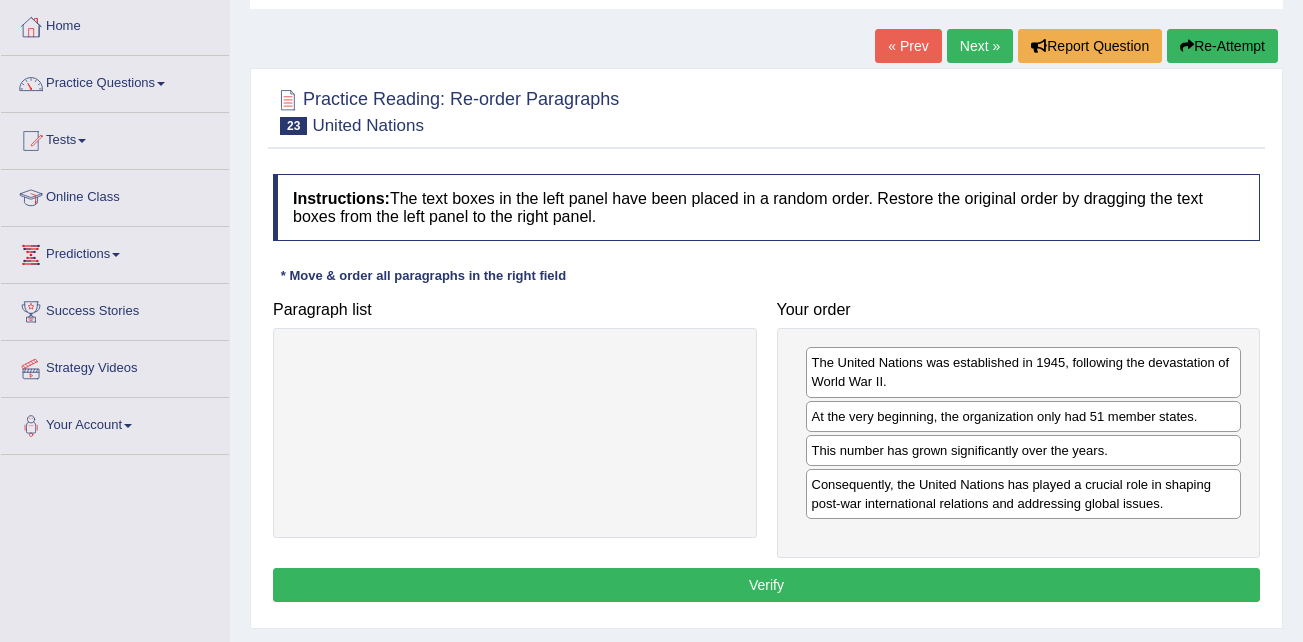 click on "Verify" at bounding box center [766, 585] 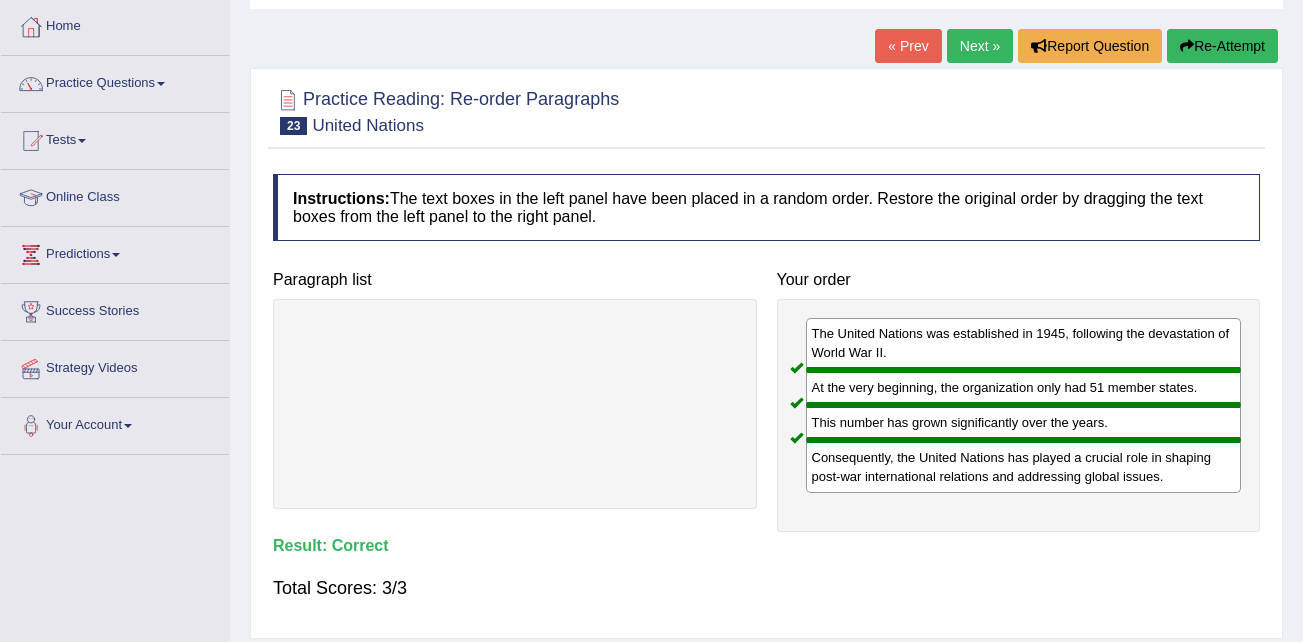 click on "Next »" at bounding box center [980, 46] 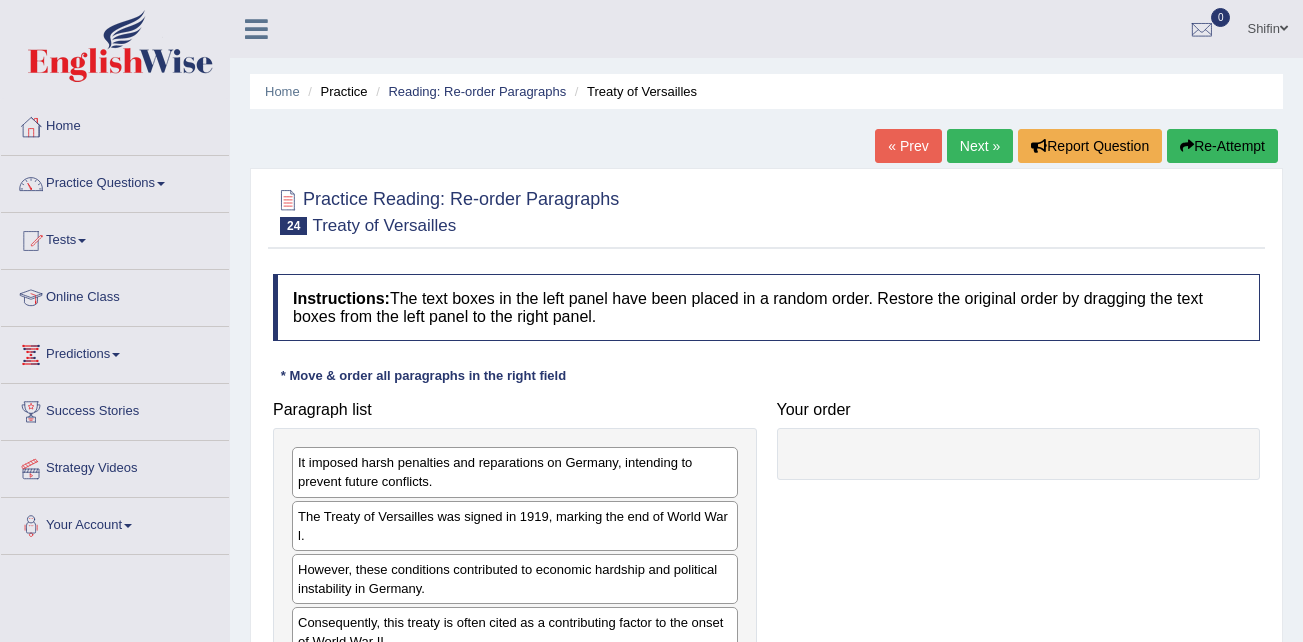 scroll, scrollTop: 70, scrollLeft: 0, axis: vertical 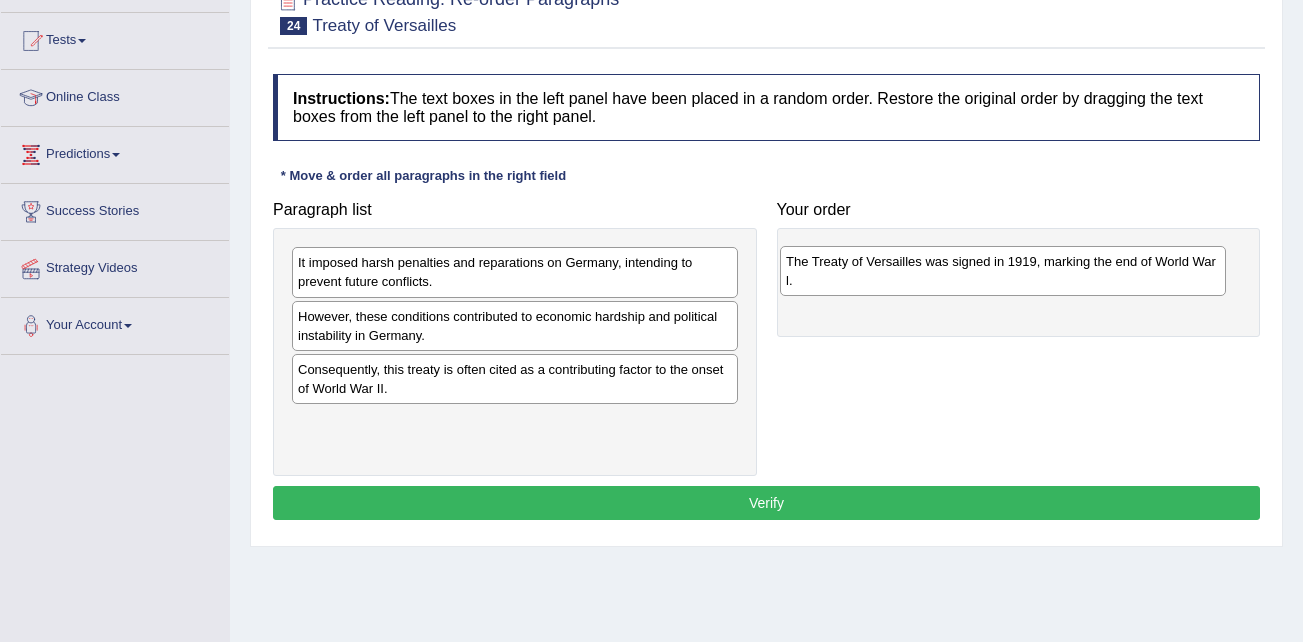 drag, startPoint x: 364, startPoint y: 332, endPoint x: 852, endPoint y: 277, distance: 491.0896 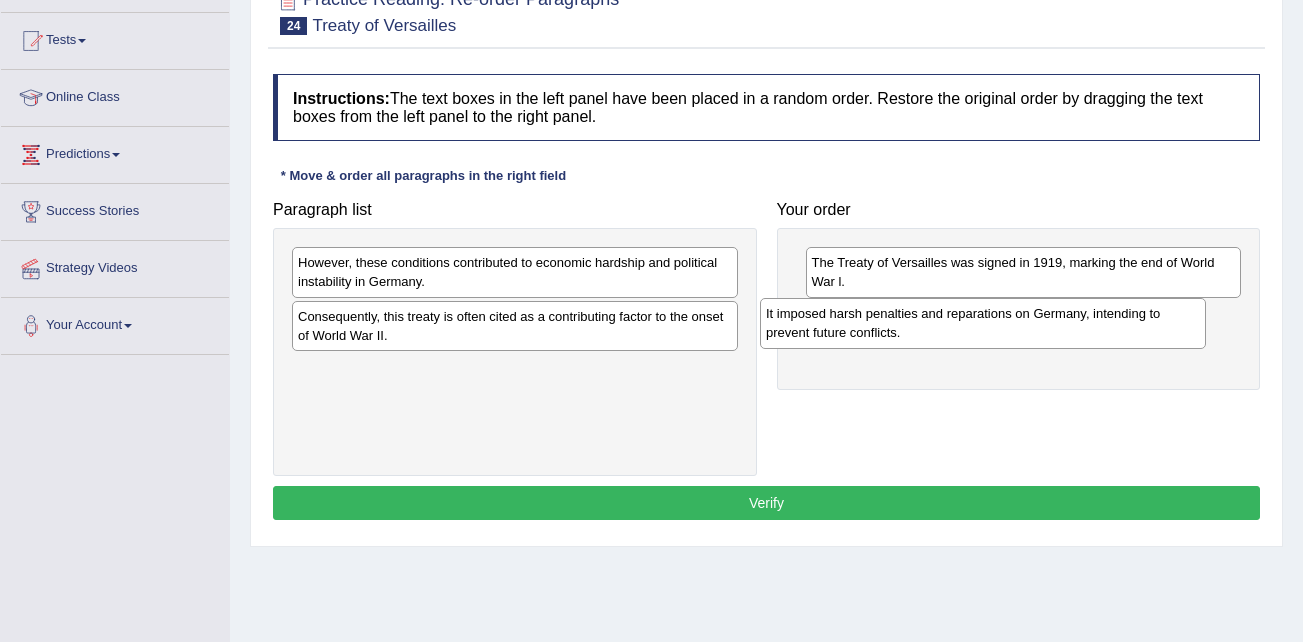 drag, startPoint x: 462, startPoint y: 284, endPoint x: 931, endPoint y: 330, distance: 471.25046 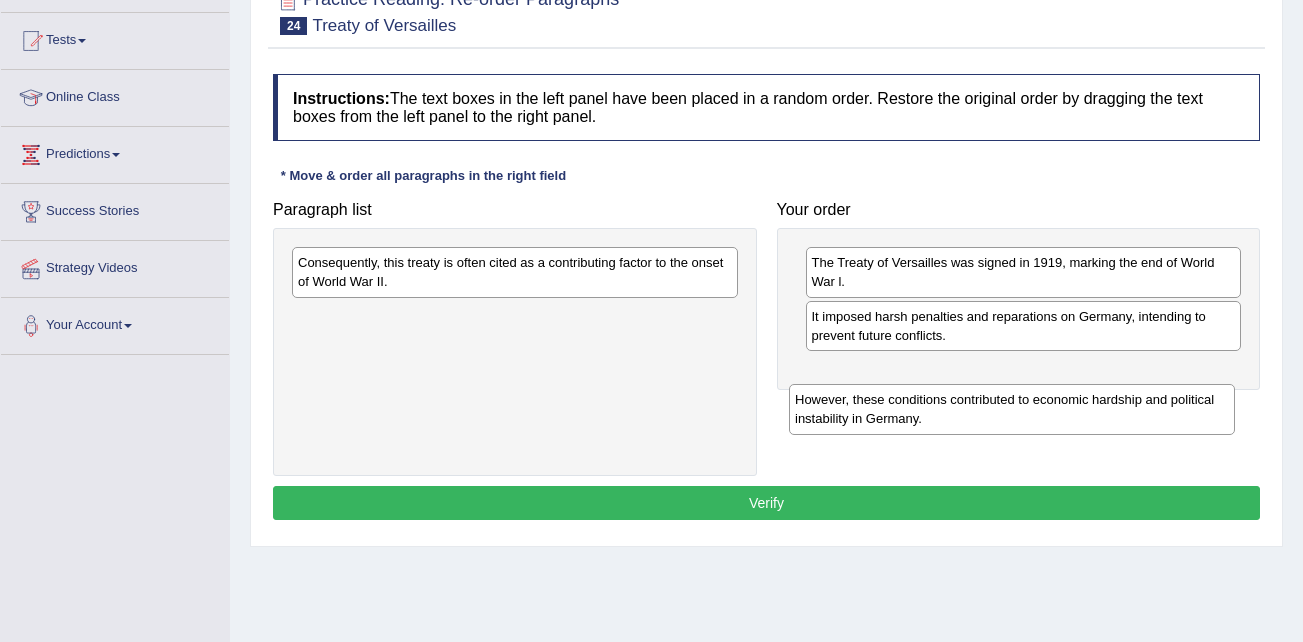 drag, startPoint x: 360, startPoint y: 272, endPoint x: 860, endPoint y: 391, distance: 513.96594 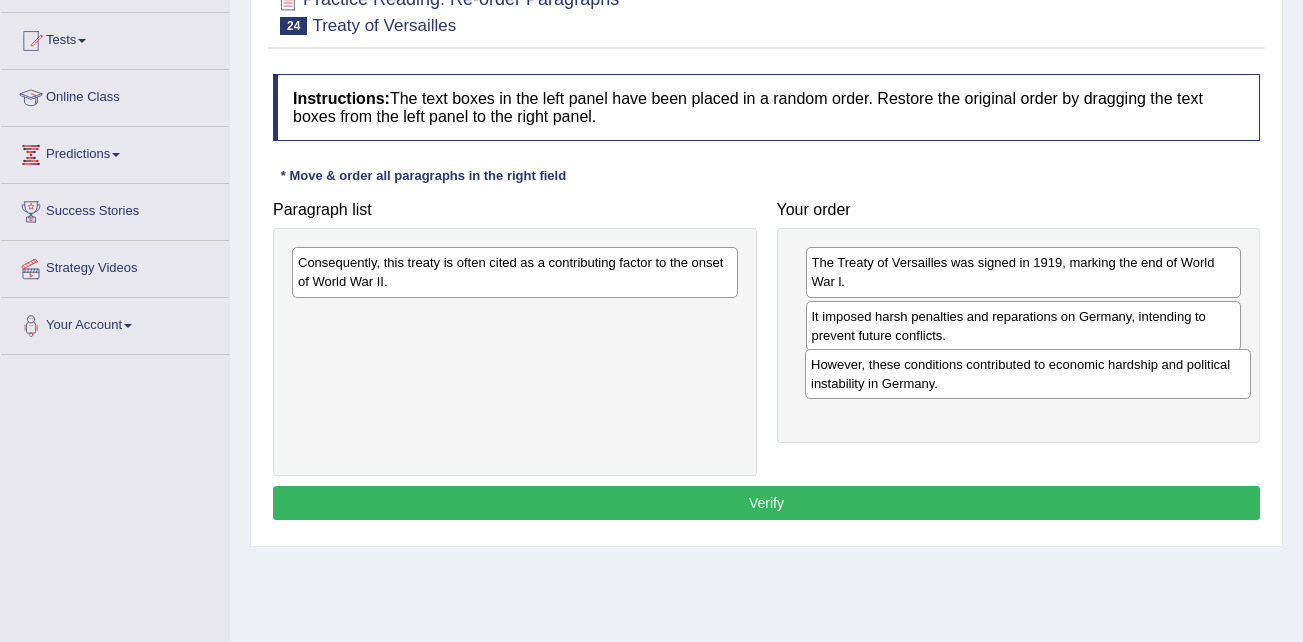 drag, startPoint x: 347, startPoint y: 327, endPoint x: 860, endPoint y: 375, distance: 515.2407 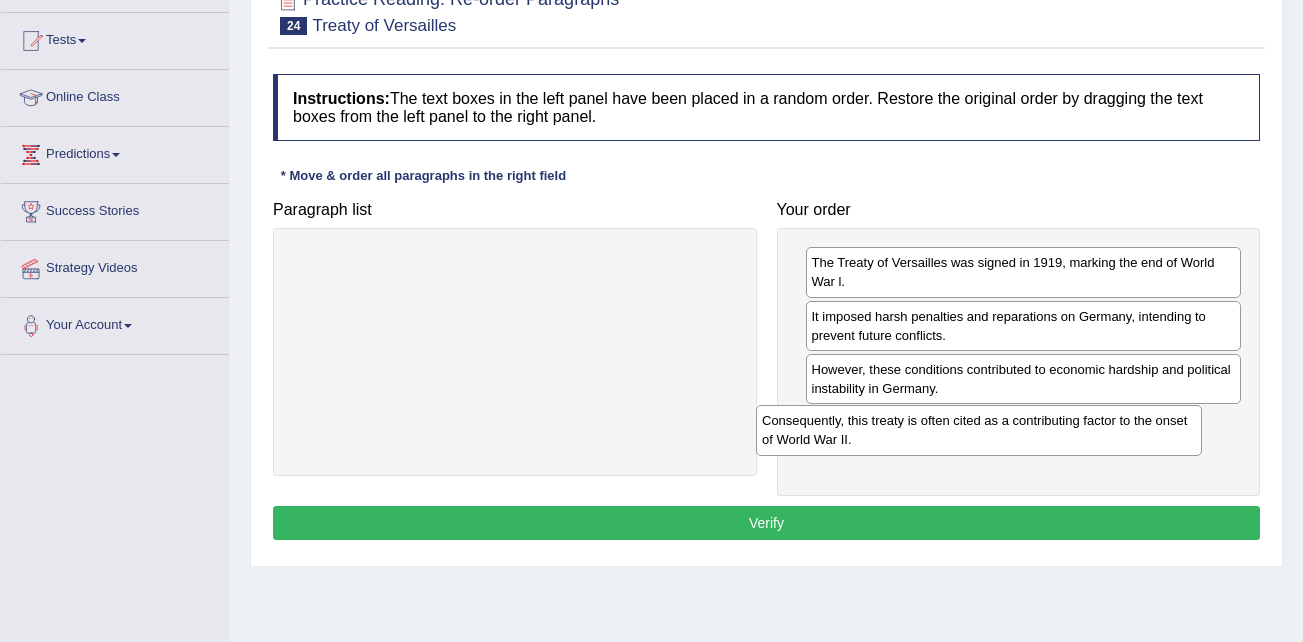 drag, startPoint x: 515, startPoint y: 273, endPoint x: 1009, endPoint y: 432, distance: 518.9576 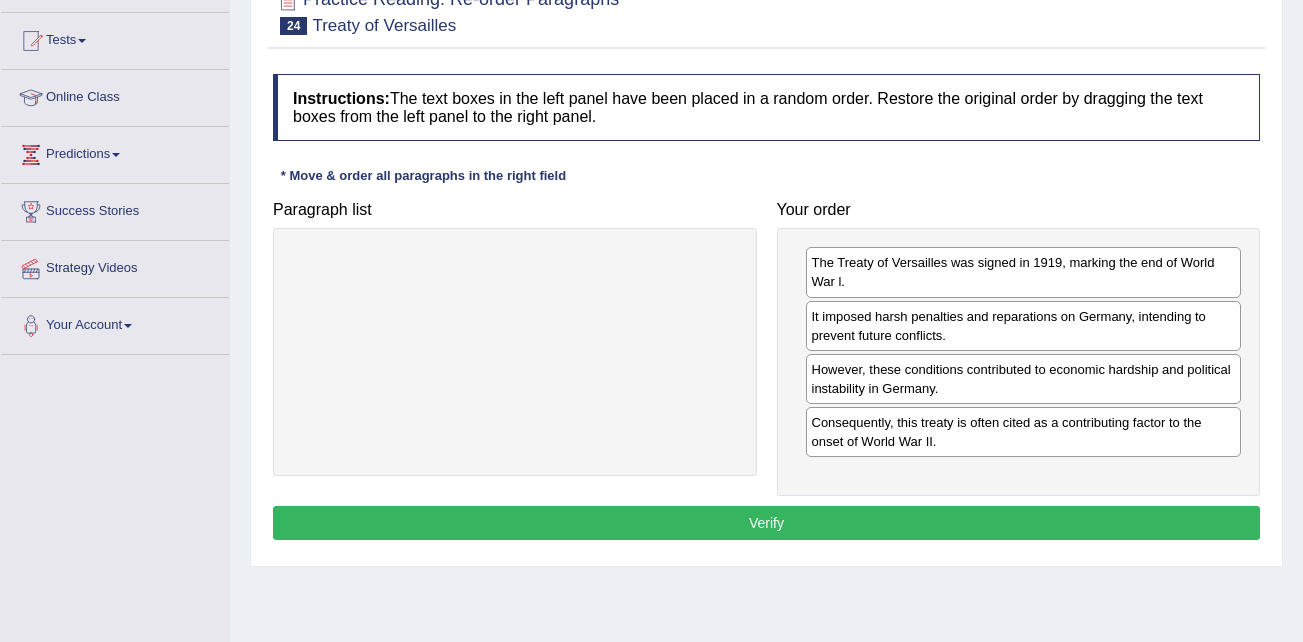 click on "Verify" at bounding box center (766, 523) 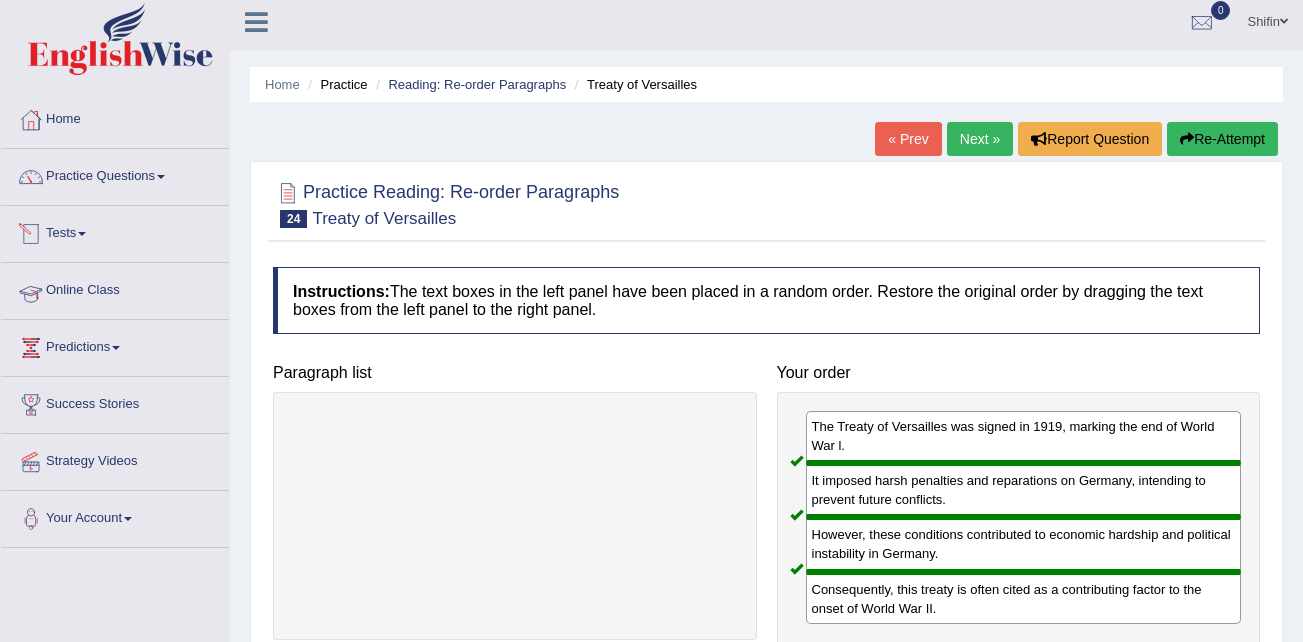 scroll, scrollTop: 0, scrollLeft: 0, axis: both 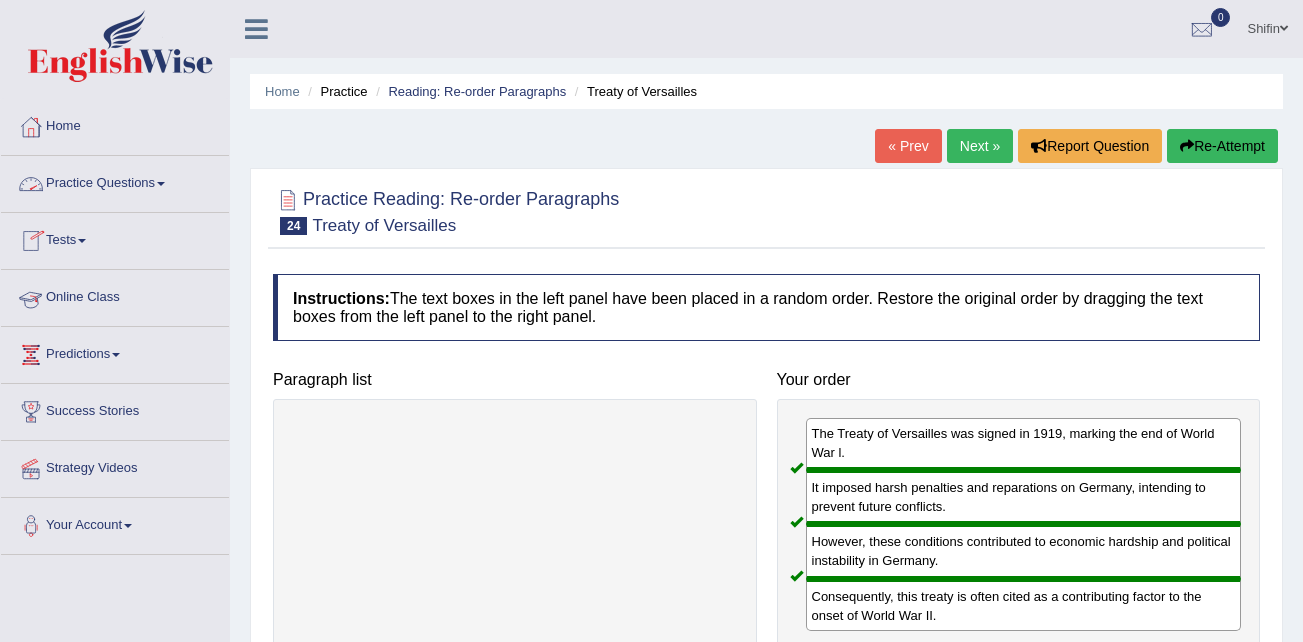 click on "Practice Questions" at bounding box center (115, 181) 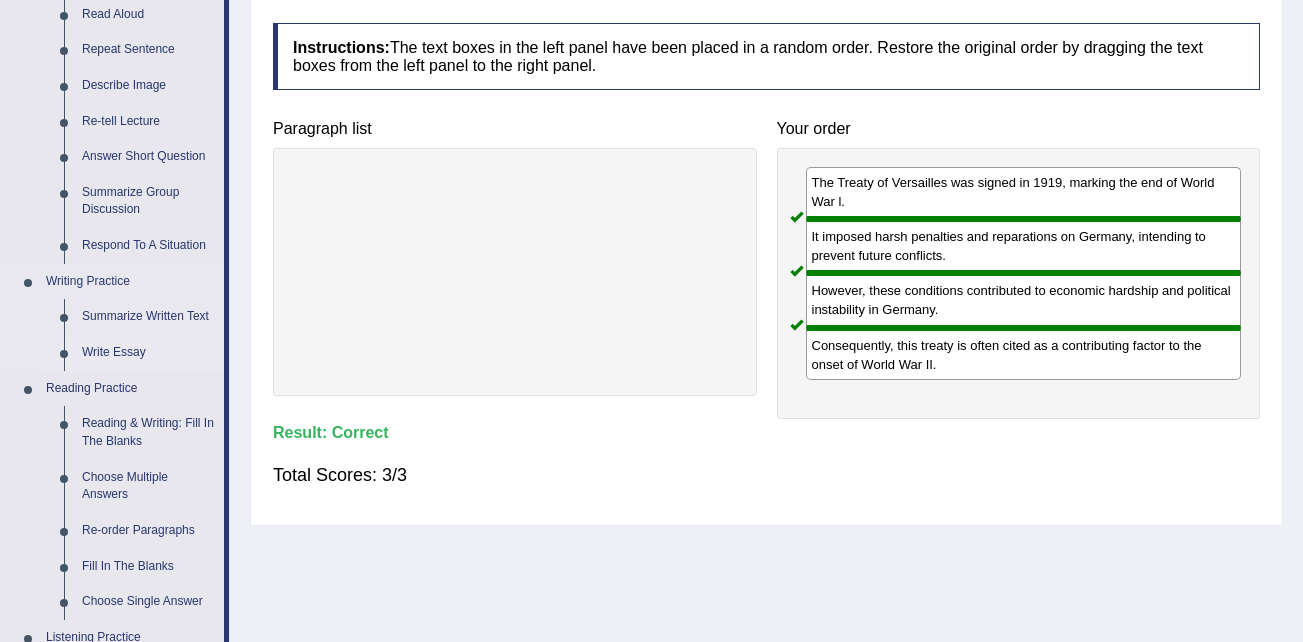 scroll, scrollTop: 300, scrollLeft: 0, axis: vertical 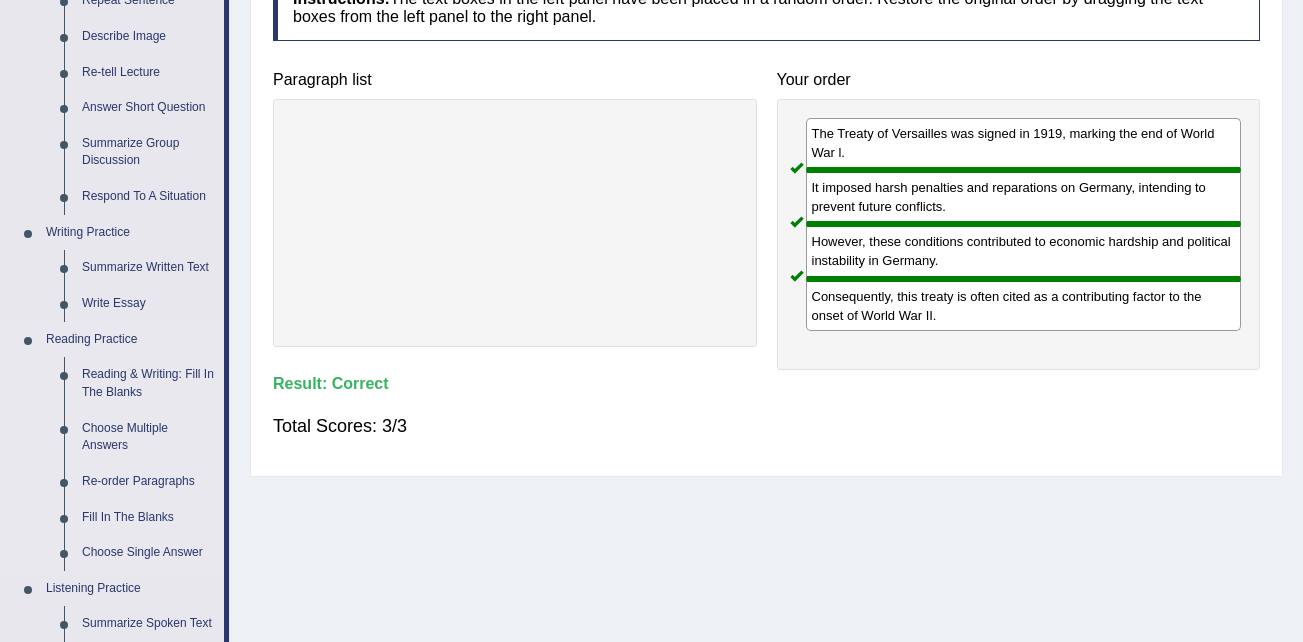 click on "Reading Practice" at bounding box center (130, 340) 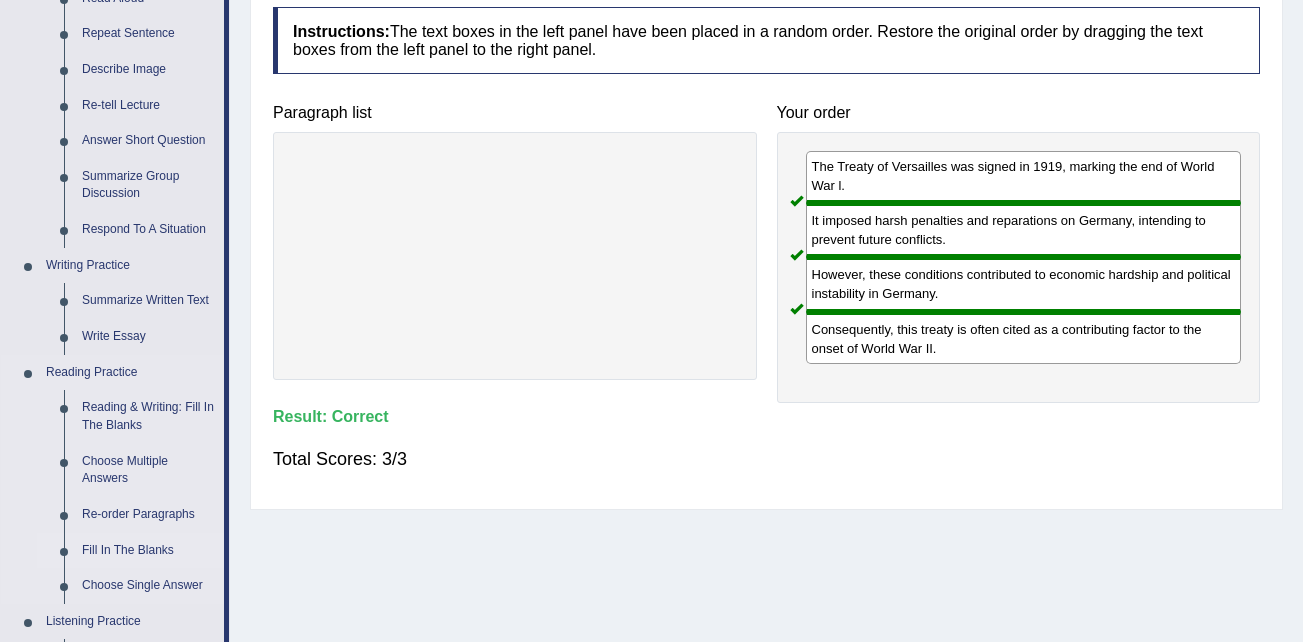 scroll, scrollTop: 300, scrollLeft: 0, axis: vertical 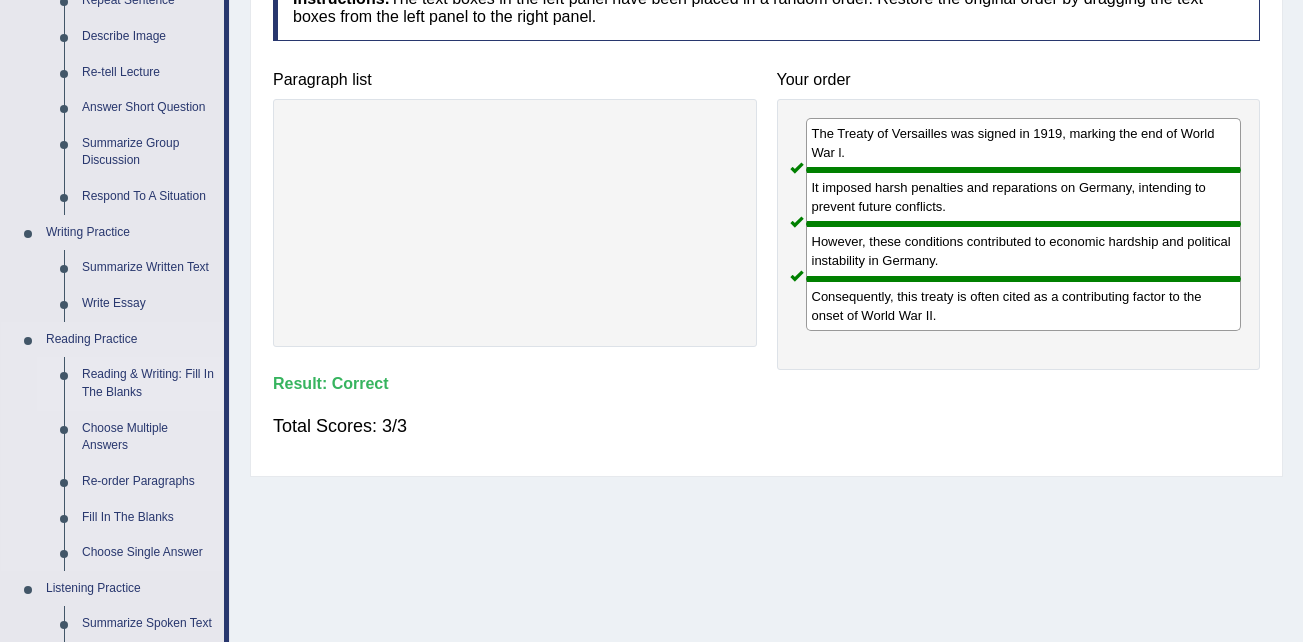 click on "Reading & Writing: Fill In The Blanks" at bounding box center (148, 383) 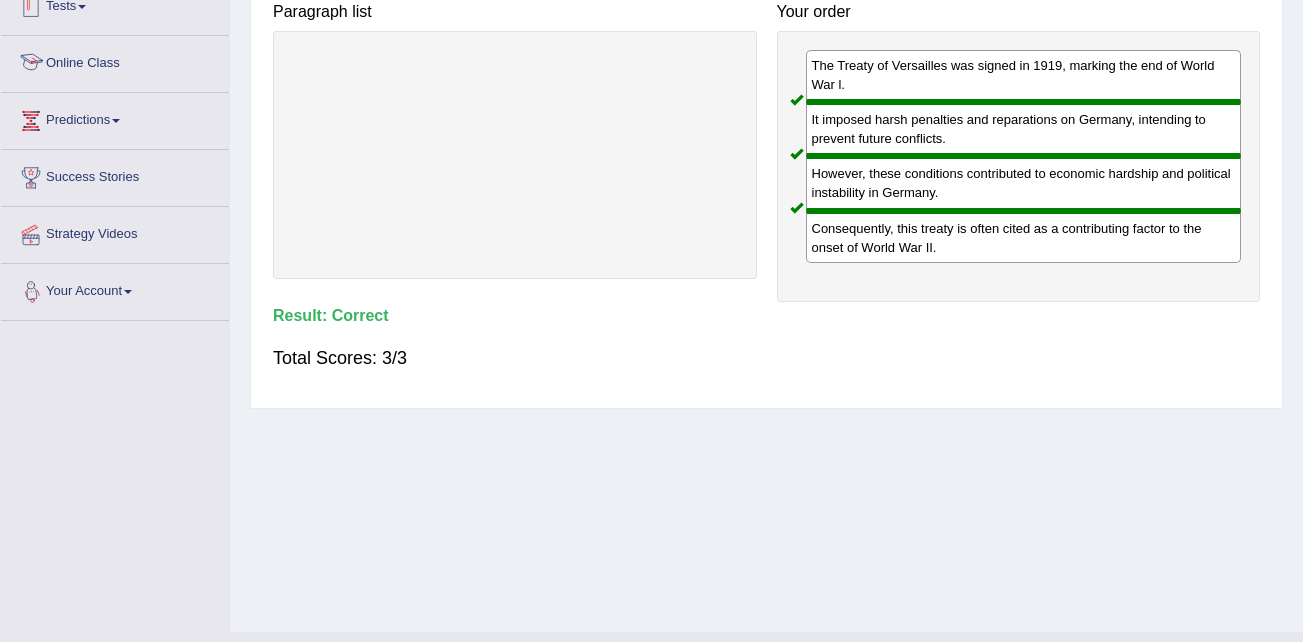 scroll, scrollTop: 408, scrollLeft: 0, axis: vertical 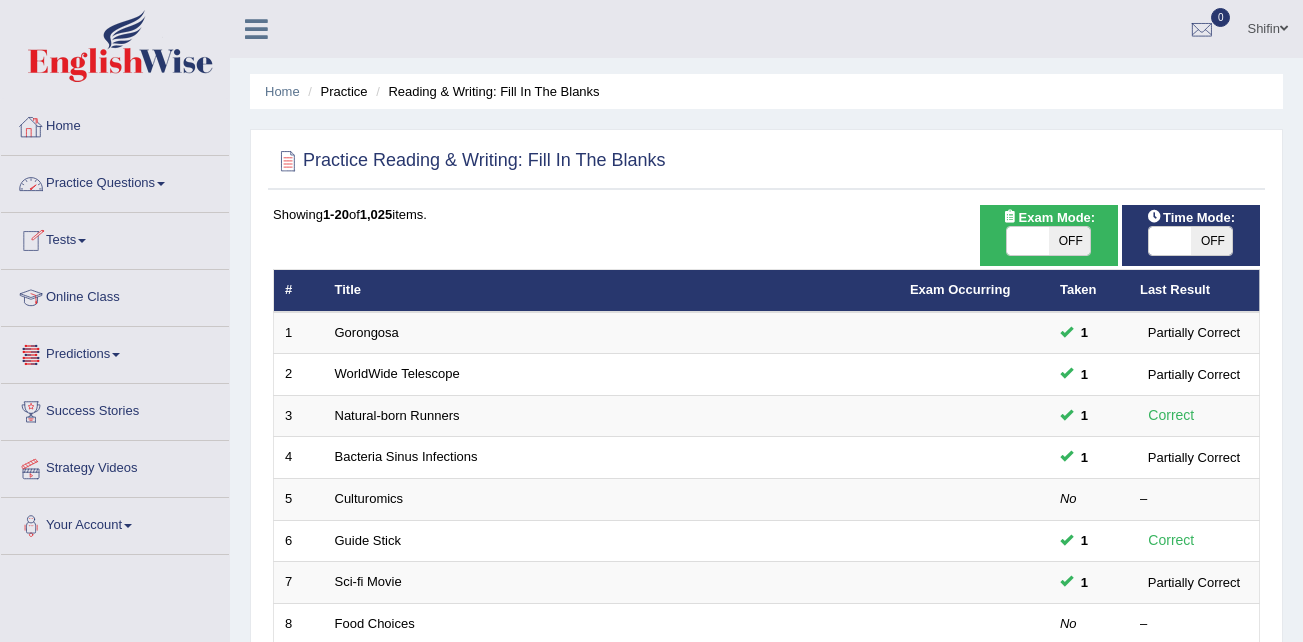 click on "Practice Questions" at bounding box center (115, 181) 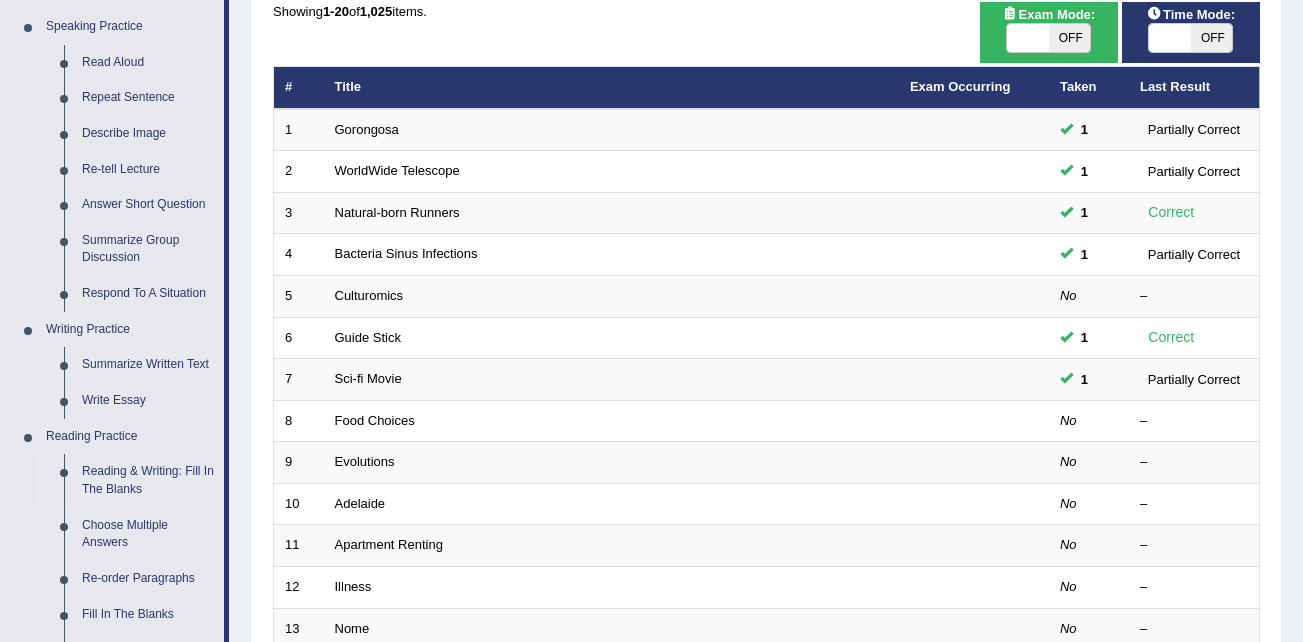 scroll, scrollTop: 300, scrollLeft: 0, axis: vertical 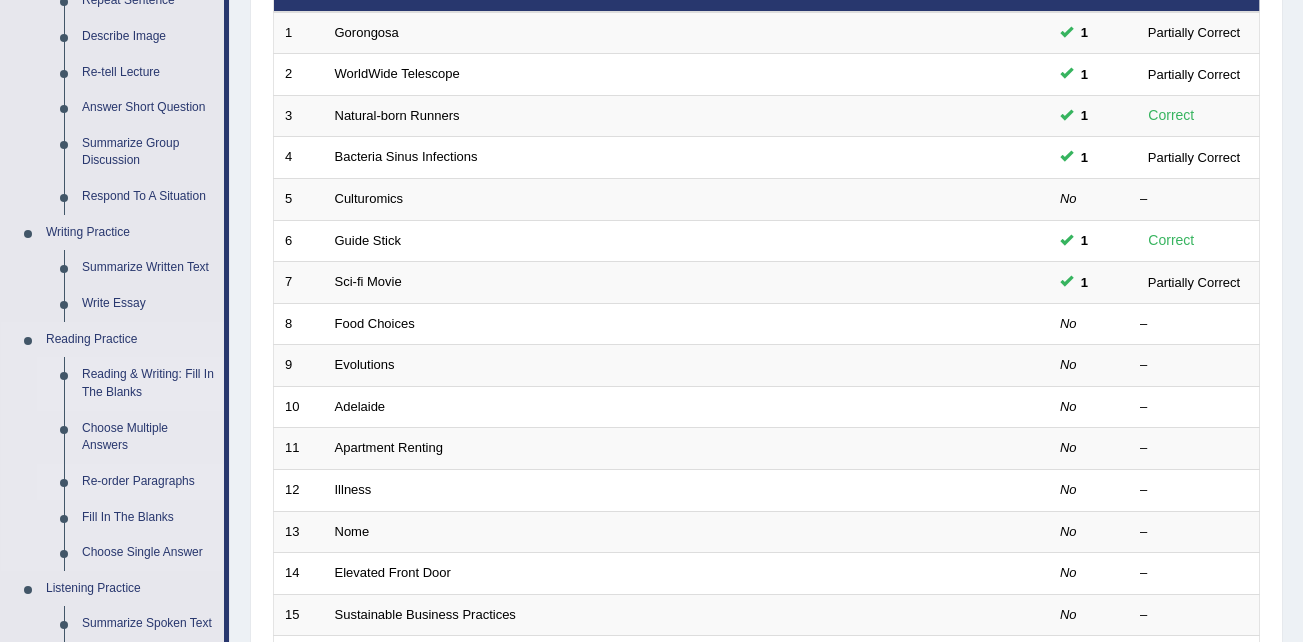 click on "Re-order Paragraphs" at bounding box center (148, 482) 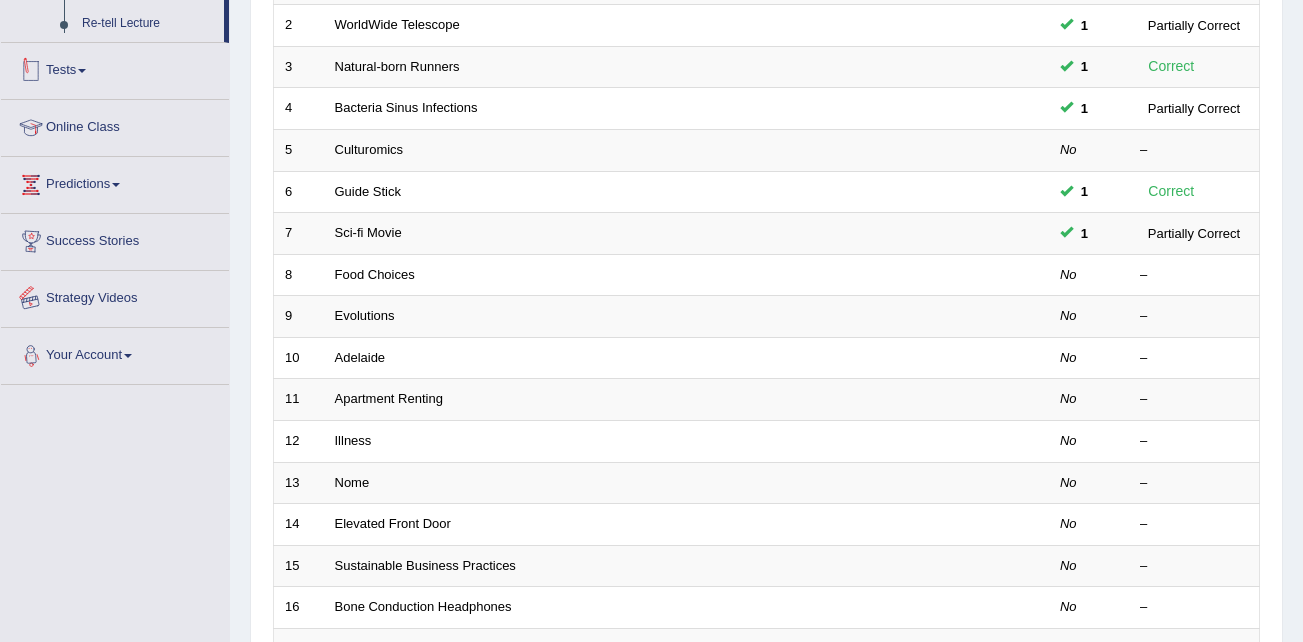 scroll, scrollTop: 504, scrollLeft: 0, axis: vertical 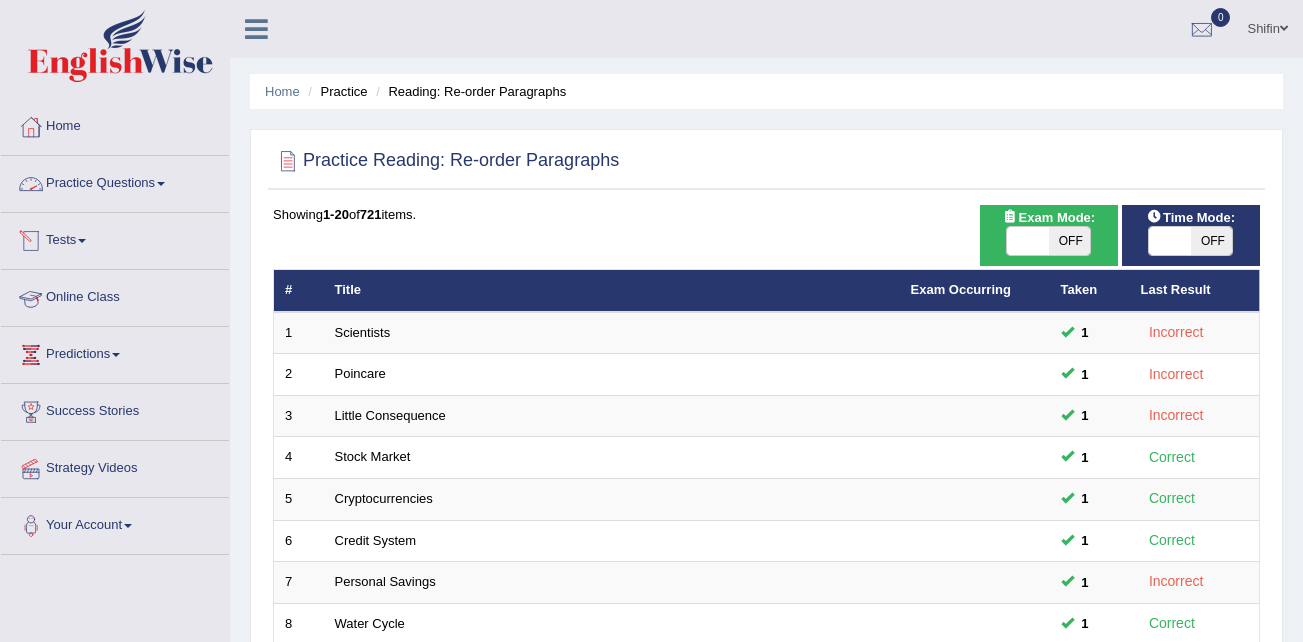 click on "Practice Questions" at bounding box center [115, 181] 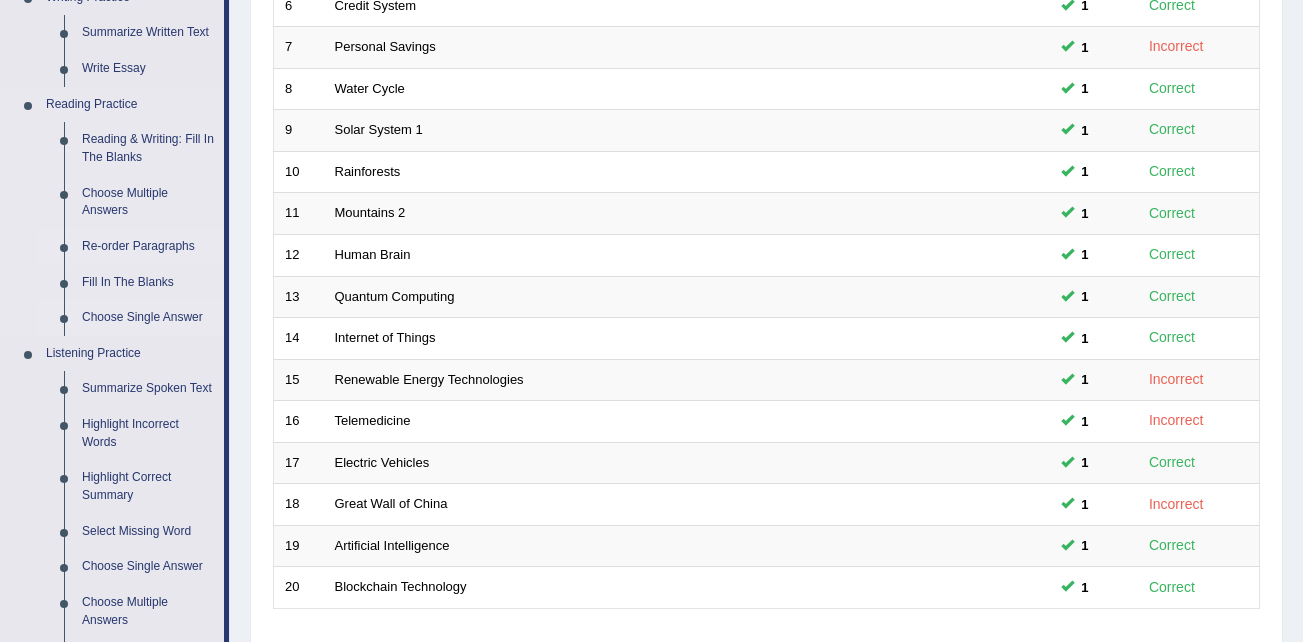 scroll, scrollTop: 500, scrollLeft: 0, axis: vertical 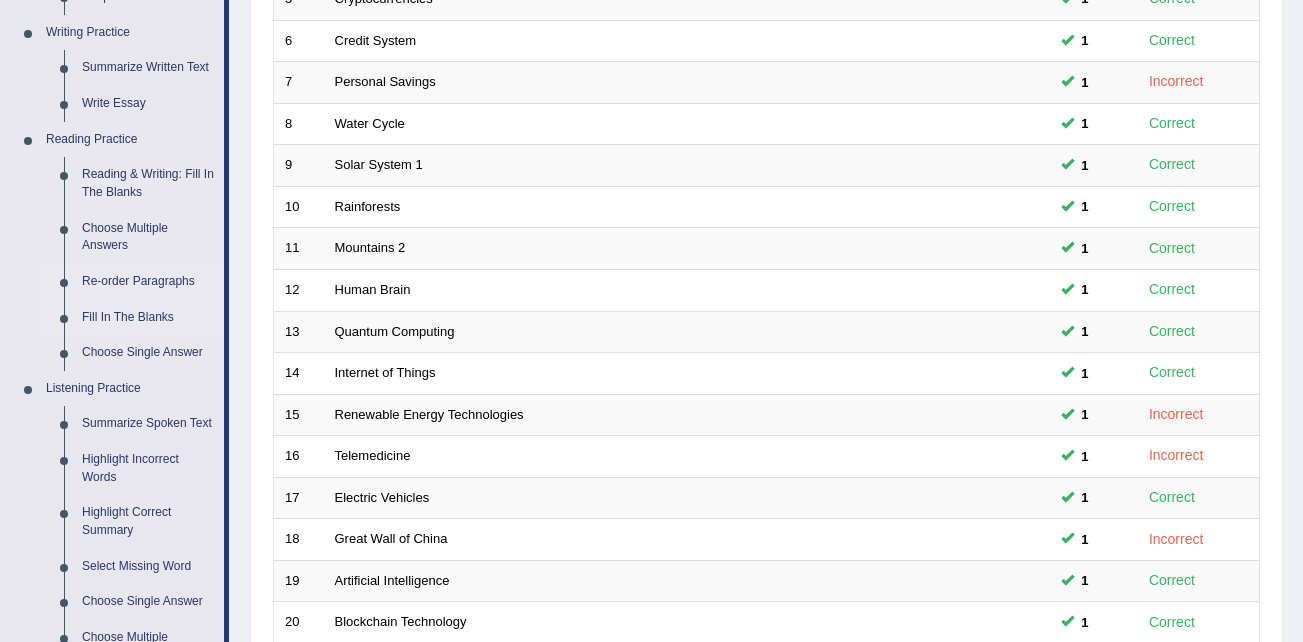 click on "Fill In The Blanks" at bounding box center [148, 318] 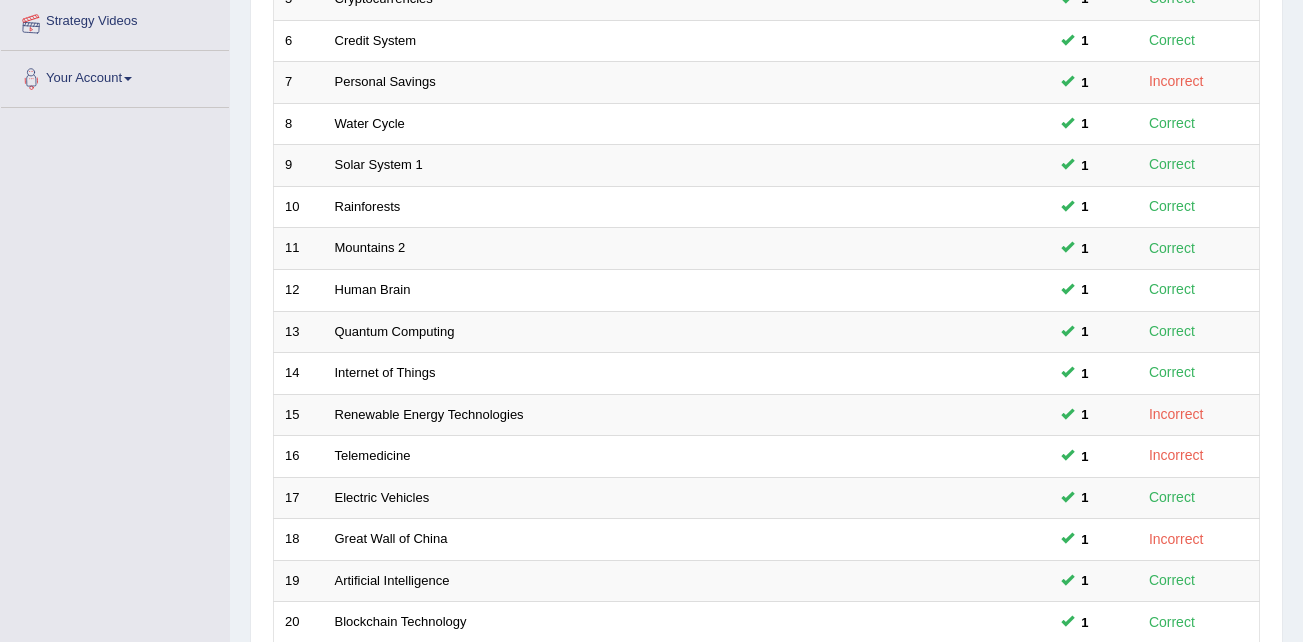 scroll, scrollTop: 571, scrollLeft: 0, axis: vertical 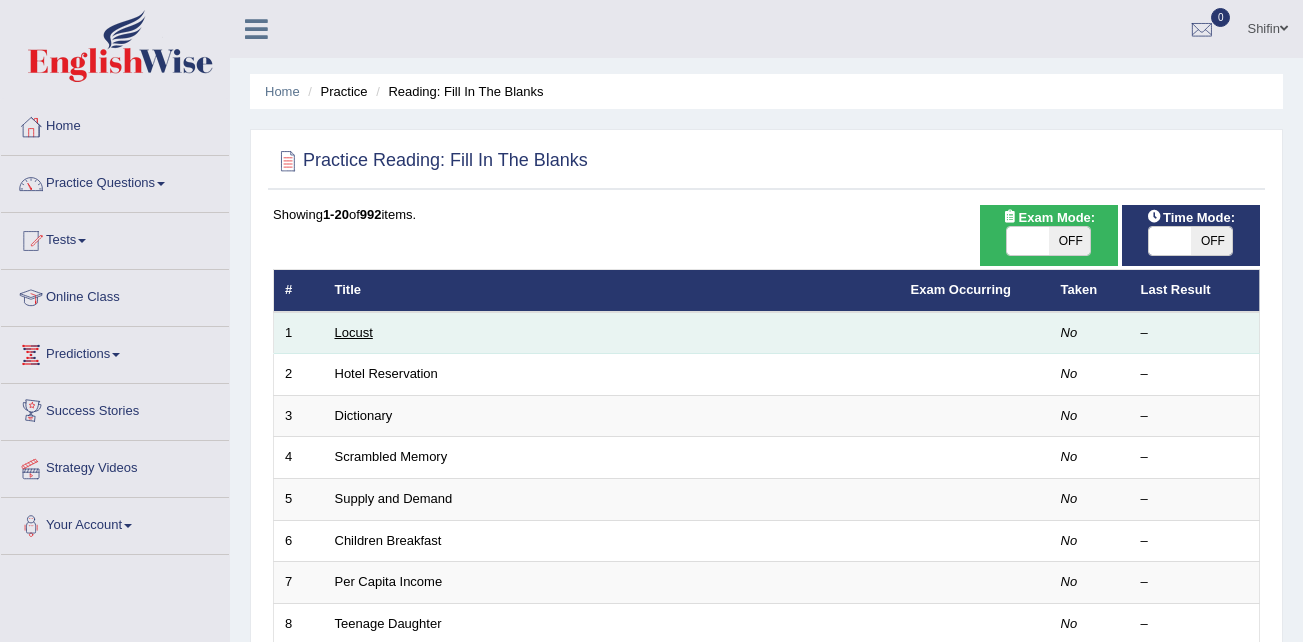 click on "Locust" at bounding box center [354, 332] 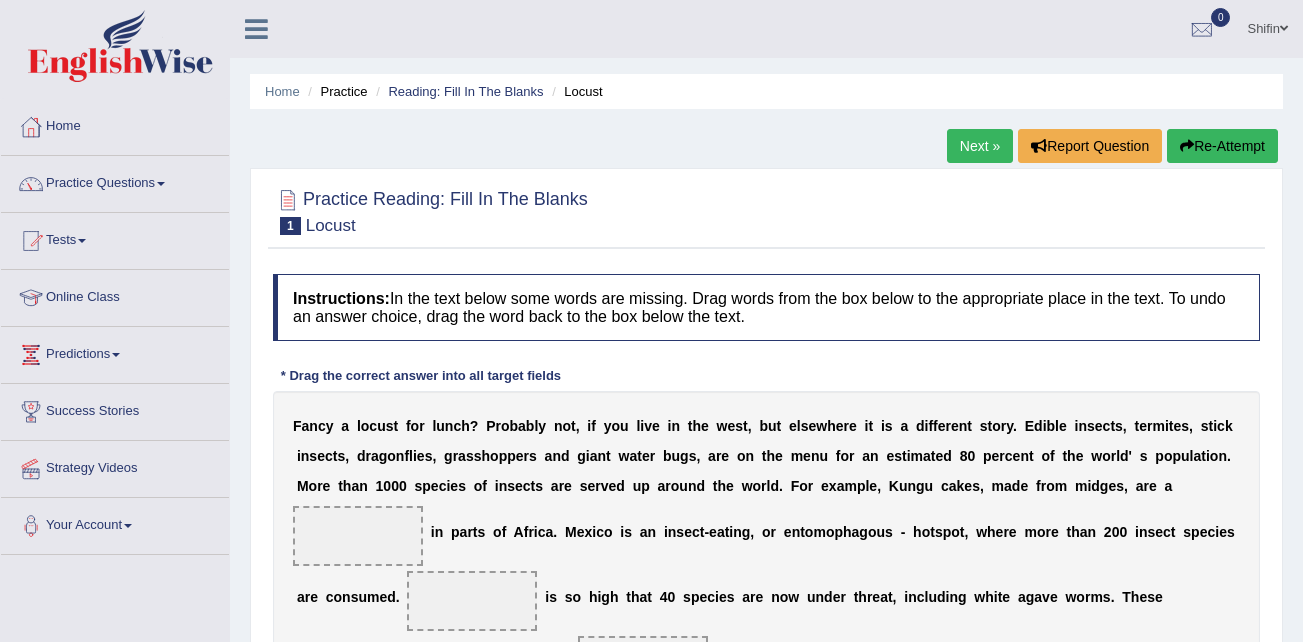 scroll, scrollTop: 0, scrollLeft: 0, axis: both 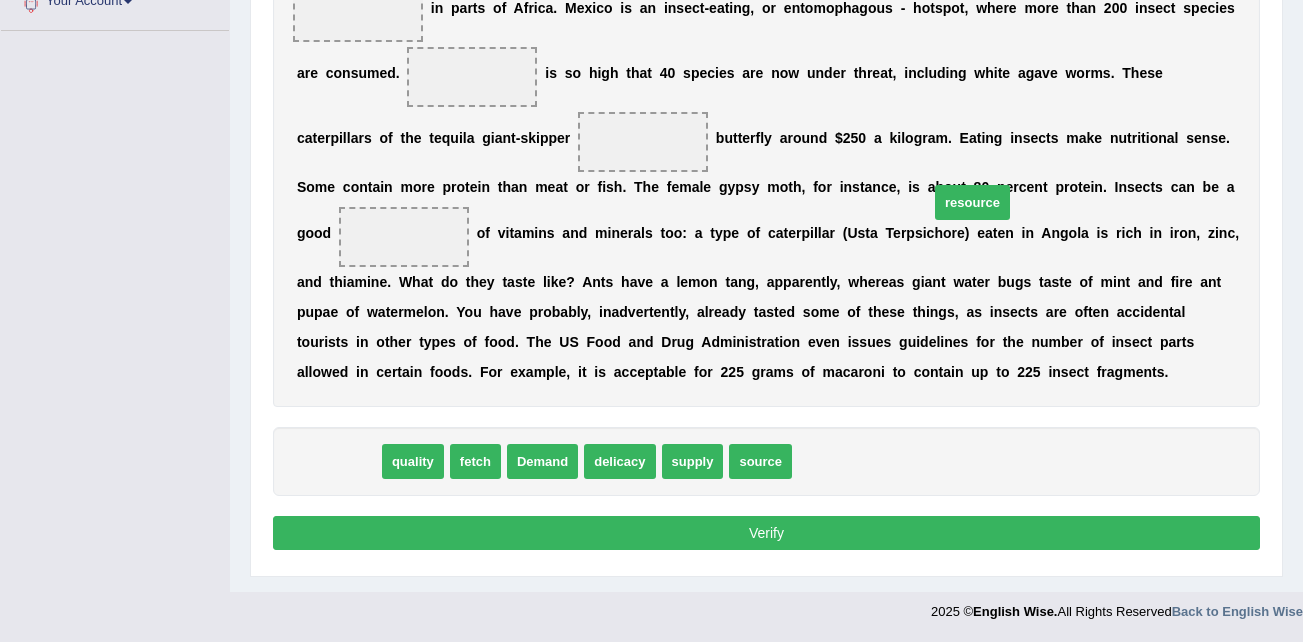 drag, startPoint x: 329, startPoint y: 463, endPoint x: 957, endPoint y: 207, distance: 678.174 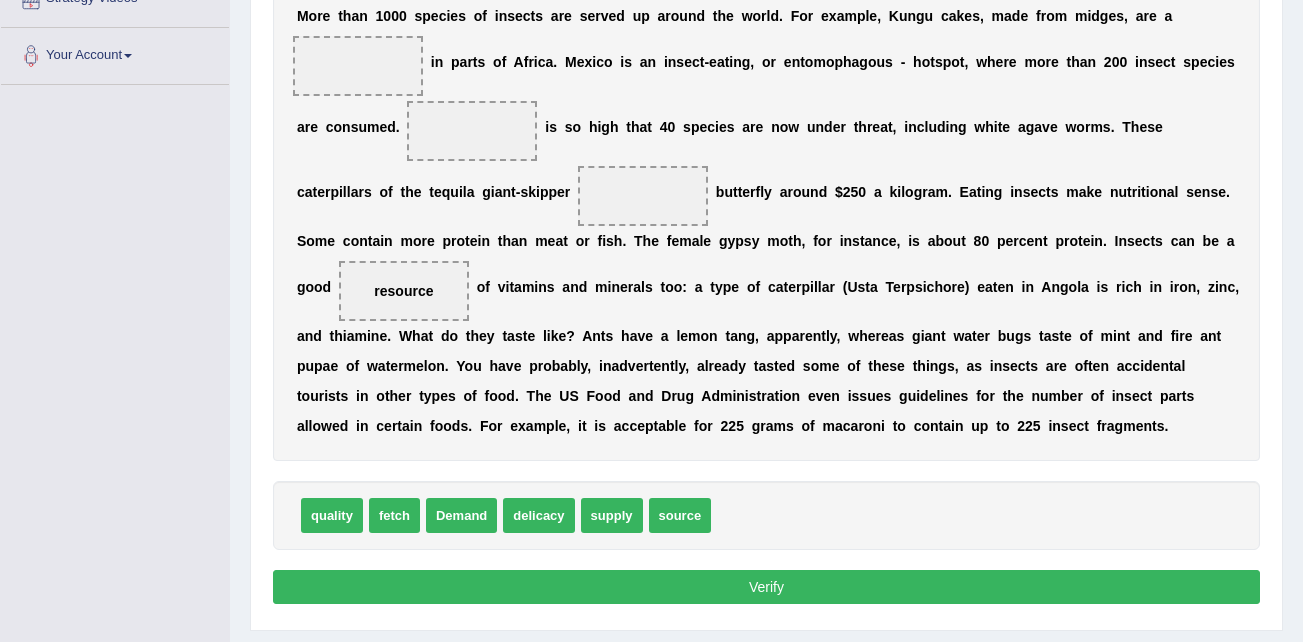 scroll, scrollTop: 424, scrollLeft: 0, axis: vertical 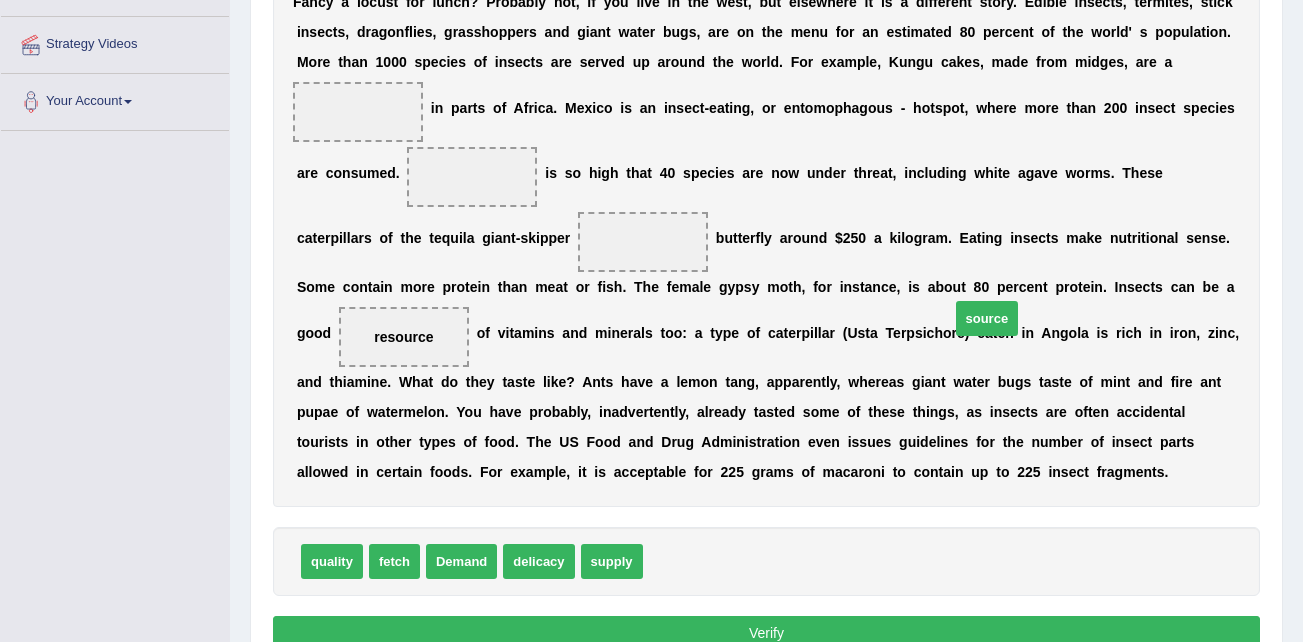 drag, startPoint x: 660, startPoint y: 569, endPoint x: 967, endPoint y: 326, distance: 391.5329 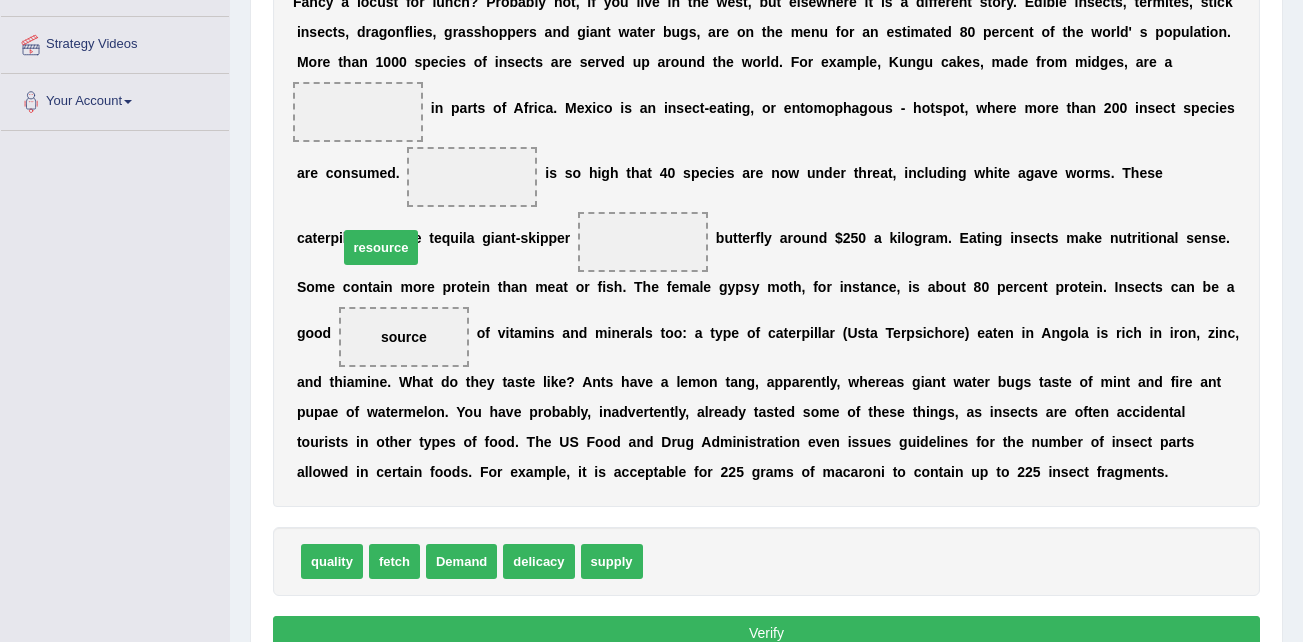 drag, startPoint x: 682, startPoint y: 565, endPoint x: 377, endPoint y: 251, distance: 437.74536 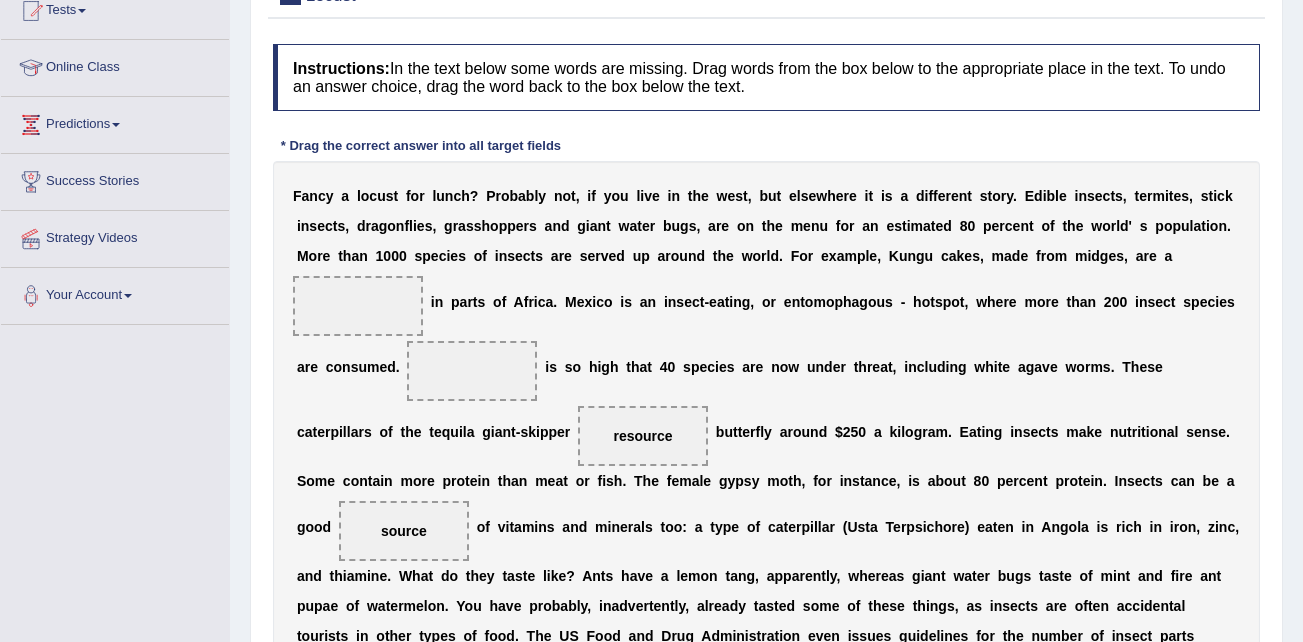 scroll, scrollTop: 224, scrollLeft: 0, axis: vertical 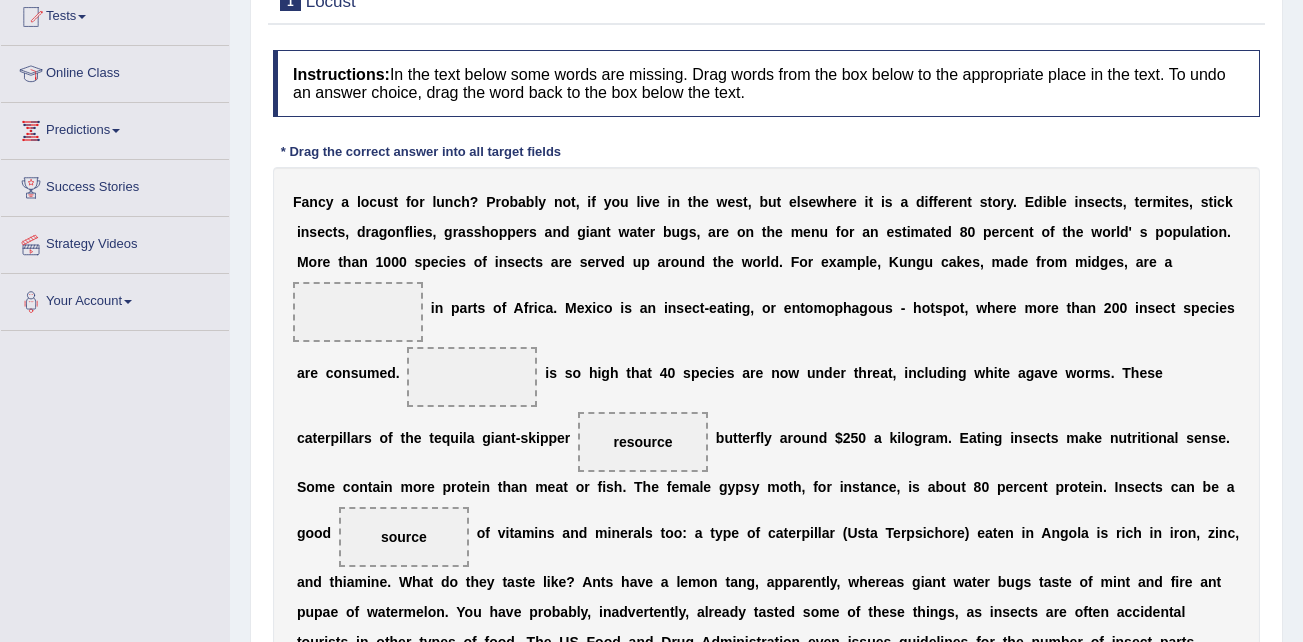drag, startPoint x: 745, startPoint y: 275, endPoint x: 794, endPoint y: 276, distance: 49.010204 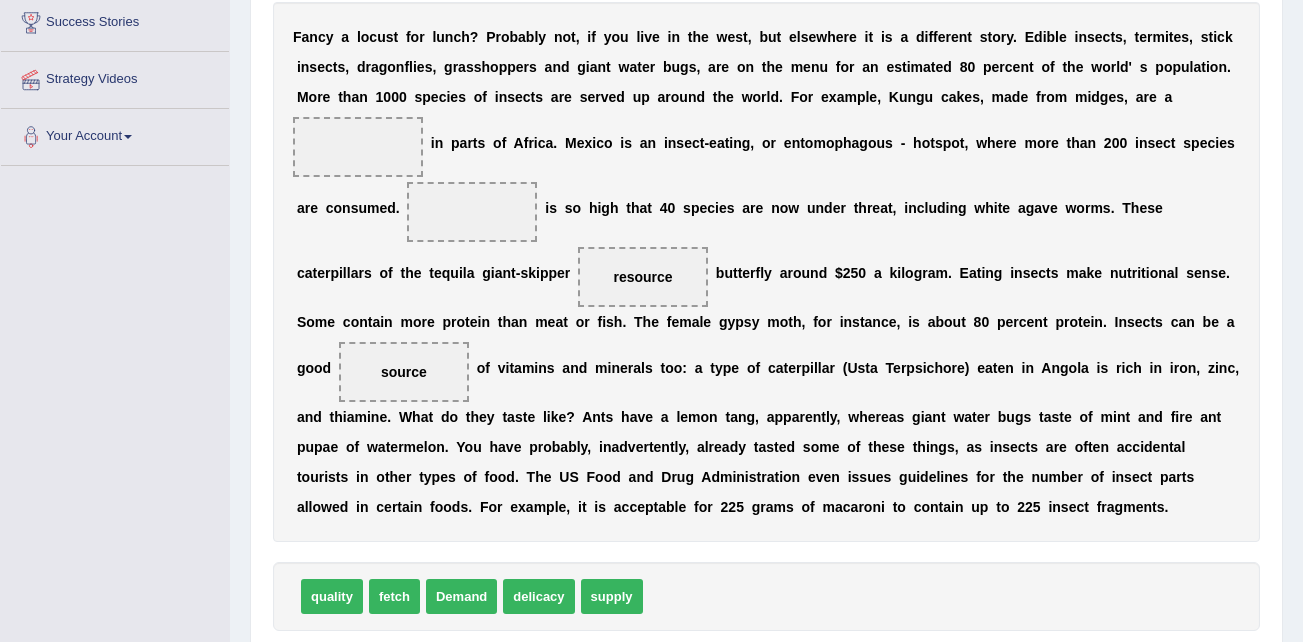 scroll, scrollTop: 424, scrollLeft: 0, axis: vertical 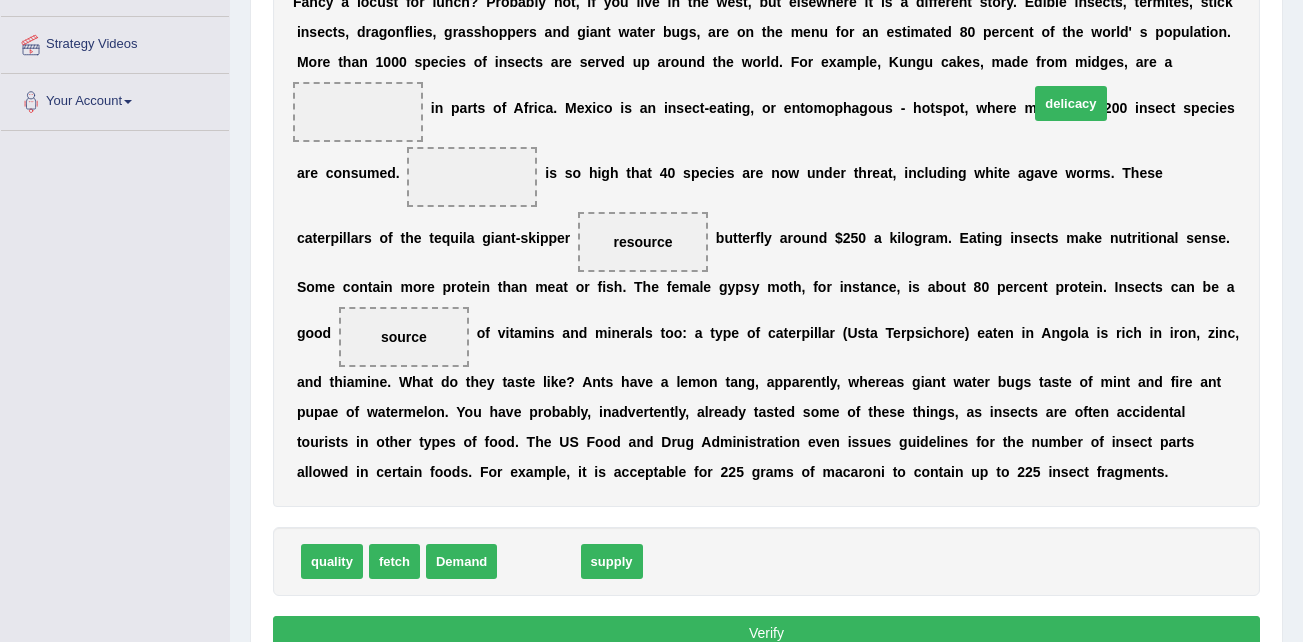 drag, startPoint x: 534, startPoint y: 566, endPoint x: 1066, endPoint y: 108, distance: 701.9886 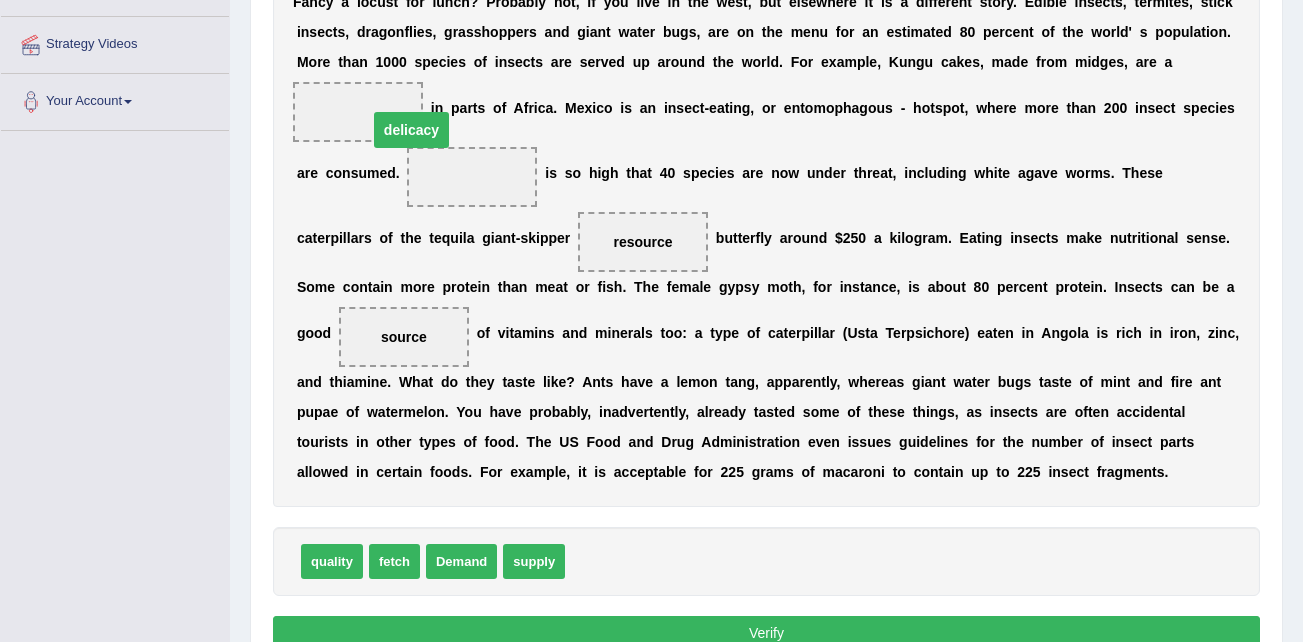 drag, startPoint x: 1150, startPoint y: 145, endPoint x: 1067, endPoint y: 83, distance: 103.6002 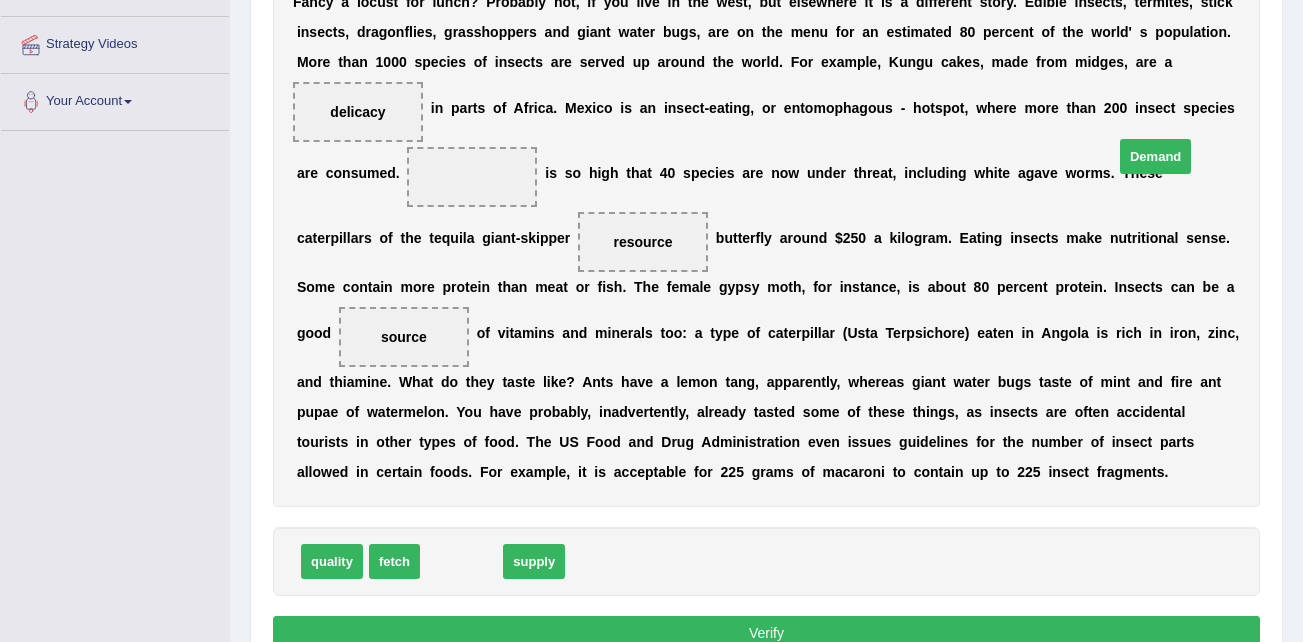 drag, startPoint x: 456, startPoint y: 557, endPoint x: 1150, endPoint y: 148, distance: 805.55383 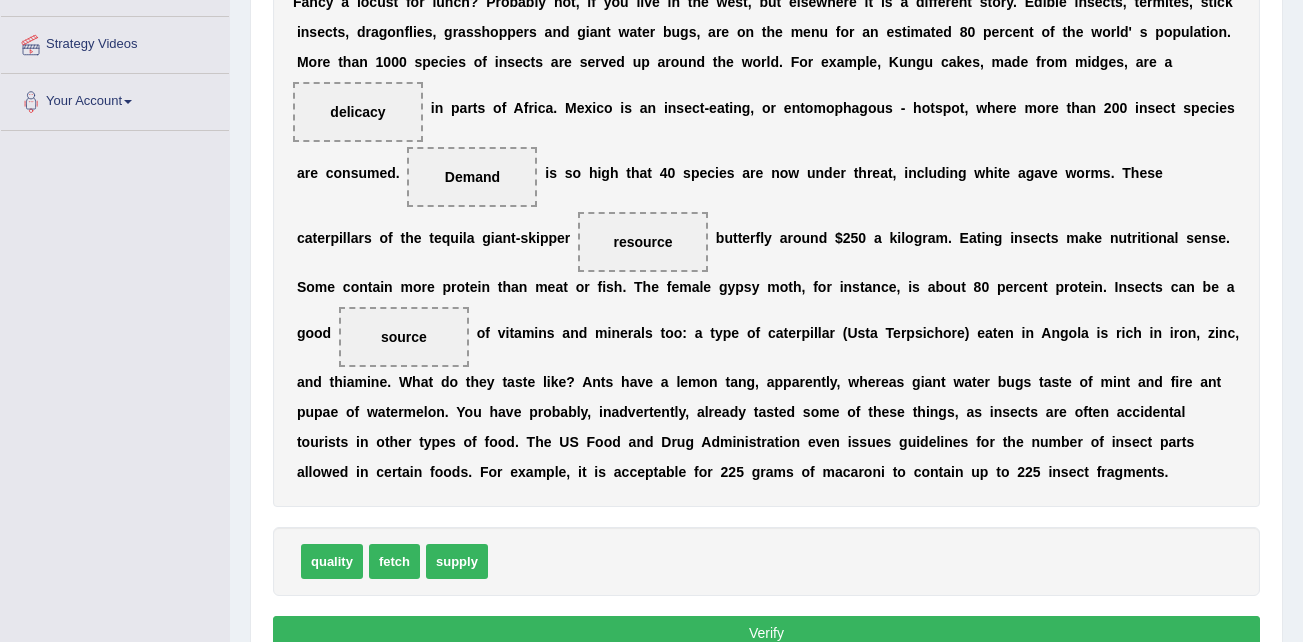click on "Verify" at bounding box center (766, 633) 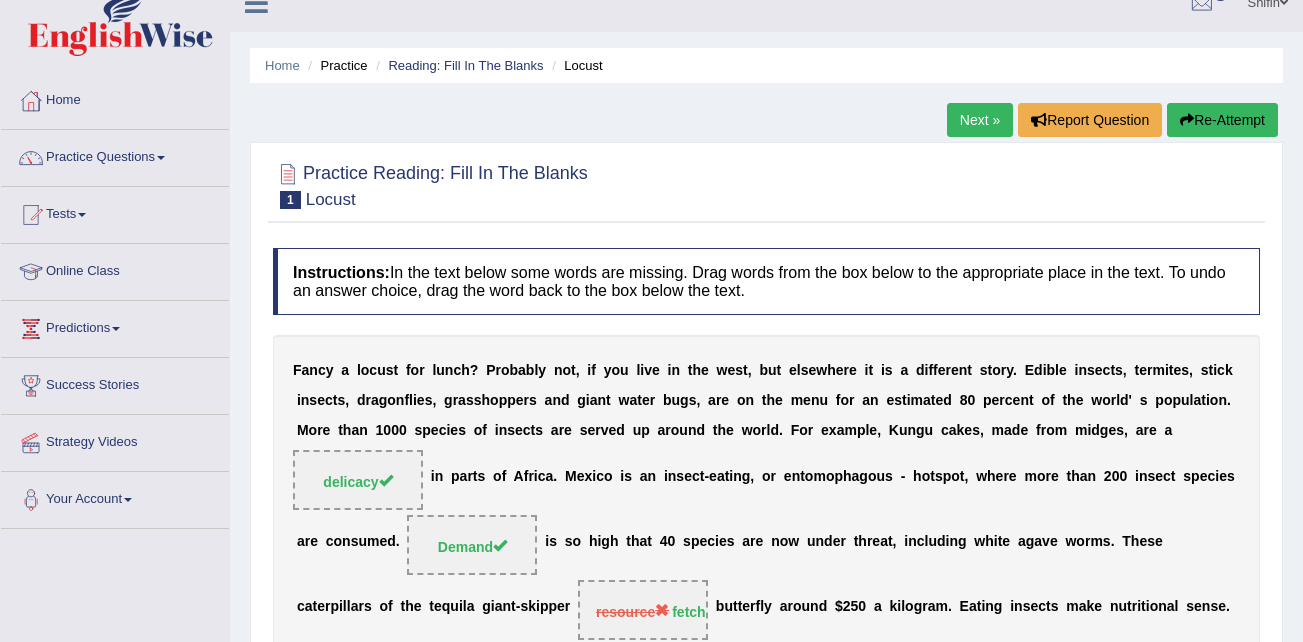 scroll, scrollTop: 24, scrollLeft: 0, axis: vertical 